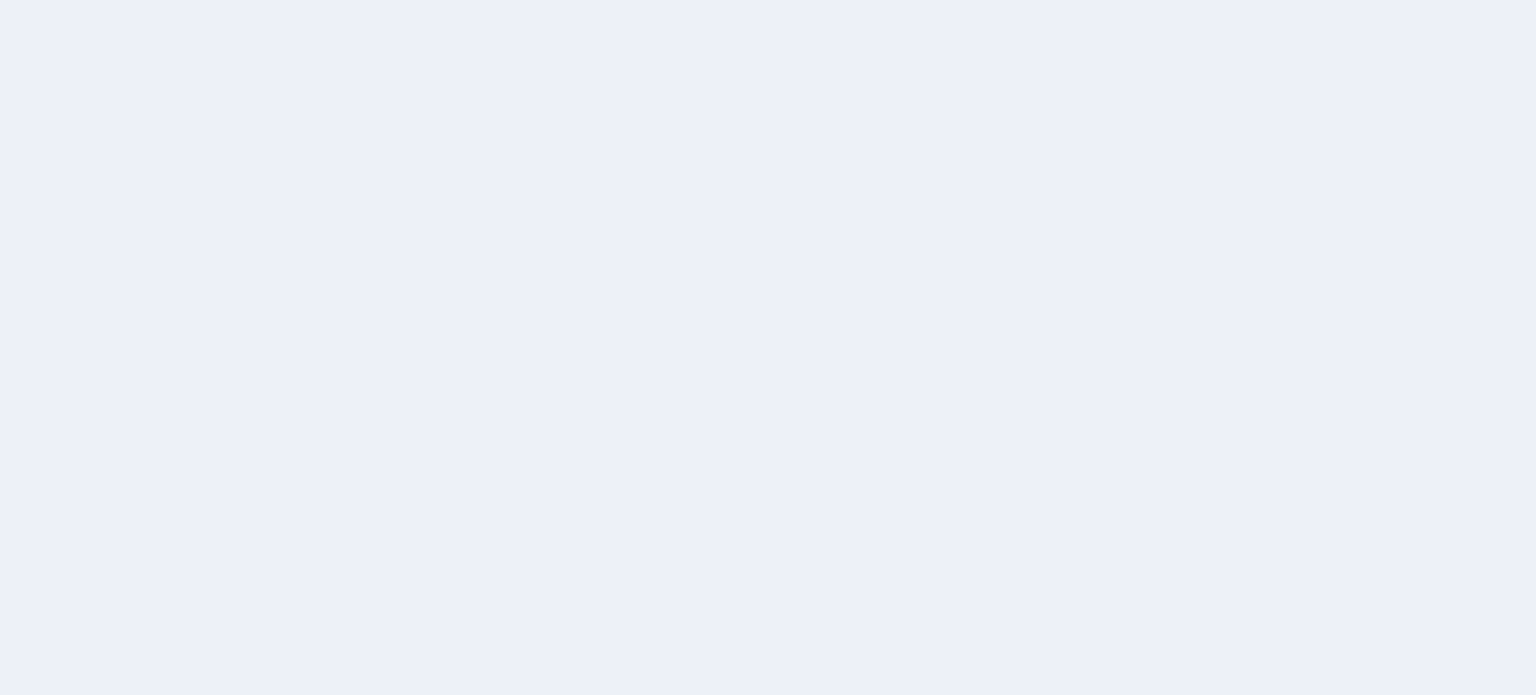 scroll, scrollTop: 0, scrollLeft: 0, axis: both 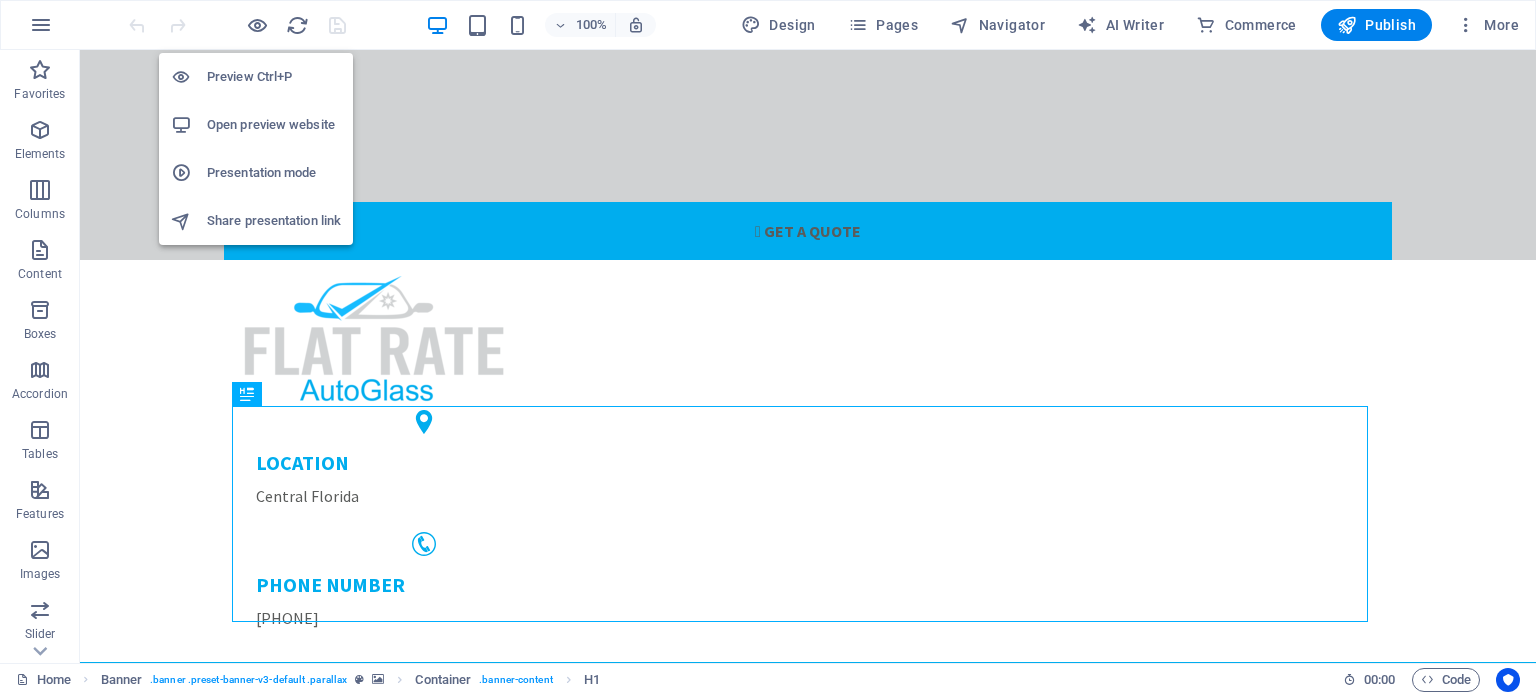 click on "Presentation mode" at bounding box center [274, 173] 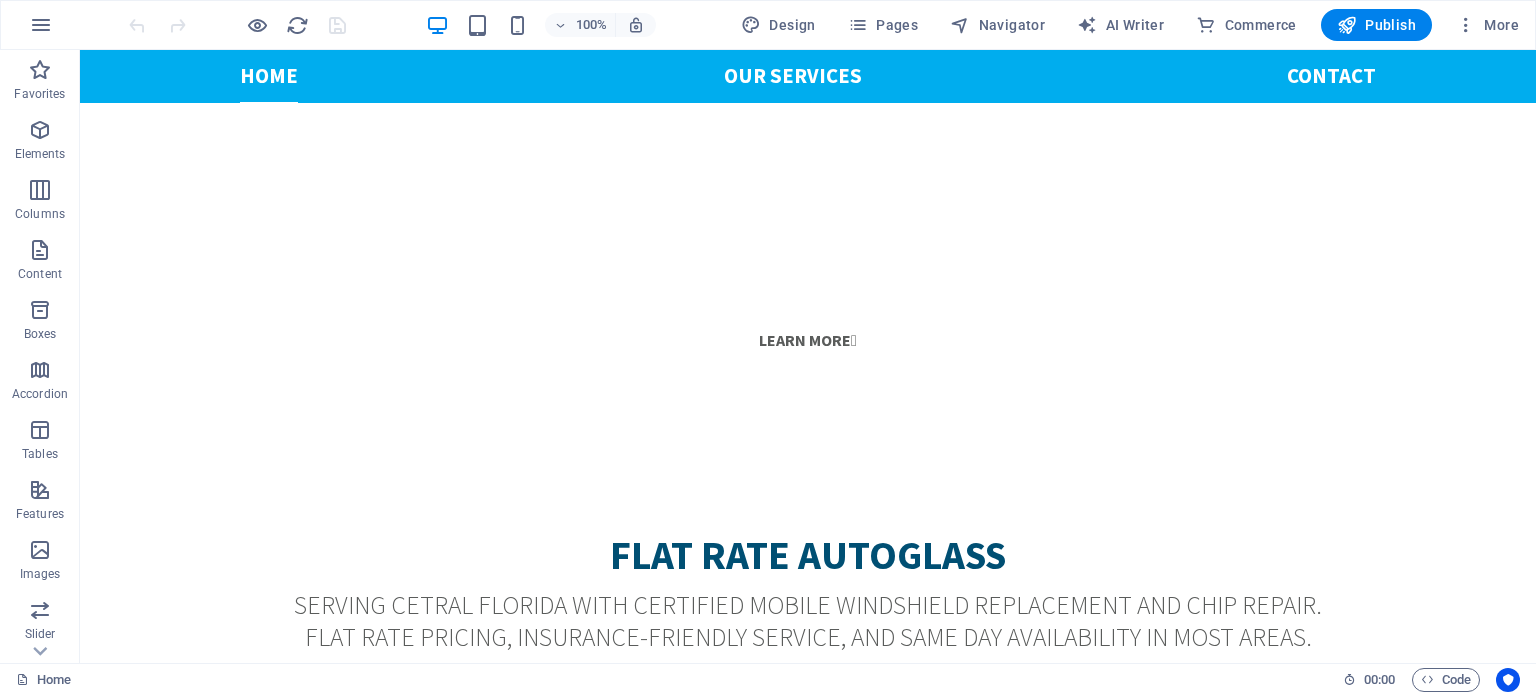 scroll, scrollTop: 1406, scrollLeft: 0, axis: vertical 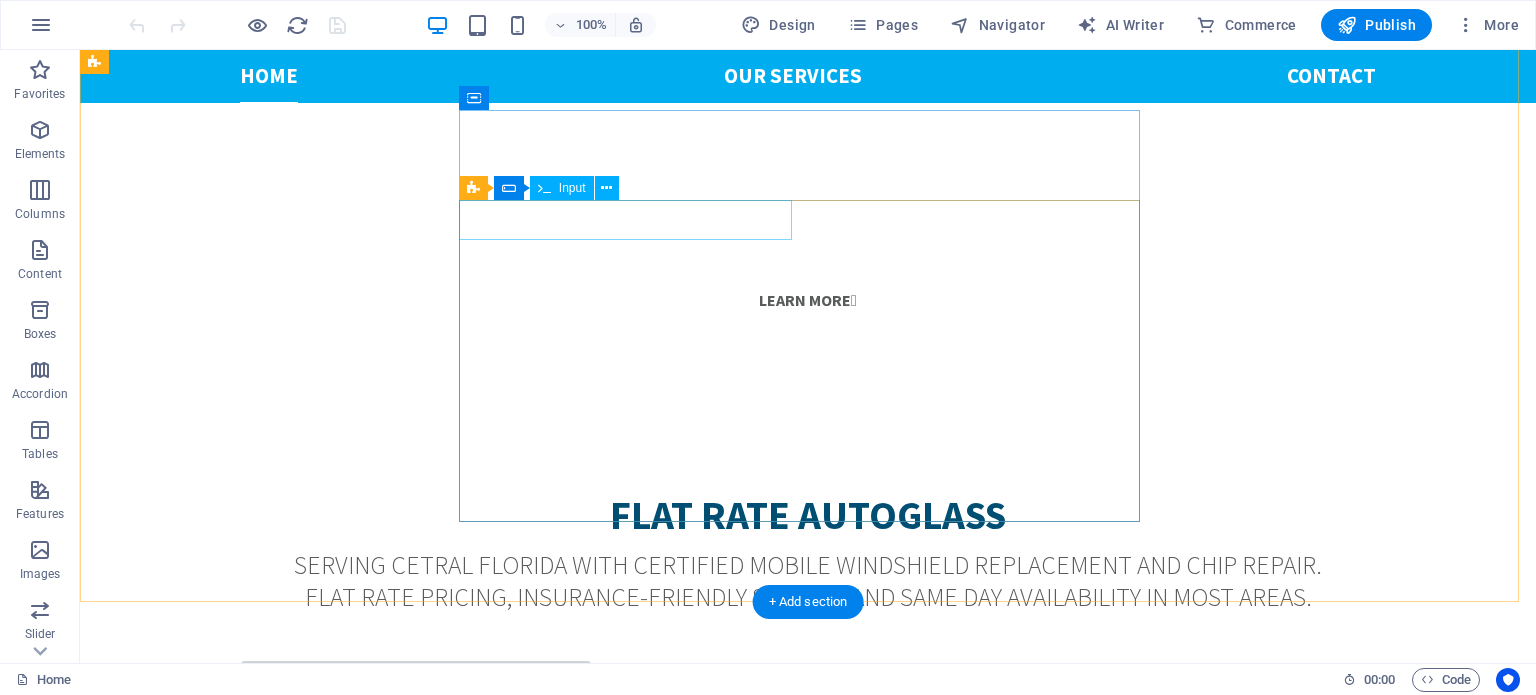 click at bounding box center [406, 2225] 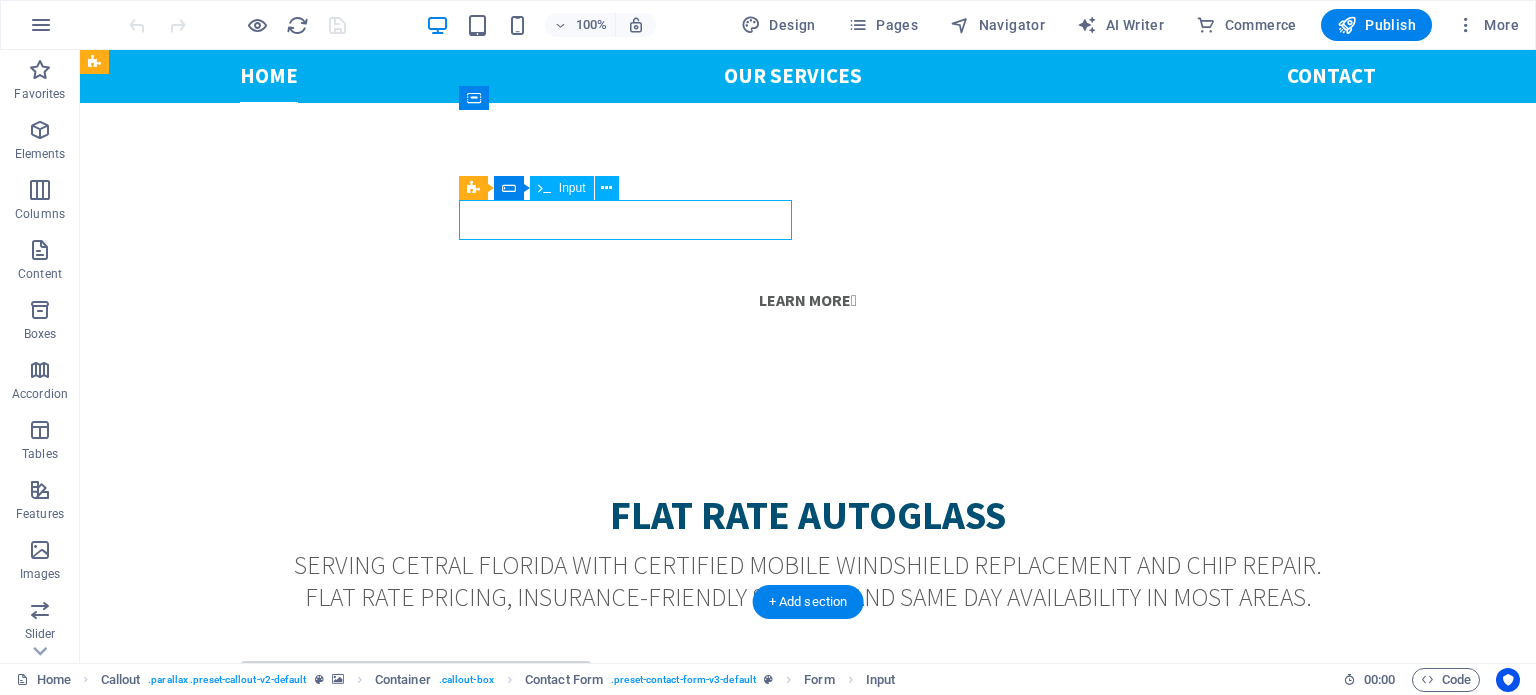 click at bounding box center (406, 2225) 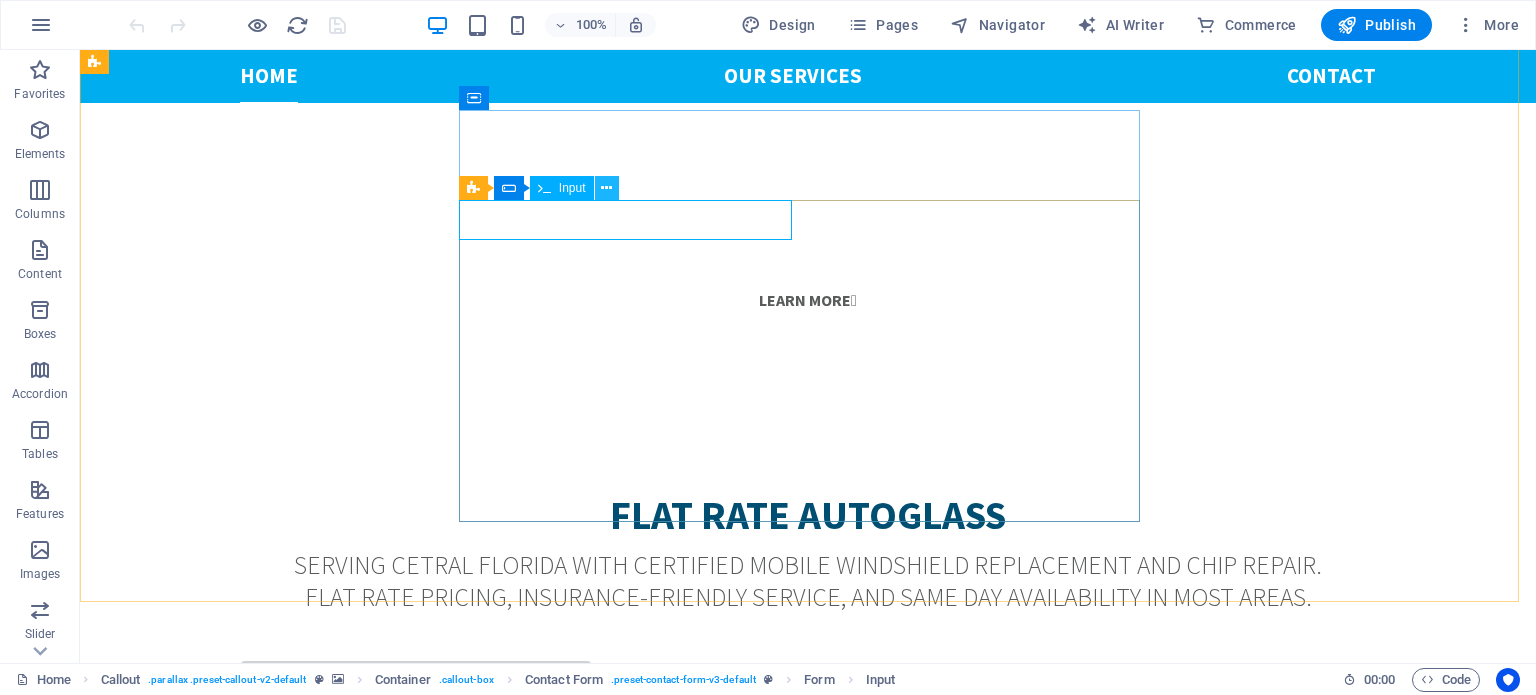 click at bounding box center (606, 188) 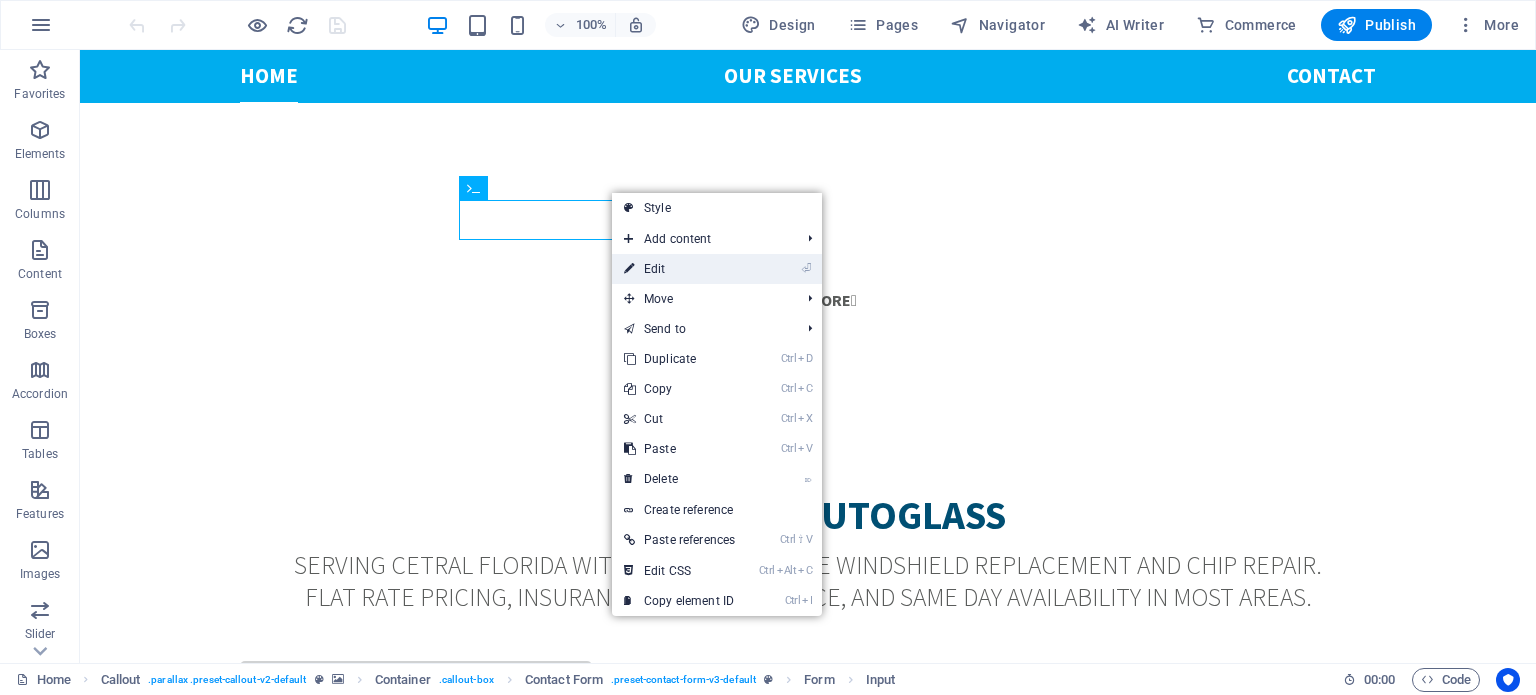 click on "⏎  Edit" at bounding box center (679, 269) 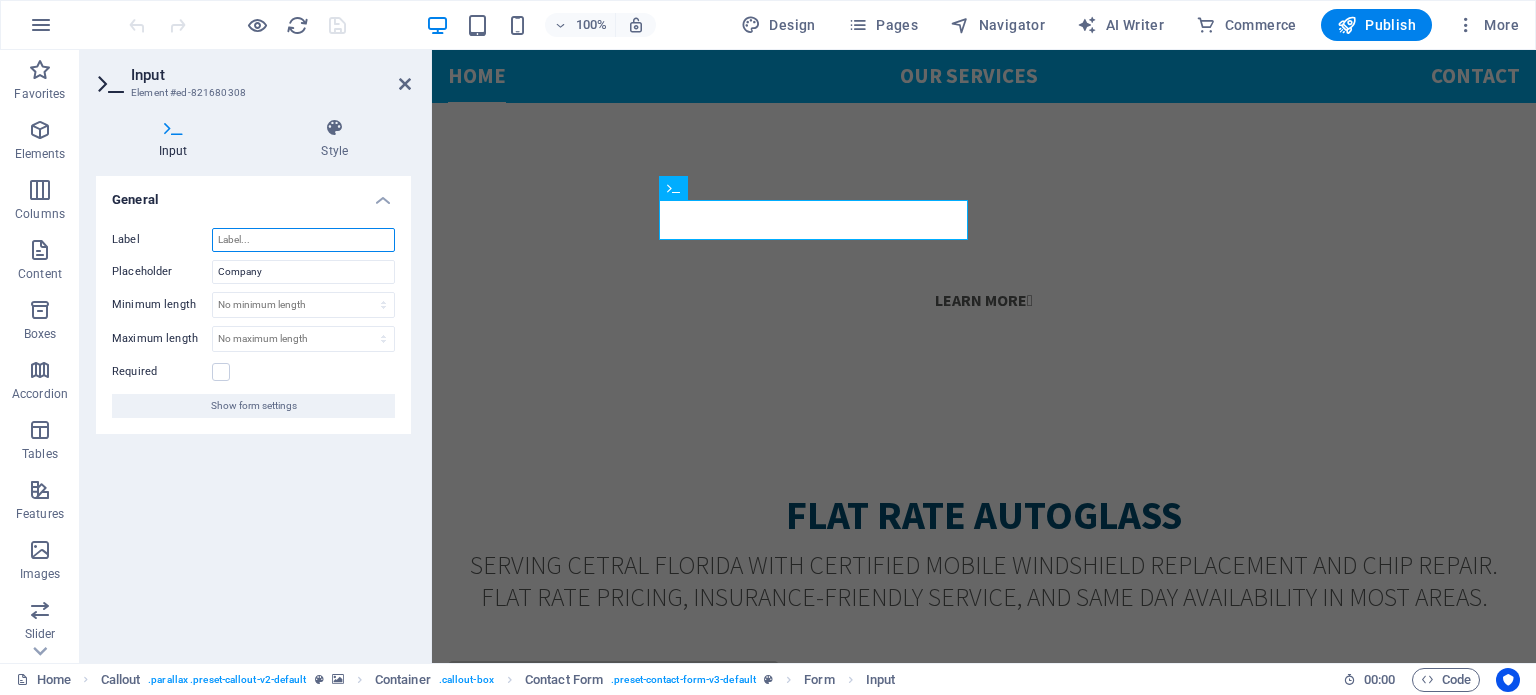 click on "Label" at bounding box center [303, 240] 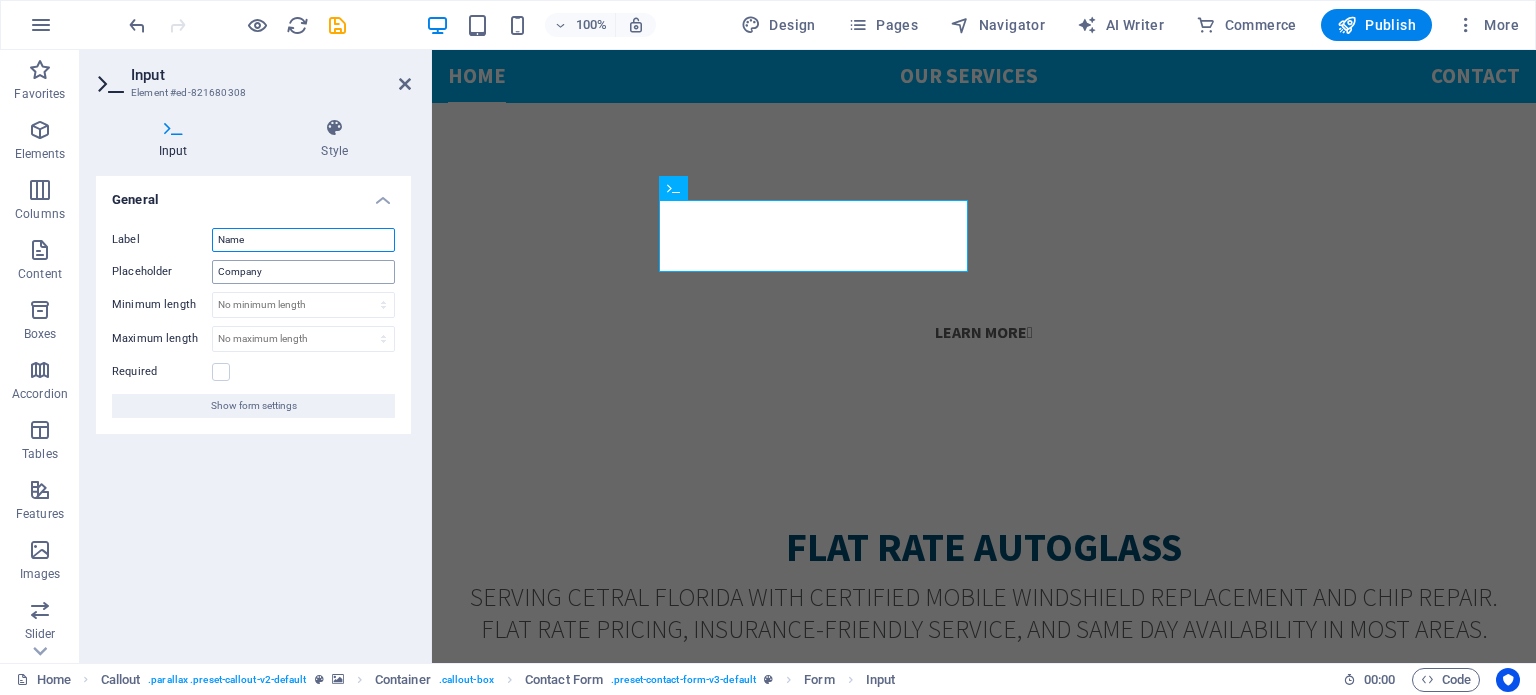 type on "Name" 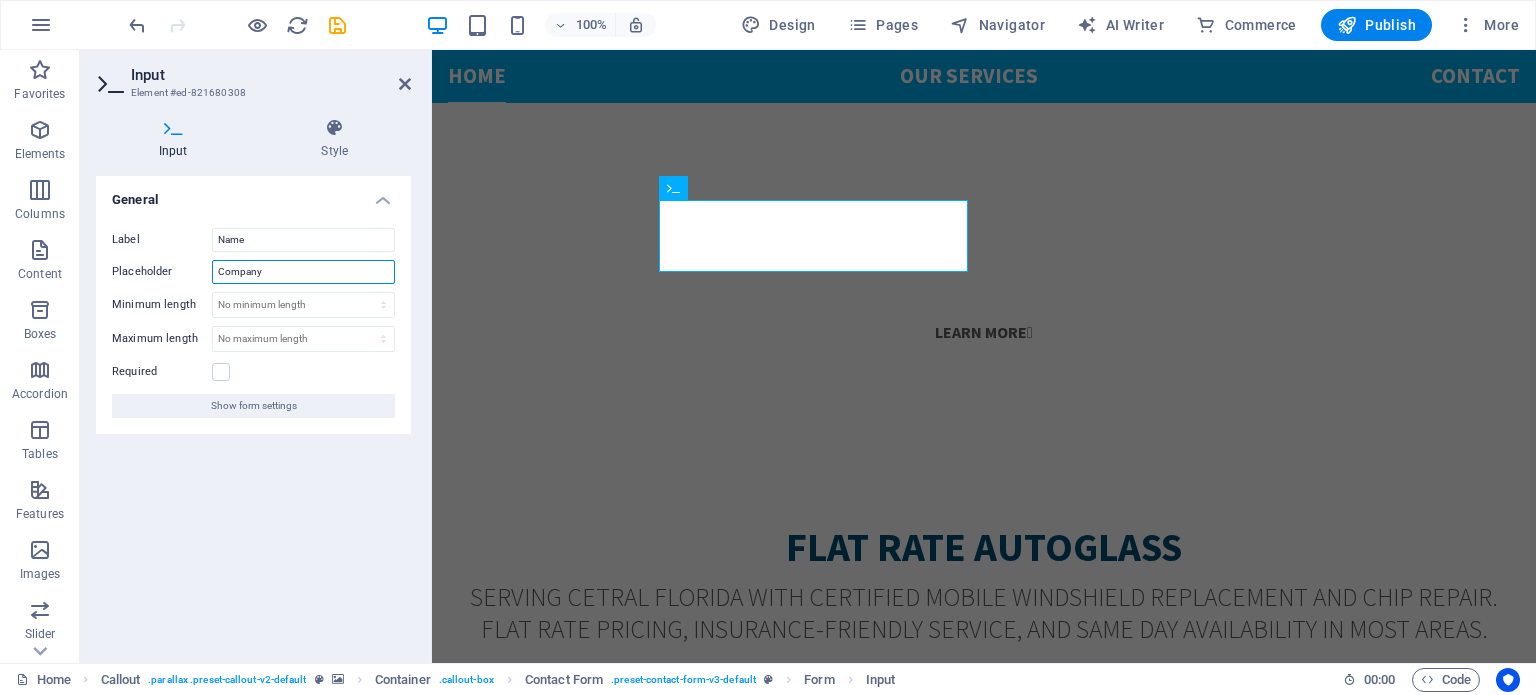 click on "Company" at bounding box center [303, 272] 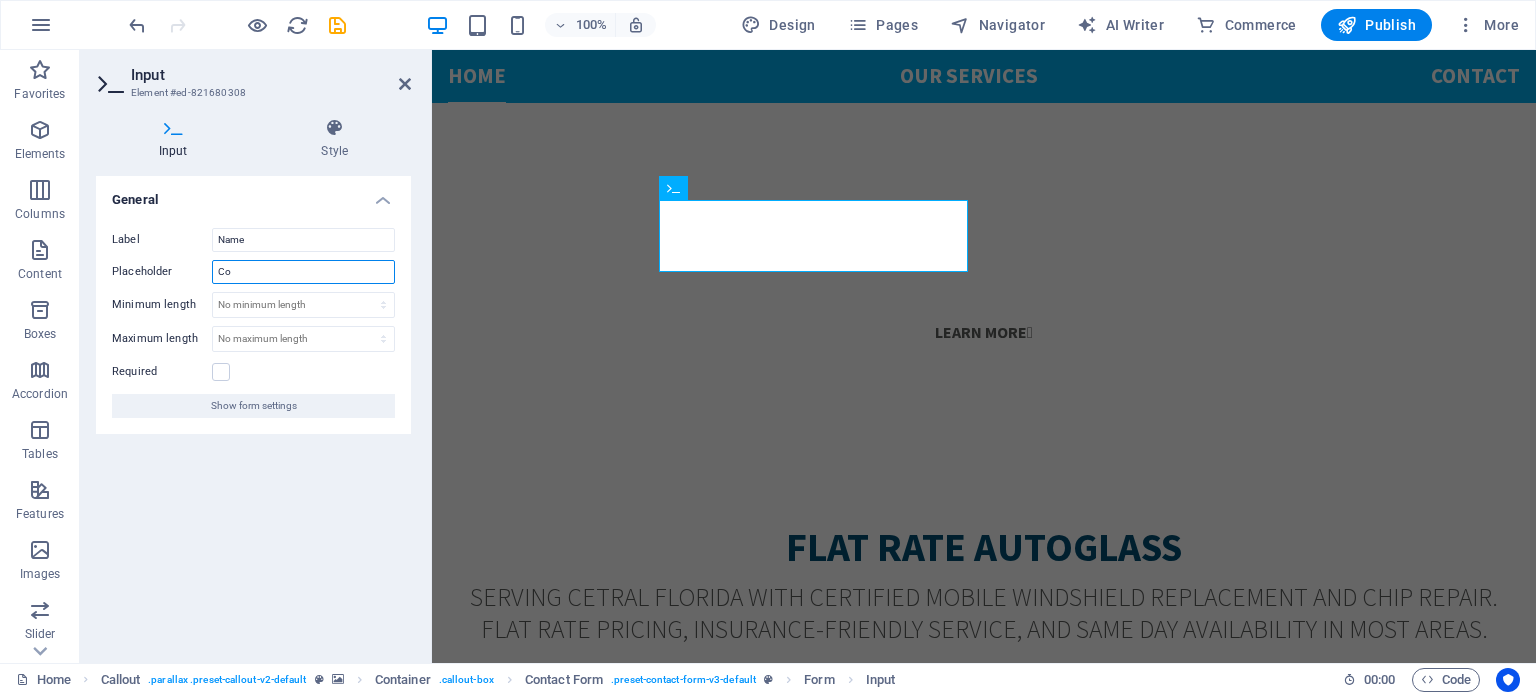 type on "C" 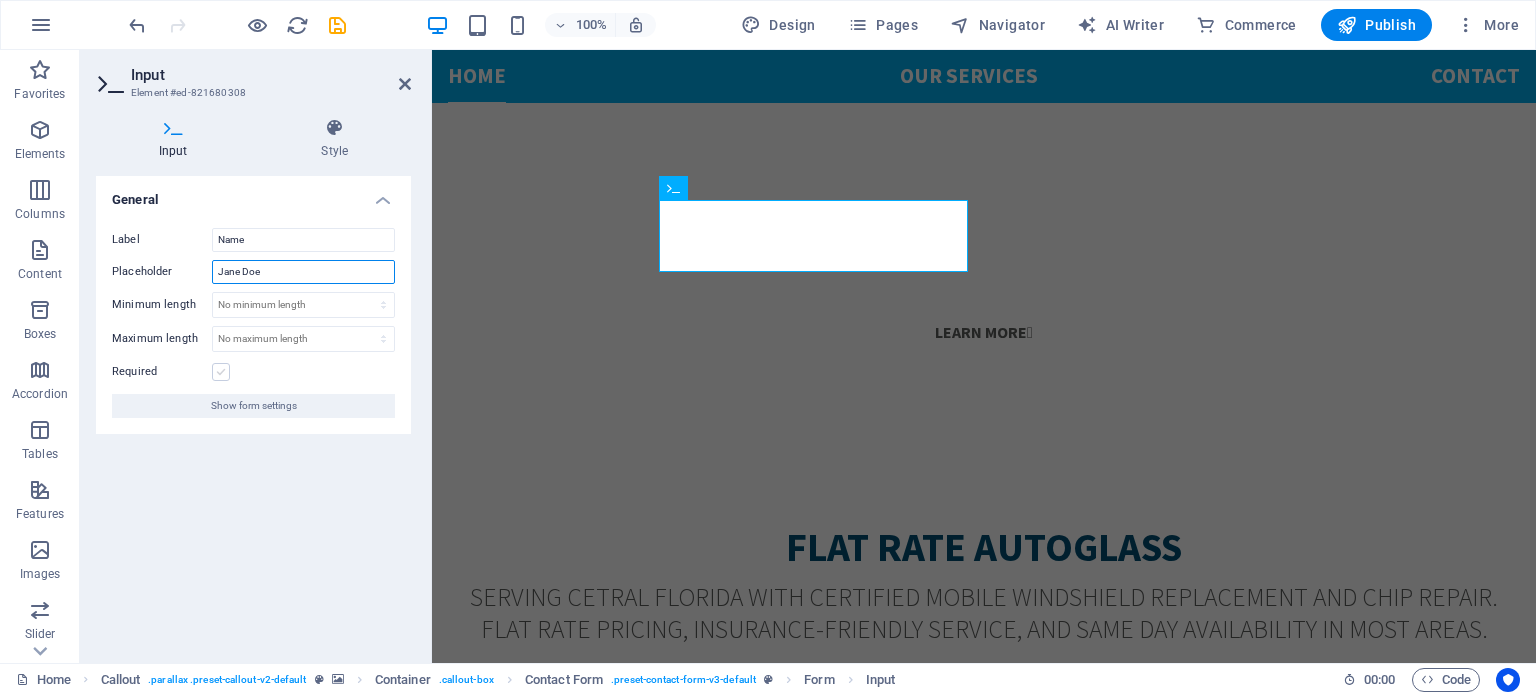 type on "Jane Doe" 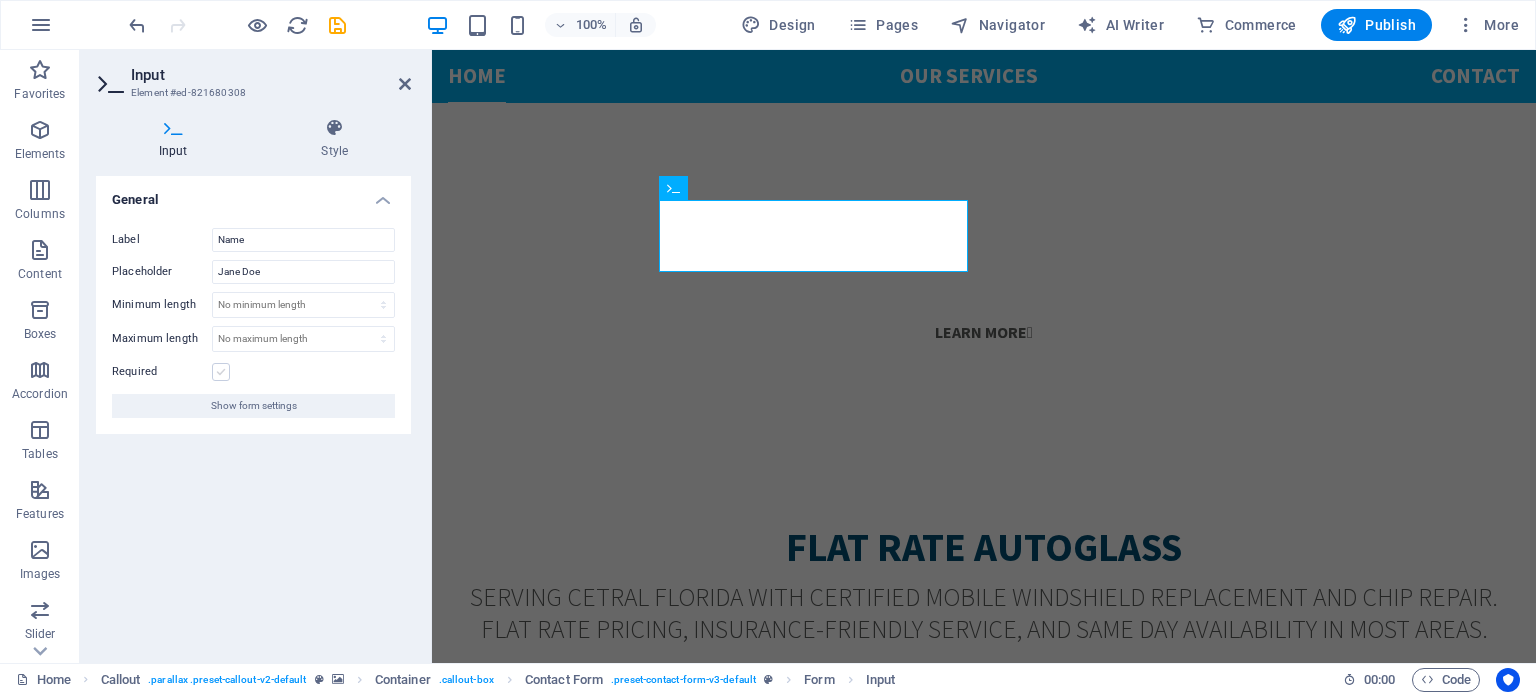 click at bounding box center [221, 372] 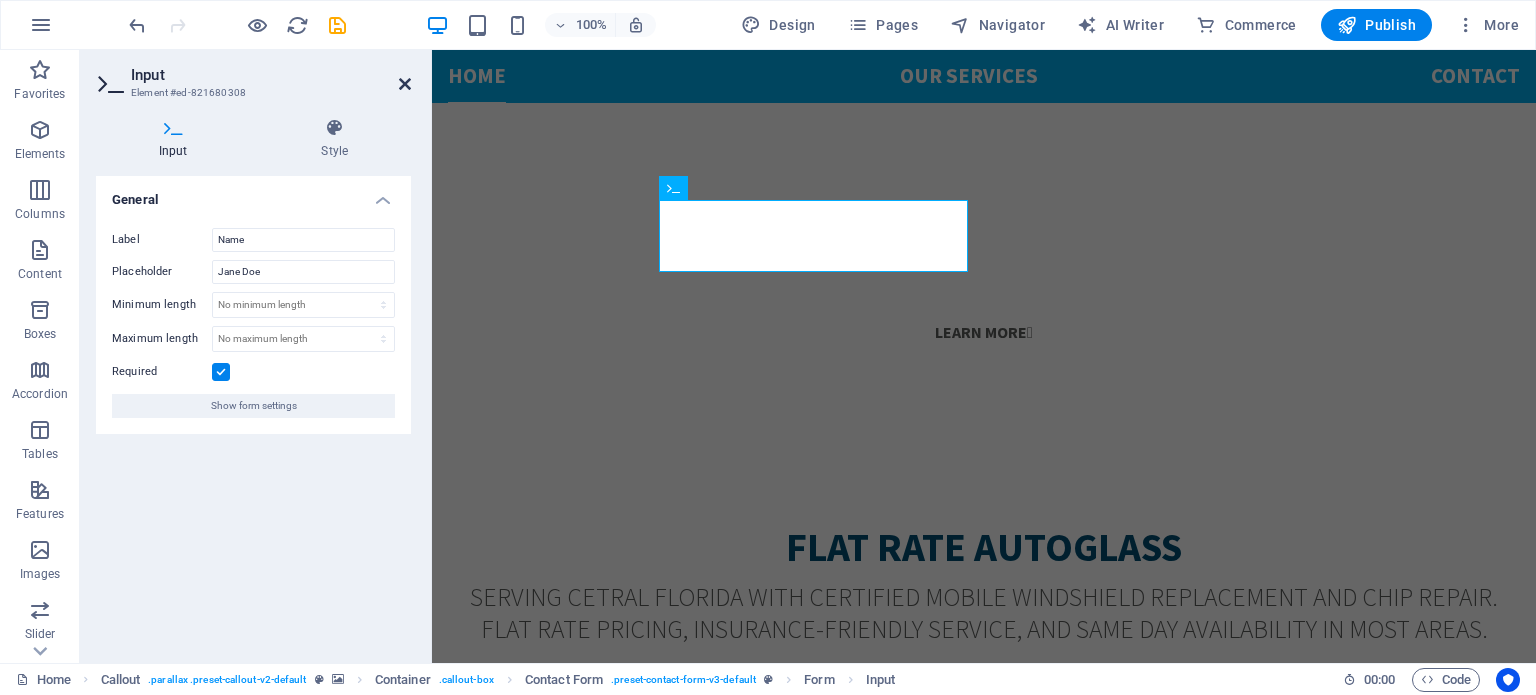 click at bounding box center (405, 84) 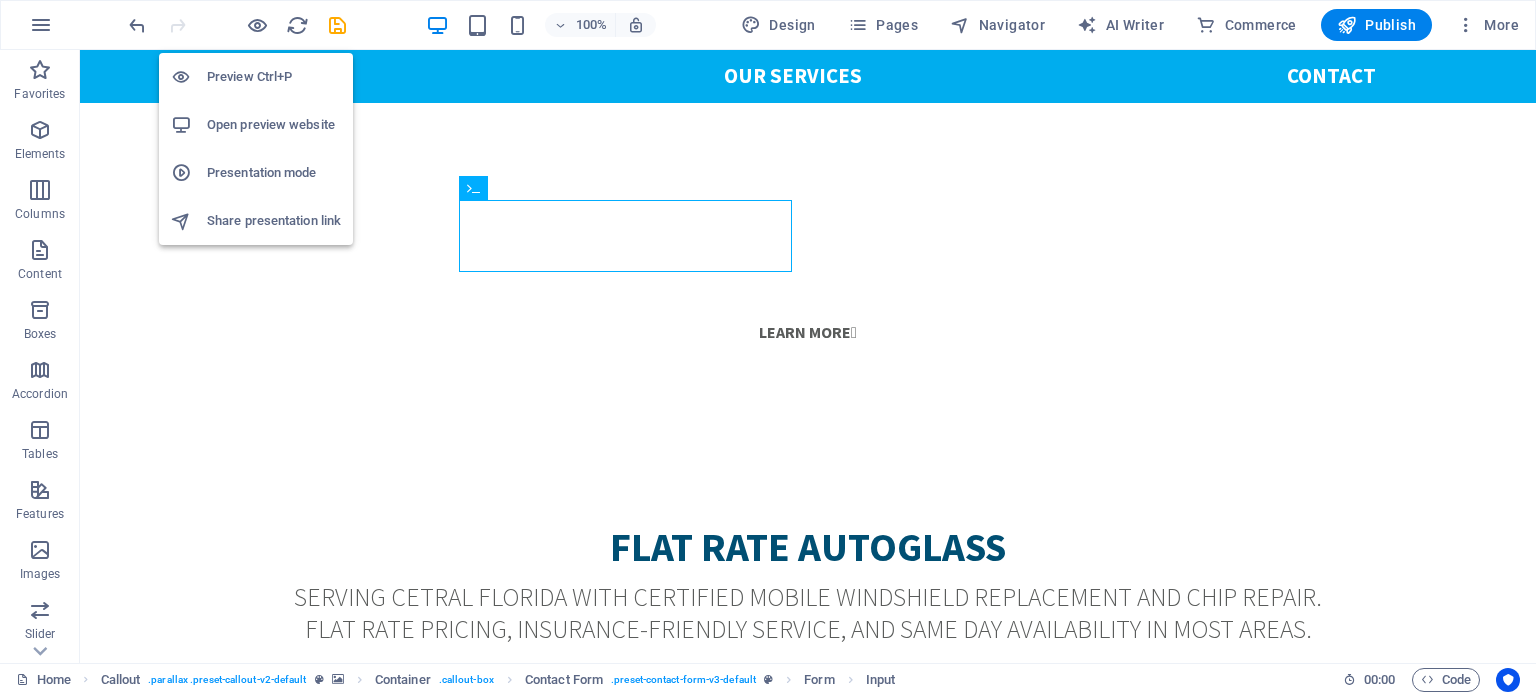 click on "Presentation mode" at bounding box center [256, 173] 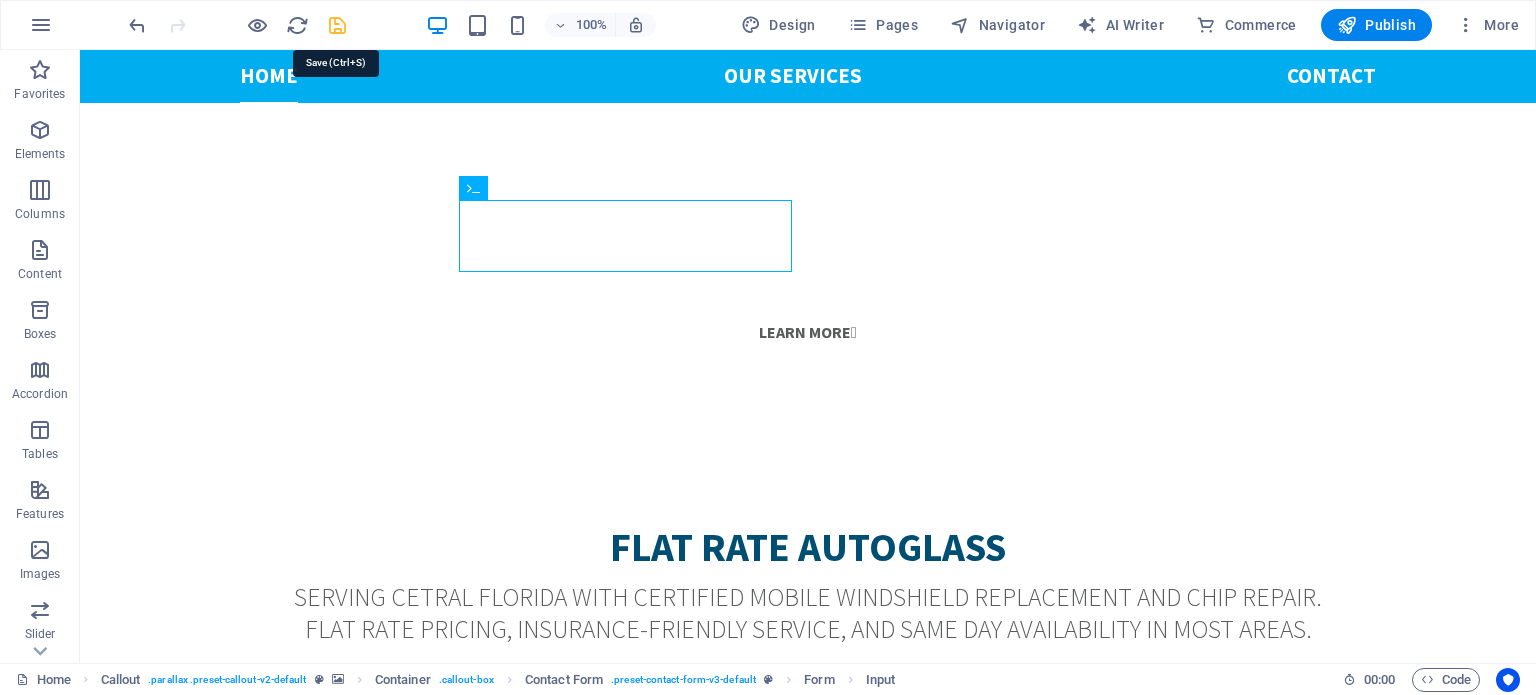 click at bounding box center [337, 25] 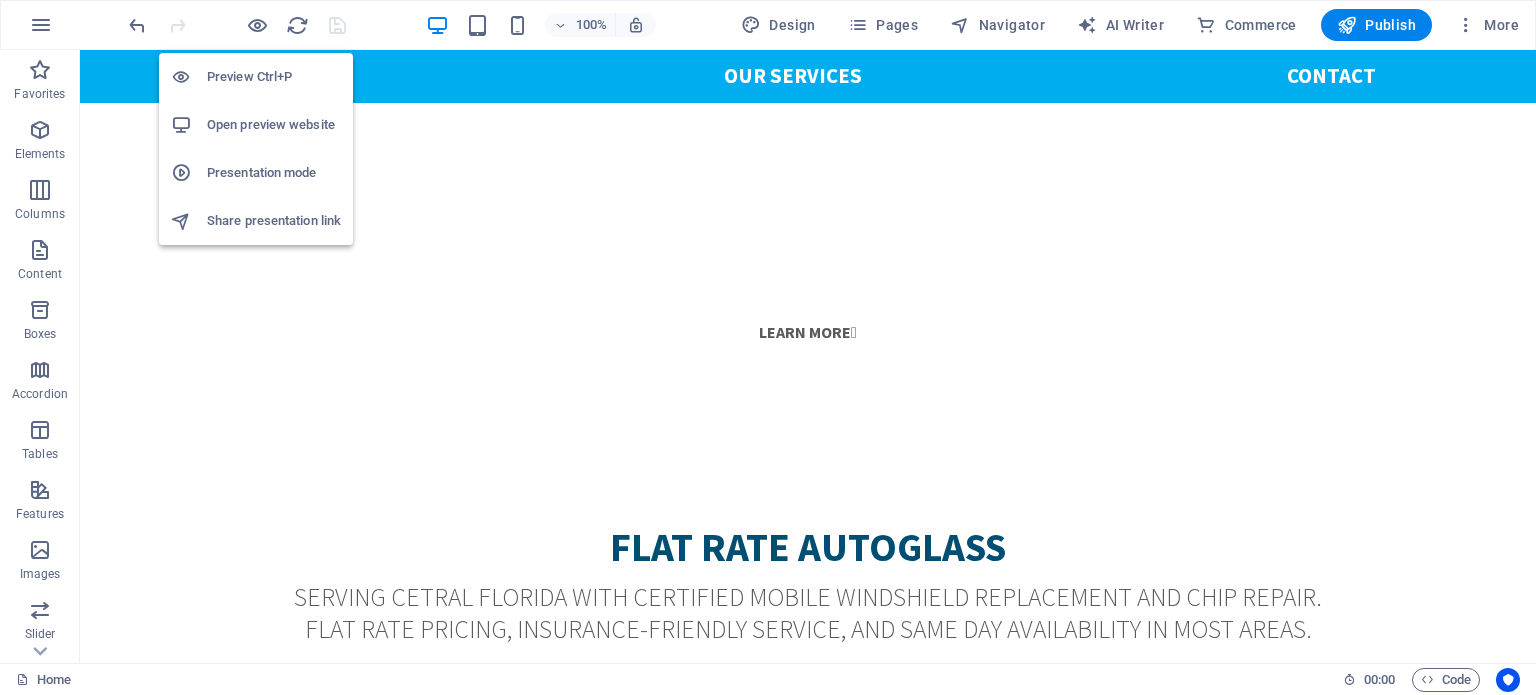 click on "Presentation mode" at bounding box center (274, 173) 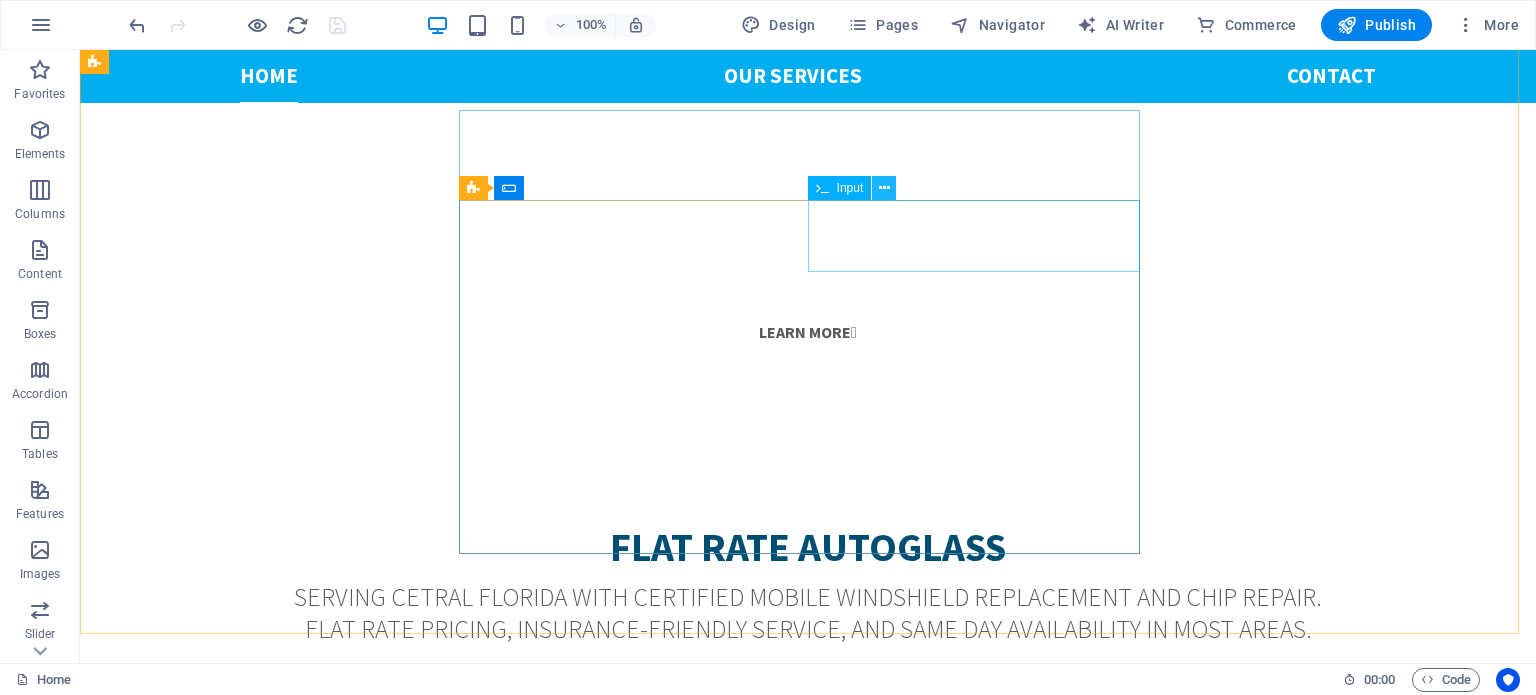 click at bounding box center (884, 188) 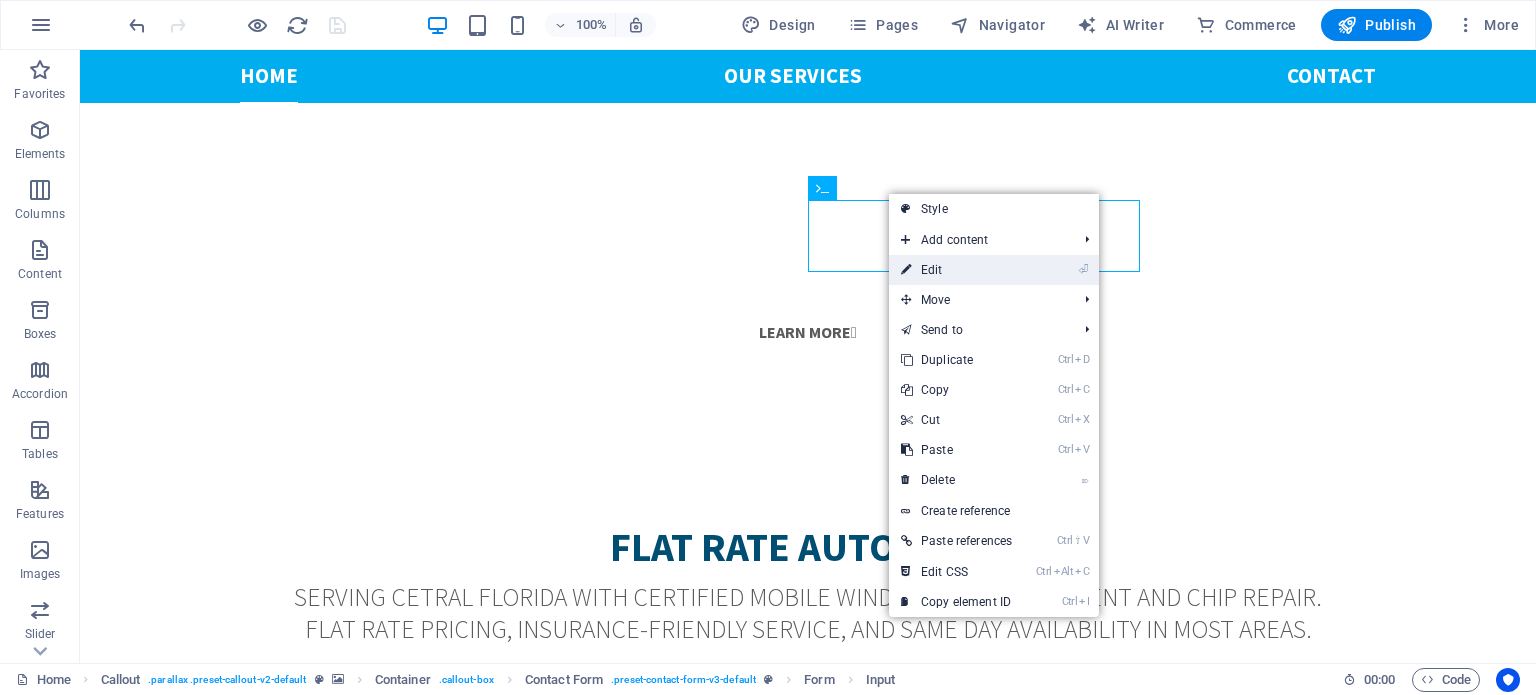 click on "⏎  Edit" at bounding box center [956, 270] 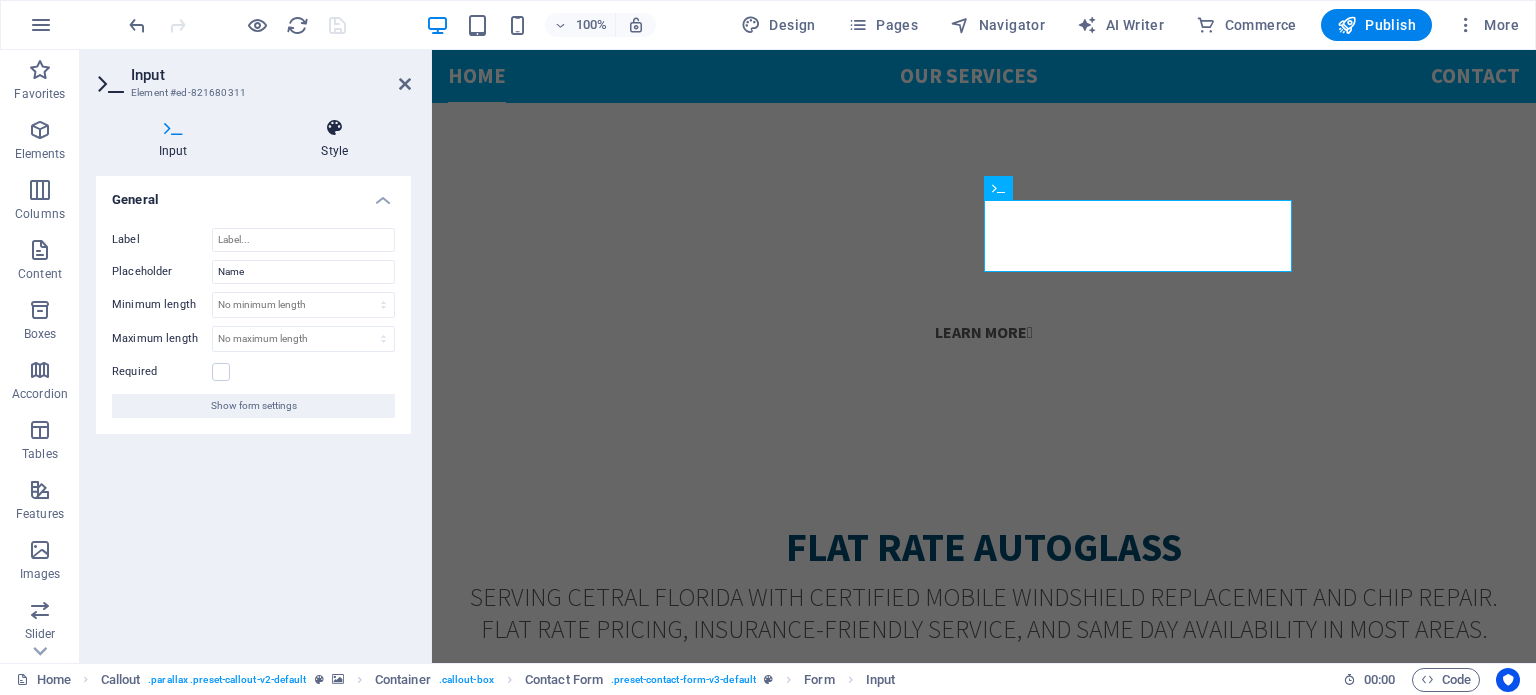 click on "Style" at bounding box center (335, 139) 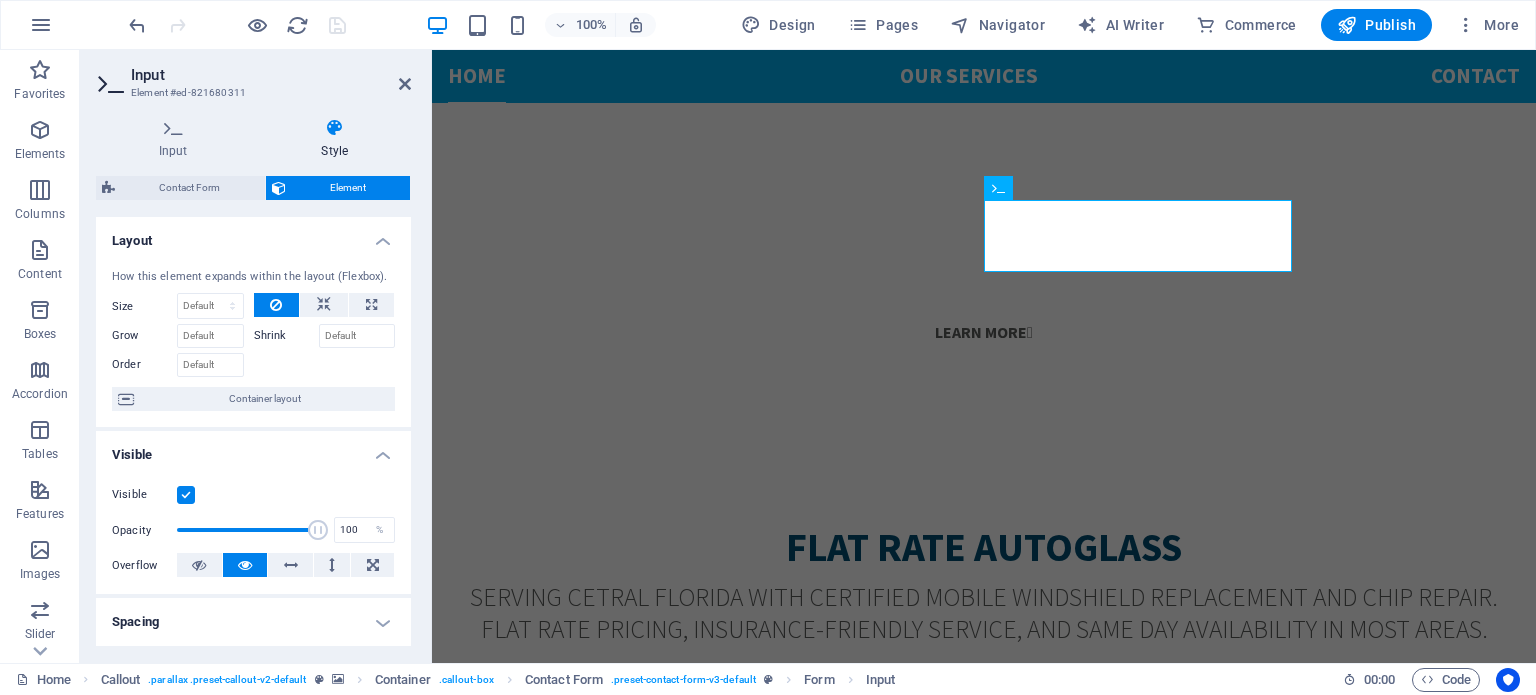 click on "Input Style General Label Placeholder Name Minimum length No minimum length chars Maximum length No maximum length chars Required Show form settings Contact Form Element Layout How this element expands within the layout (Flexbox). Size Default auto px % 1/1 1/2 1/3 1/4 1/5 1/6 1/7 1/8 1/9 1/10 Grow Shrink Order Container layout Visible Visible Opacity 100 % Overflow Spacing Margin Default auto px % rem vw vh Custom Custom auto px % rem vw vh auto px % rem vw vh auto px % rem vw vh auto px % rem vw vh Padding Default px rem % vh vw Custom Custom px rem % vh vw px rem % vh vw px rem % vh vw px rem % vh vw Border Style              - Width 1 auto px rem % vh vw Custom Custom 1 auto px rem % vh vw 1 auto px rem % vh vw 1 auto px rem % vh vw 1 auto px rem % vh vw  - Color Round corners Default px rem % vh vw Custom Custom px rem % vh vw px rem % vh vw px rem % vh vw px rem % vh vw Shadow Default None Outside Inside Color X offset 0 px rem vh vw Y offset 0 px rem vh vw Blur 0 px rem % vh vw Spread 0 px vh" at bounding box center (253, 382) 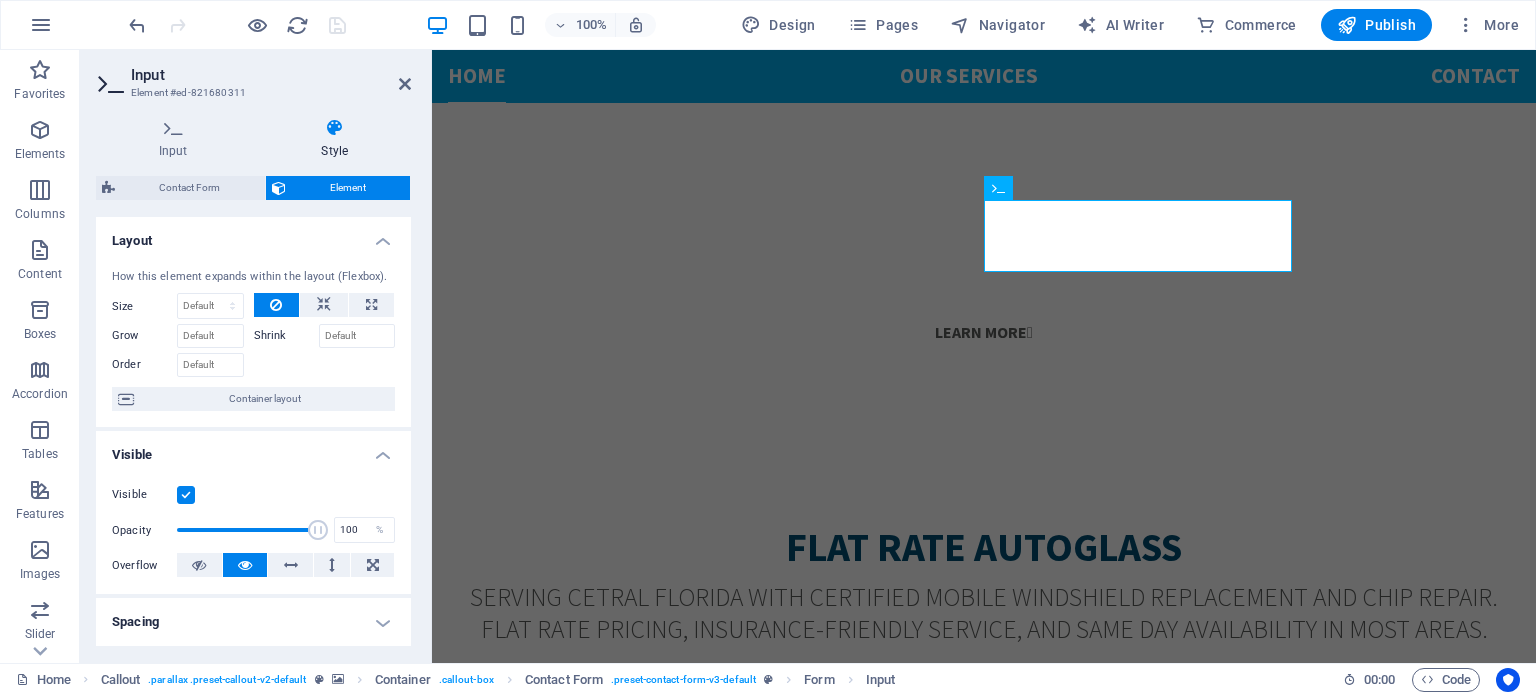 drag, startPoint x: 411, startPoint y: 424, endPoint x: 411, endPoint y: 444, distance: 20 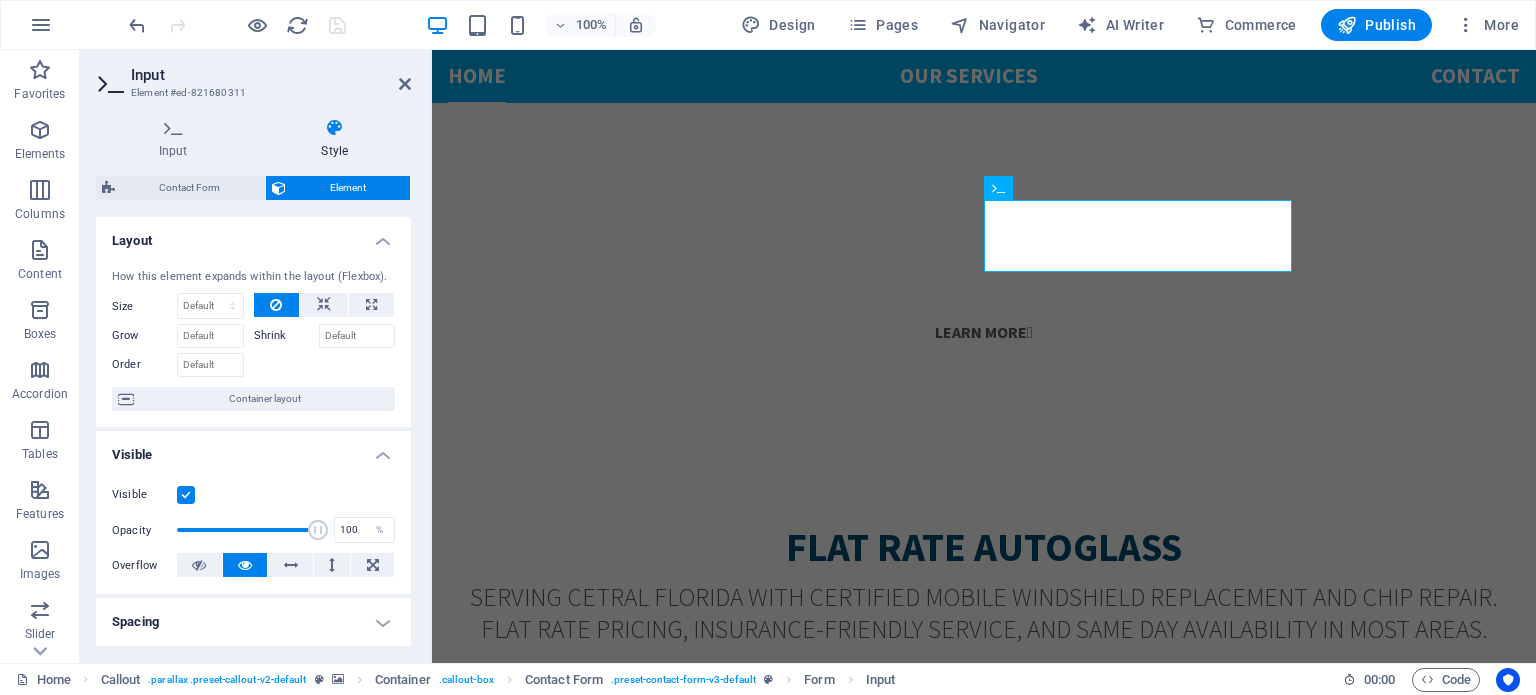 click on "Input Style General Label Placeholder Name Minimum length No minimum length chars Maximum length No maximum length chars Required Show form settings Contact Form Element Layout How this element expands within the layout (Flexbox). Size Default auto px % 1/1 1/2 1/3 1/4 1/5 1/6 1/7 1/8 1/9 1/10 Grow Shrink Order Container layout Visible Visible Opacity 100 % Overflow Spacing Margin Default auto px % rem vw vh Custom Custom auto px % rem vw vh auto px % rem vw vh auto px % rem vw vh auto px % rem vw vh Padding Default px rem % vh vw Custom Custom px rem % vh vw px rem % vh vw px rem % vh vw px rem % vh vw Border Style              - Width 1 auto px rem % vh vw Custom Custom 1 auto px rem % vh vw 1 auto px rem % vh vw 1 auto px rem % vh vw 1 auto px rem % vh vw  - Color Round corners Default px rem % vh vw Custom Custom px rem % vh vw px rem % vh vw px rem % vh vw px rem % vh vw Shadow Default None Outside Inside Color X offset 0 px rem vh vw Y offset 0 px rem vh vw Blur 0 px rem % vh vw Spread 0 px vh" at bounding box center (253, 382) 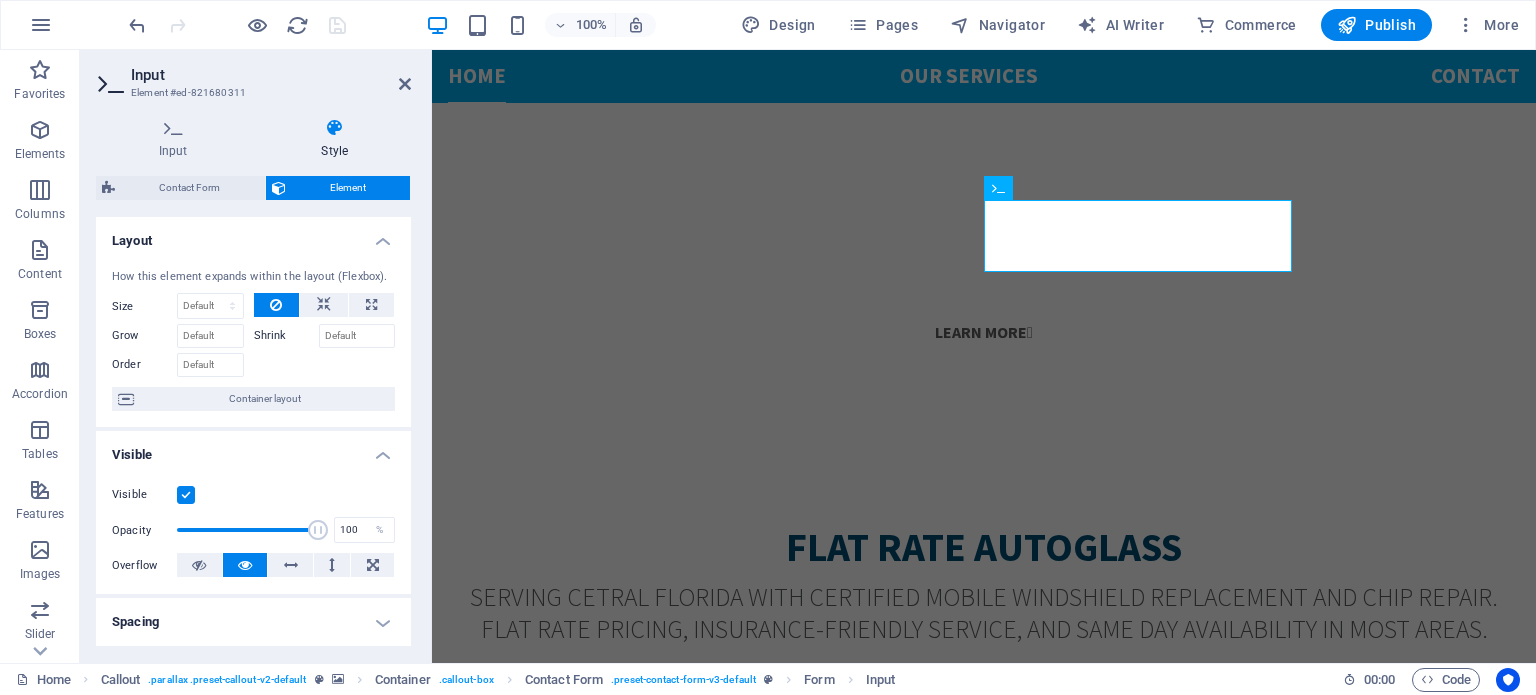 drag, startPoint x: 406, startPoint y: 390, endPoint x: 406, endPoint y: 411, distance: 21 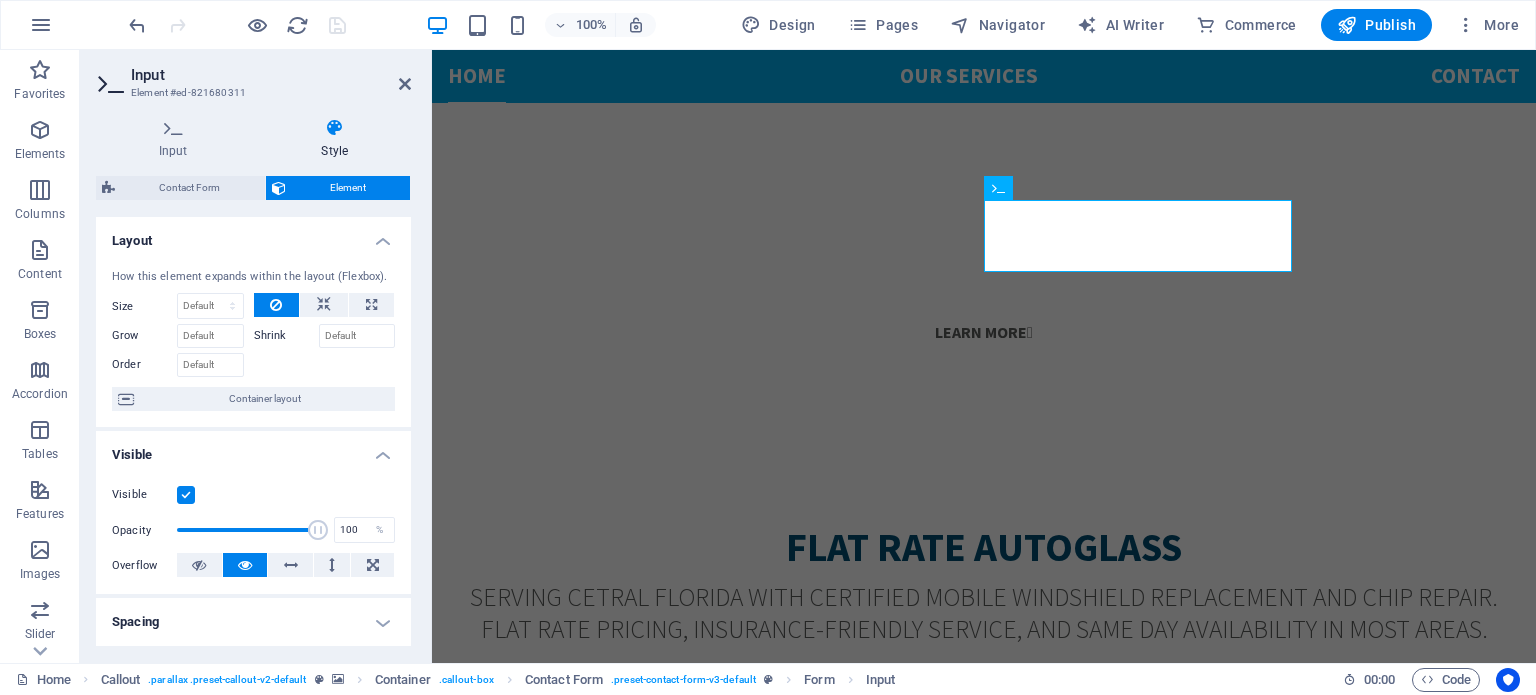 click on "How this element expands within the layout (Flexbox). Size Default auto px % 1/1 1/2 1/3 1/4 1/5 1/6 1/7 1/8 1/9 1/10 Grow Shrink Order Container layout" at bounding box center (253, 340) 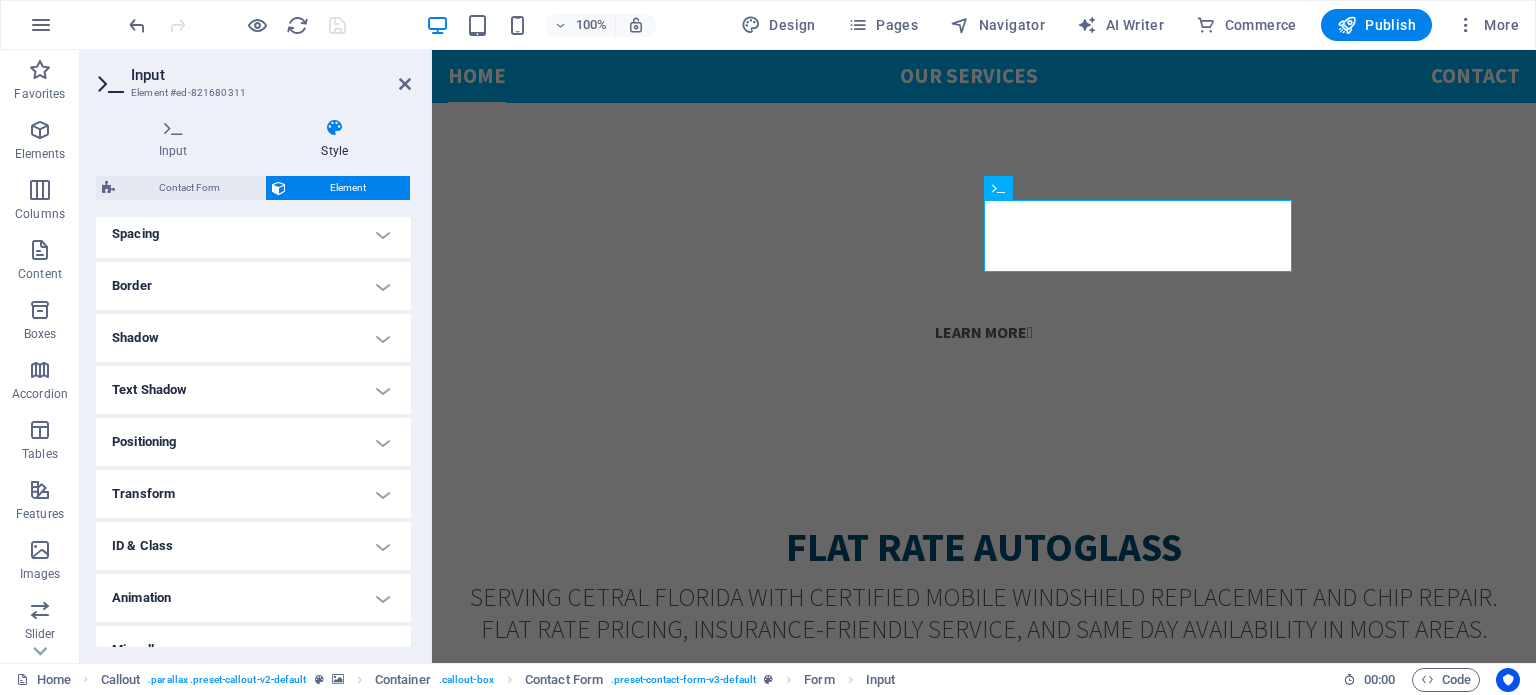 scroll, scrollTop: 414, scrollLeft: 0, axis: vertical 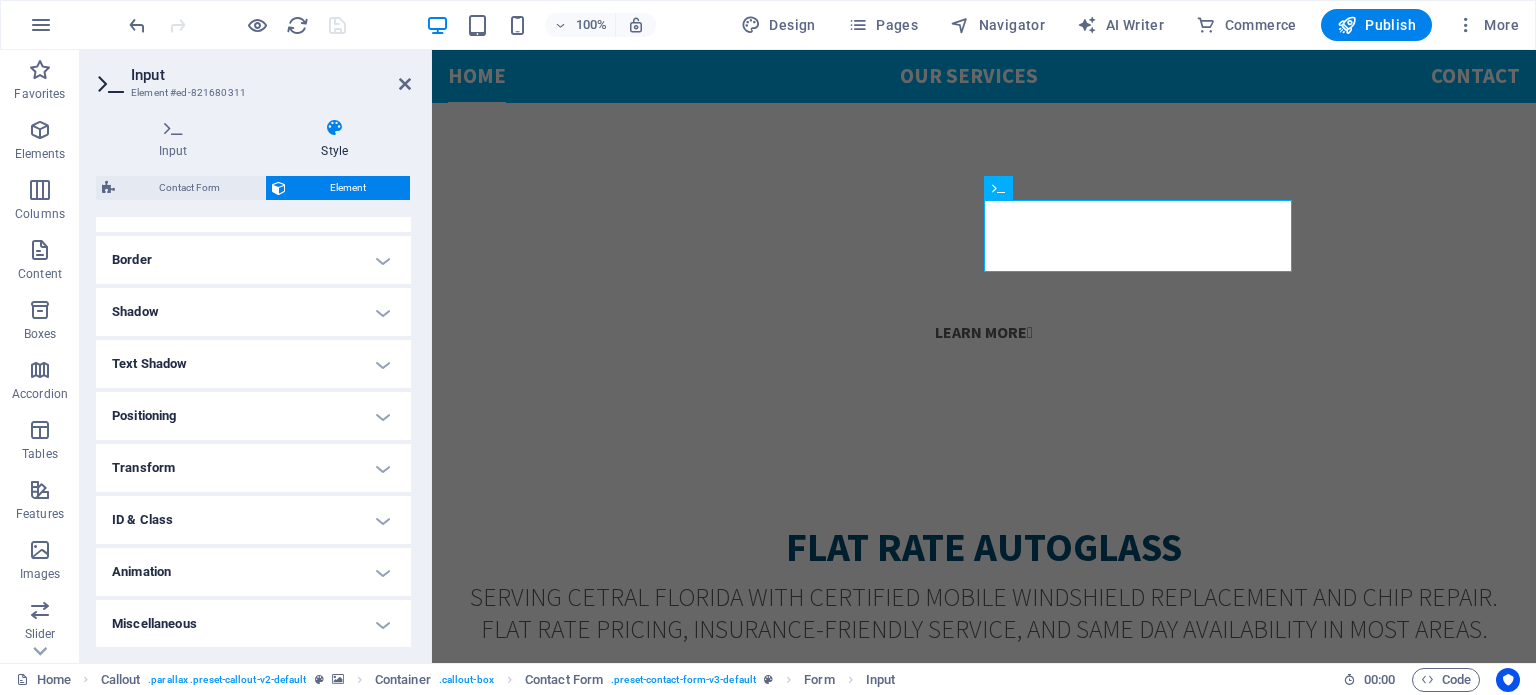 click on "Miscellaneous" at bounding box center (253, 624) 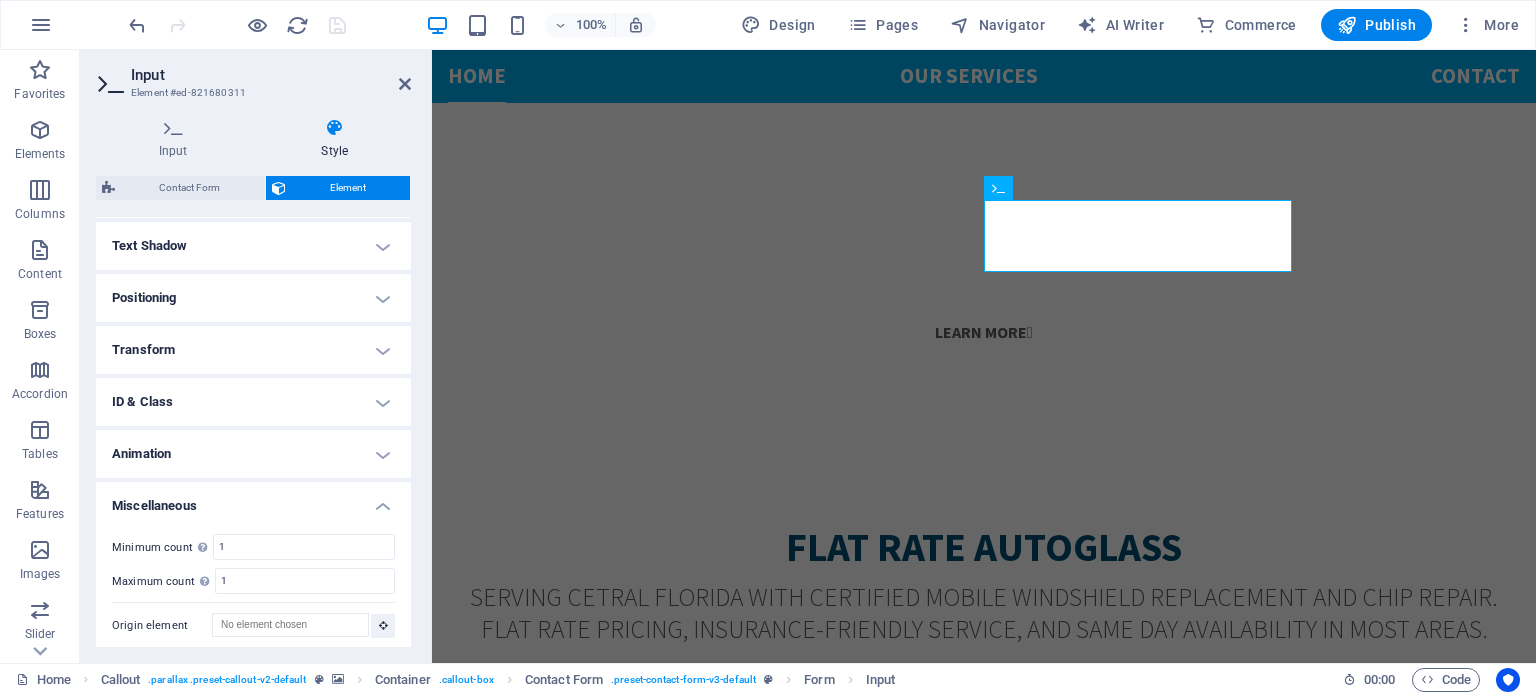 scroll, scrollTop: 537, scrollLeft: 0, axis: vertical 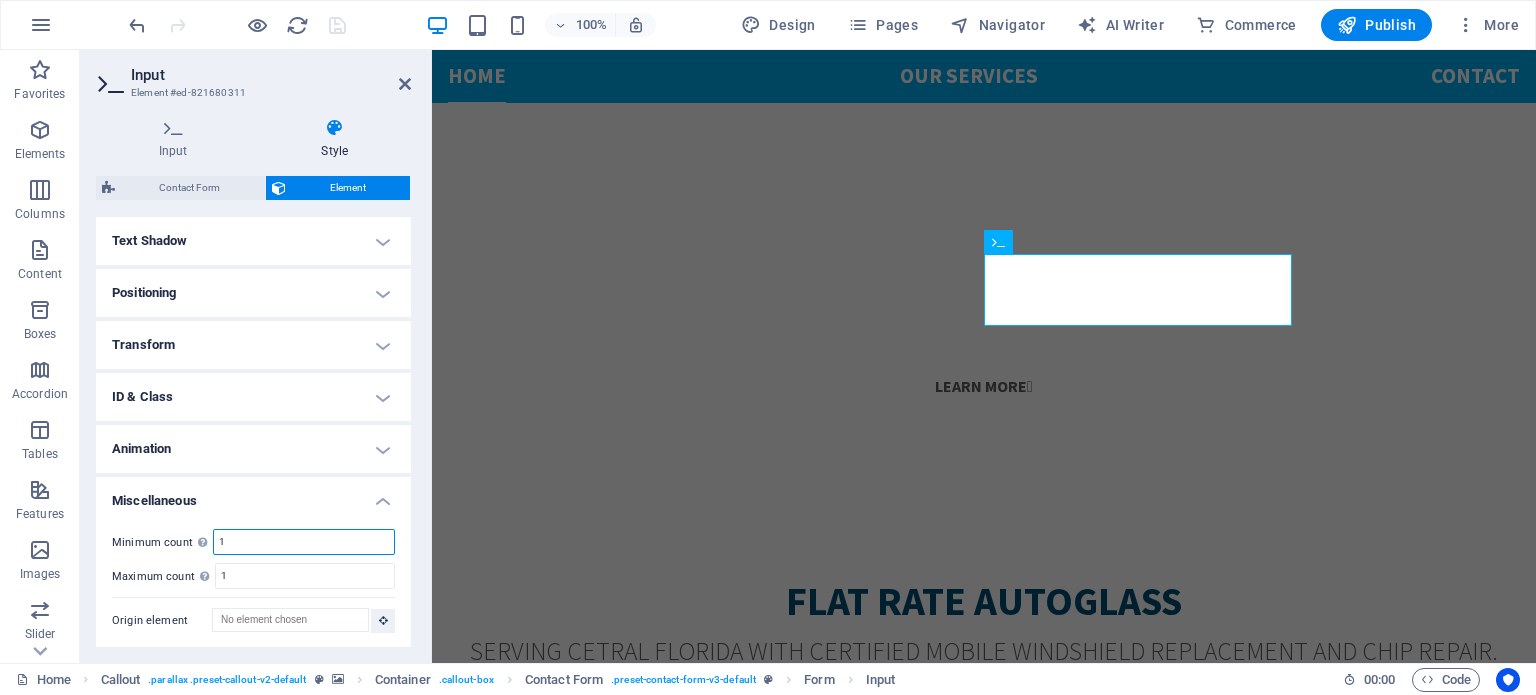 click on "1" at bounding box center [304, 542] 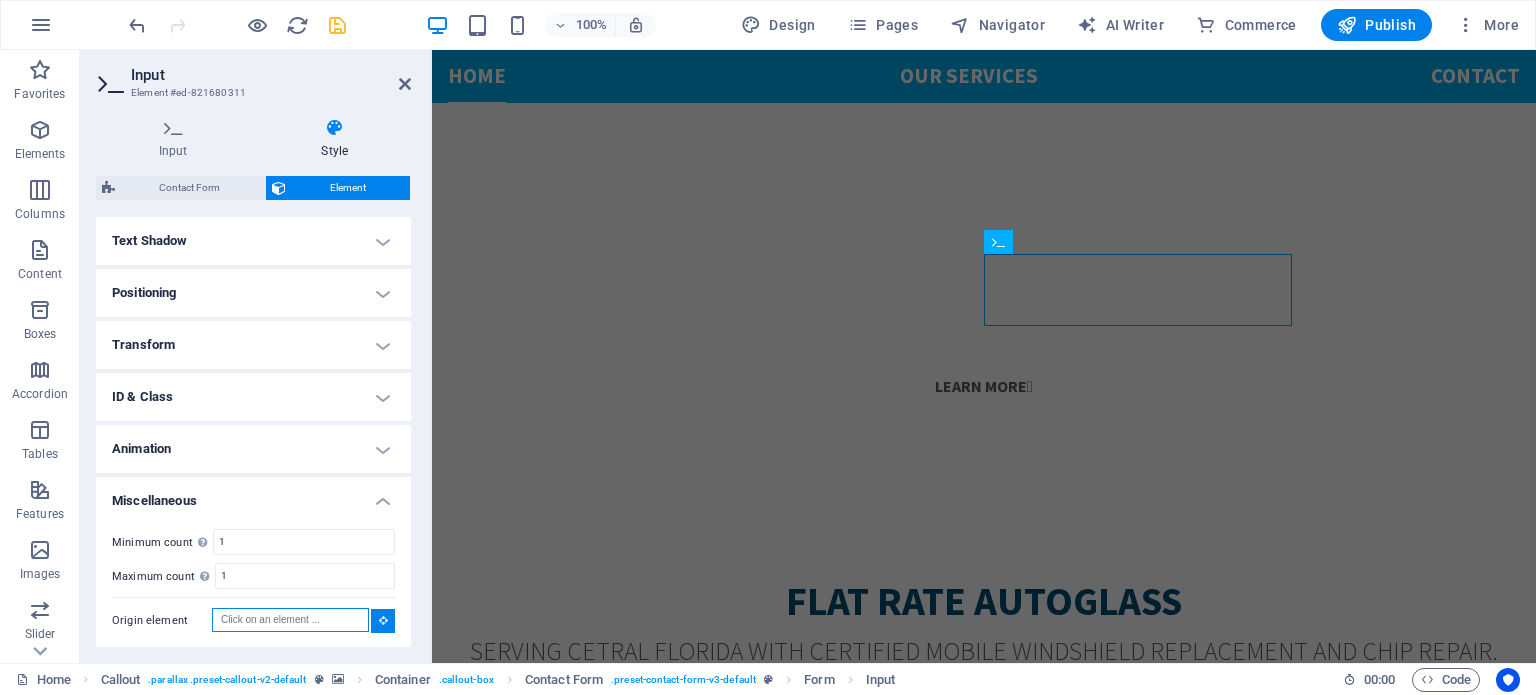 click on "Origin element" at bounding box center (290, 620) 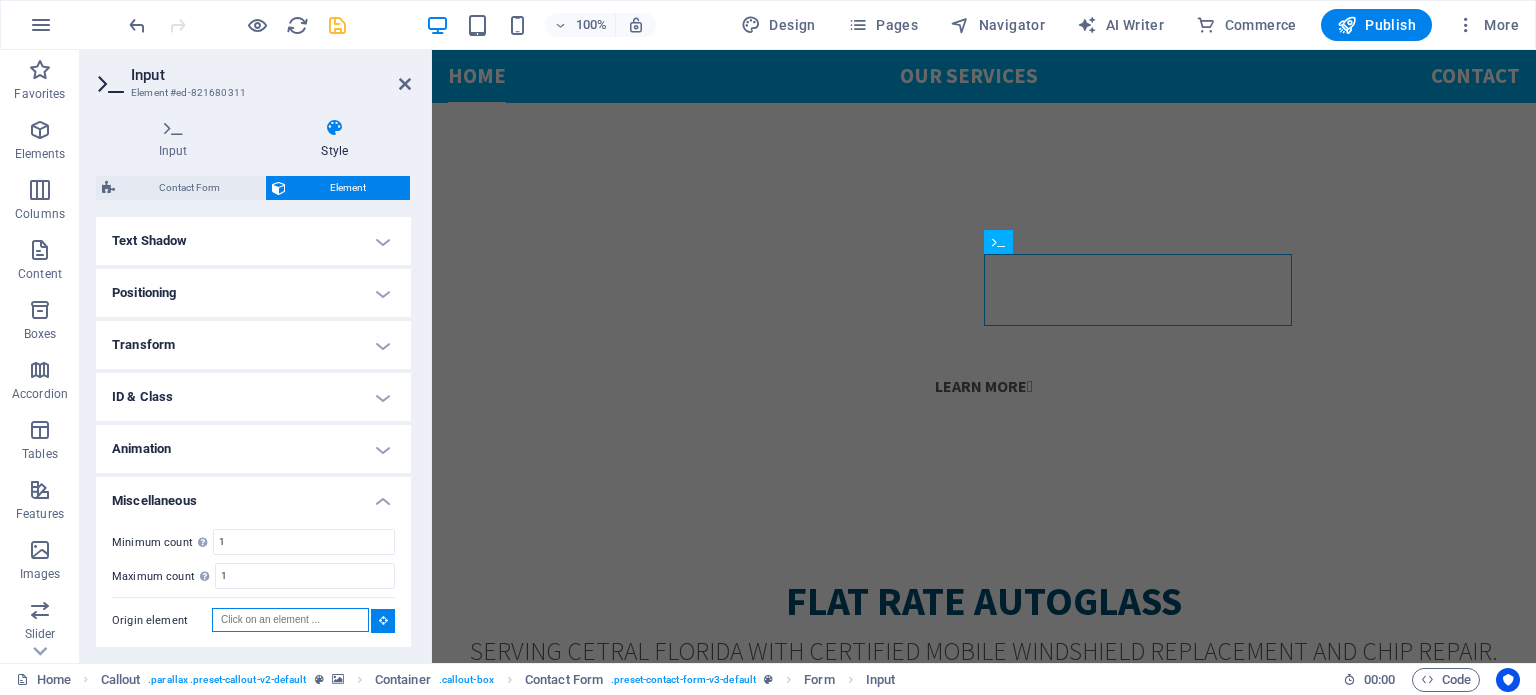 click on "Origin element" at bounding box center [290, 620] 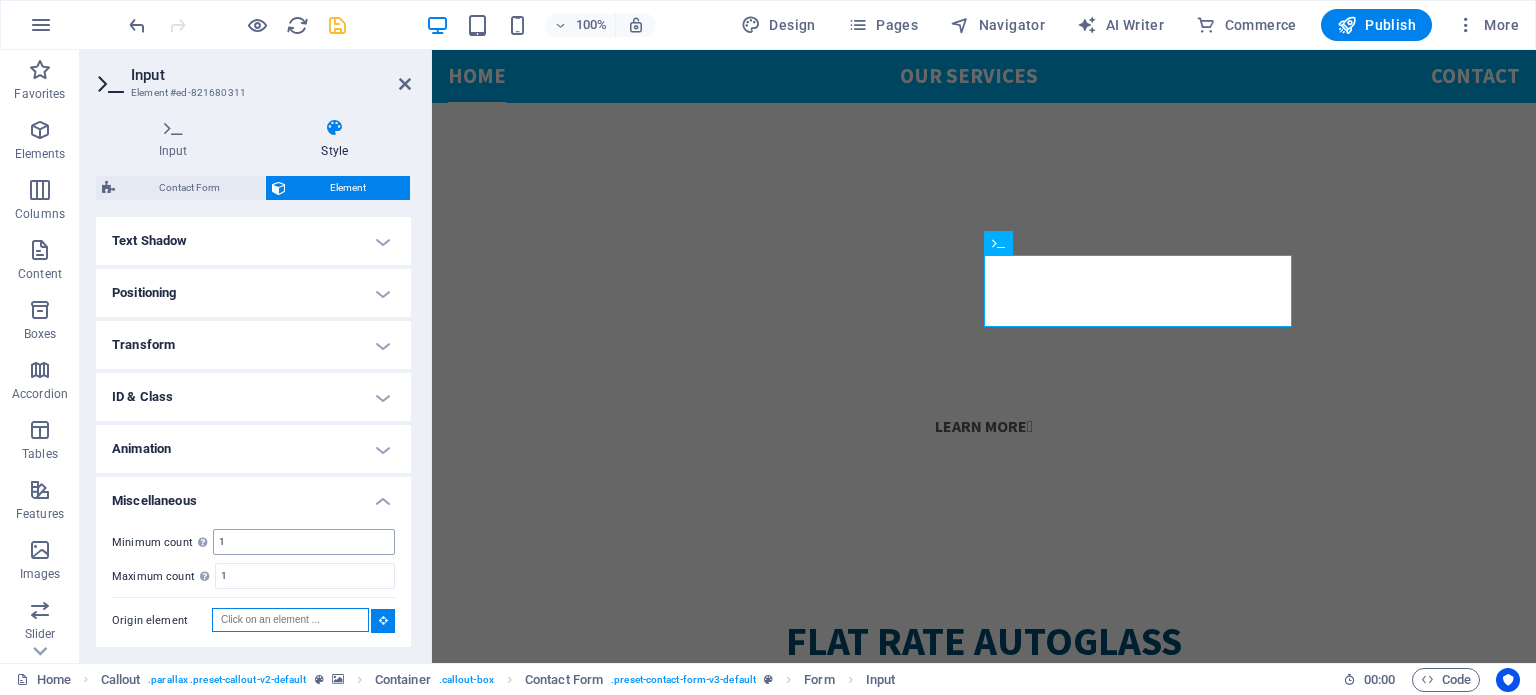 scroll, scrollTop: 1299, scrollLeft: 0, axis: vertical 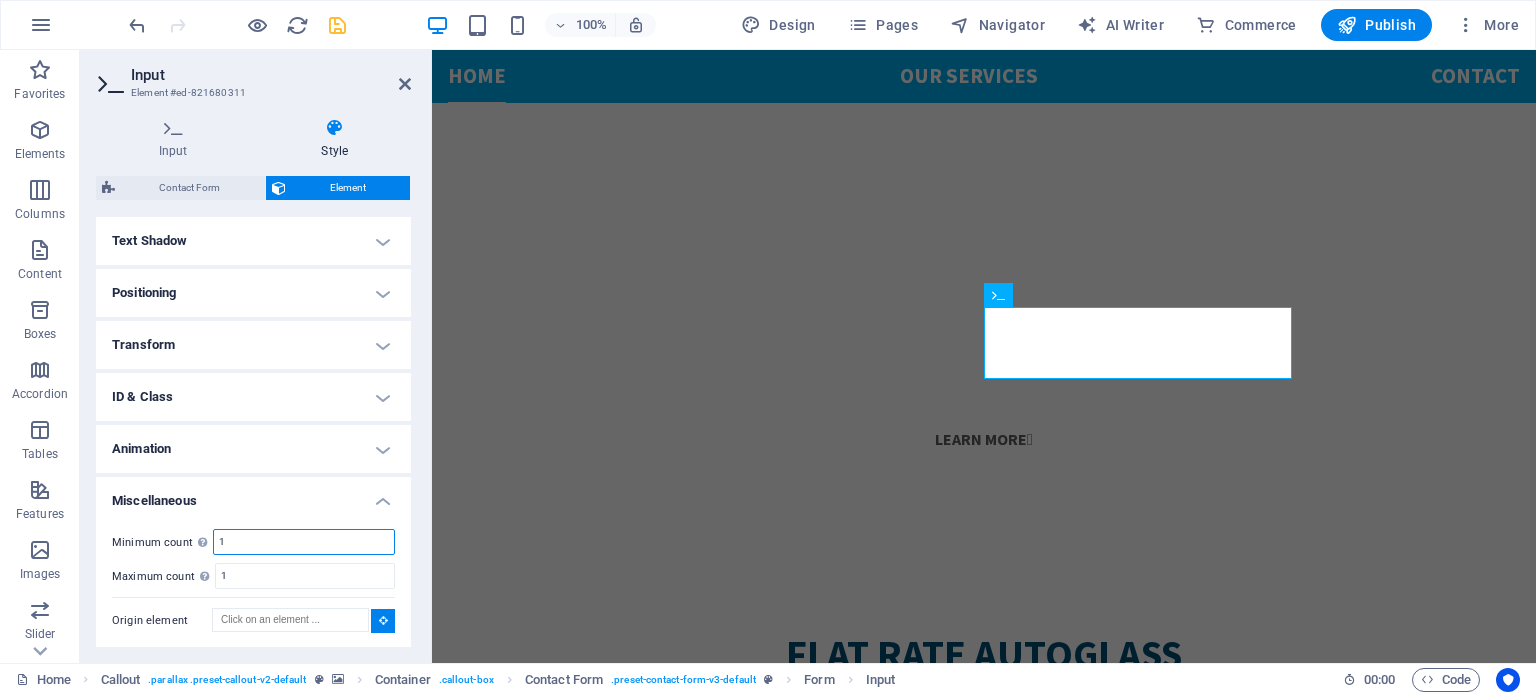 click on "1" at bounding box center [304, 542] 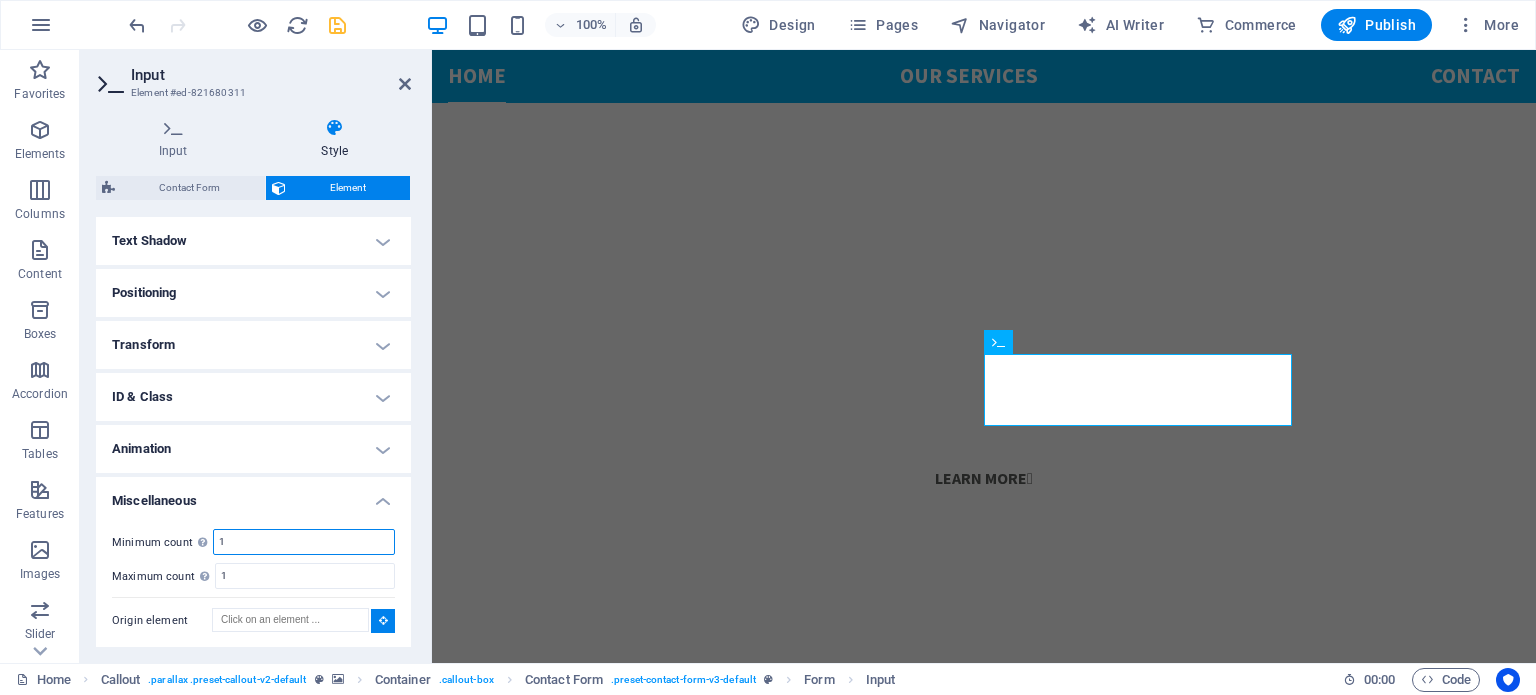 scroll, scrollTop: 1245, scrollLeft: 0, axis: vertical 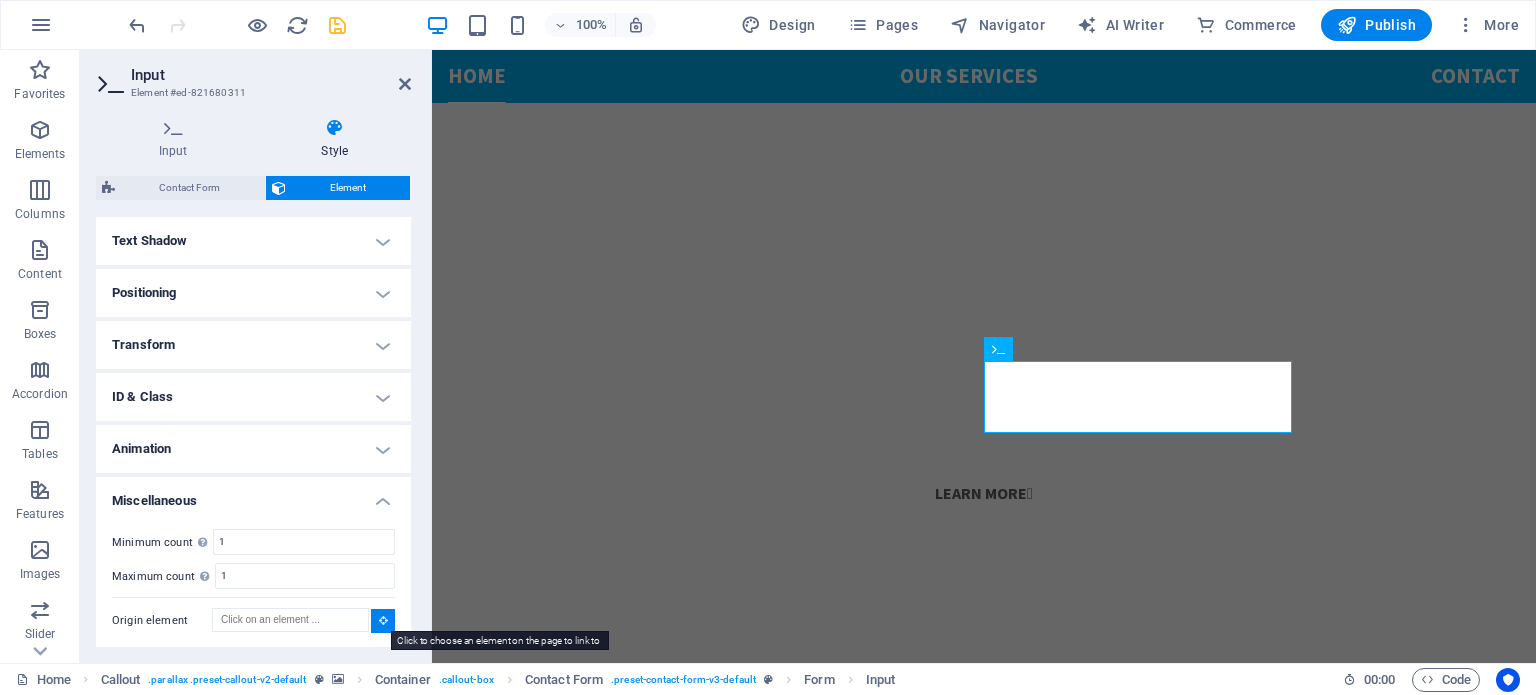 click at bounding box center (383, 620) 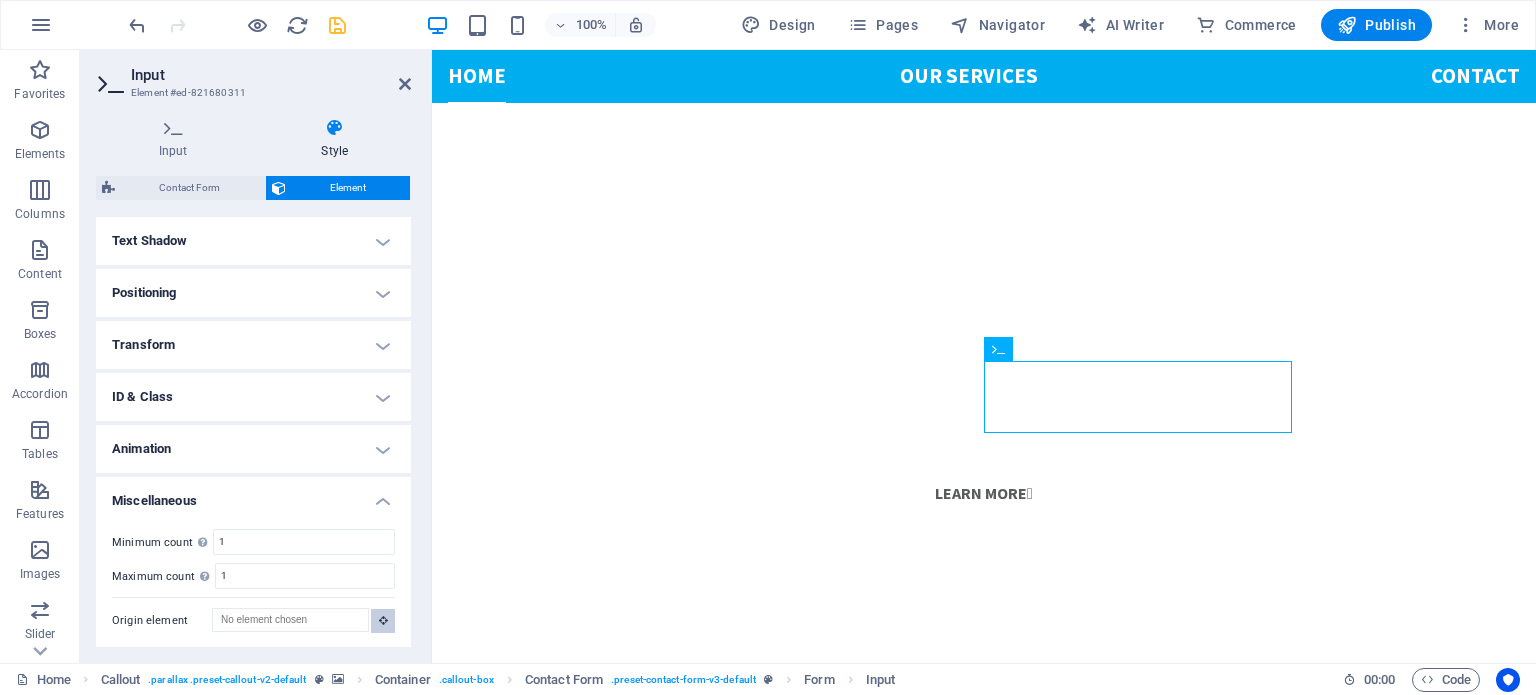 click at bounding box center [383, 620] 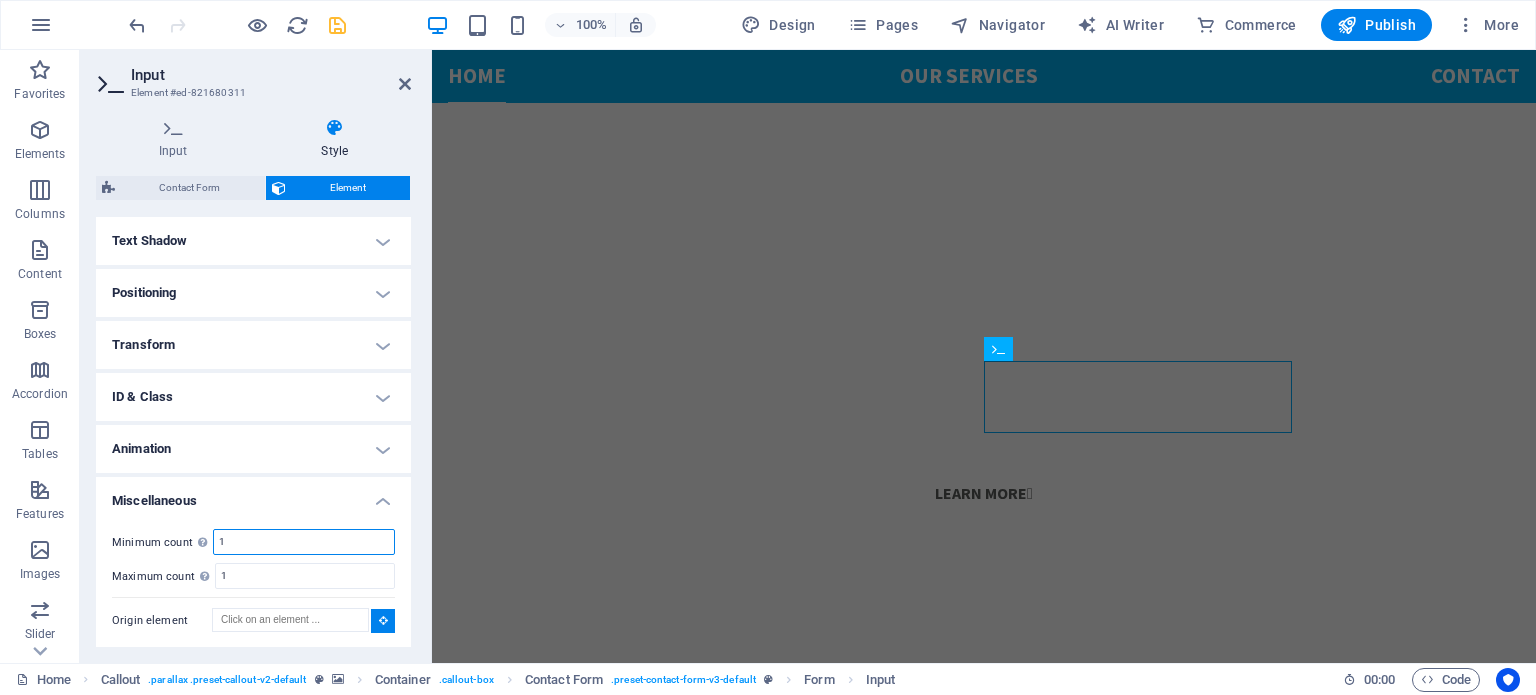 click on "1" at bounding box center [304, 542] 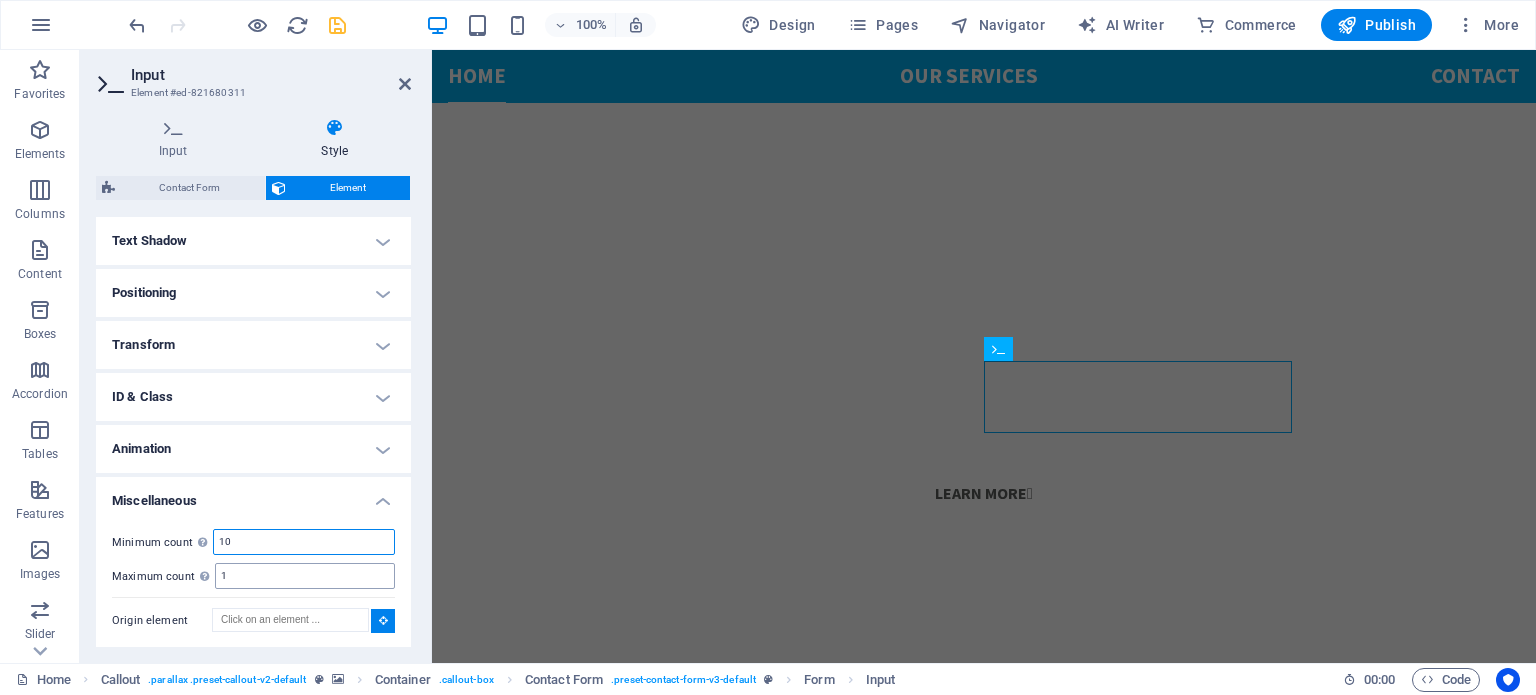 type on "10" 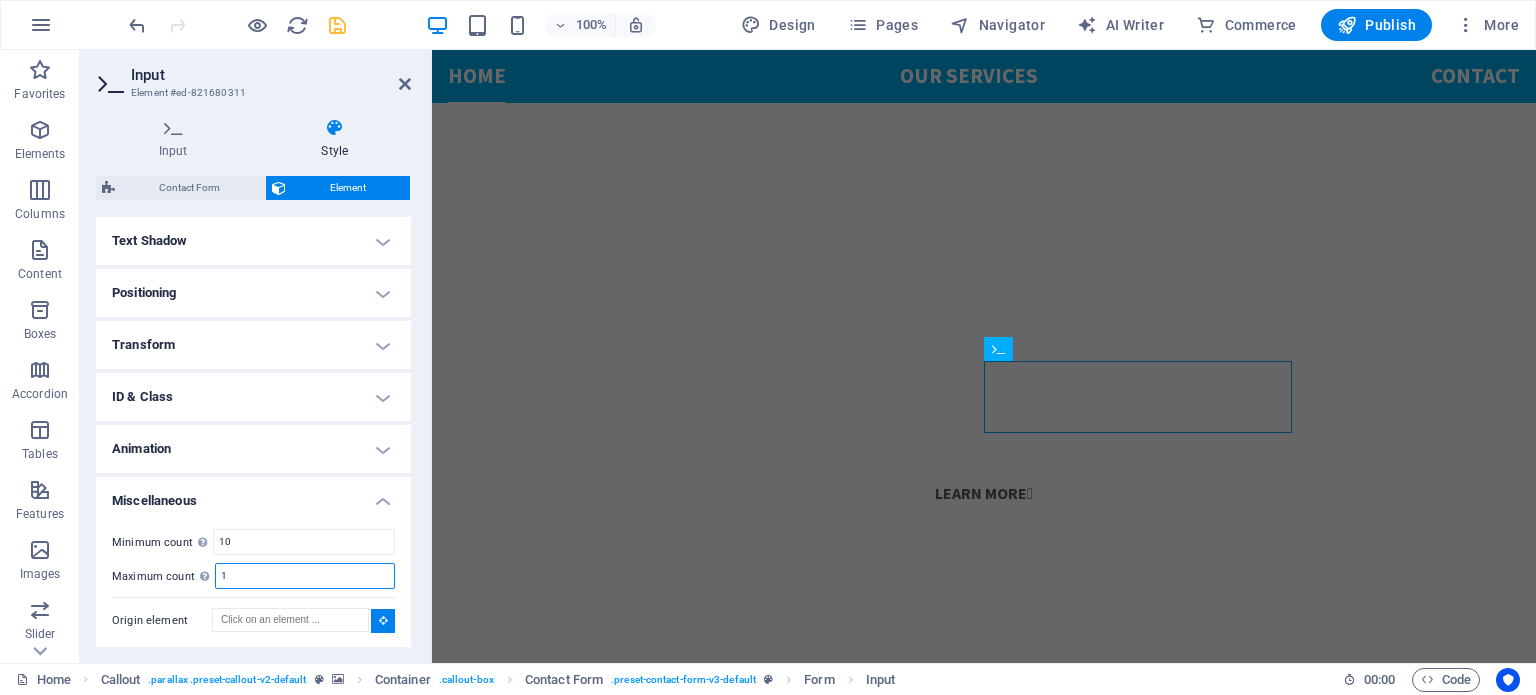 click on "1" at bounding box center (305, 576) 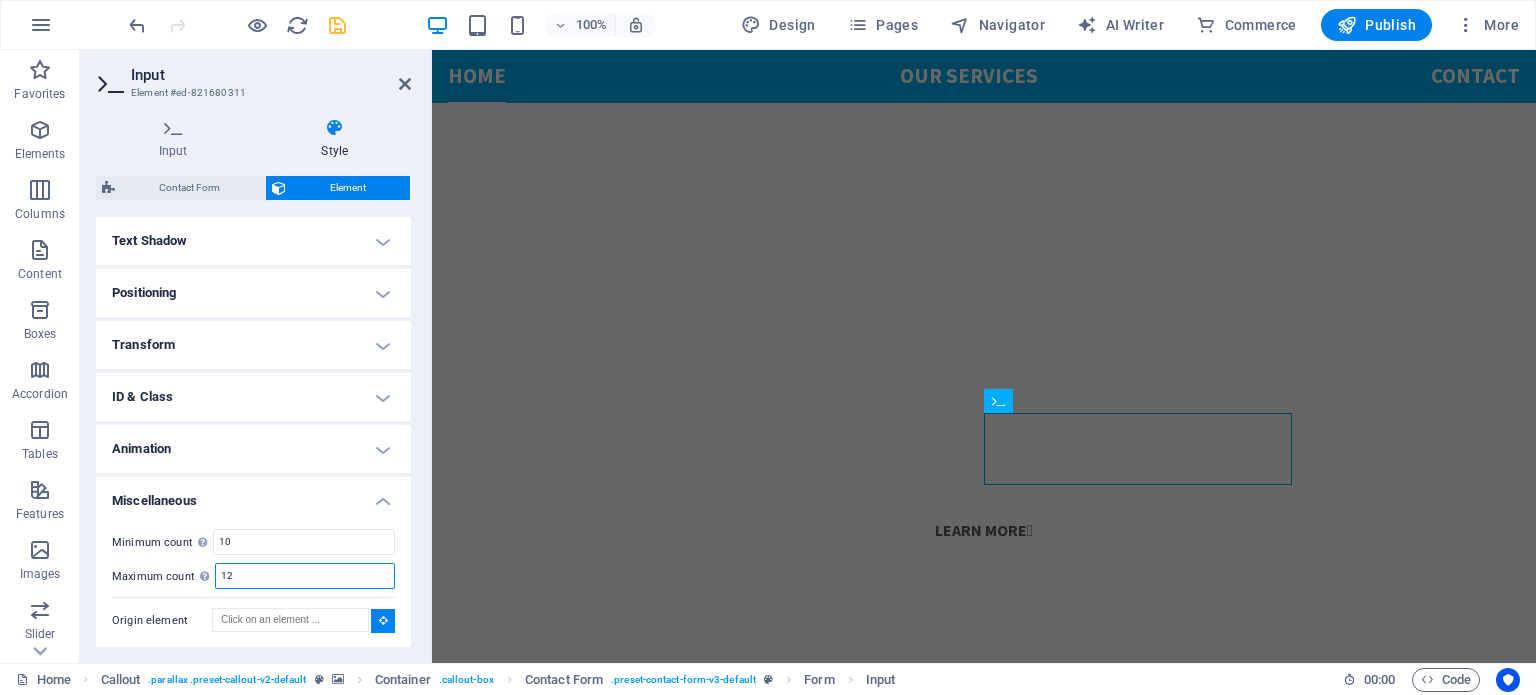 scroll, scrollTop: 1192, scrollLeft: 0, axis: vertical 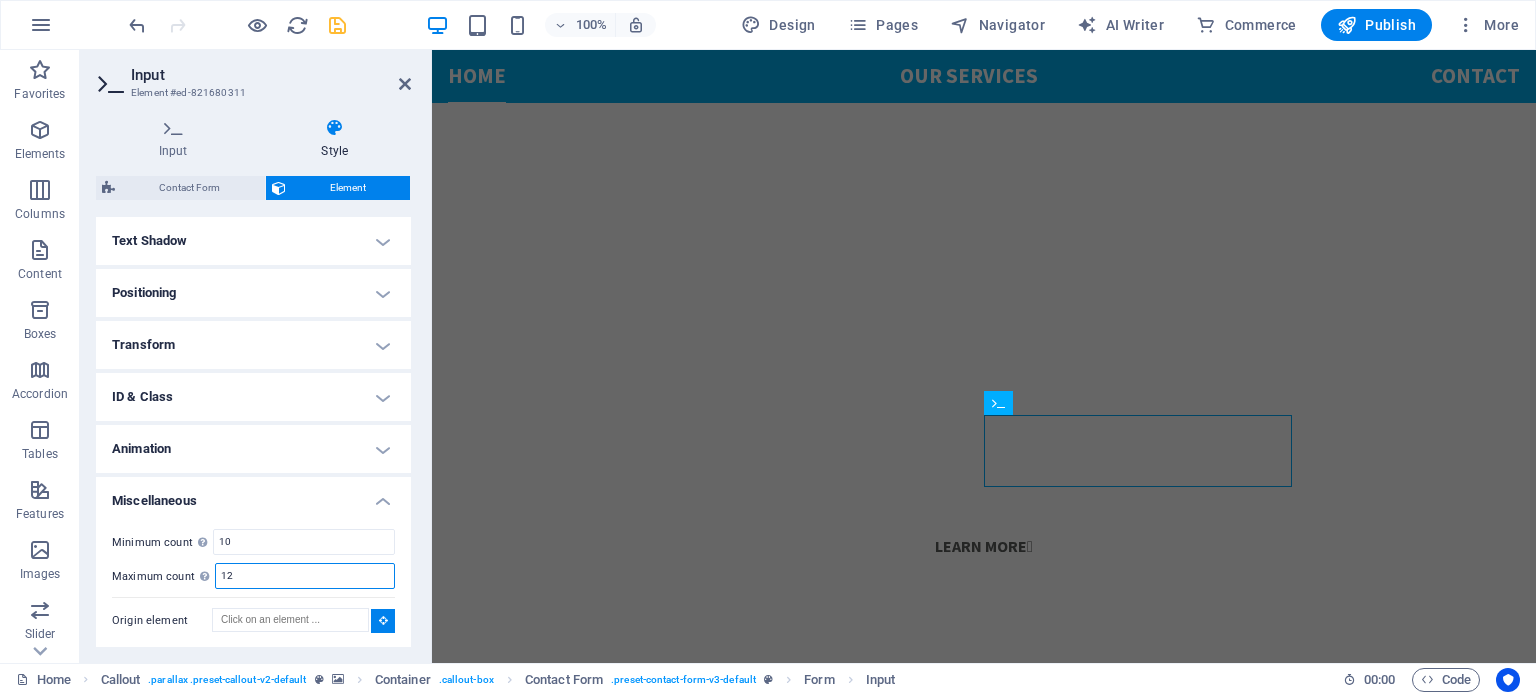 type on "12" 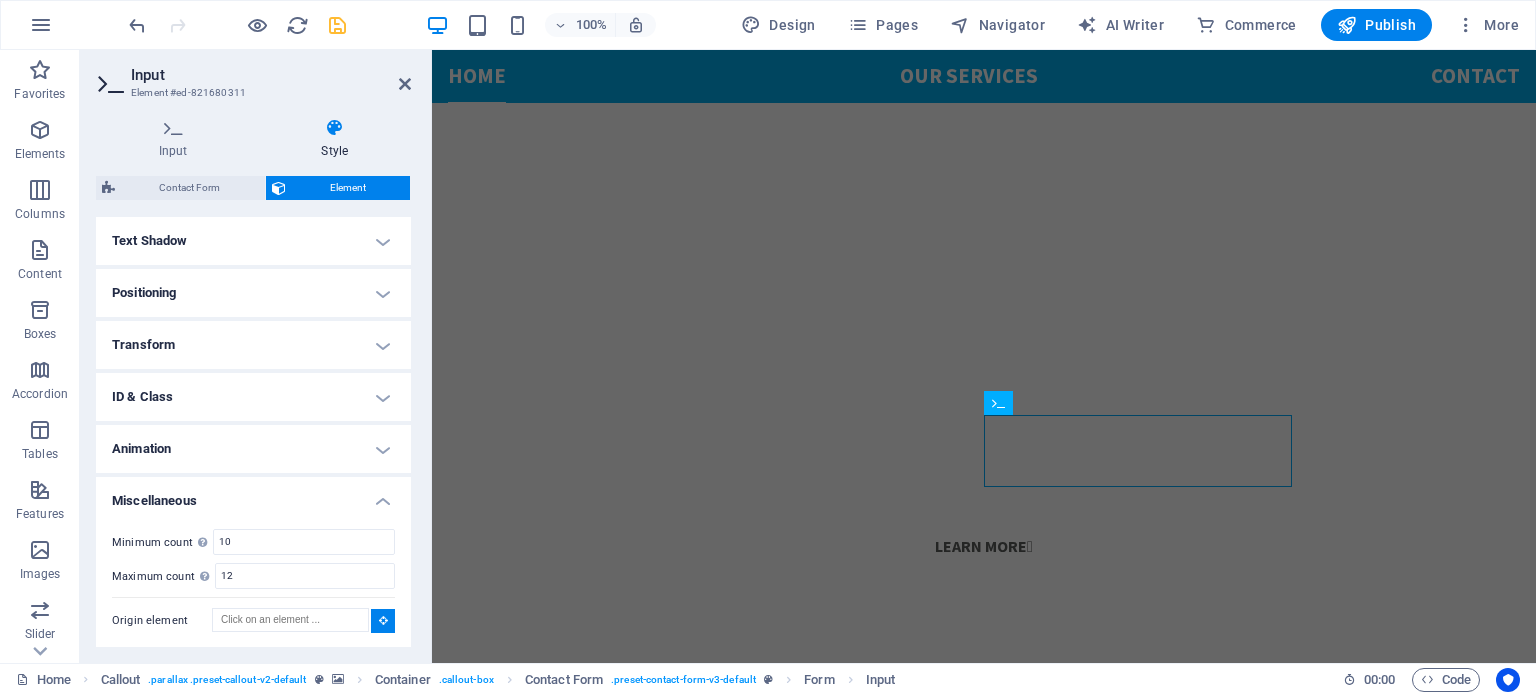 click on "Miscellaneous" at bounding box center [253, 495] 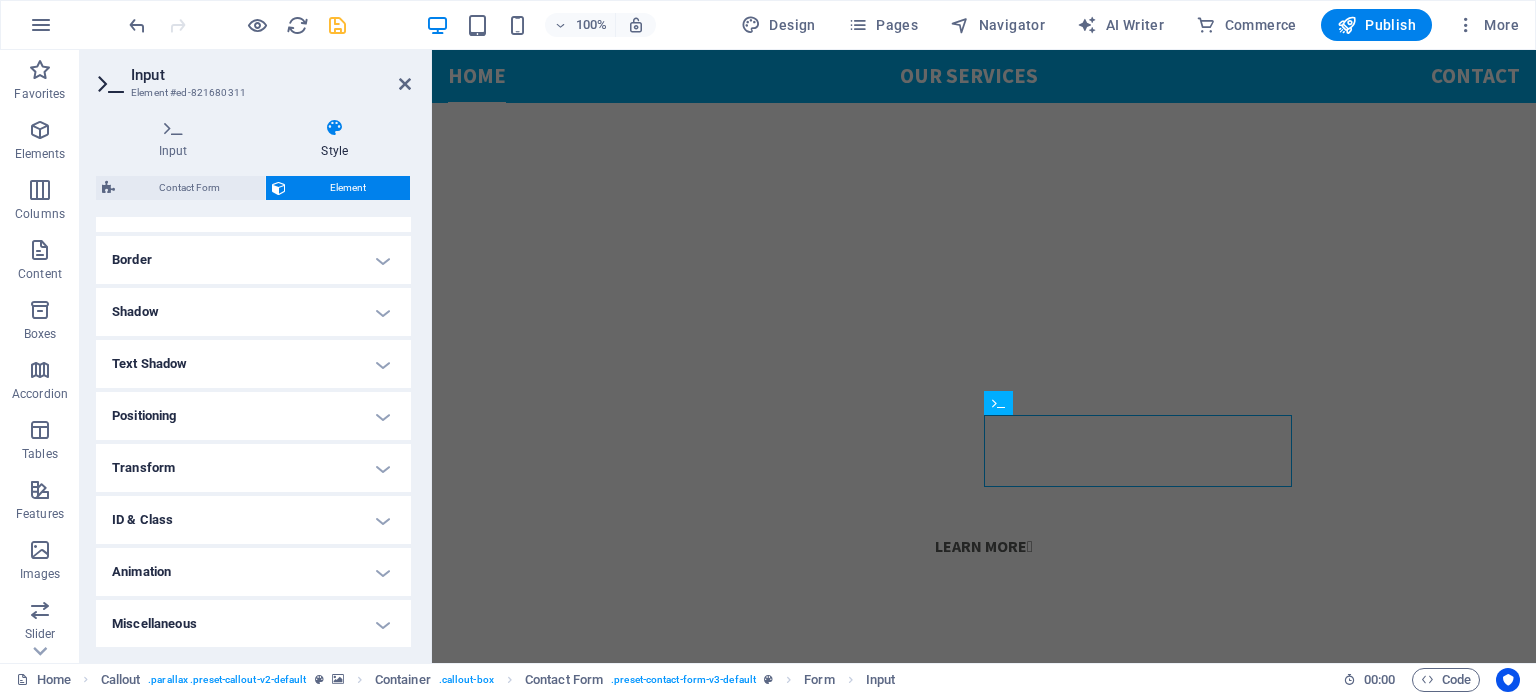 click on "ID & Class" at bounding box center (253, 520) 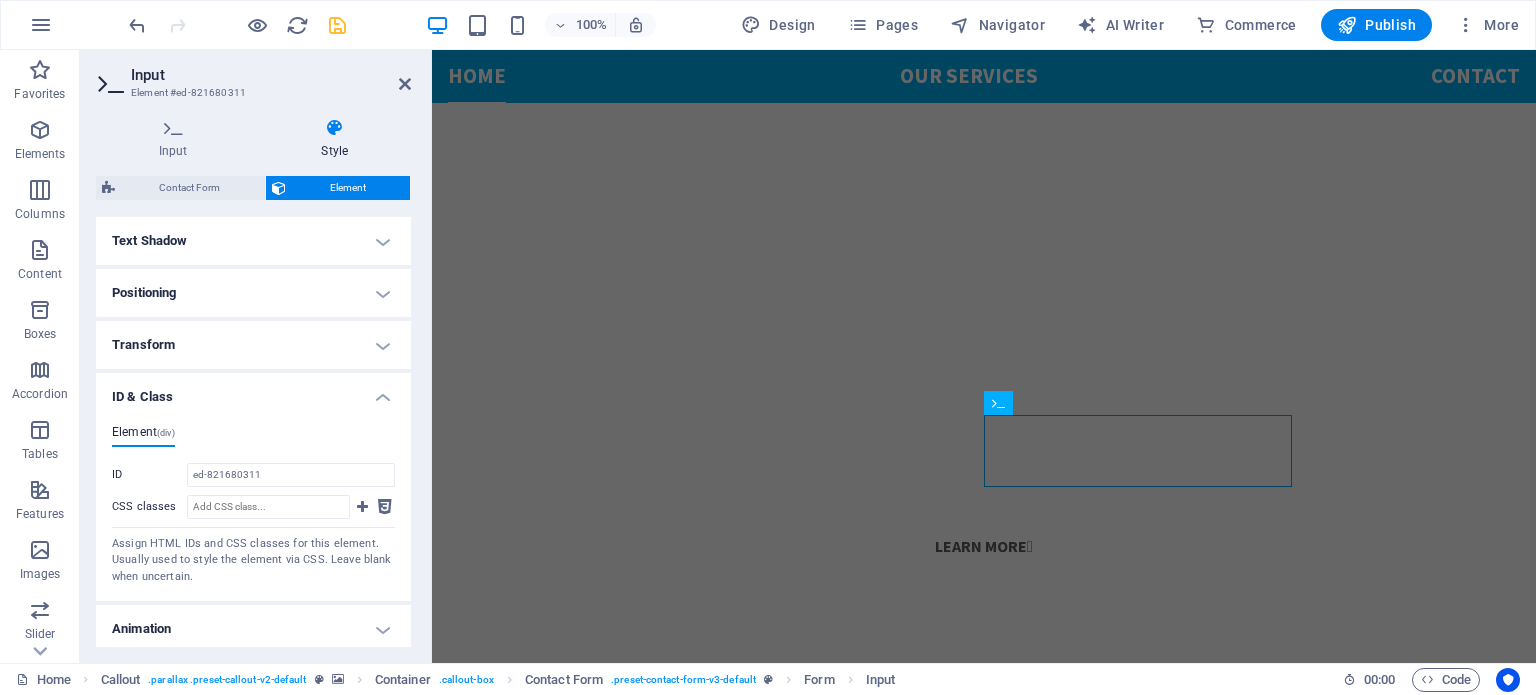 click on "ID & Class" at bounding box center [253, 391] 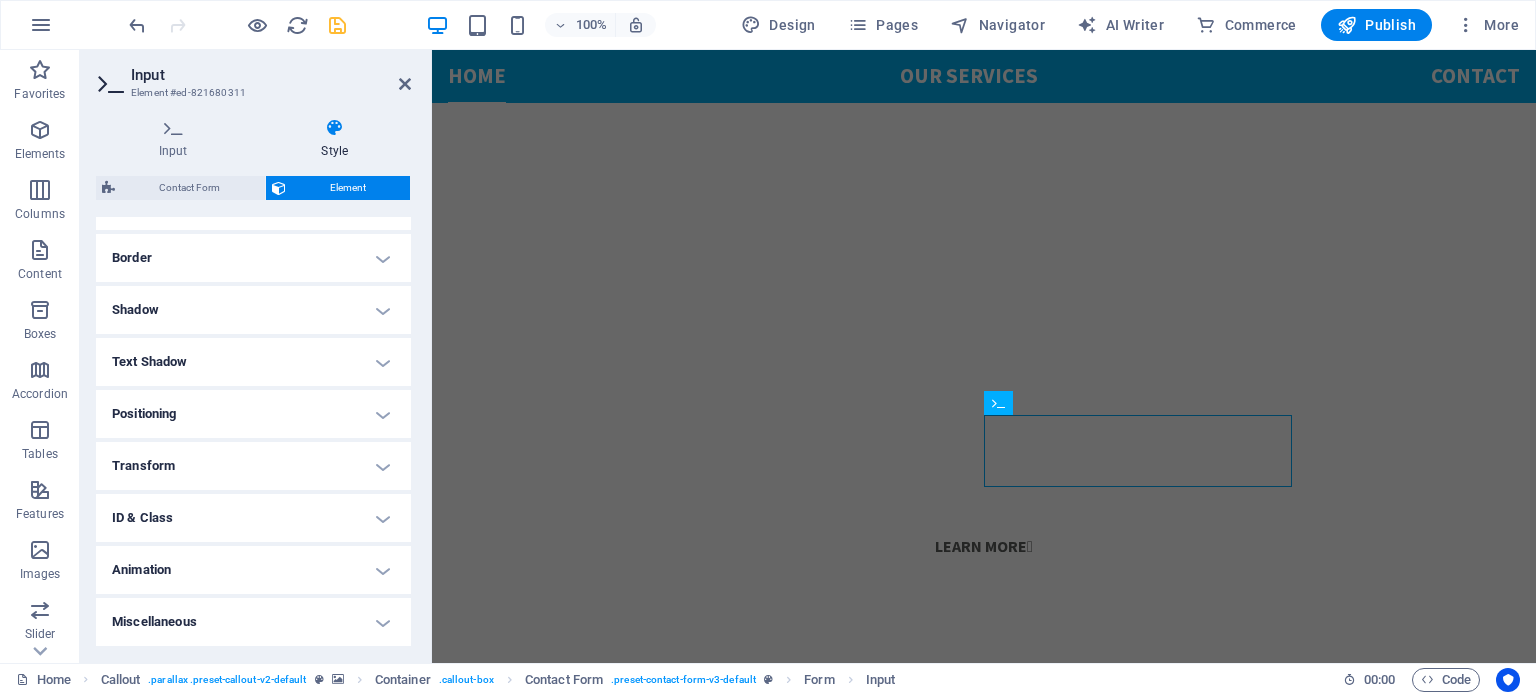 scroll, scrollTop: 414, scrollLeft: 0, axis: vertical 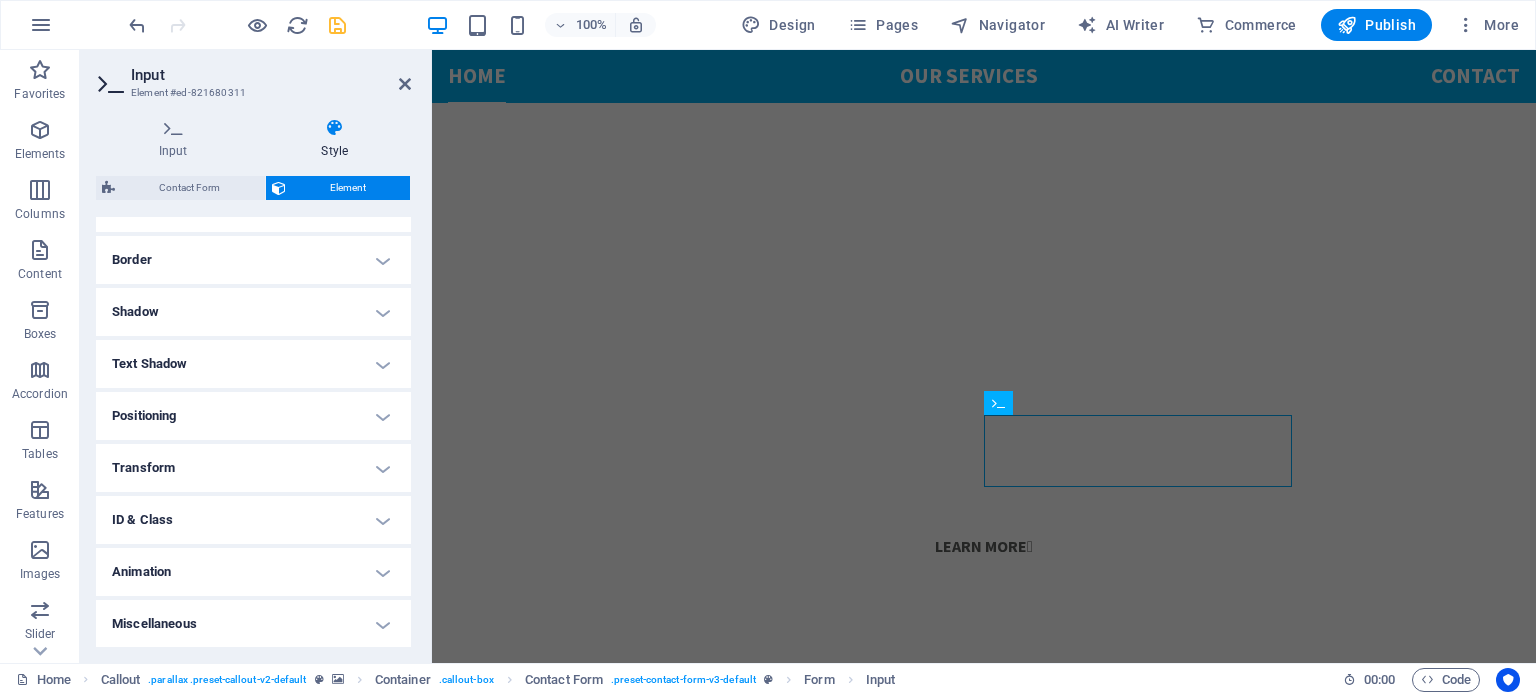 click on "Transform" at bounding box center (253, 468) 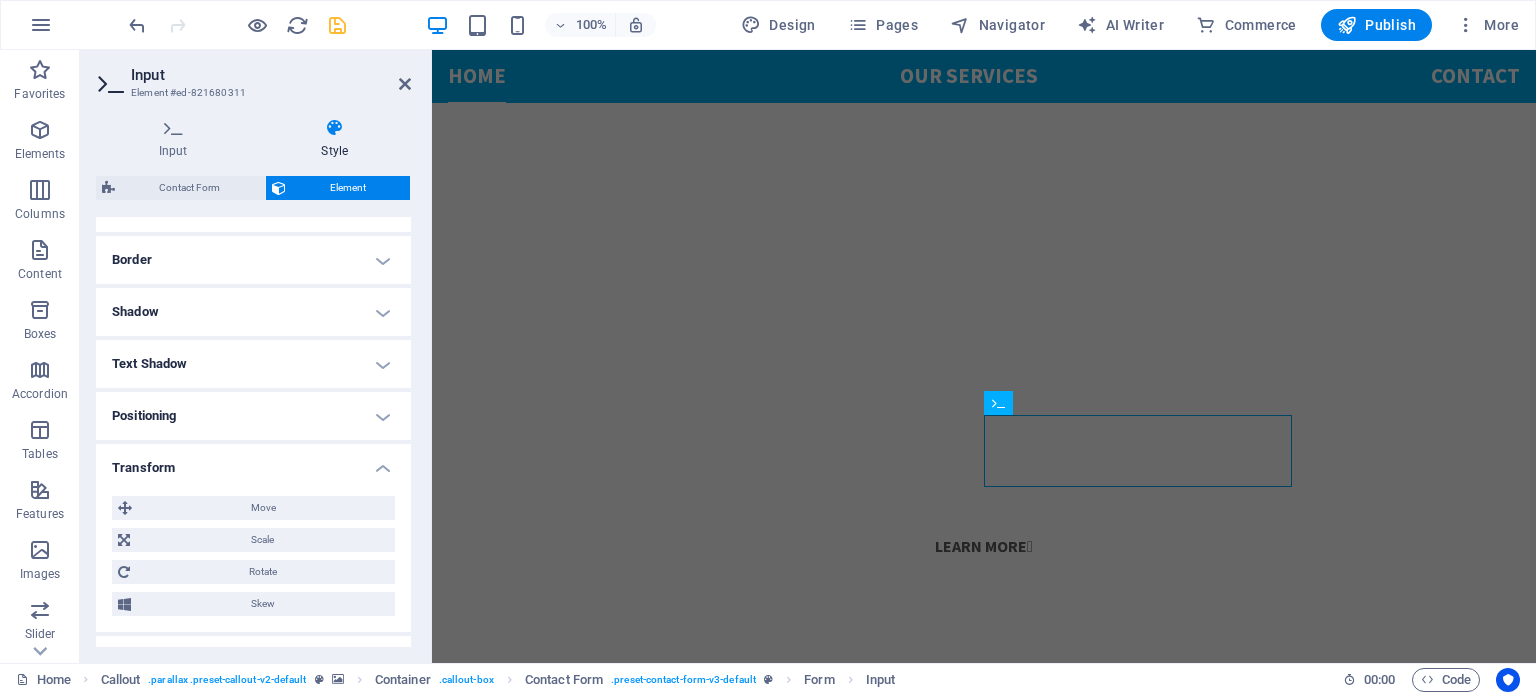 scroll, scrollTop: 537, scrollLeft: 0, axis: vertical 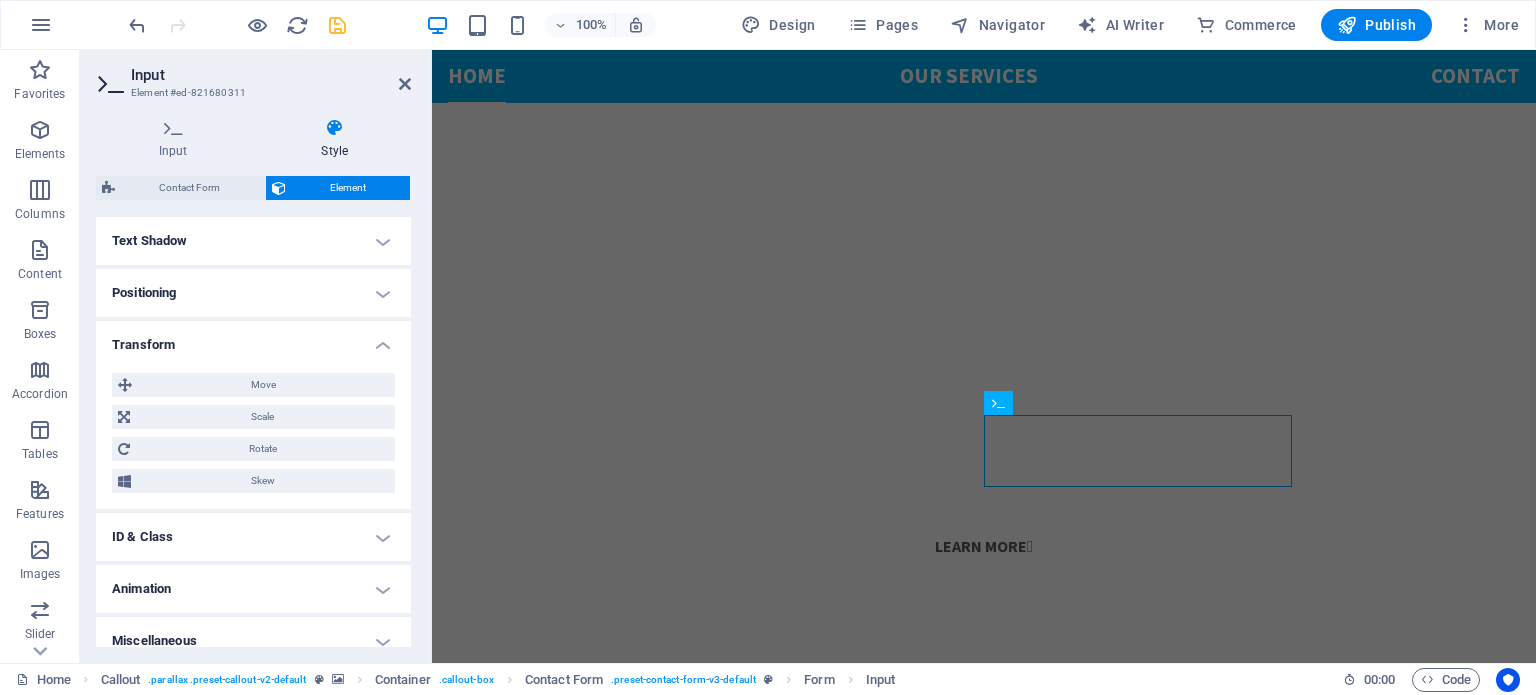 click on "Transform" at bounding box center [253, 339] 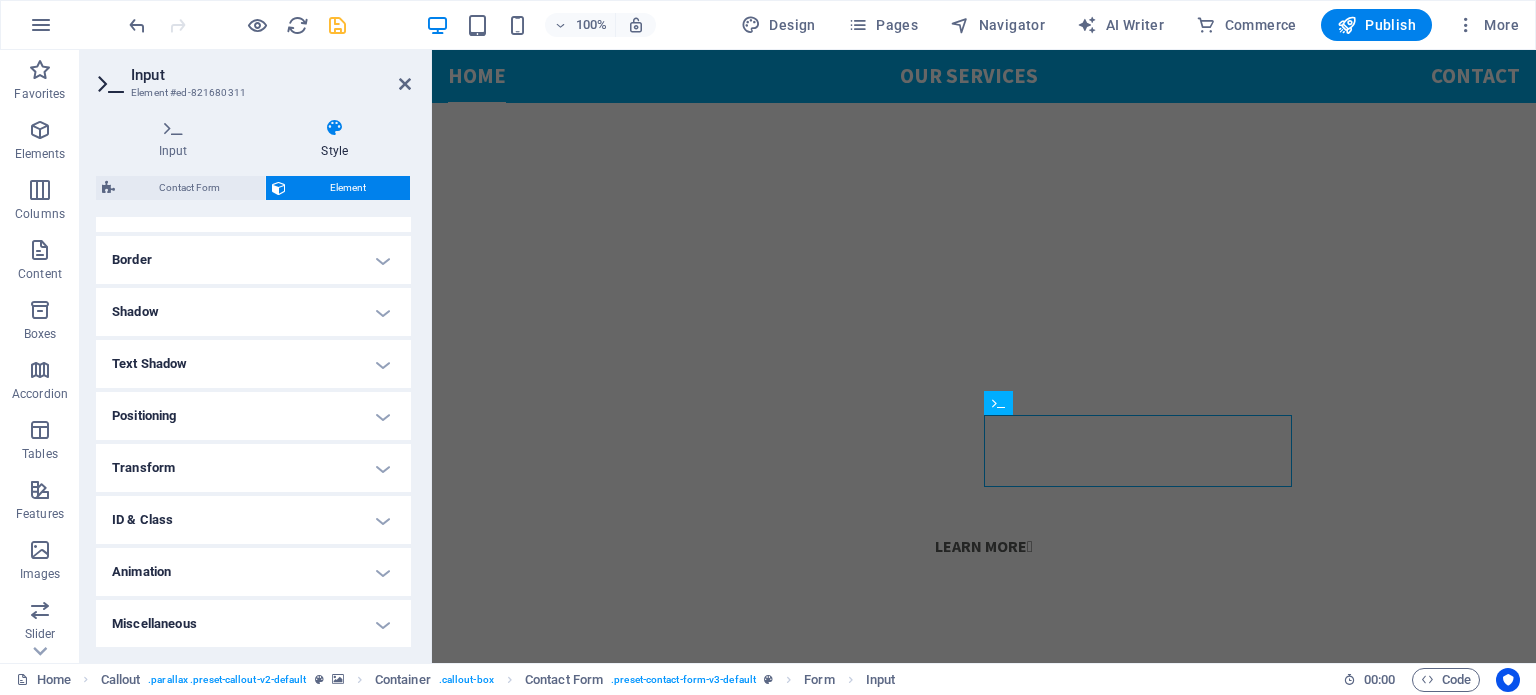 click on "Positioning" at bounding box center (253, 416) 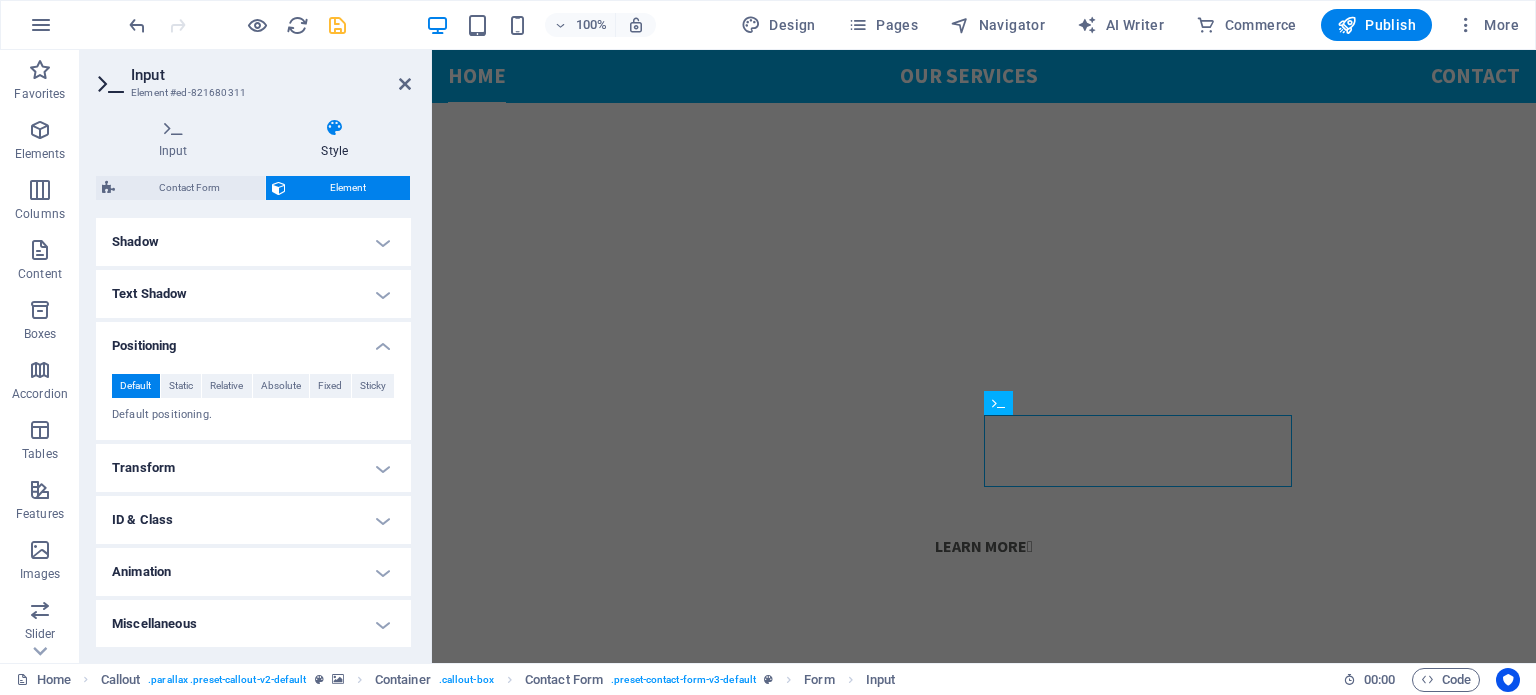 click on "Positioning" at bounding box center [253, 340] 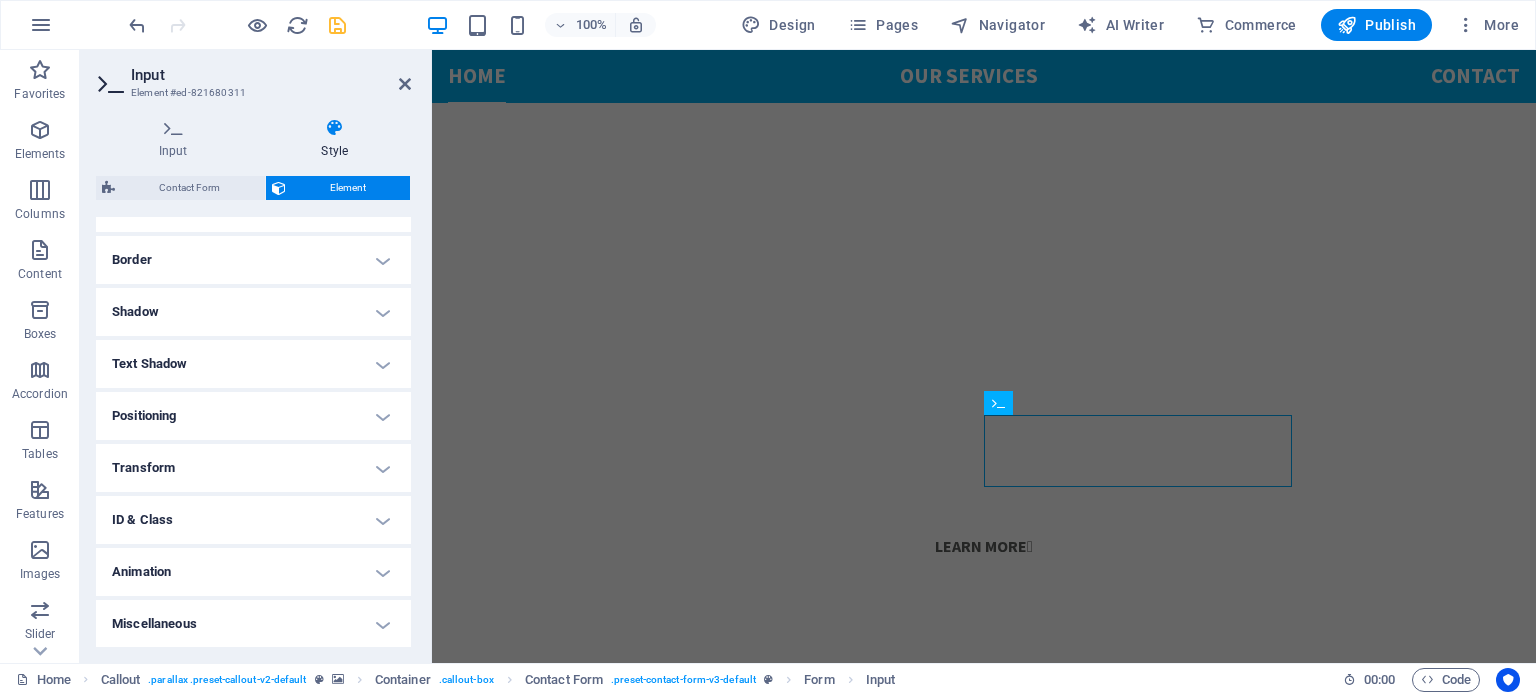 click on "Input Style General Label Placeholder Name Minimum length No minimum length chars Maximum length No maximum length chars Required Show form settings Contact Form Element Layout How this element expands within the layout (Flexbox). Size Default auto px % 1/1 1/2 1/3 1/4 1/5 1/6 1/7 1/8 1/9 1/10 Grow Shrink Order Container layout Visible Visible Opacity 100 % Overflow Spacing Margin Default auto px % rem vw vh Custom Custom auto px % rem vw vh auto px % rem vw vh auto px % rem vw vh auto px % rem vw vh Padding Default px rem % vh vw Custom Custom px rem % vh vw px rem % vh vw px rem % vh vw px rem % vh vw Border Style              - Width 1 auto px rem % vh vw Custom Custom 1 auto px rem % vh vw 1 auto px rem % vh vw 1 auto px rem % vh vw 1 auto px rem % vh vw  - Color Round corners Default px rem % vh vw Custom Custom px rem % vh vw px rem % vh vw px rem % vh vw px rem % vh vw Shadow Default None Outside Inside Color X offset 0 px rem vh vw Y offset 0 px rem vh vw Blur 0 px rem % vh vw Spread 0 px vh" at bounding box center (253, 382) 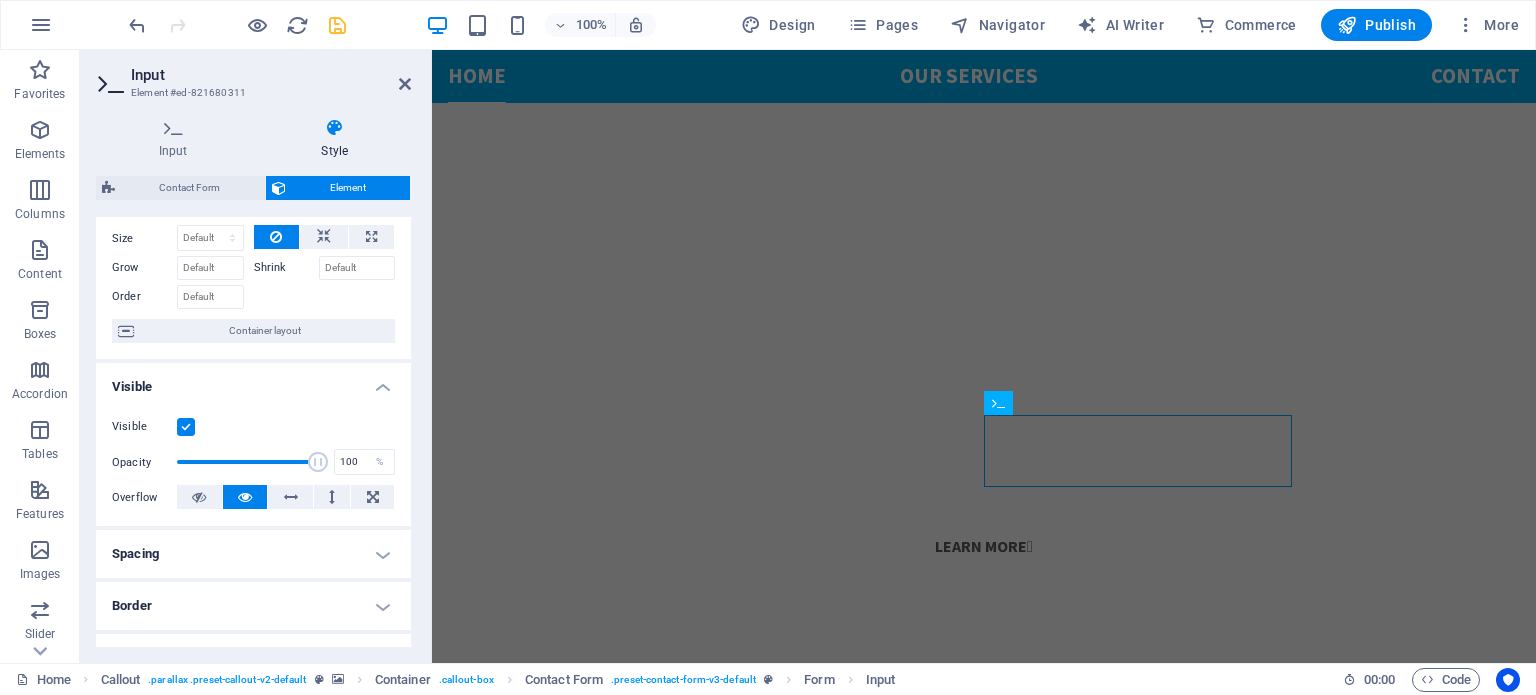 scroll, scrollTop: 99, scrollLeft: 0, axis: vertical 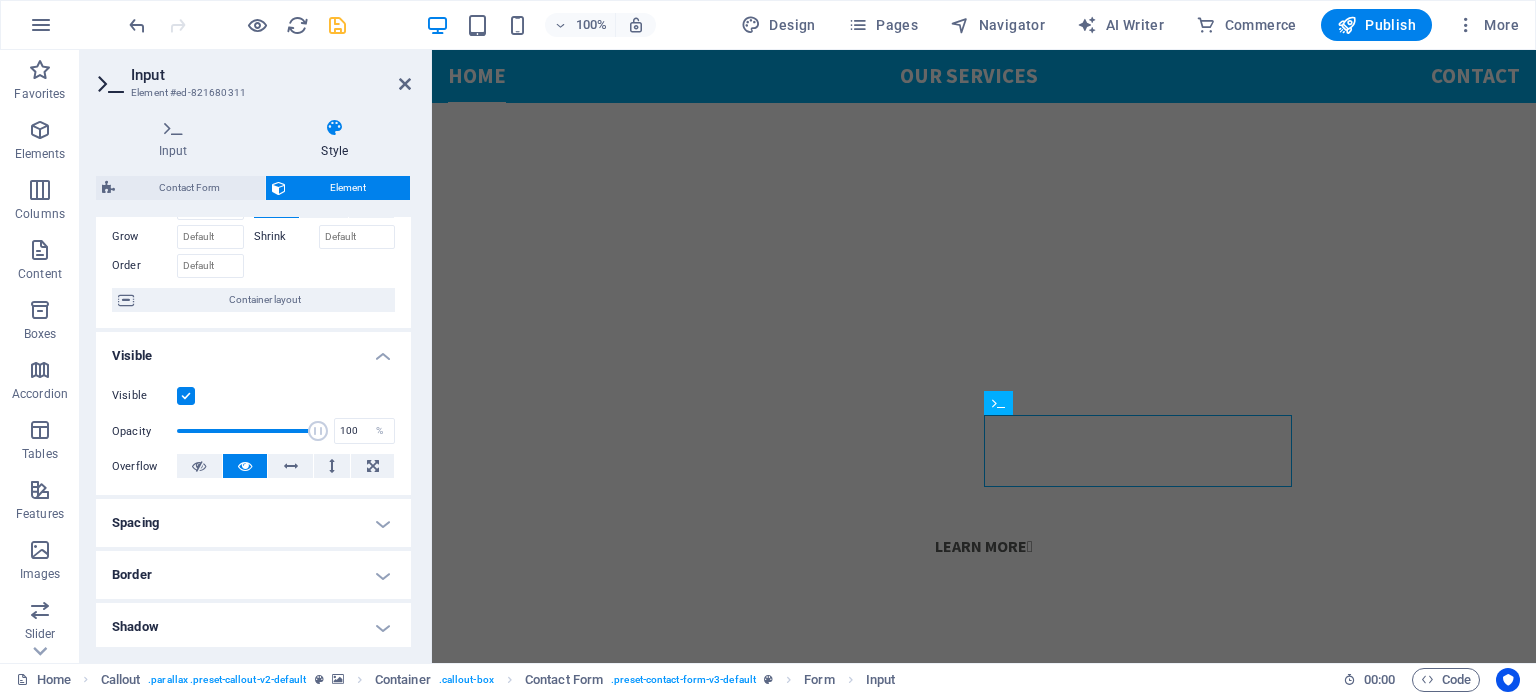 drag, startPoint x: 408, startPoint y: 479, endPoint x: 0, endPoint y: 268, distance: 459.33102 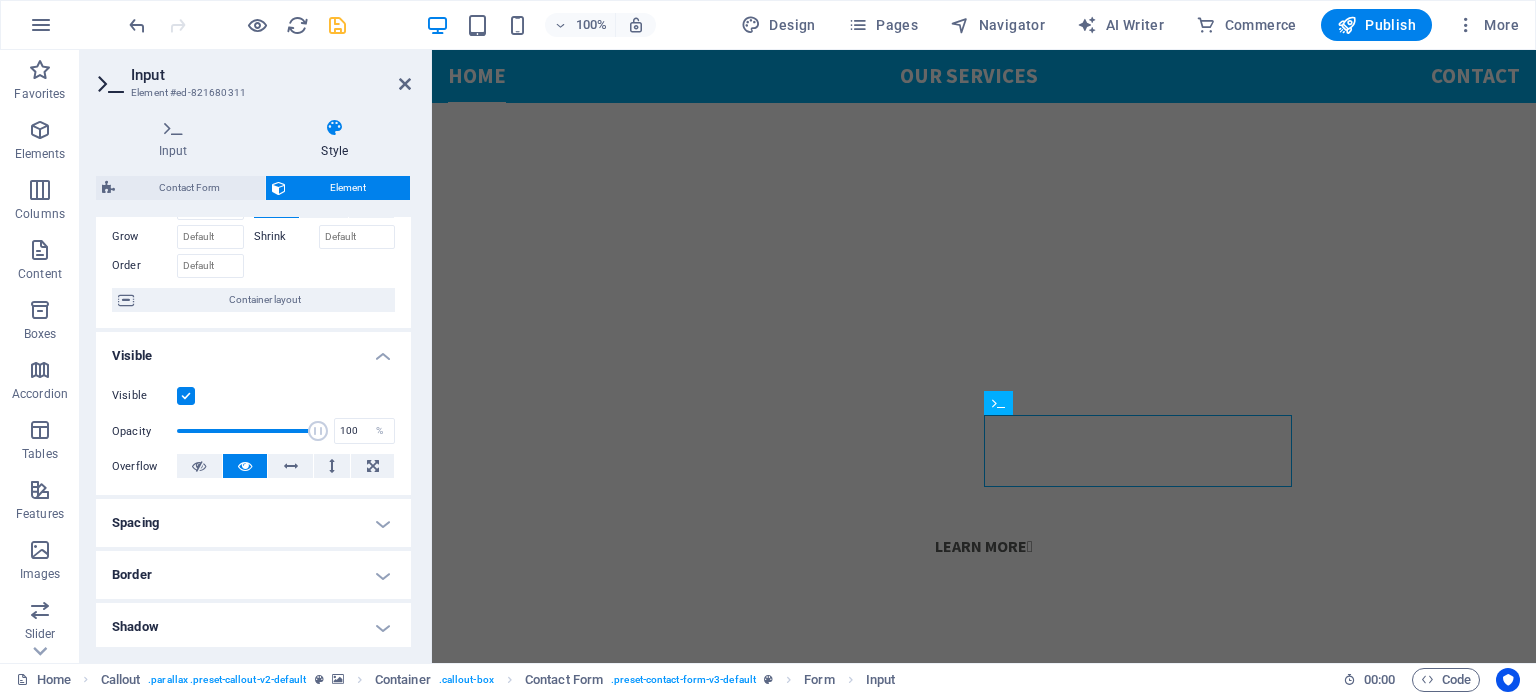 click on "Layout How this element expands within the layout (Flexbox). Size Default auto px % 1/1 1/2 1/3 1/4 1/5 1/6 1/7 1/8 1/9 1/10 Grow Shrink Order Container layout Visible Visible Opacity 100 % Overflow Spacing Margin Default auto px % rem vw vh Custom Custom auto px % rem vw vh auto px % rem vw vh auto px % rem vw vh auto px % rem vw vh Padding Default px rem % vh vw Custom Custom px rem % vh vw px rem % vh vw px rem % vh vw px rem % vh vw Border Style              - Width 1 auto px rem % vh vw Custom Custom 1 auto px rem % vh vw 1 auto px rem % vh vw 1 auto px rem % vh vw 1 auto px rem % vh vw  - Color Round corners Default px rem % vh vw Custom Custom px rem % vh vw px rem % vh vw px rem % vh vw px rem % vh vw Shadow Default None Outside Inside Color X offset 0 px rem vh vw Y offset 0 px rem vh vw Blur 0 px rem % vh vw Spread 0 px rem vh vw Text Shadow Default None Outside Color X offset 0 px rem vh vw Y offset 0 px rem vh vw Blur 0 px rem % vh vw Positioning Default Static Relative Absolute Fixed px" at bounding box center [253, 432] 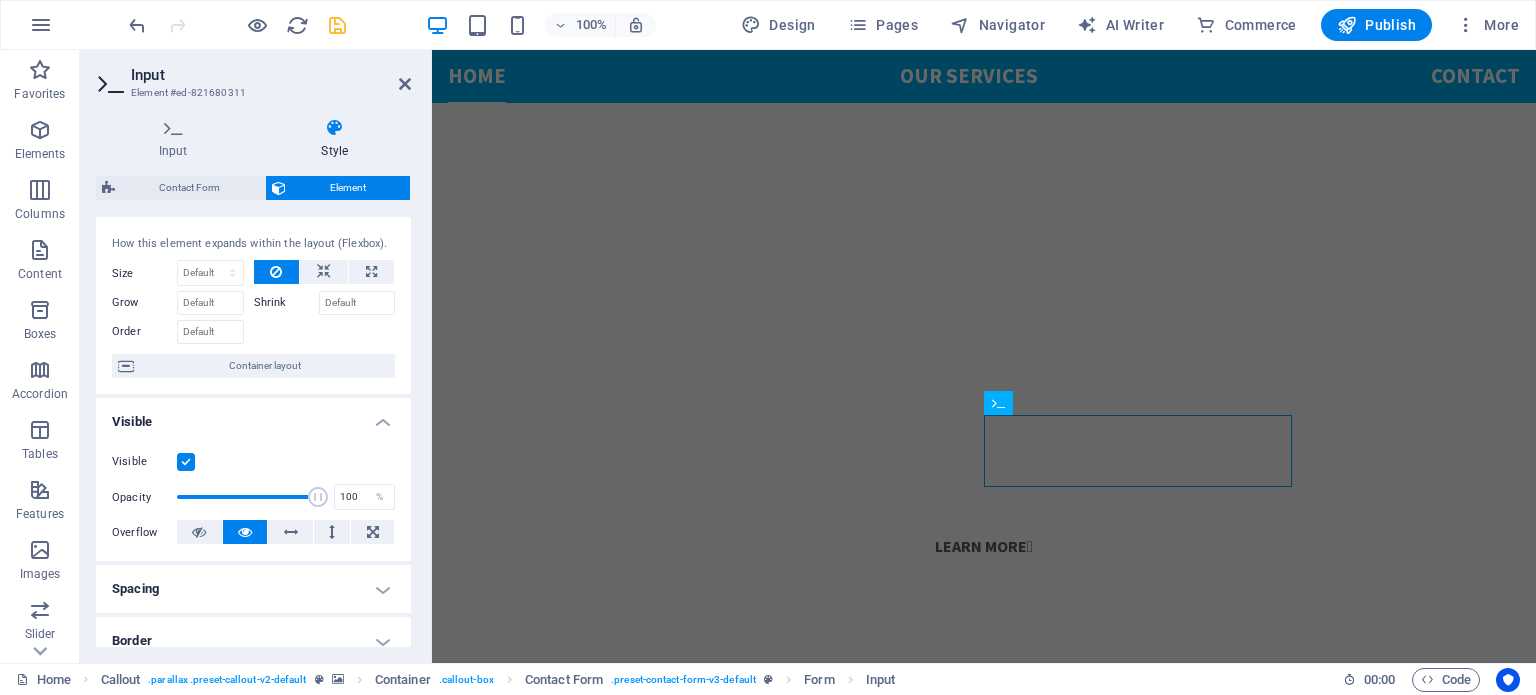 scroll, scrollTop: 0, scrollLeft: 0, axis: both 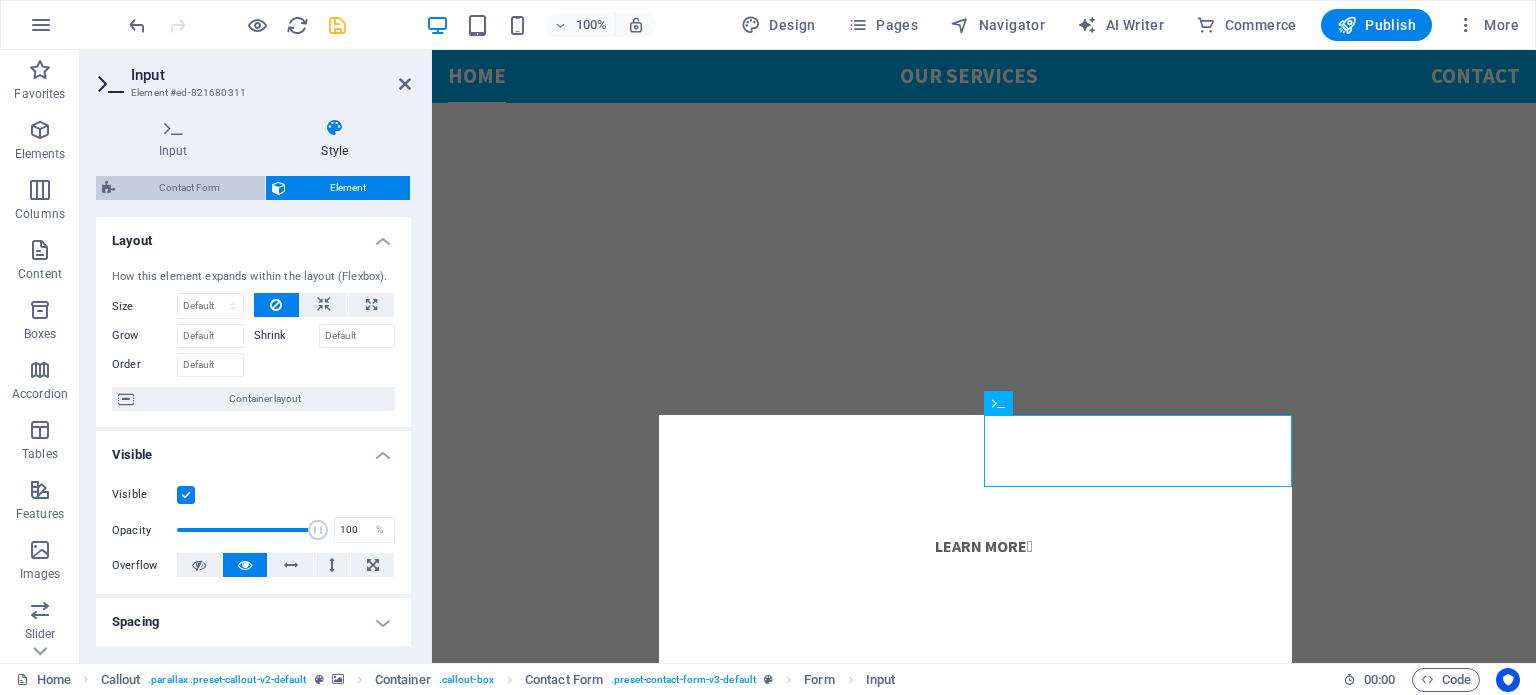 click on "Contact Form" at bounding box center (190, 188) 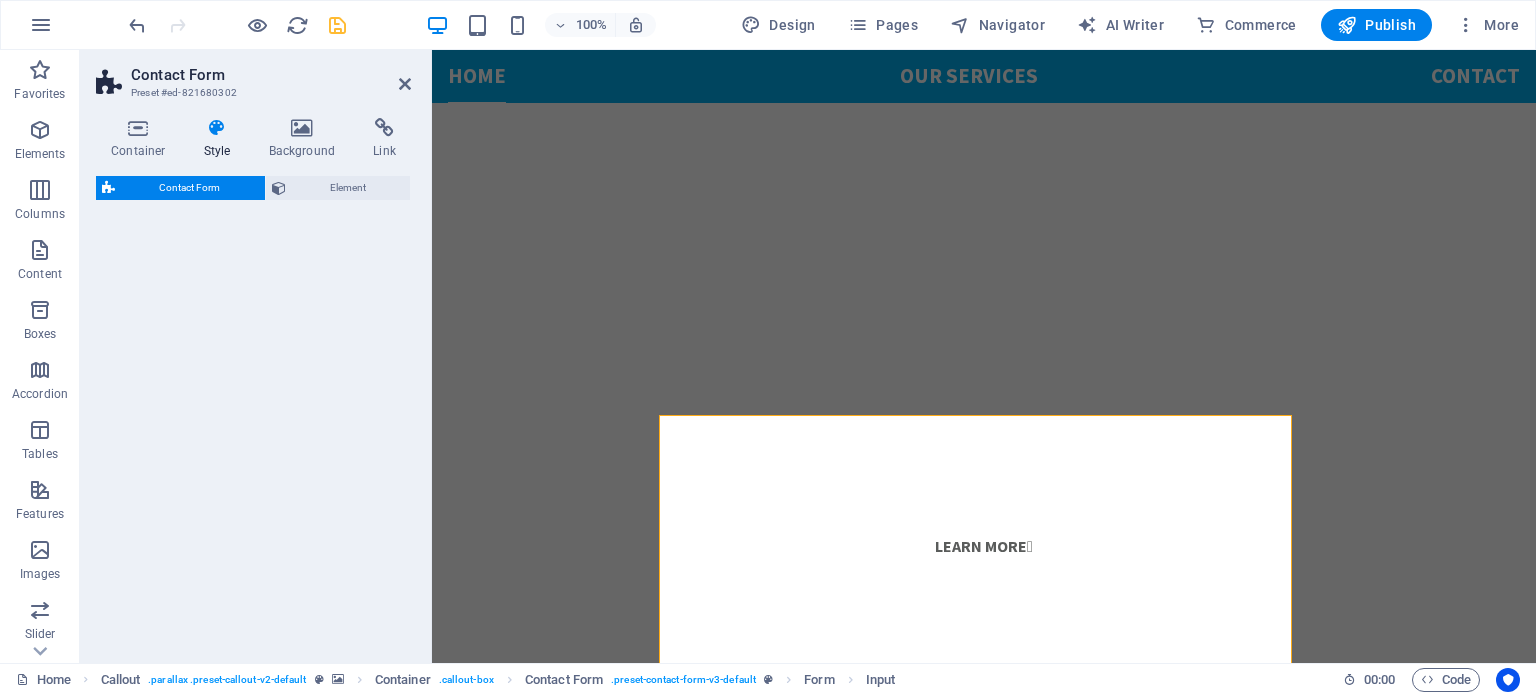 select on "rem" 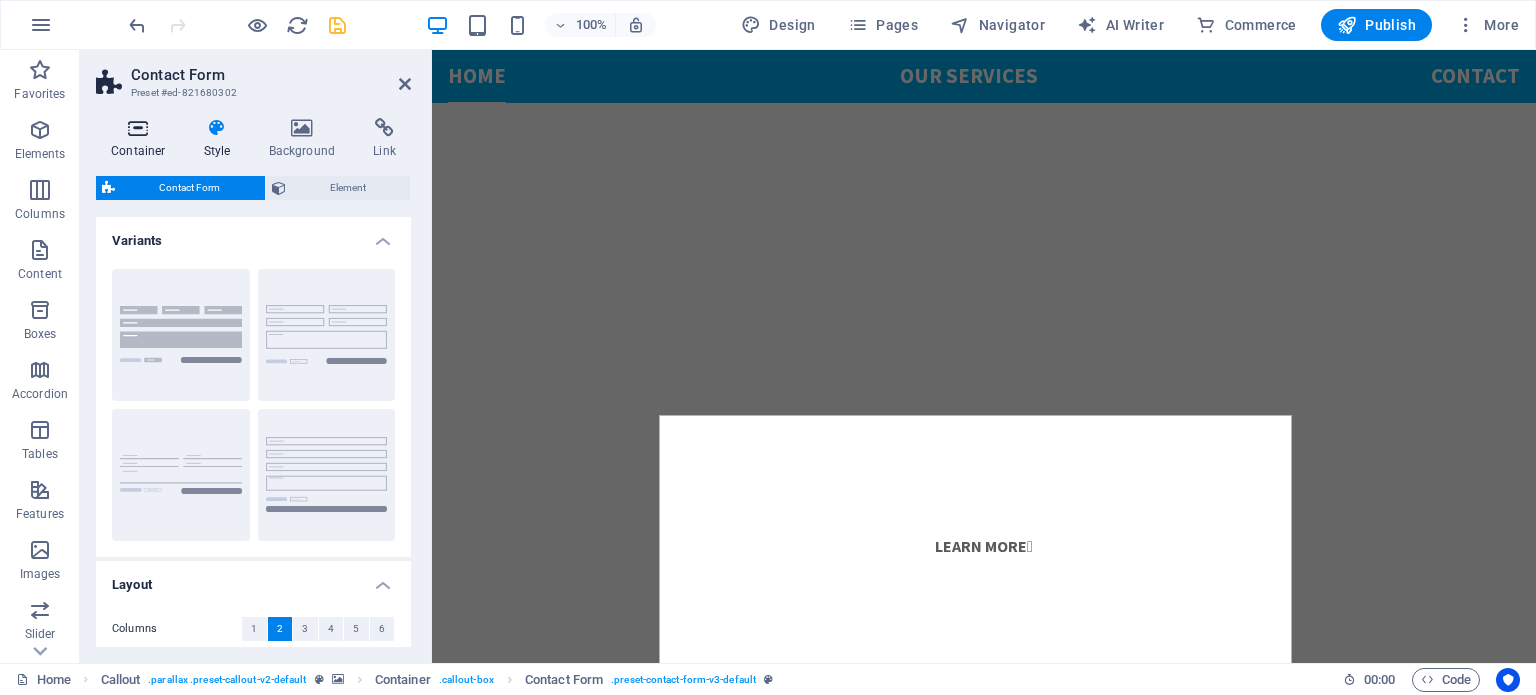 click on "Container" at bounding box center [142, 139] 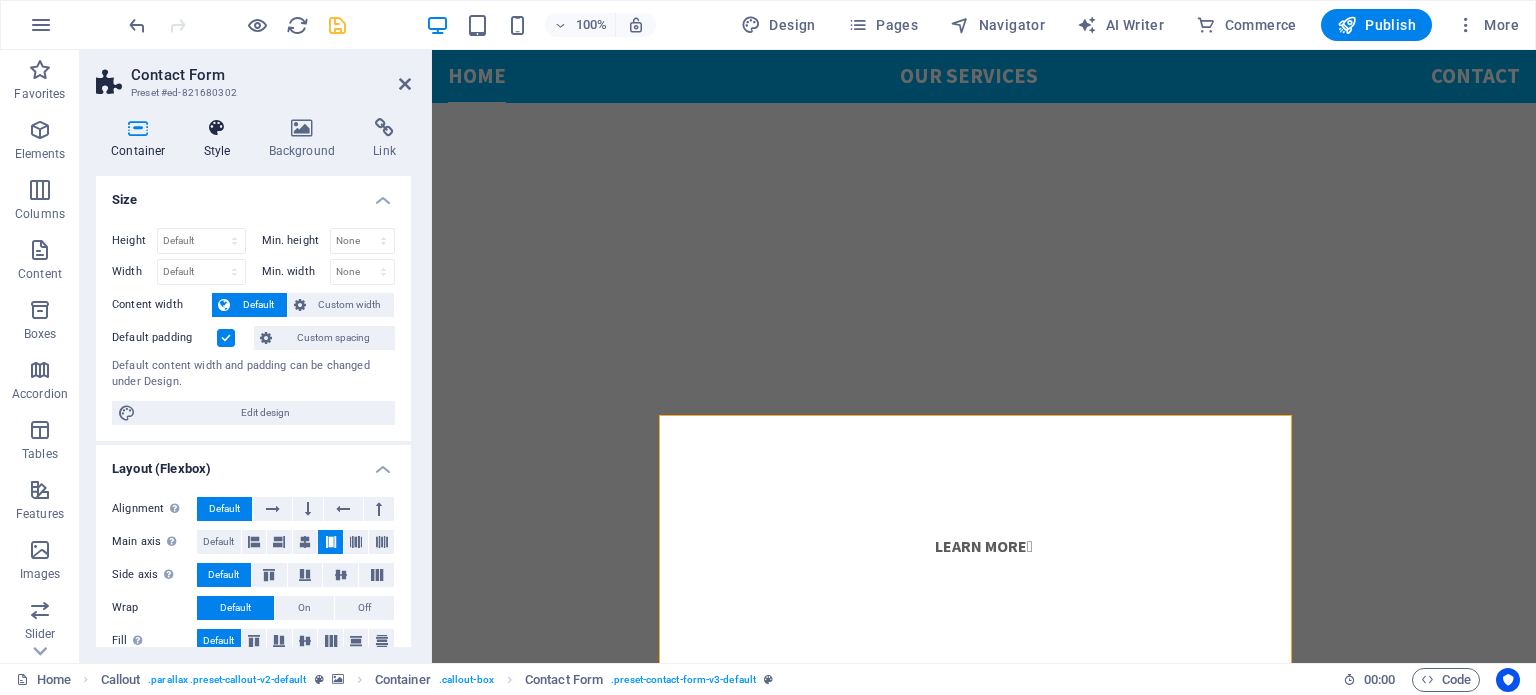 click at bounding box center [217, 128] 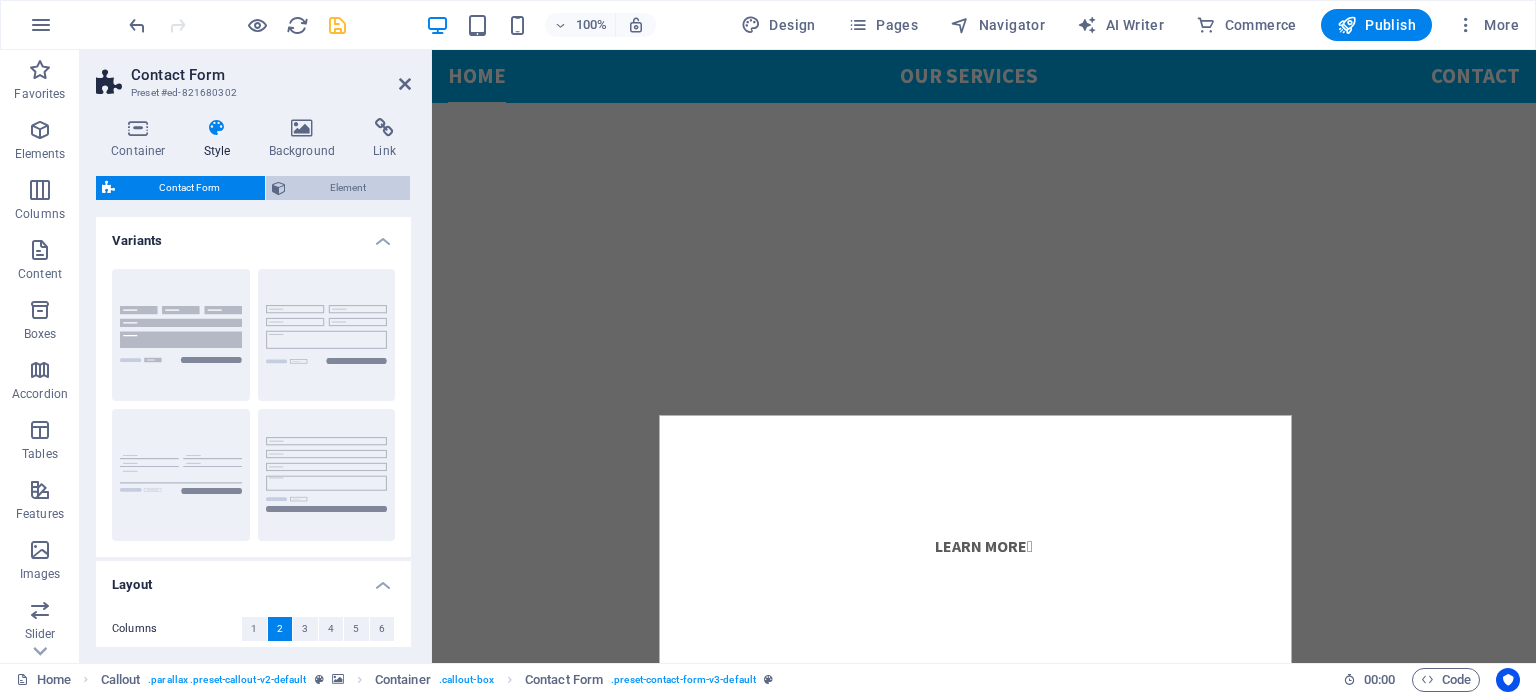 click on "Element" at bounding box center [348, 188] 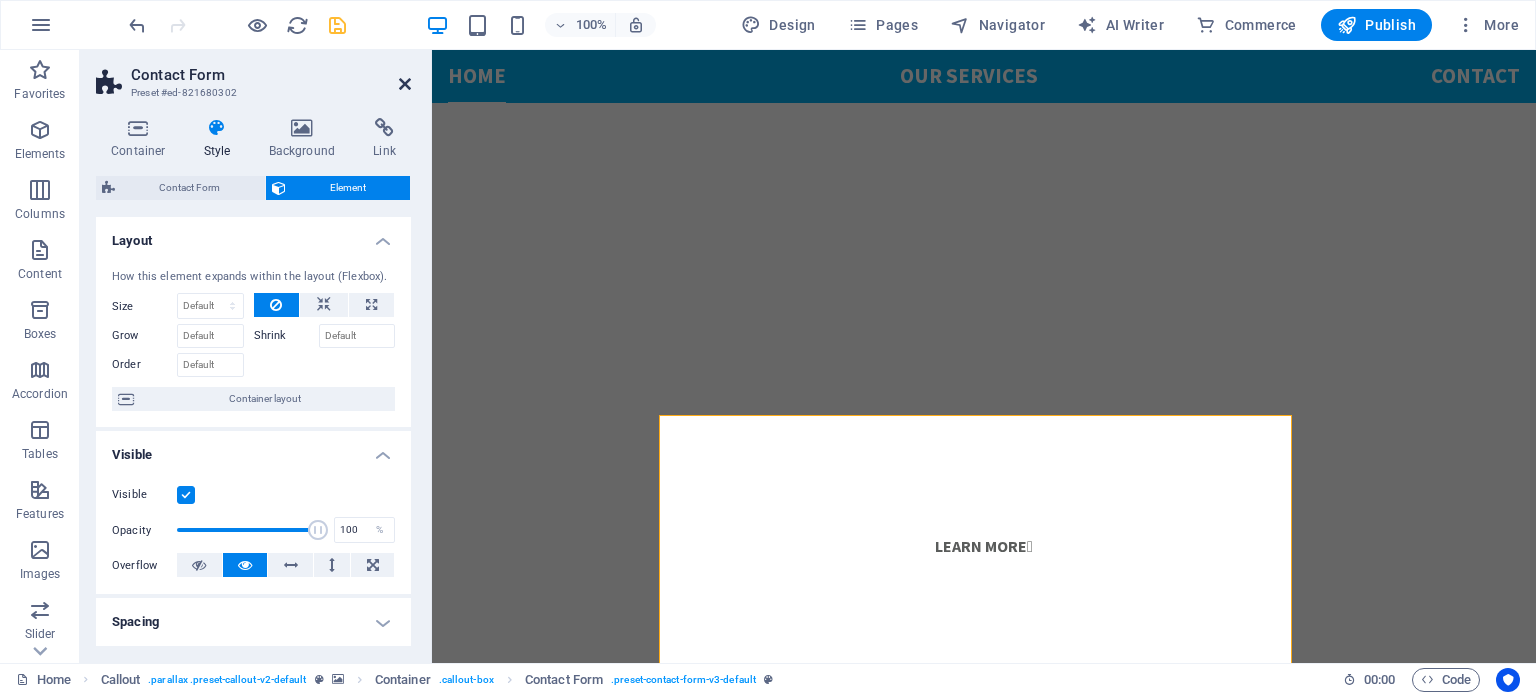 click at bounding box center [405, 84] 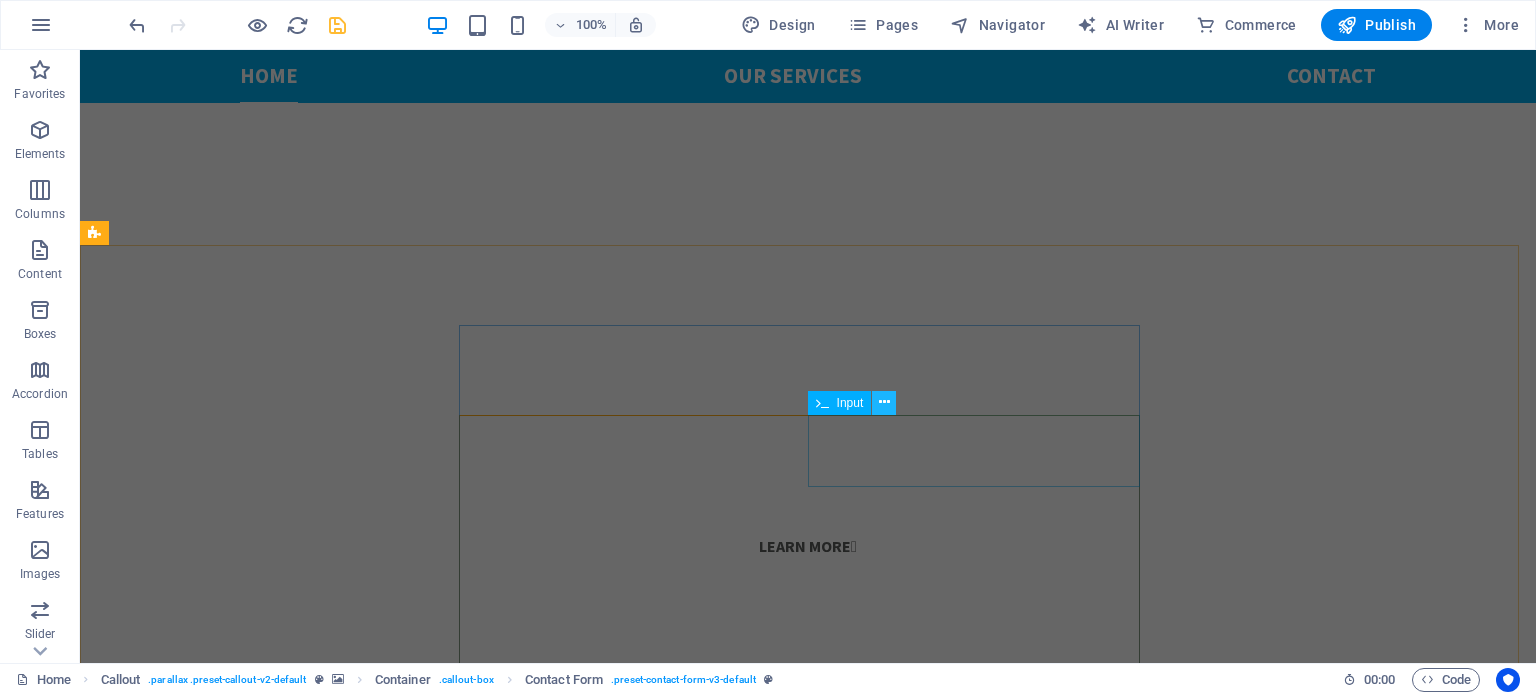 click at bounding box center (884, 402) 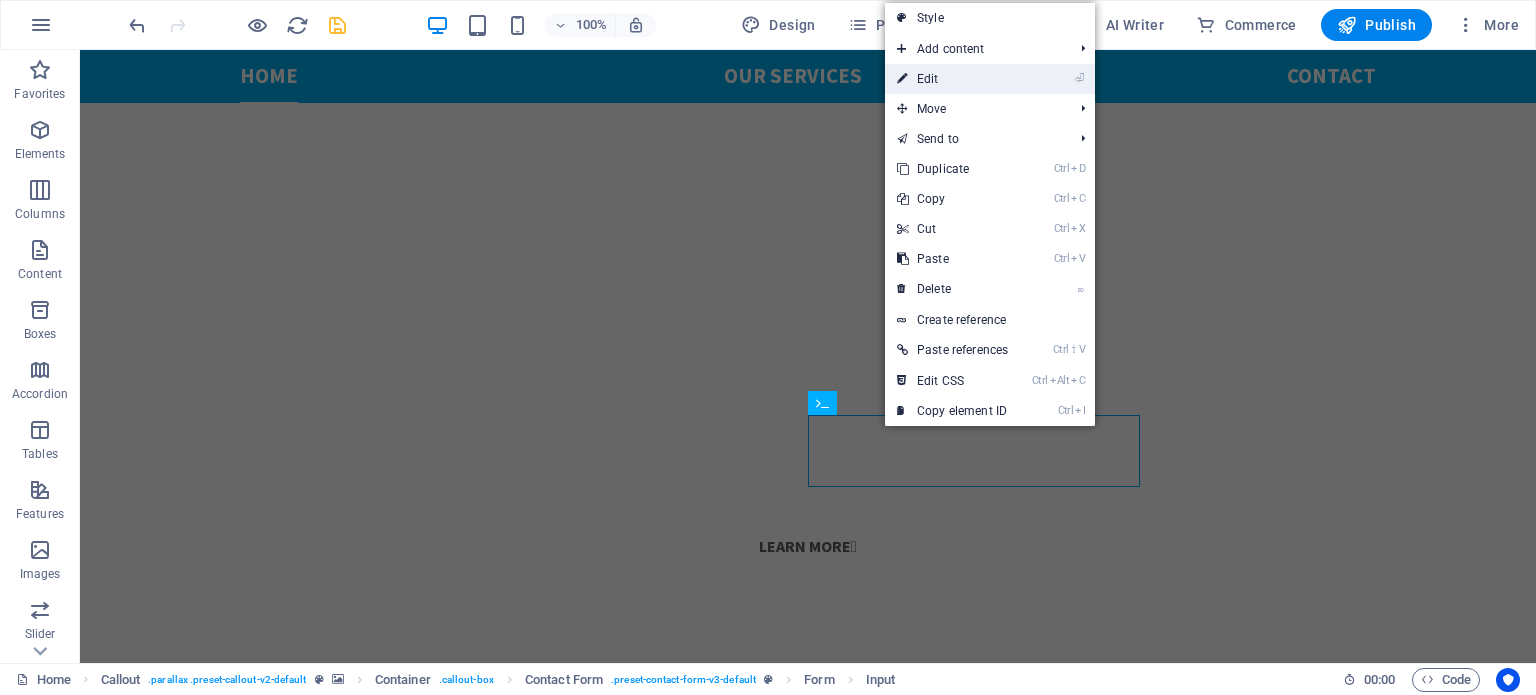 click on "⏎  Edit" at bounding box center [952, 79] 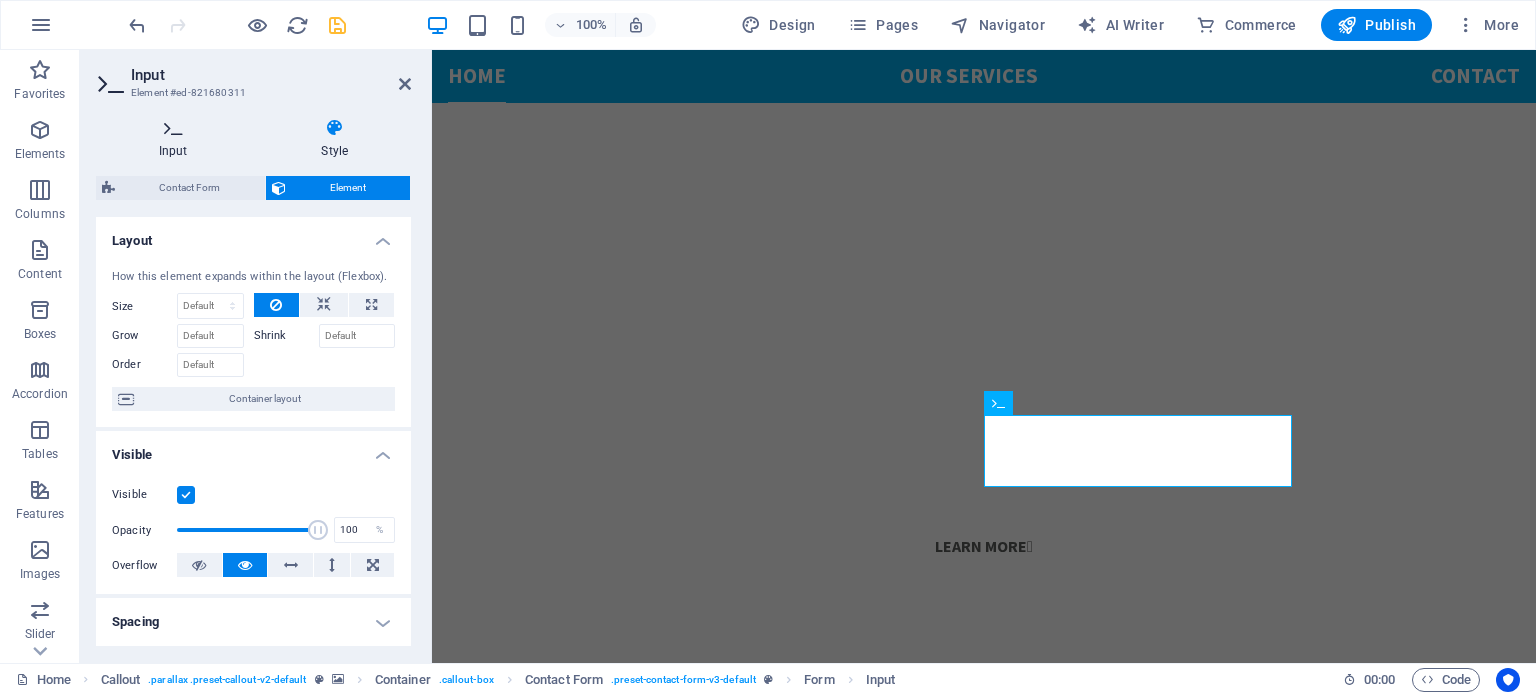 click at bounding box center (173, 128) 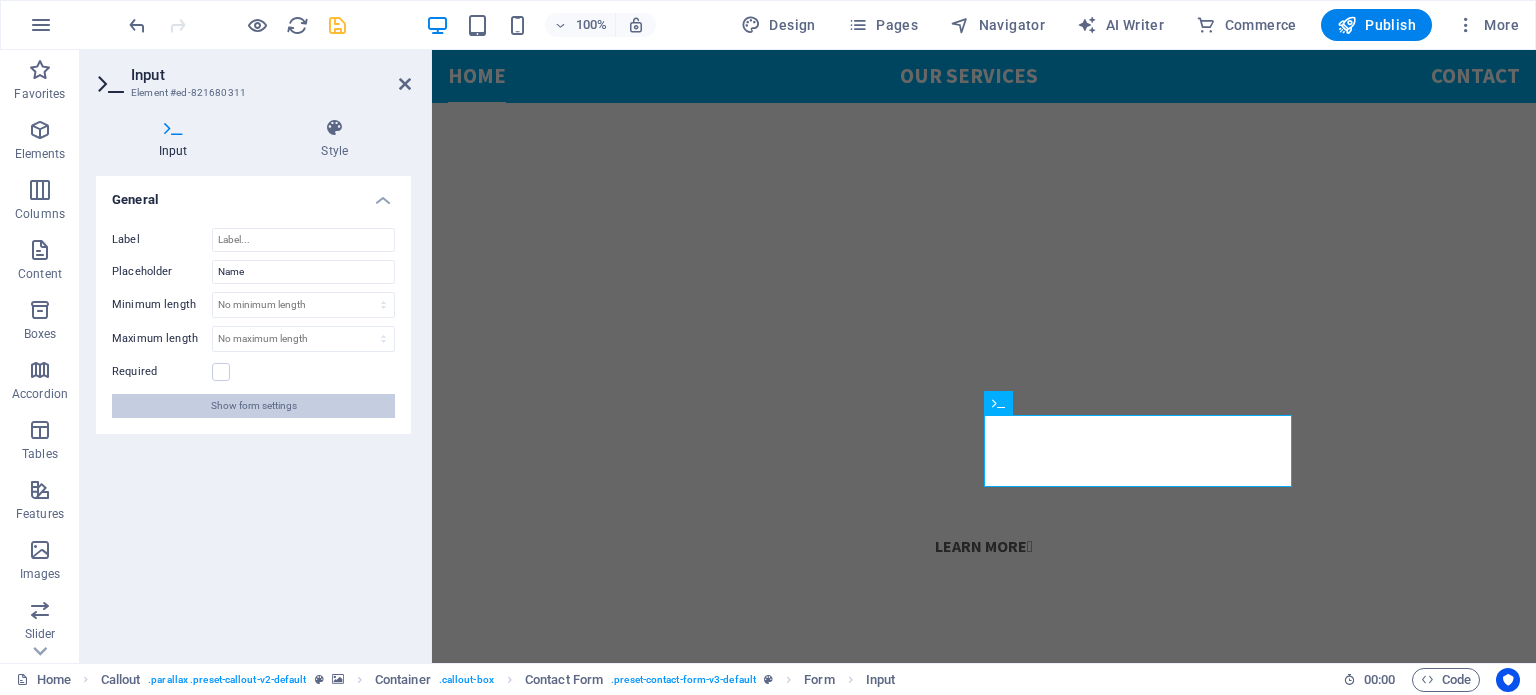click on "Show form settings" at bounding box center (254, 406) 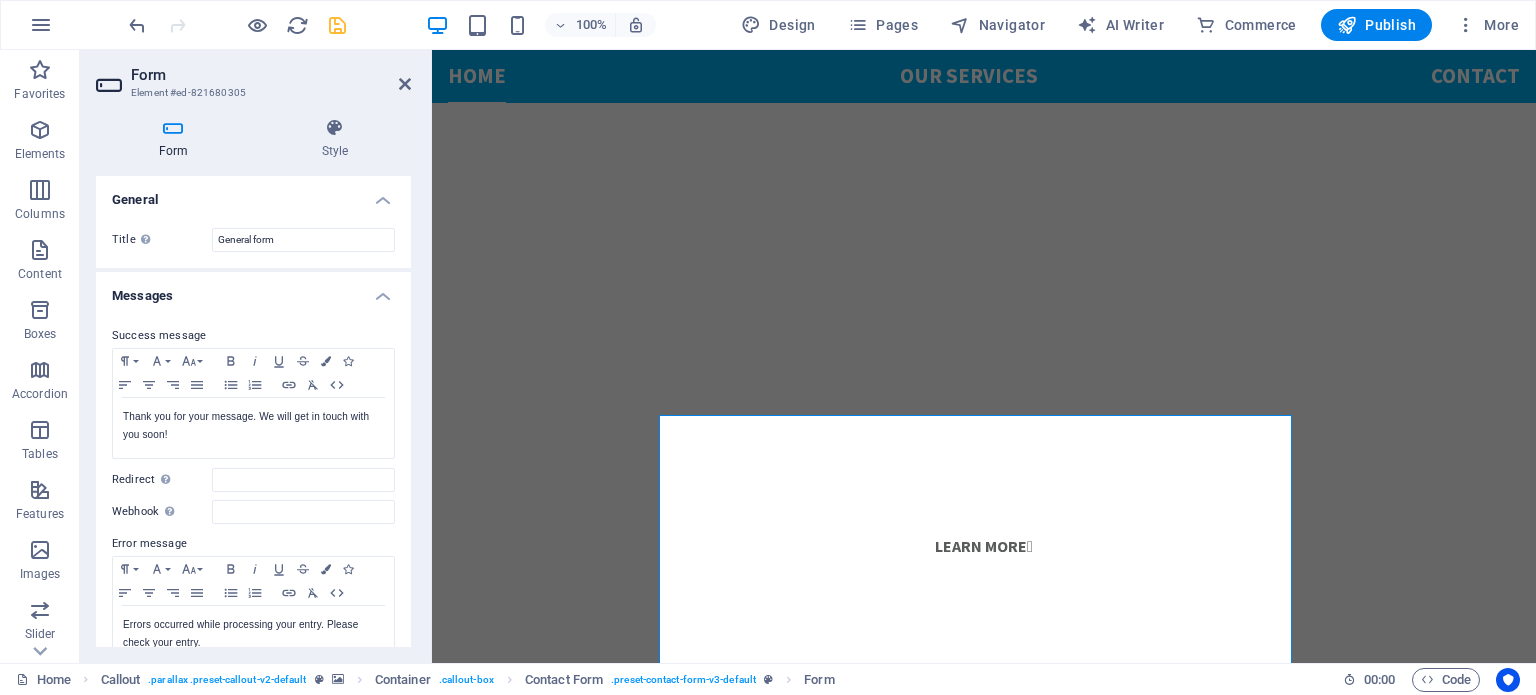 click on "Success message Paragraph Format Normal Heading 1 Heading 2 Heading 3 Heading 4 Heading 5 Heading 6 Code Font Family Arial Georgia Impact Tahoma Times New Roman Verdana Font Size 8 9 10 11 12 14 18 24 30 36 48 60 72 96 Bold Italic Underline Strikethrough Colors Icons Align Left Align Center Align Right Align Justify Unordered List Ordered List Insert Link Clear Formatting HTML Thank you for your message. We will get in touch with you soon! Shown after form was submitted successfully... Redirect Define a redirect target upon successful form submission; for example, a success page. Webhook A webhook is a push notification from this form to another server. Every time someone submits this form, the data will be pushed to your server.  Error message Paragraph Format Normal Heading 1 Heading 2 Heading 3 Heading 4 Heading 5 Heading 6 Code Font Family Arial Georgia Impact Tahoma Times New Roman Verdana Font Size 8 9 10 11 12 14 18 24 30 36 48 60 72 96 Bold Italic Underline Strikethrough Colors Icons Align Left HTML" at bounding box center (253, 496) 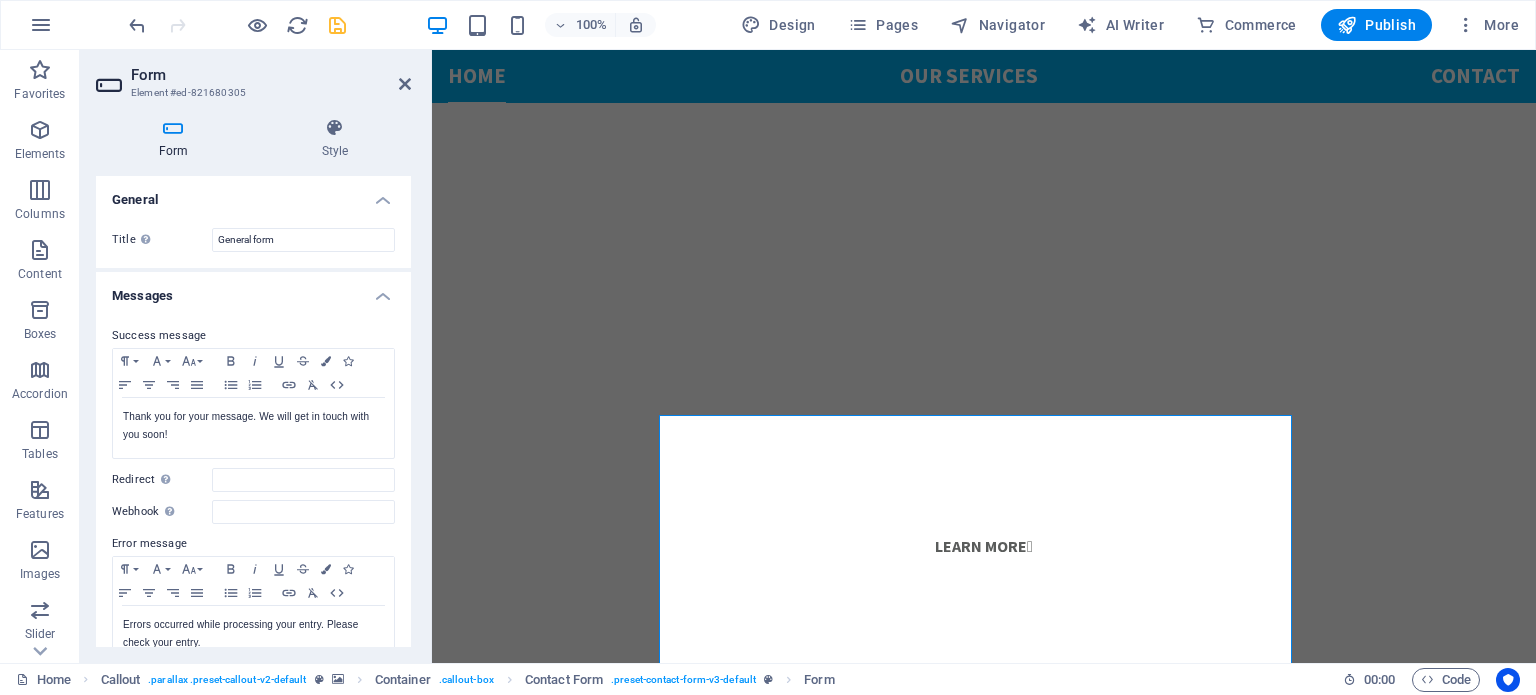 drag, startPoint x: 413, startPoint y: 351, endPoint x: 402, endPoint y: 357, distance: 12.529964 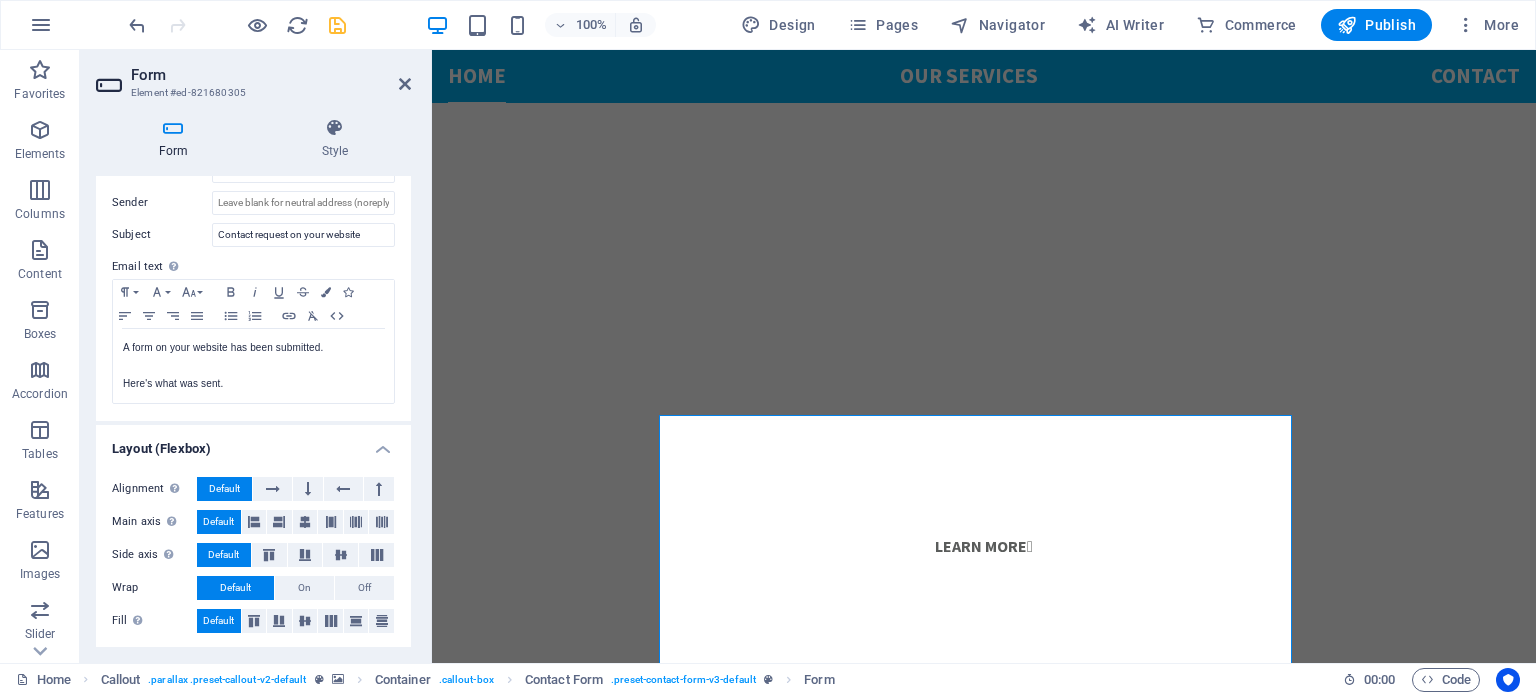 scroll, scrollTop: 0, scrollLeft: 0, axis: both 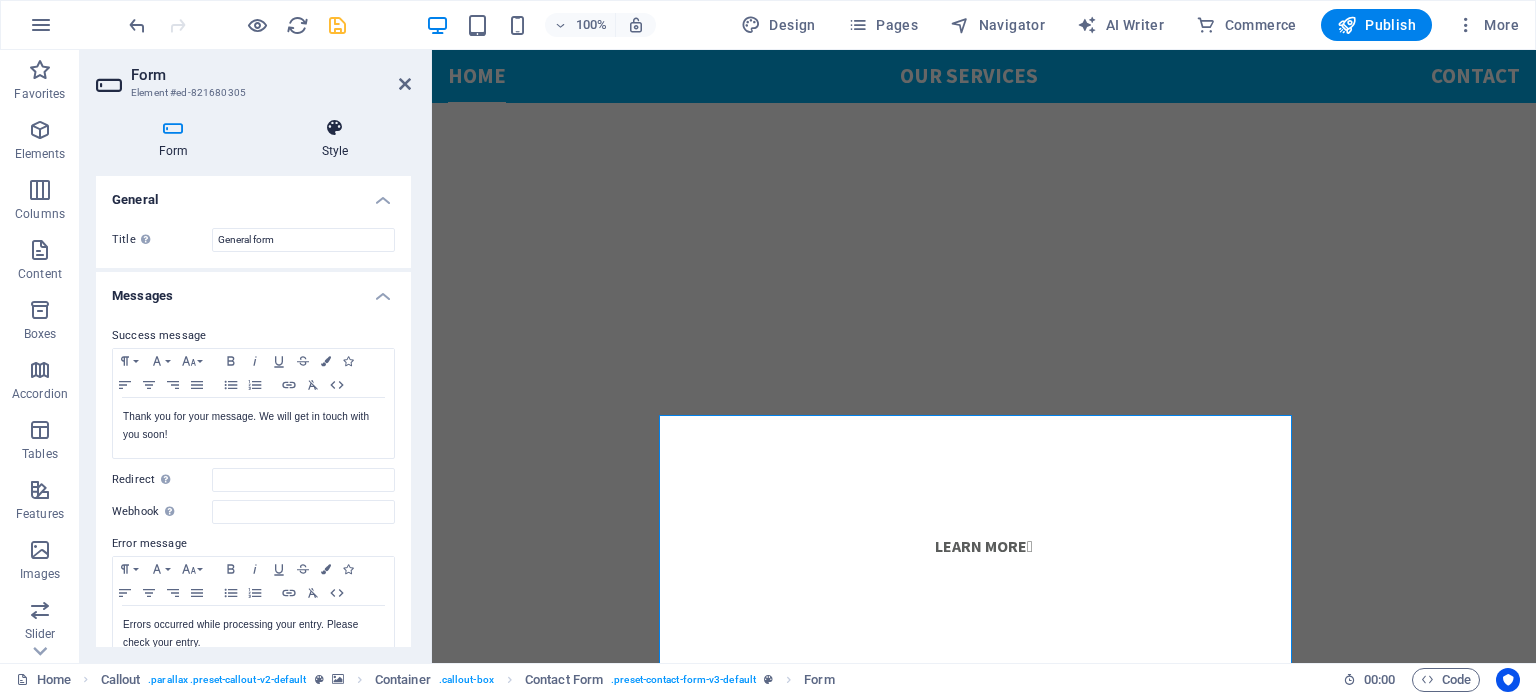 click on "Style" at bounding box center [335, 139] 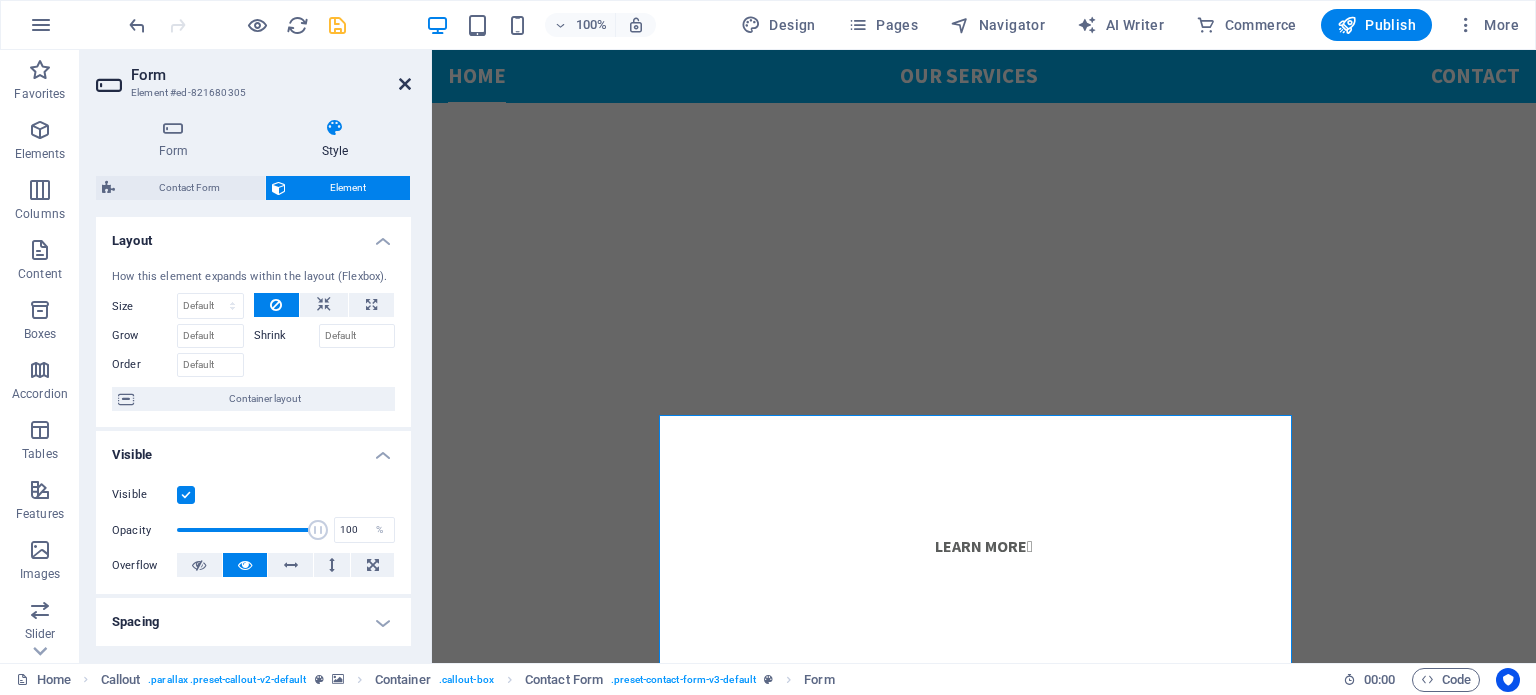 click at bounding box center [405, 84] 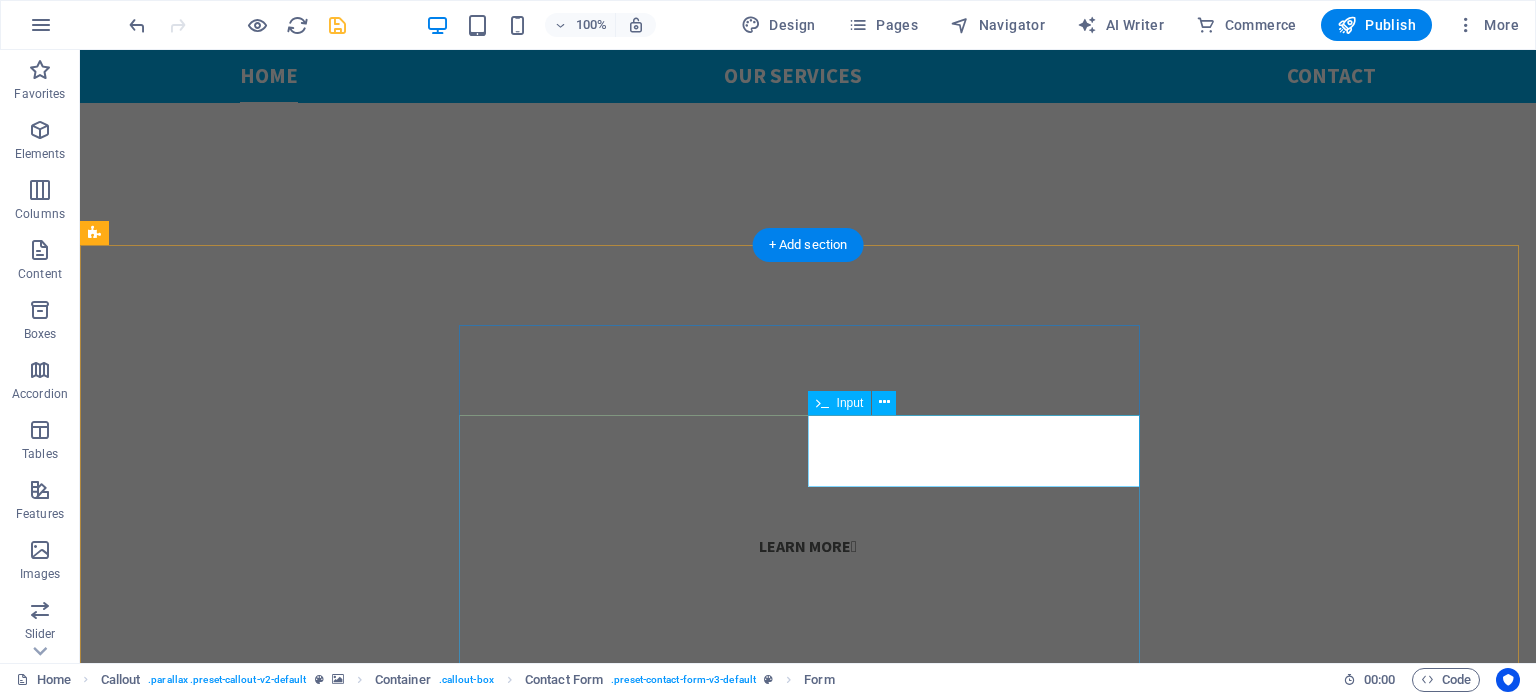 click at bounding box center (755, 2496) 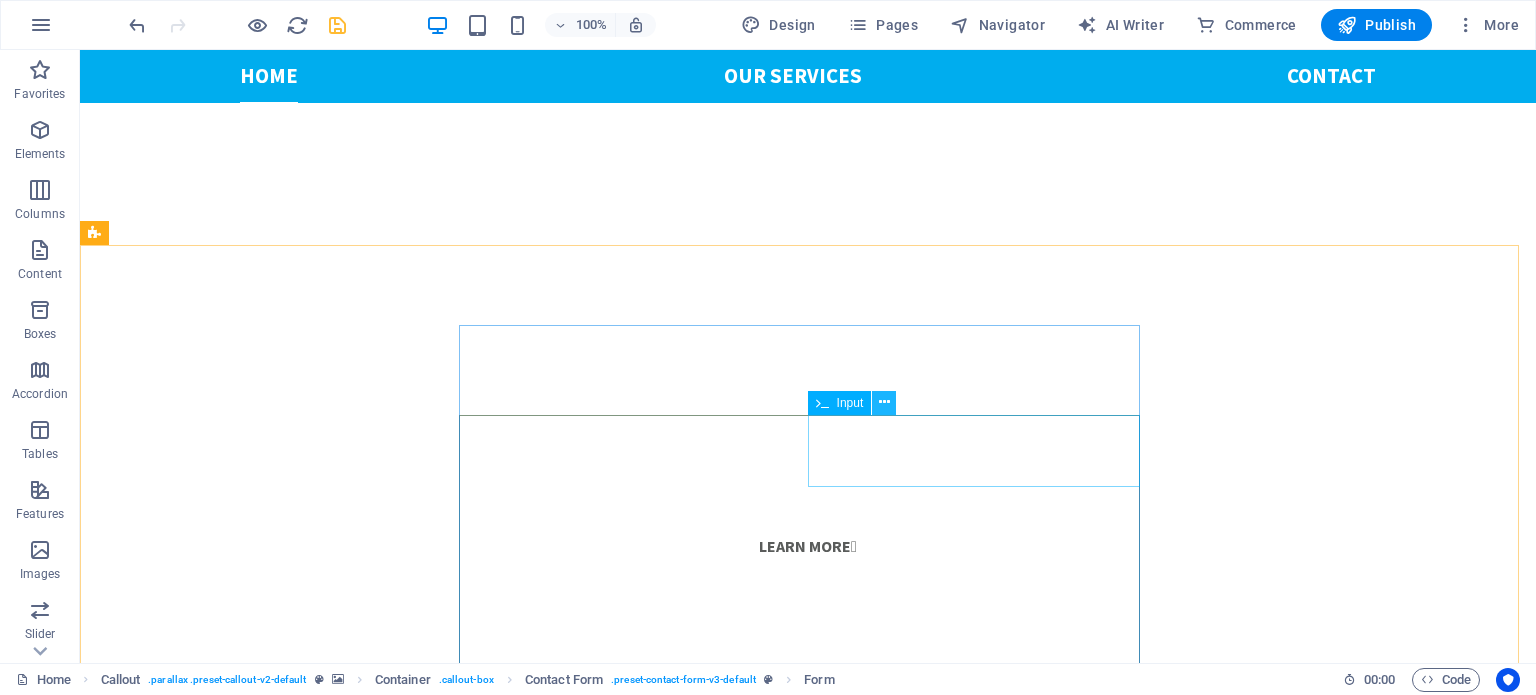 click at bounding box center (884, 402) 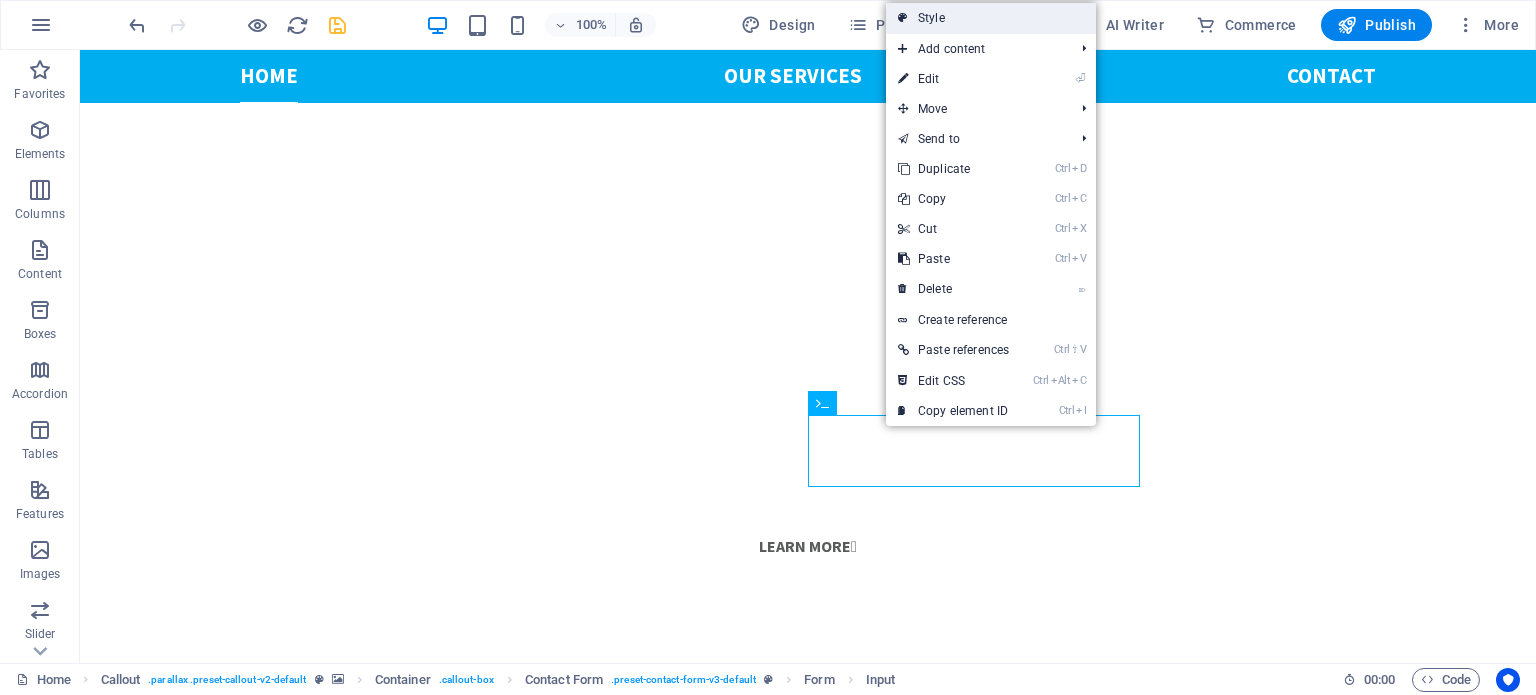 click on "Style" at bounding box center [991, 18] 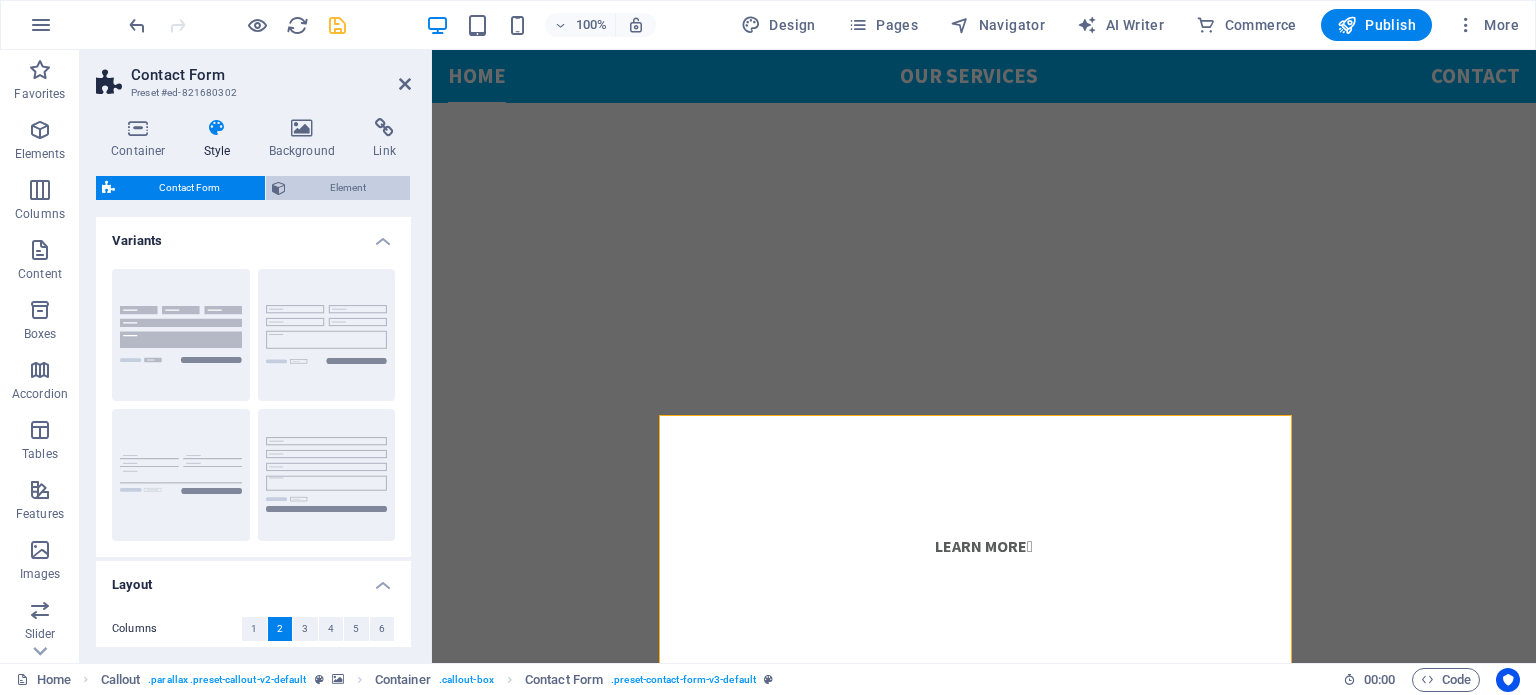 click on "Element" at bounding box center (348, 188) 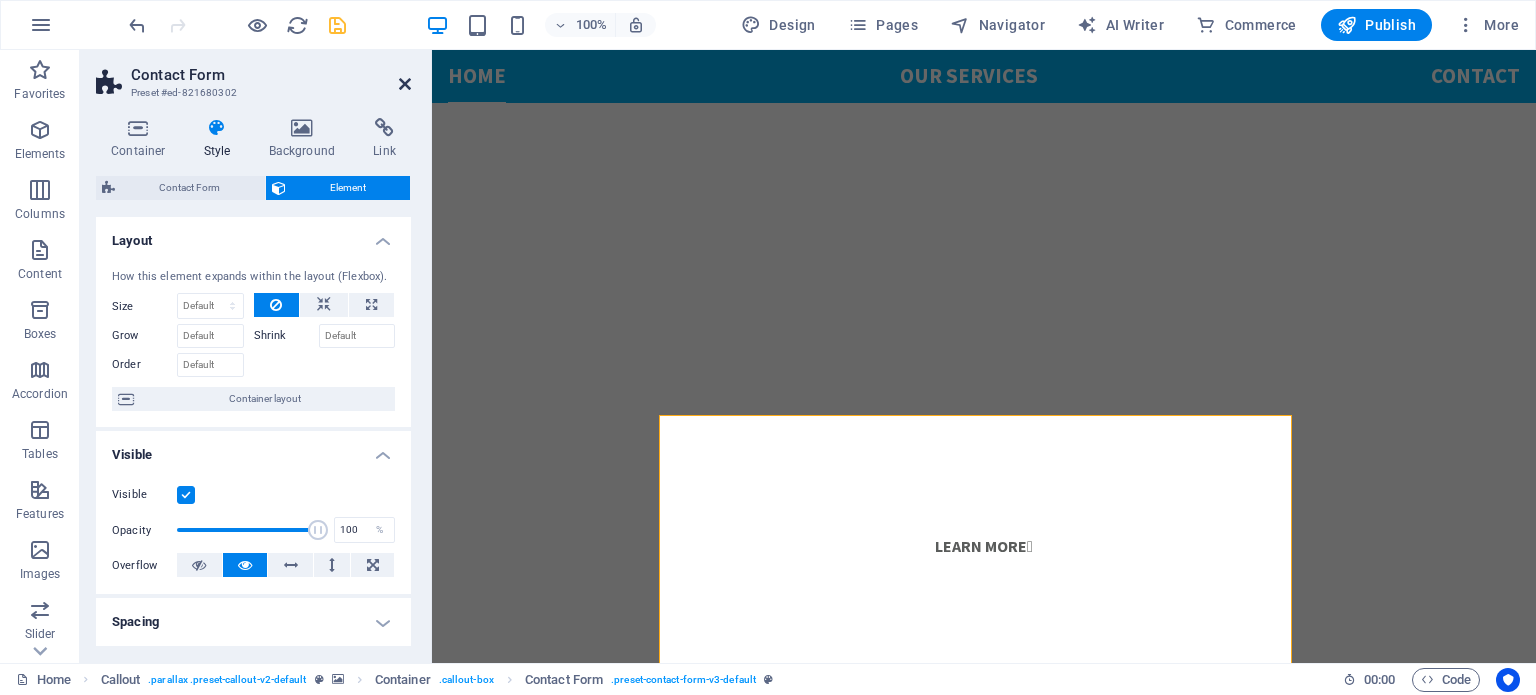 click at bounding box center [405, 84] 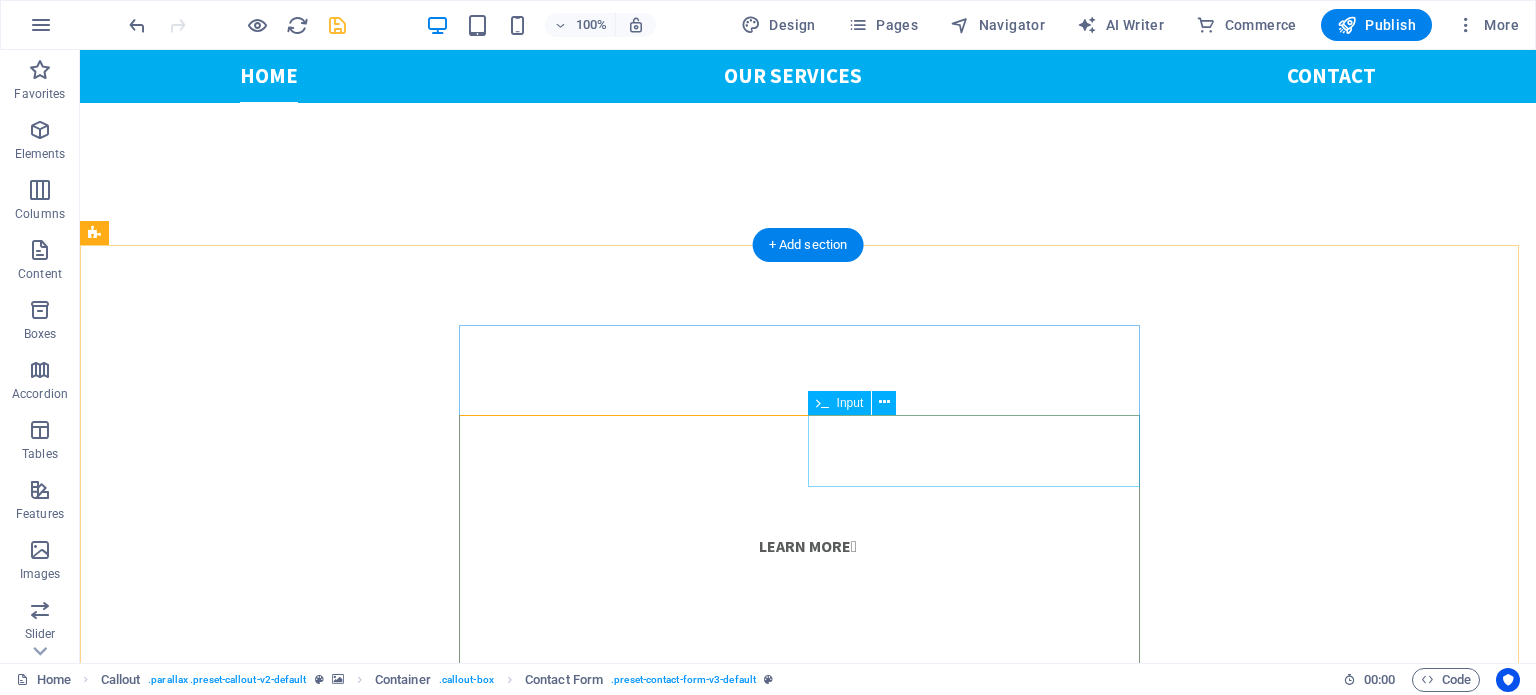 click at bounding box center (755, 2496) 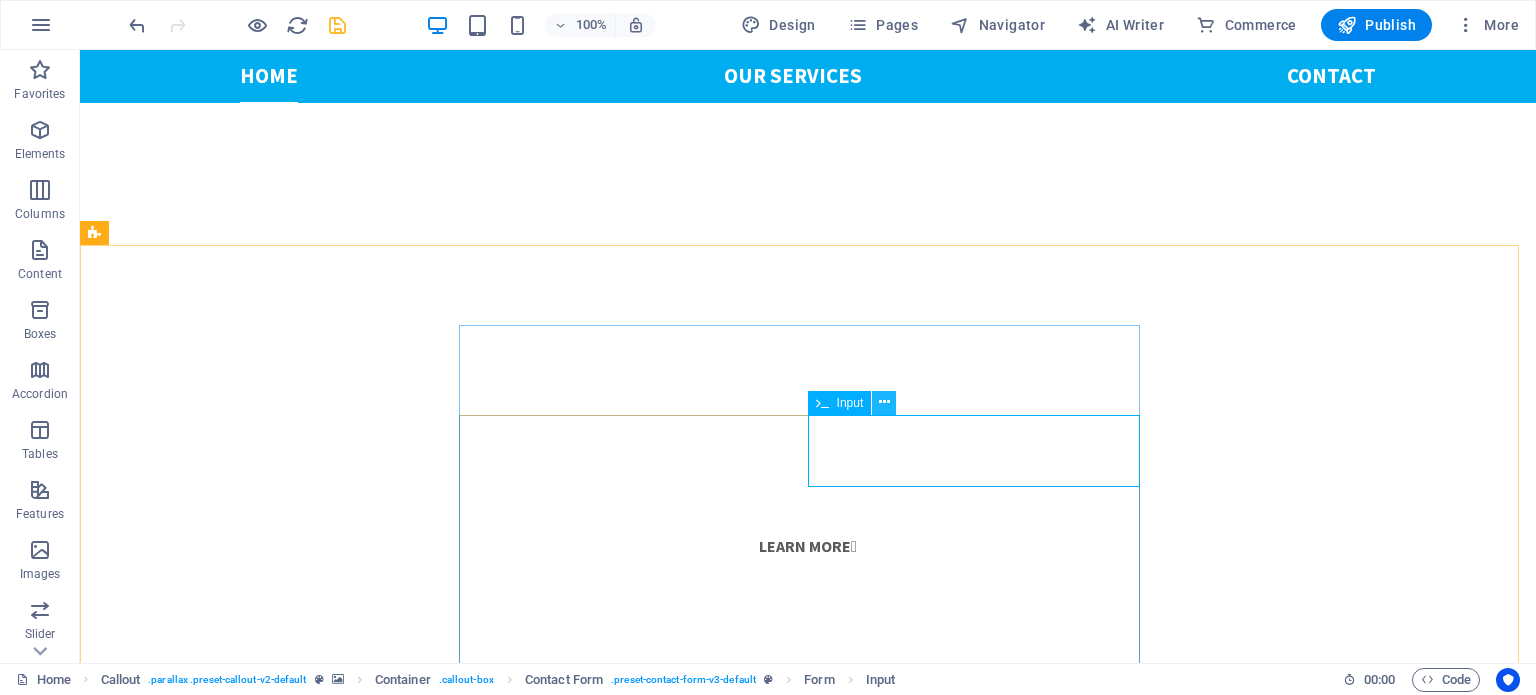 click at bounding box center (884, 402) 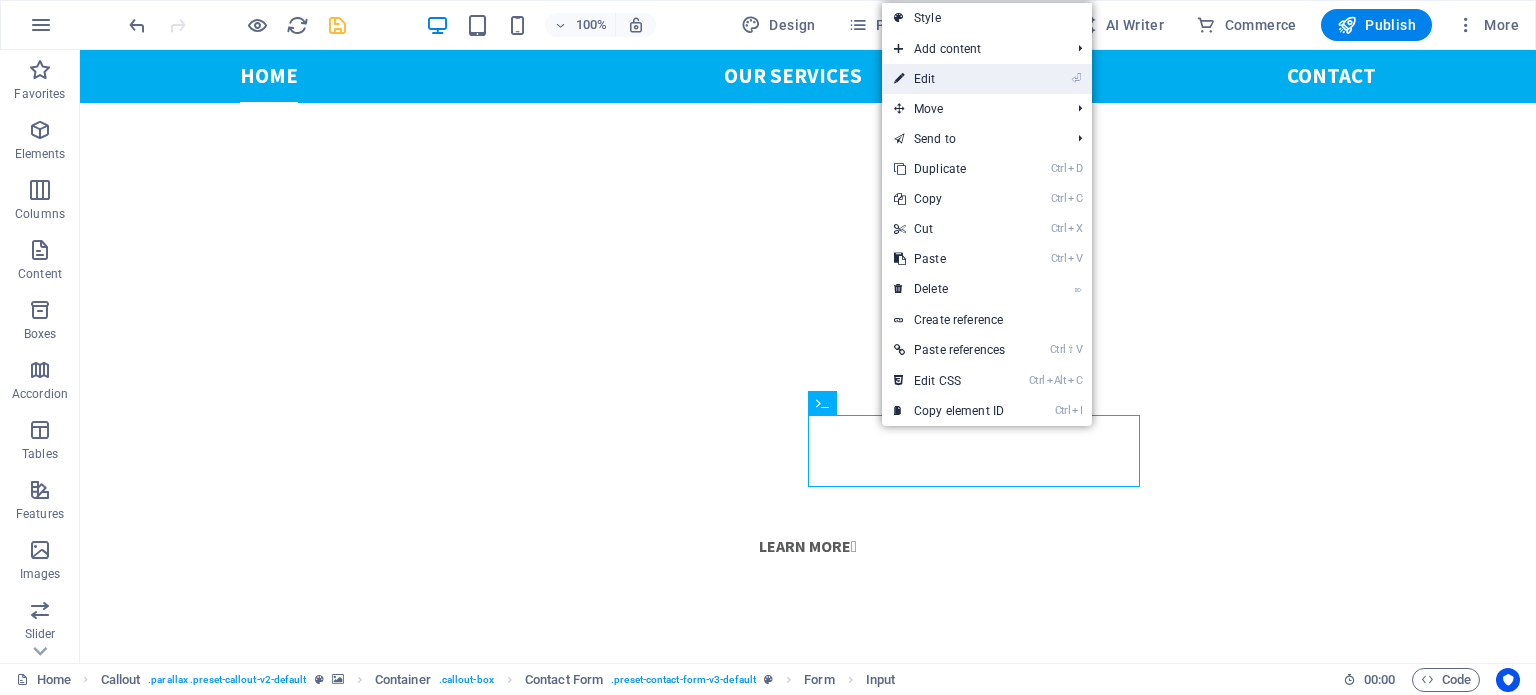 click on "⏎  Edit" at bounding box center [949, 79] 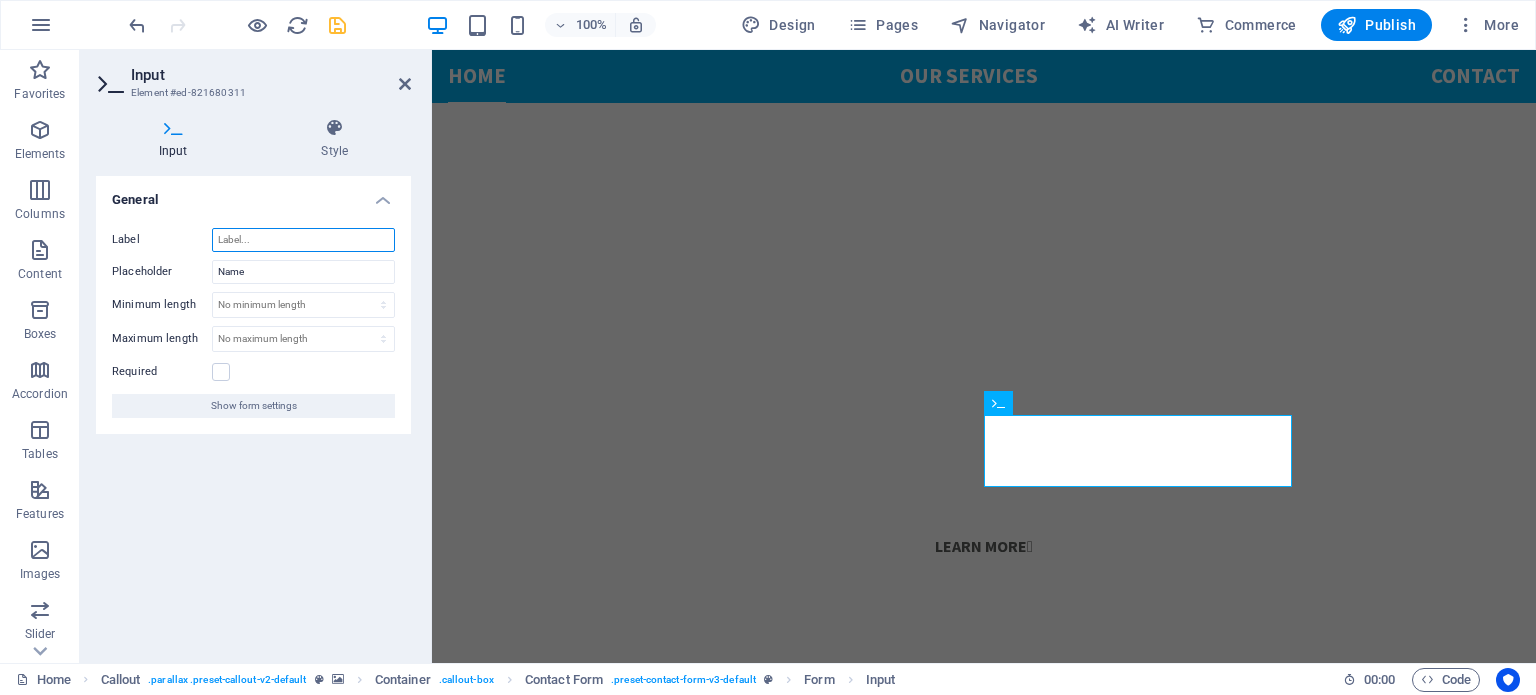 click on "Label" at bounding box center (303, 240) 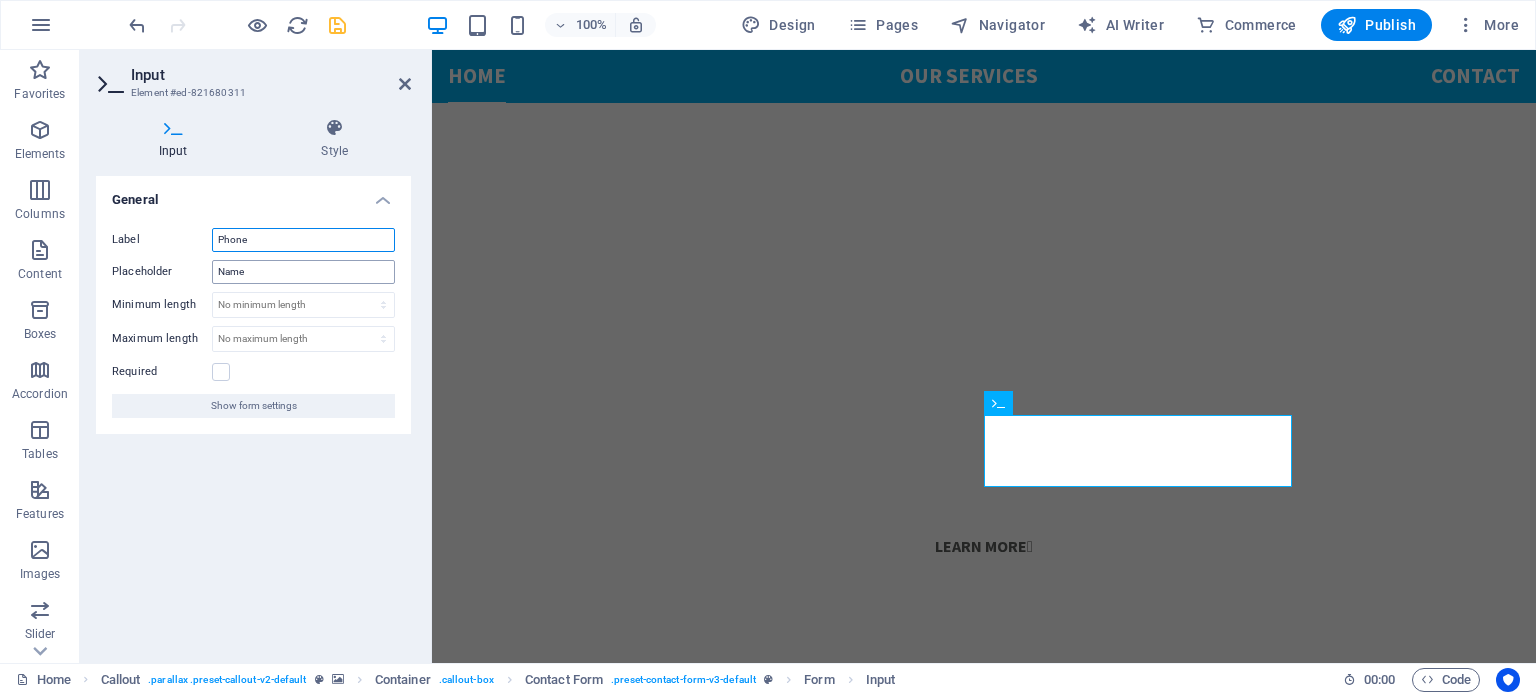 type on "Phone" 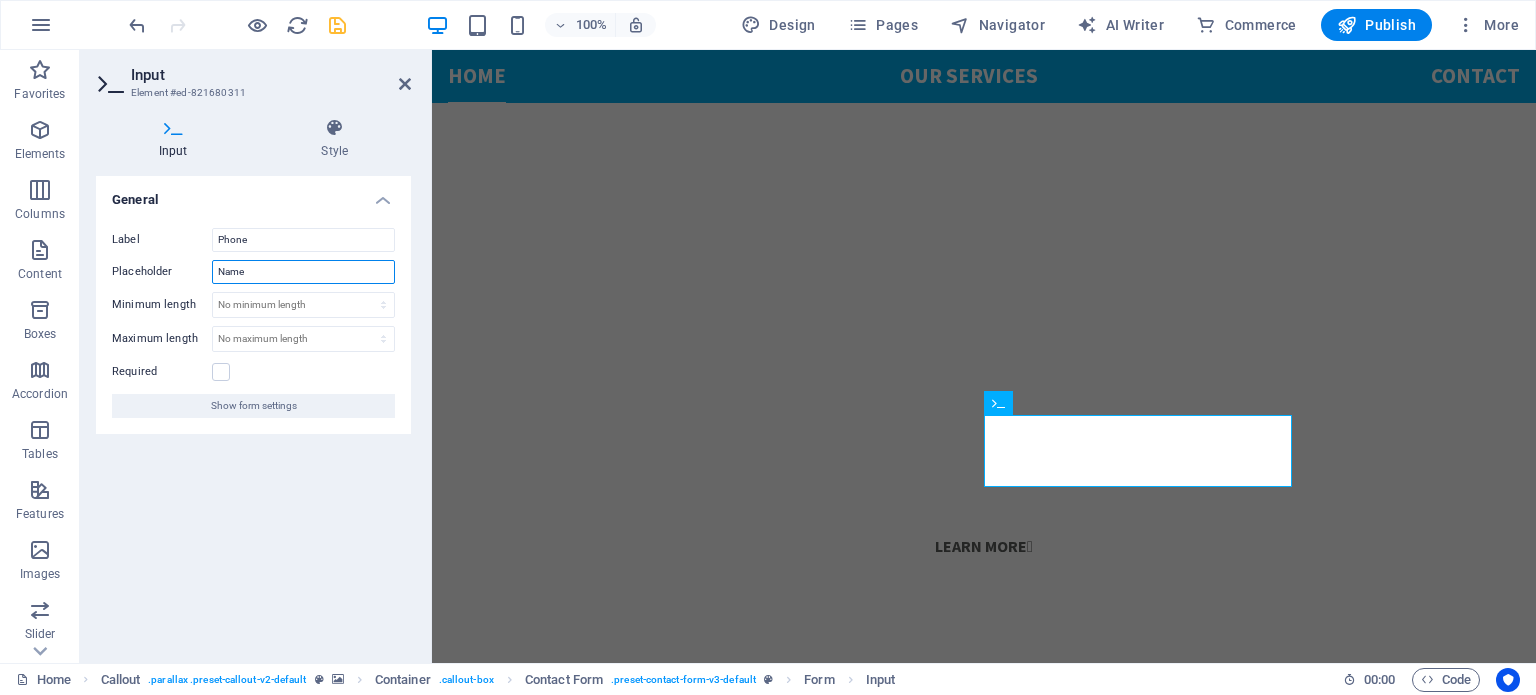 click on "Name" at bounding box center (303, 272) 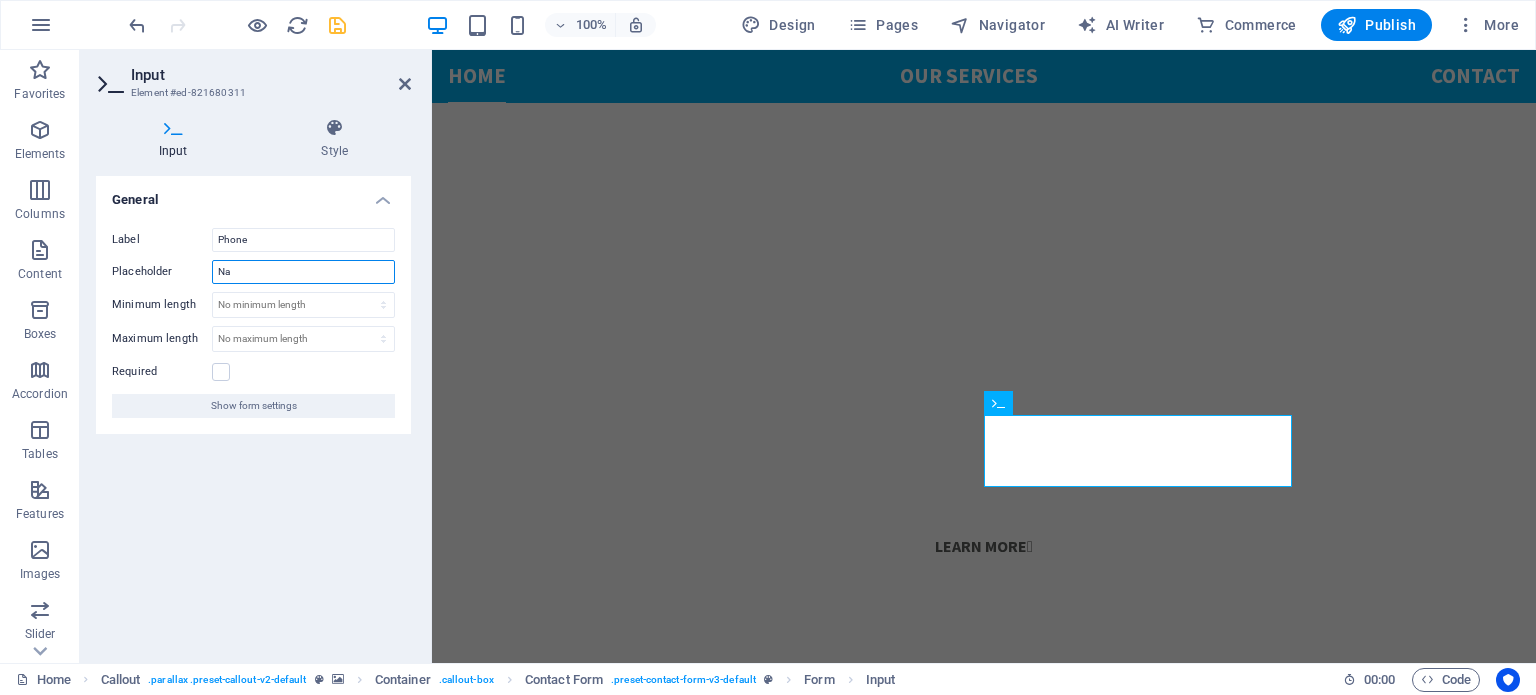 type on "N" 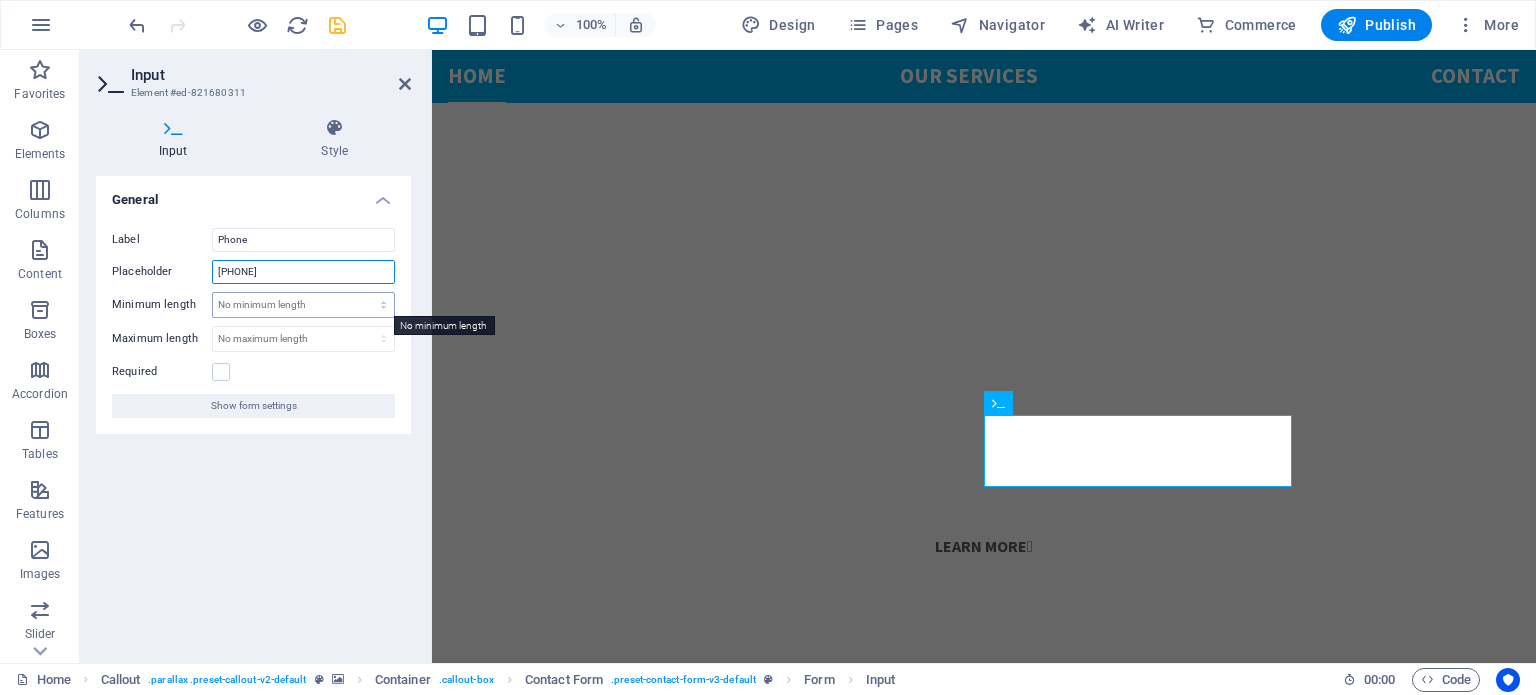 type on "[PHONE]" 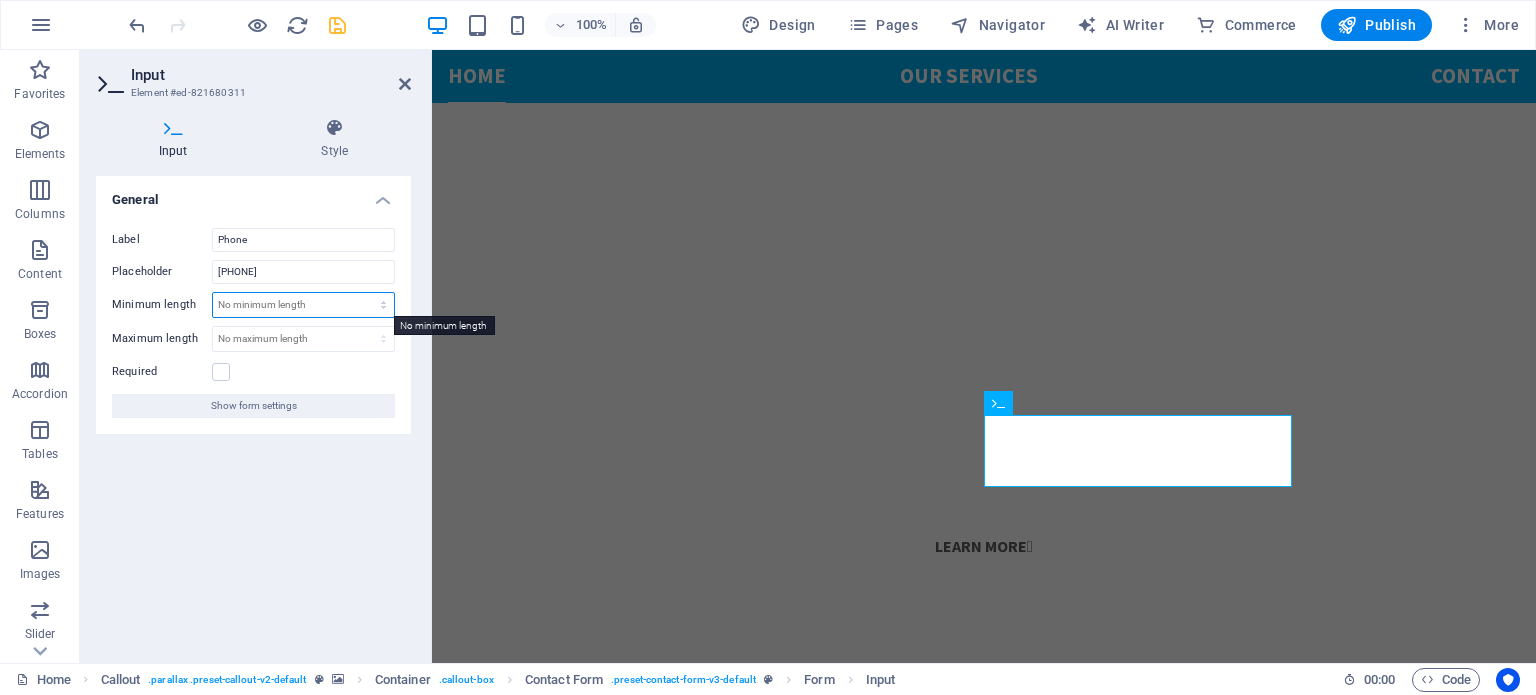 click on "No minimum length chars" at bounding box center (303, 305) 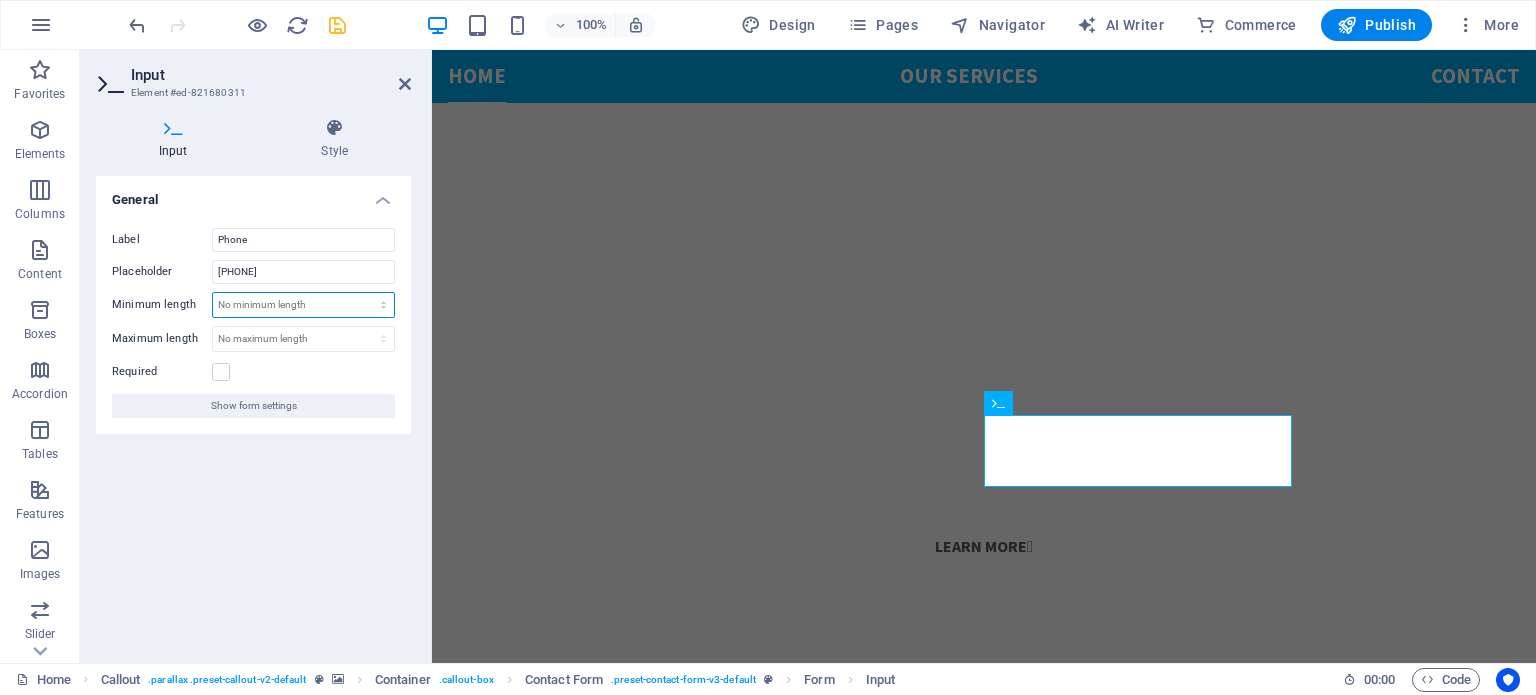 select on "characters" 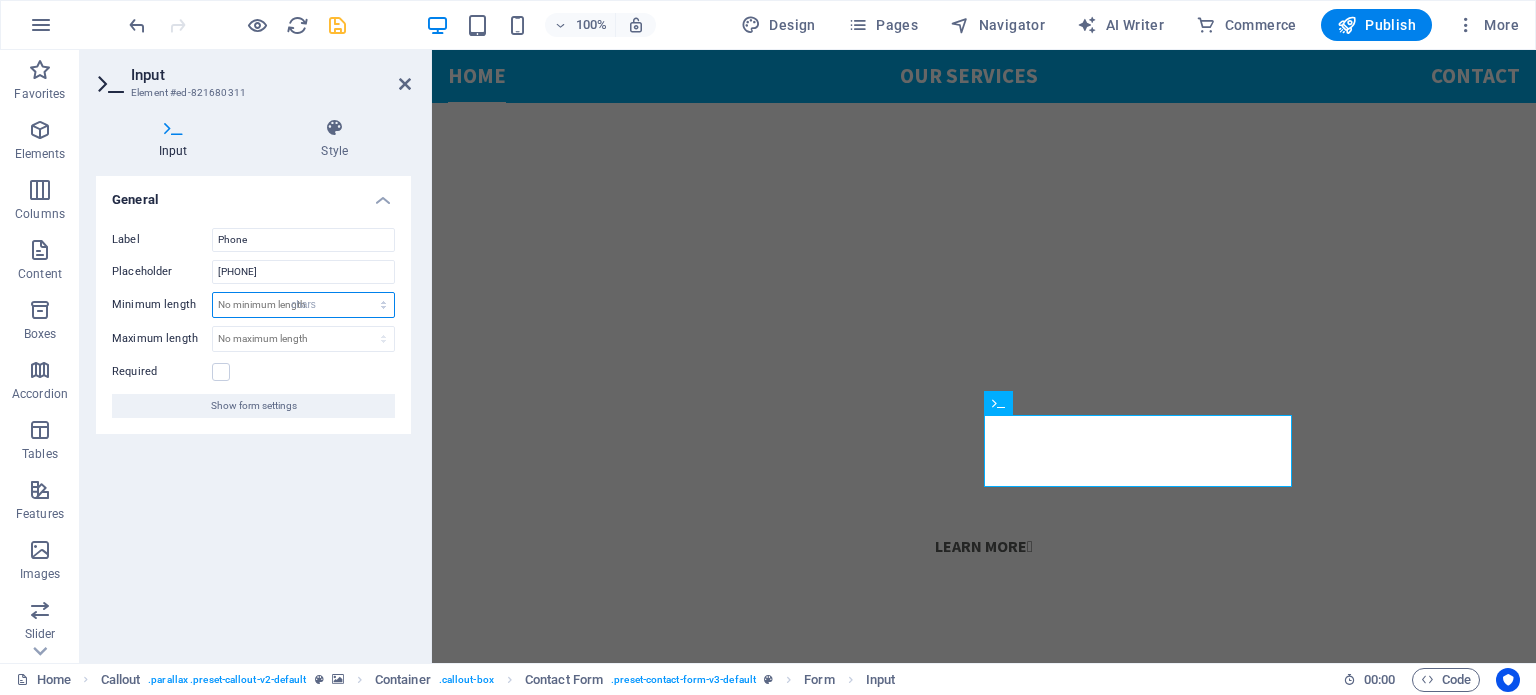 click on "No minimum length chars" at bounding box center (303, 305) 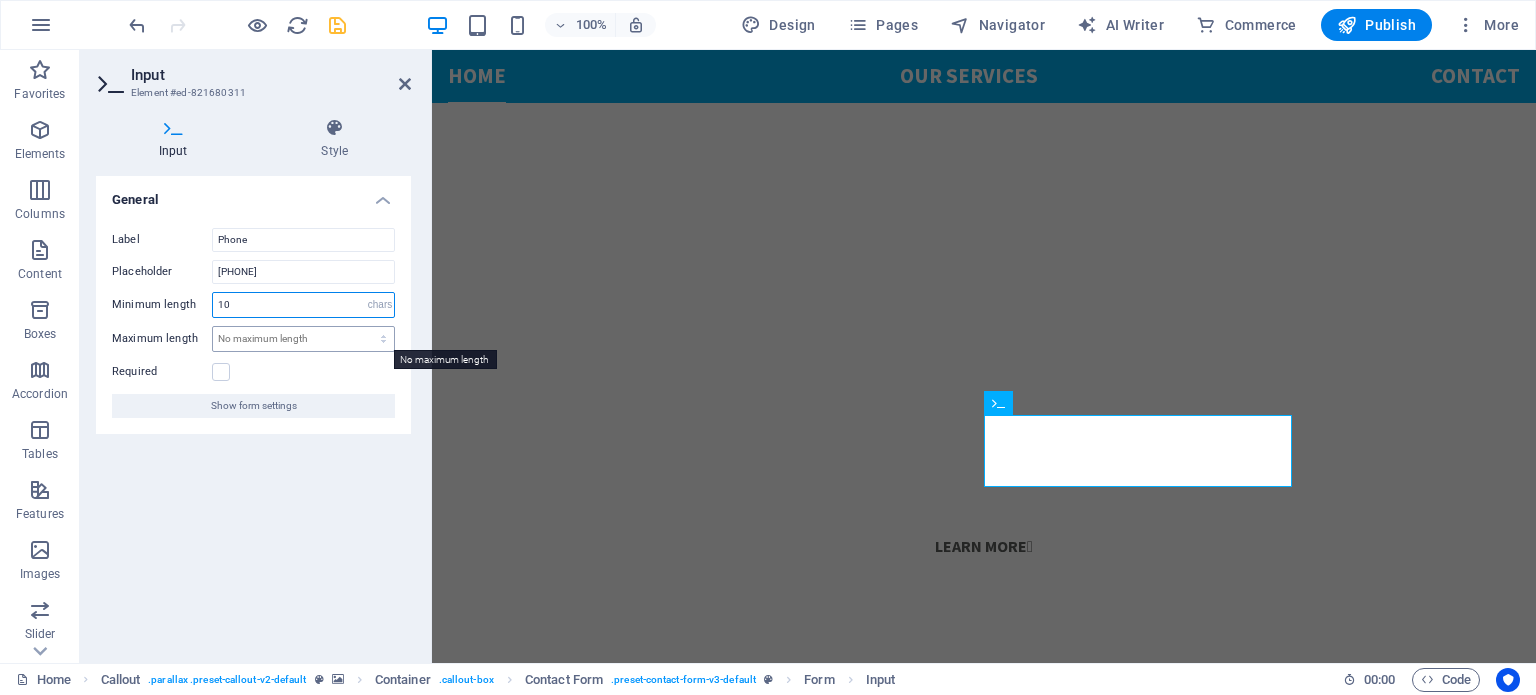 type on "10" 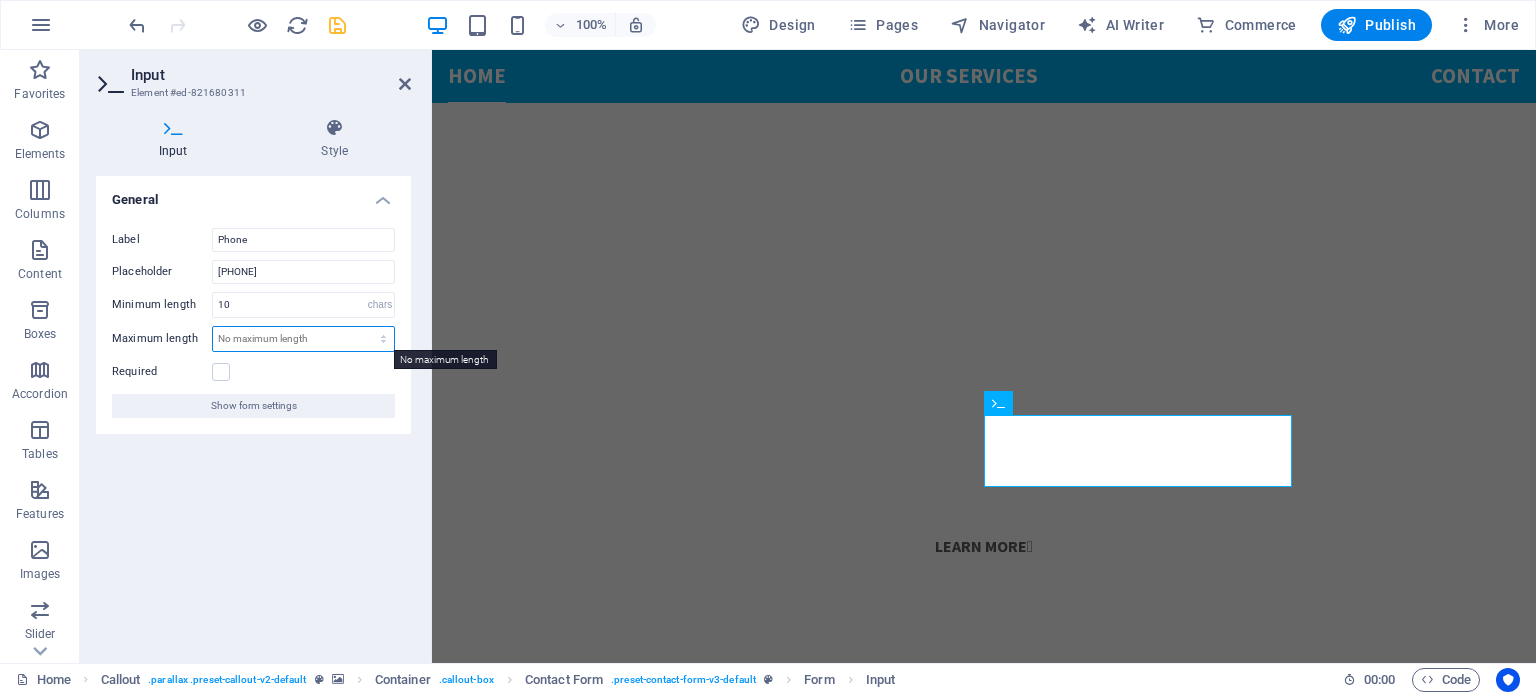 click on "No maximum length chars" at bounding box center (303, 339) 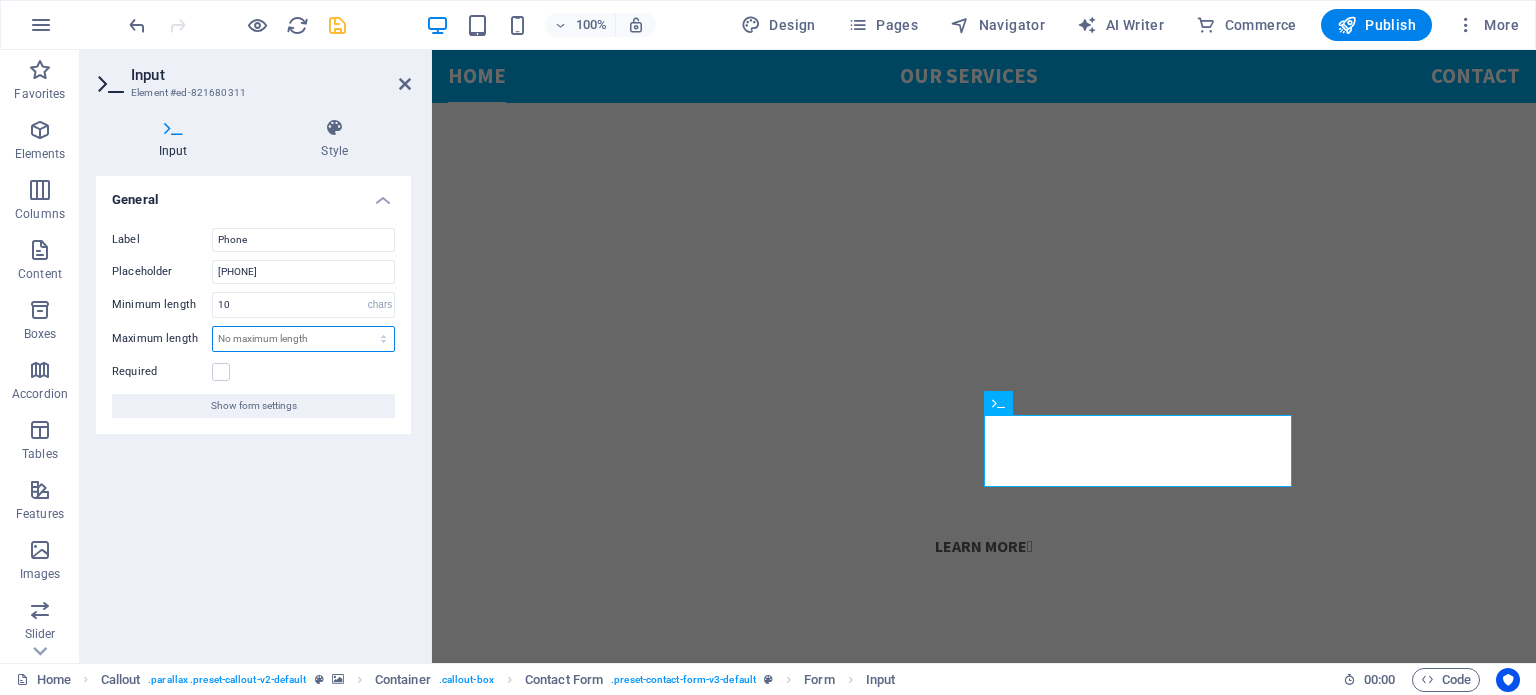 select on "characters" 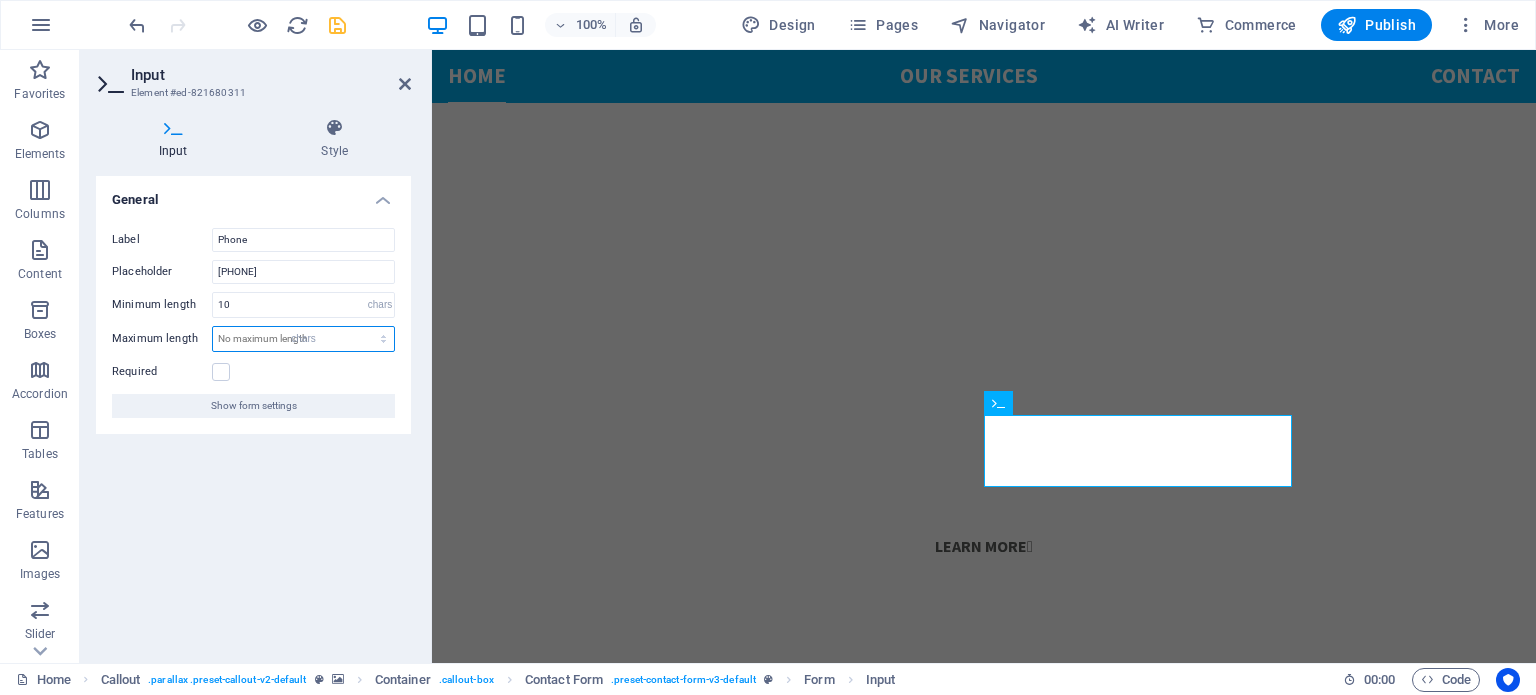 click on "No maximum length chars" at bounding box center (303, 339) 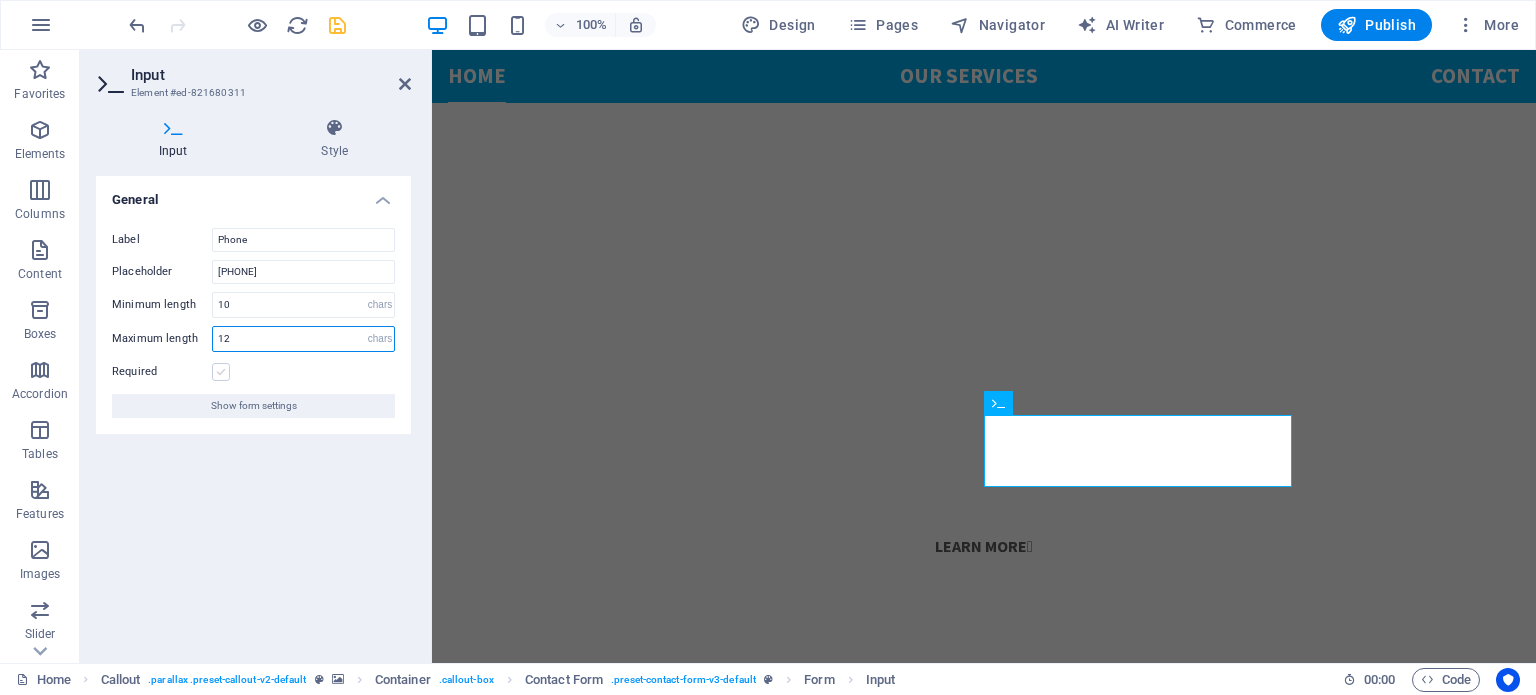 type on "12" 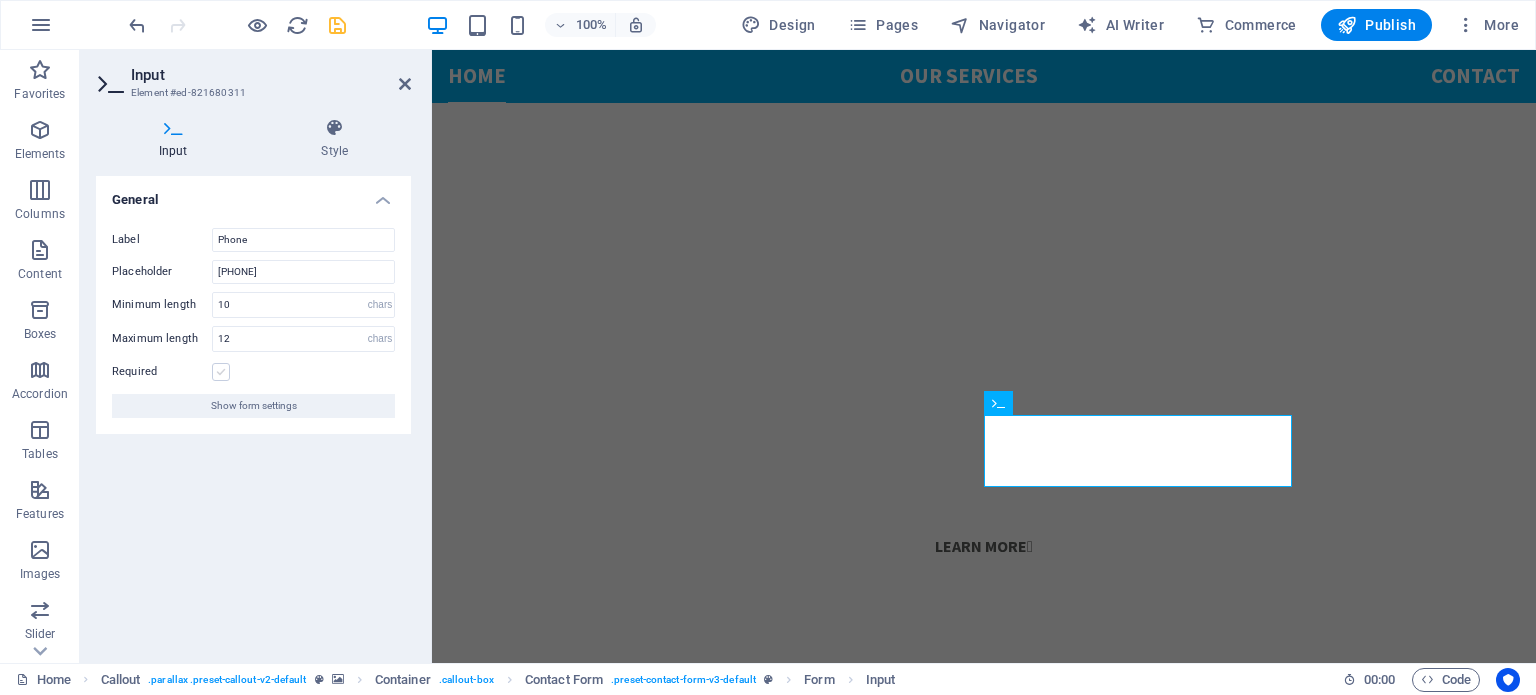click at bounding box center (221, 372) 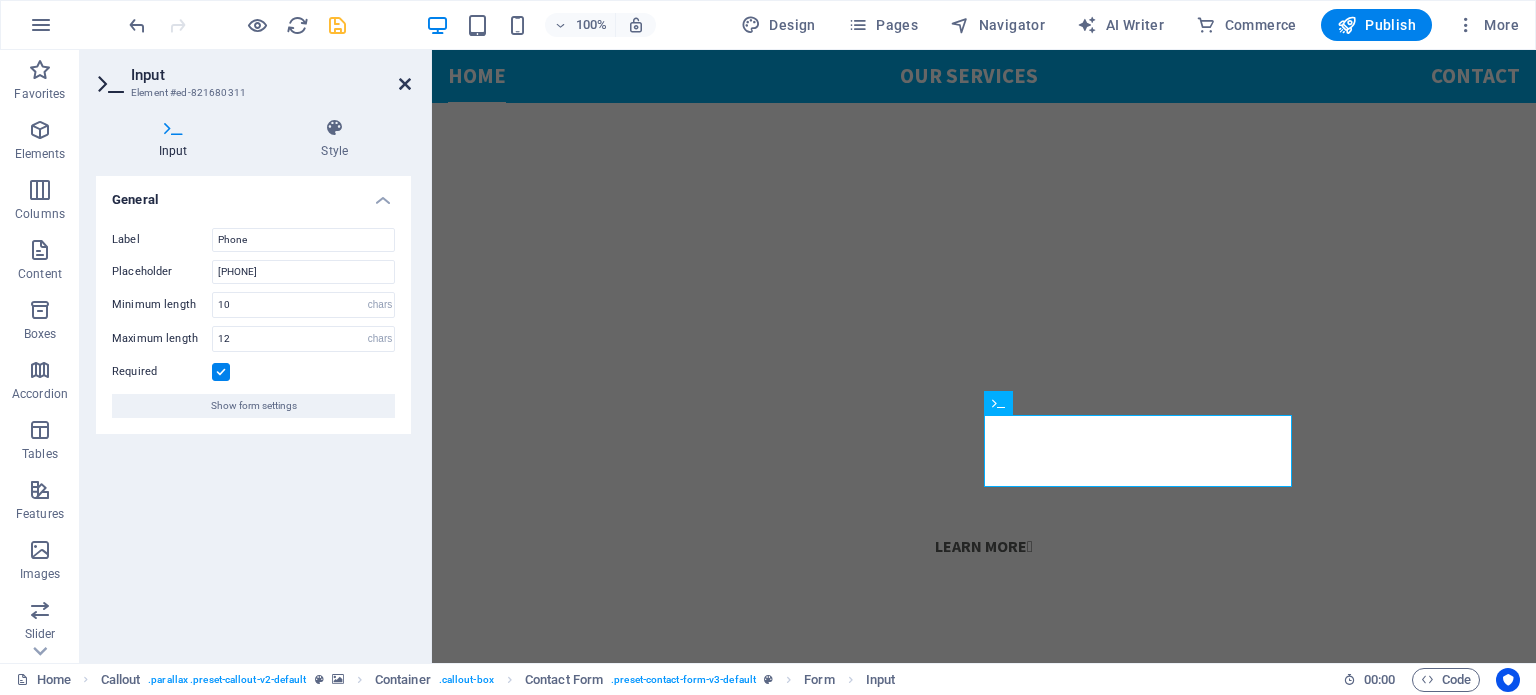click at bounding box center [405, 84] 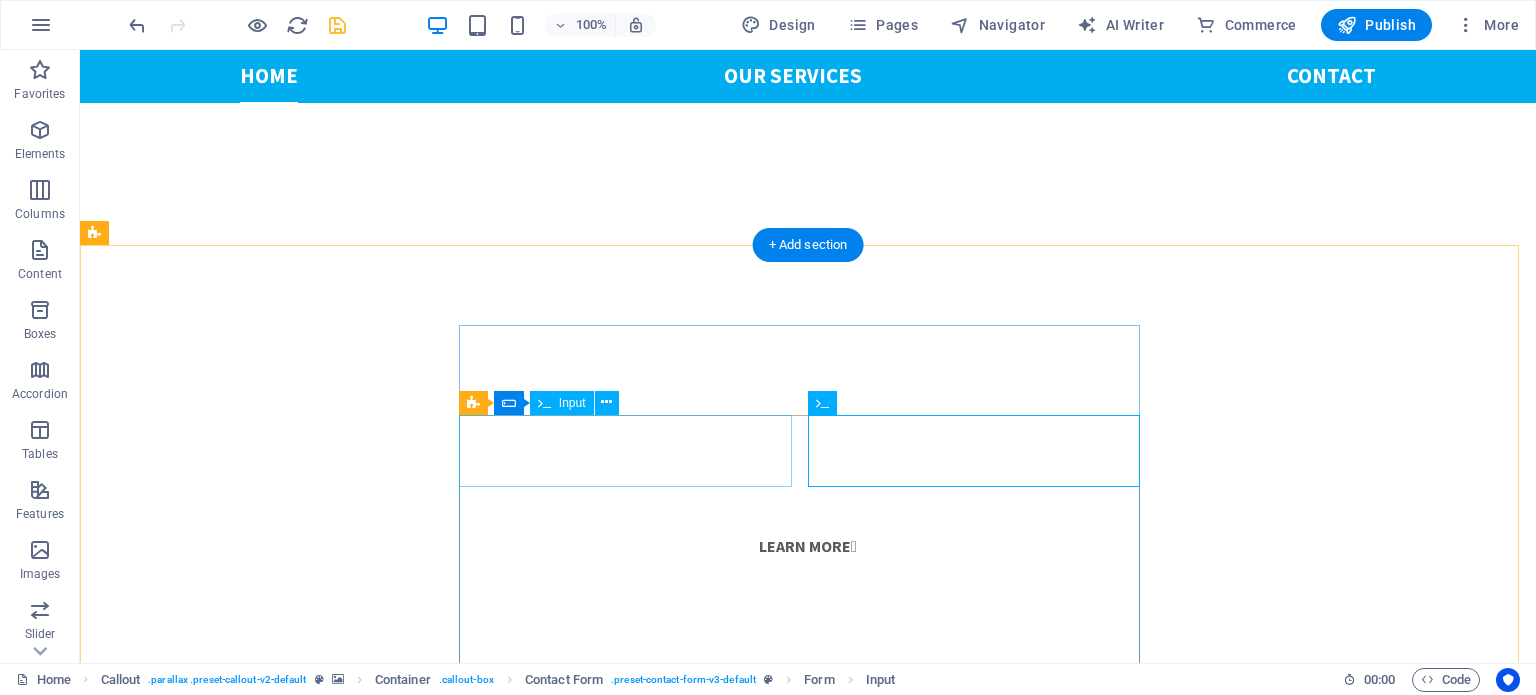 click on "Name" at bounding box center (406, 2496) 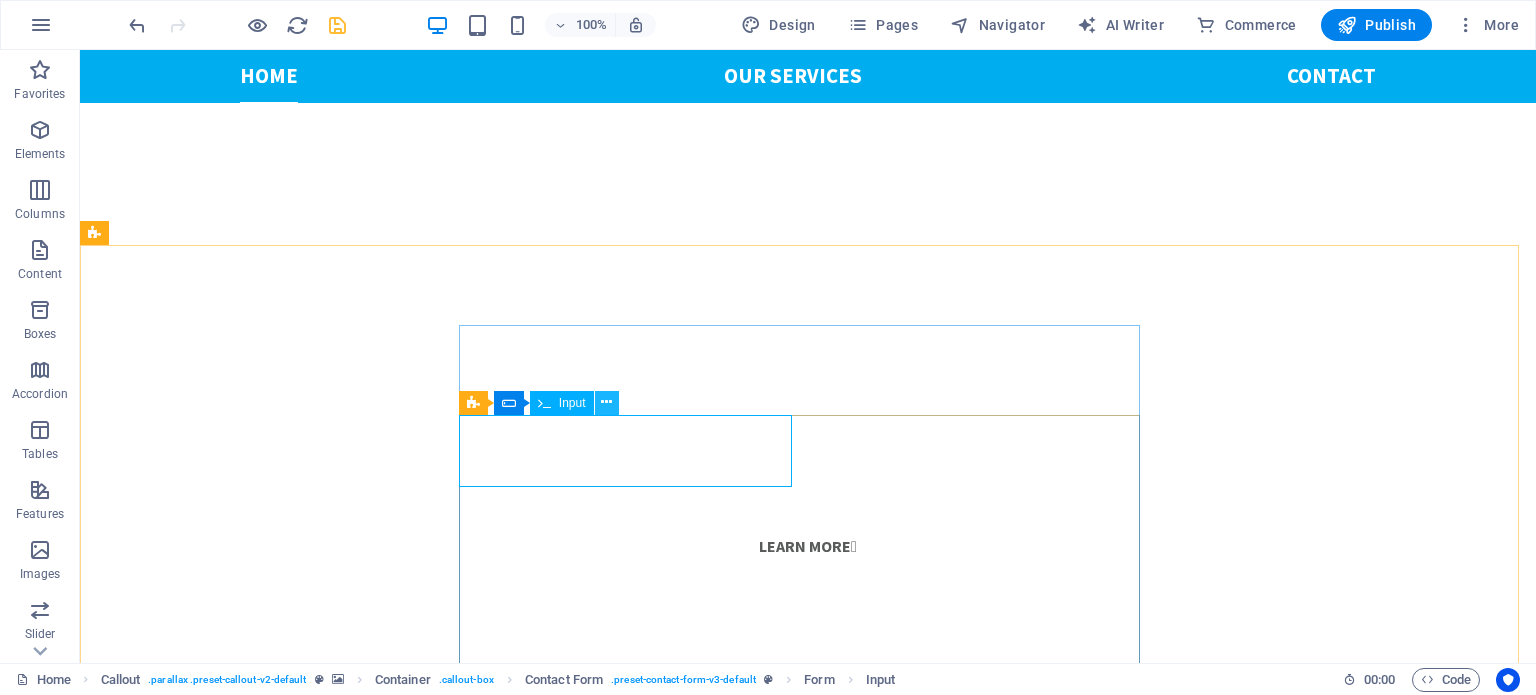 click at bounding box center [606, 402] 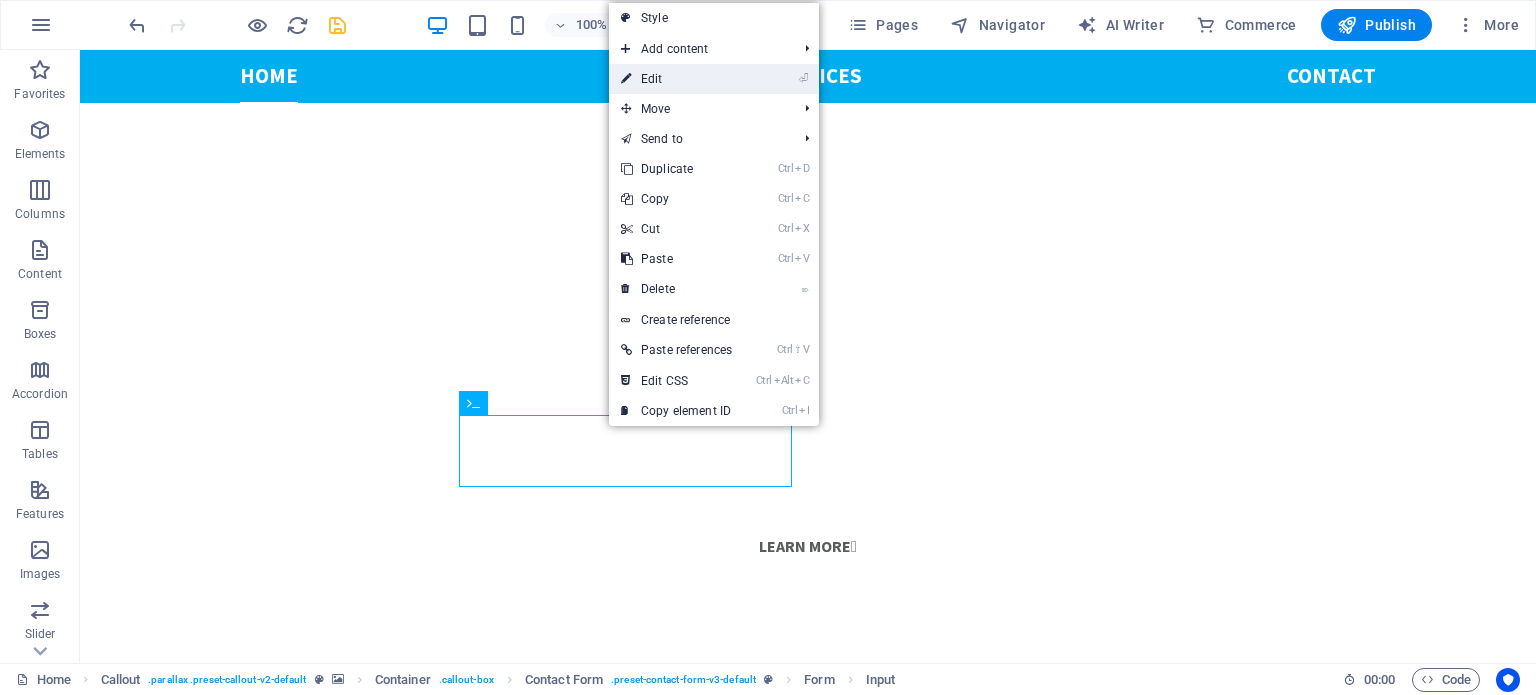 click on "⏎  Edit" at bounding box center [676, 79] 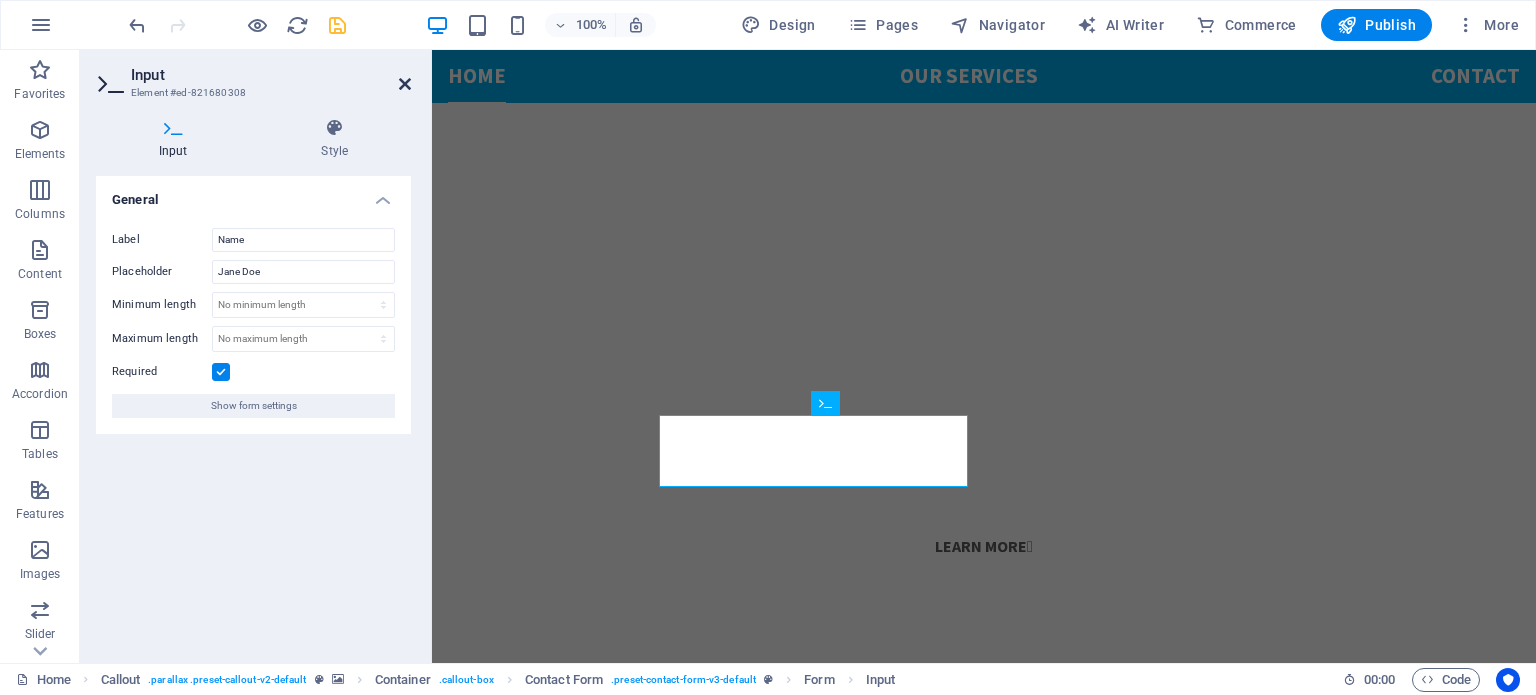 click at bounding box center [405, 84] 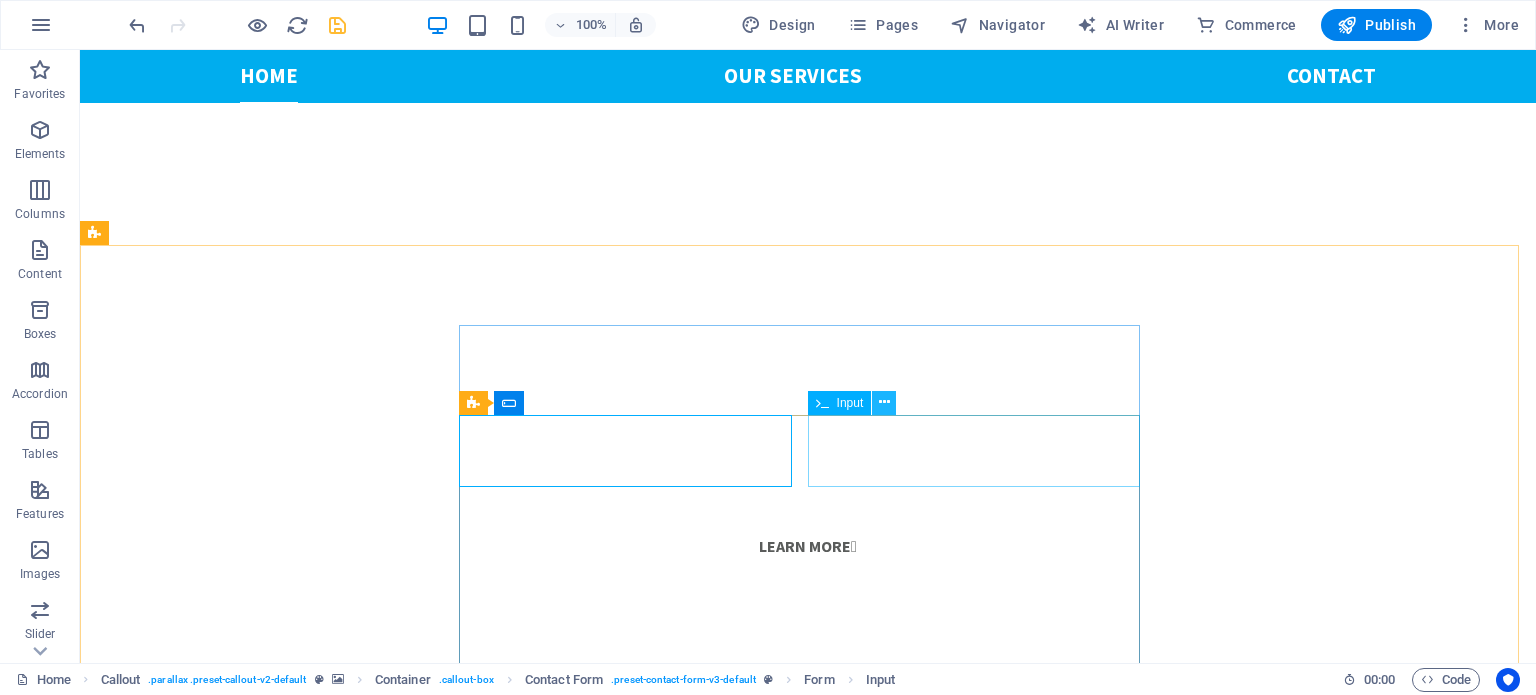 click at bounding box center [884, 402] 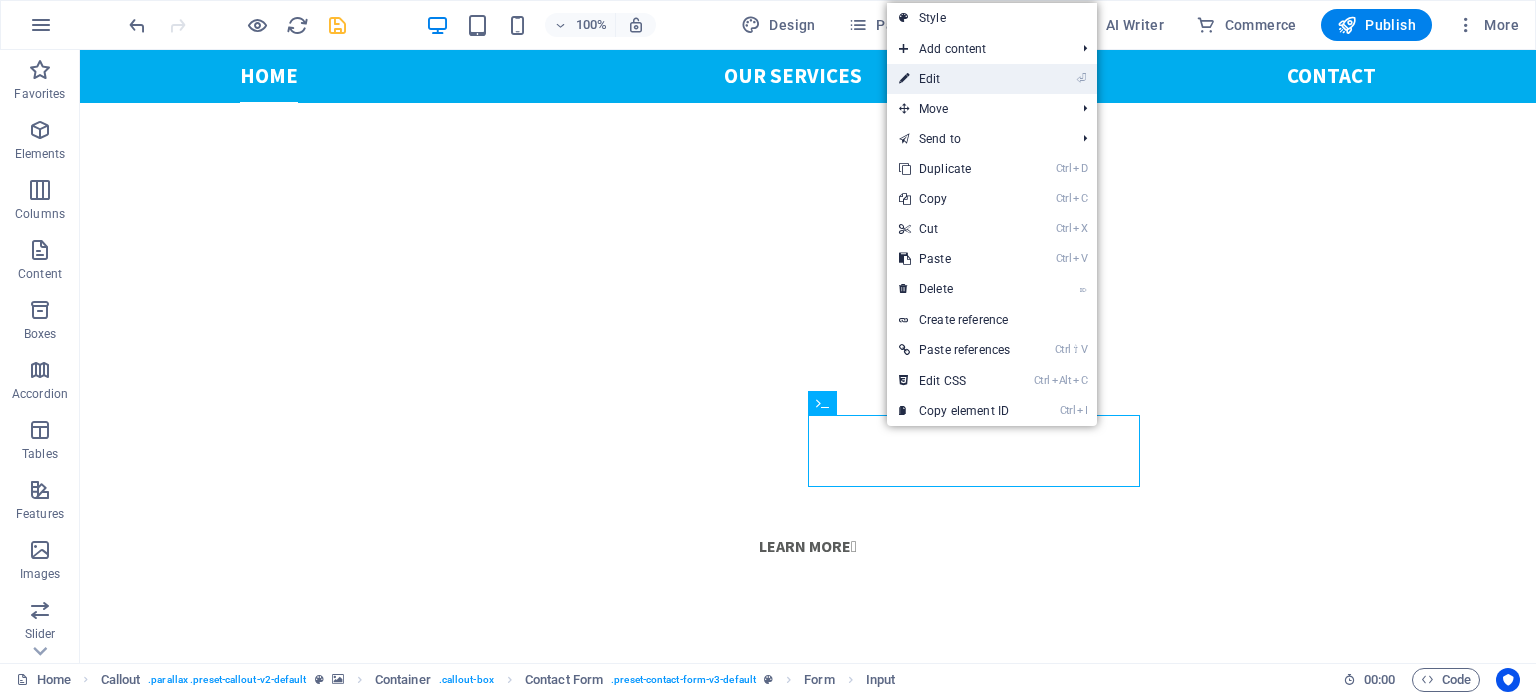 click on "⏎  Edit" at bounding box center (954, 79) 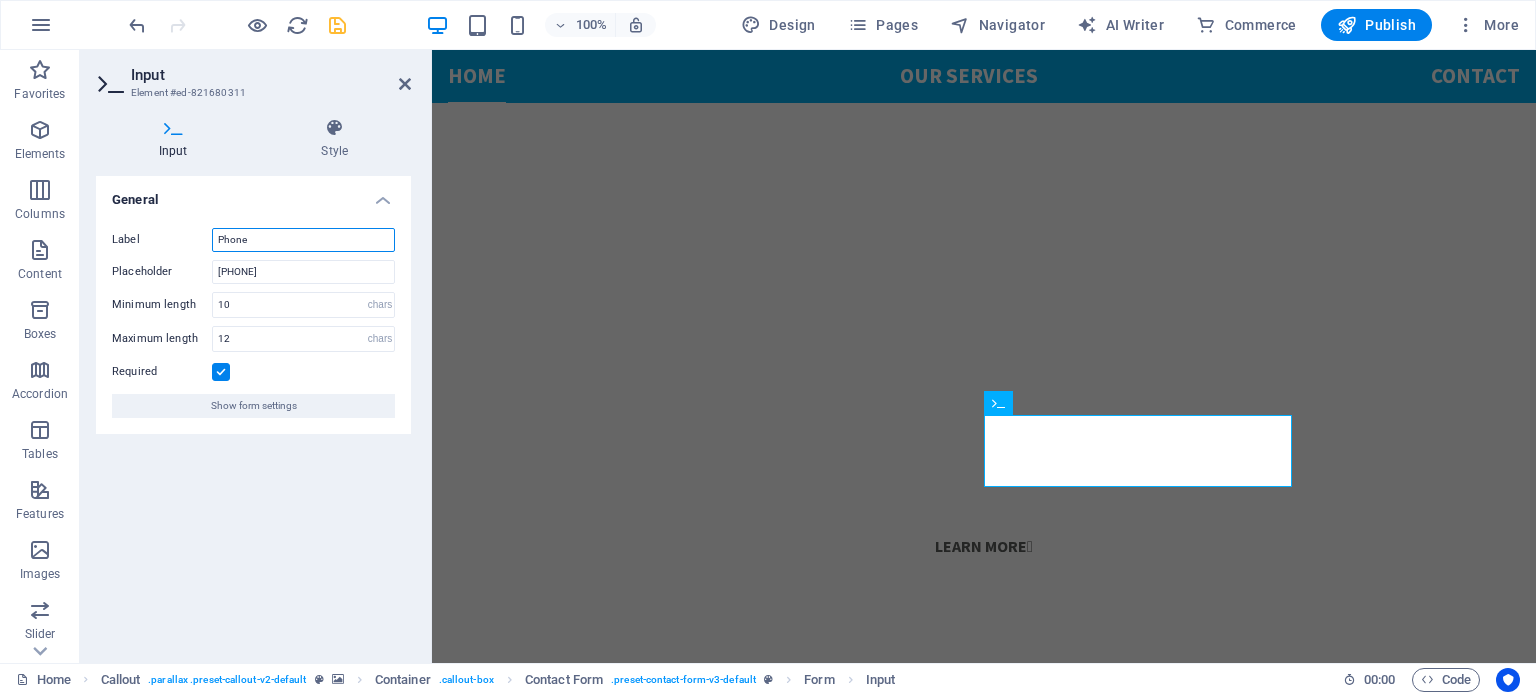 click on "Phone" at bounding box center (303, 240) 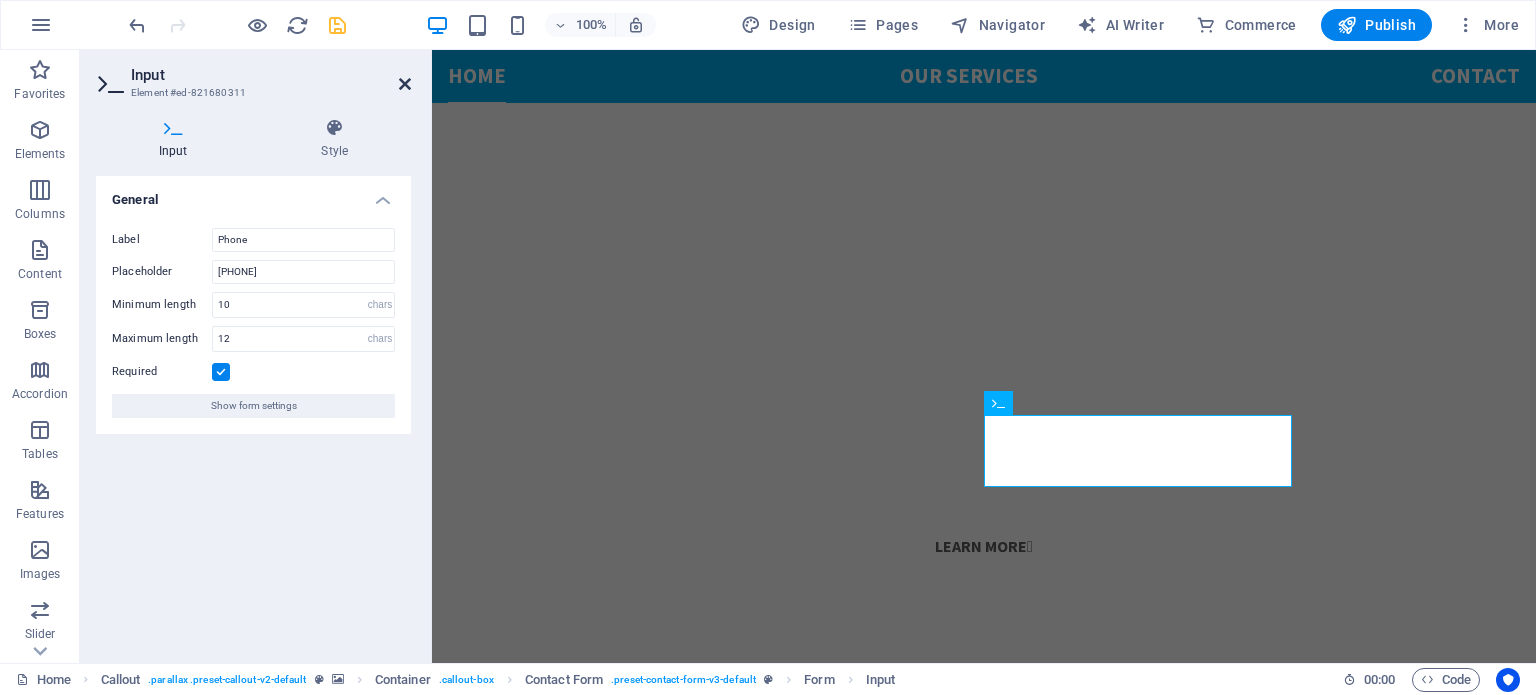 click at bounding box center [405, 84] 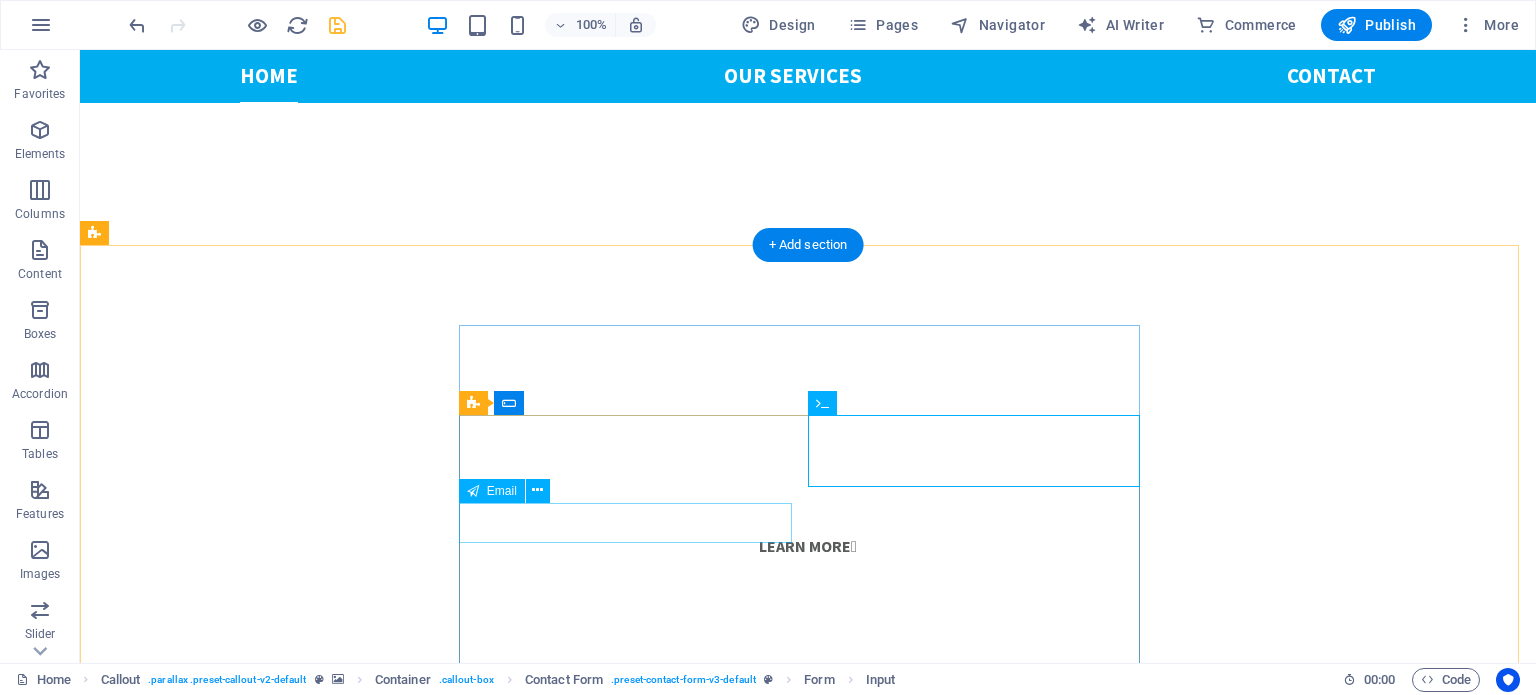 click at bounding box center (406, 2552) 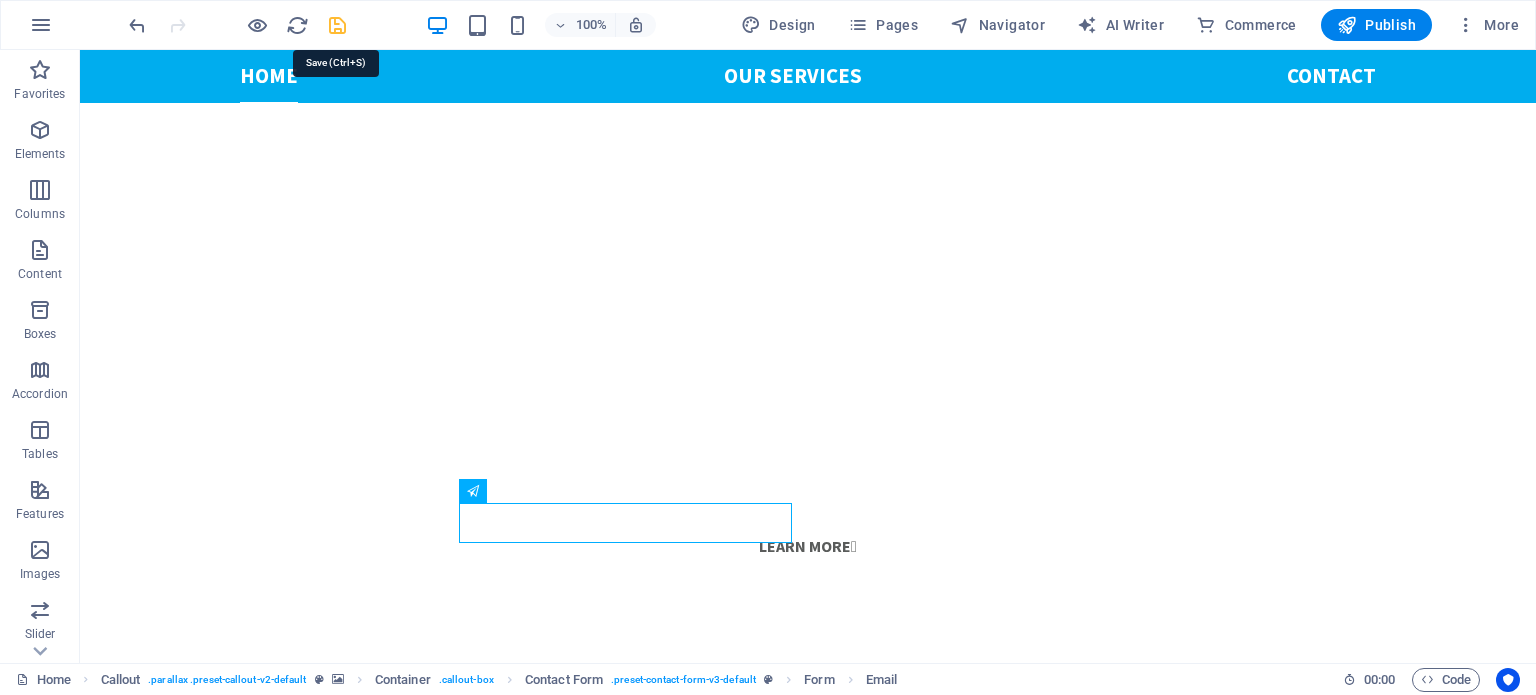 click at bounding box center (337, 25) 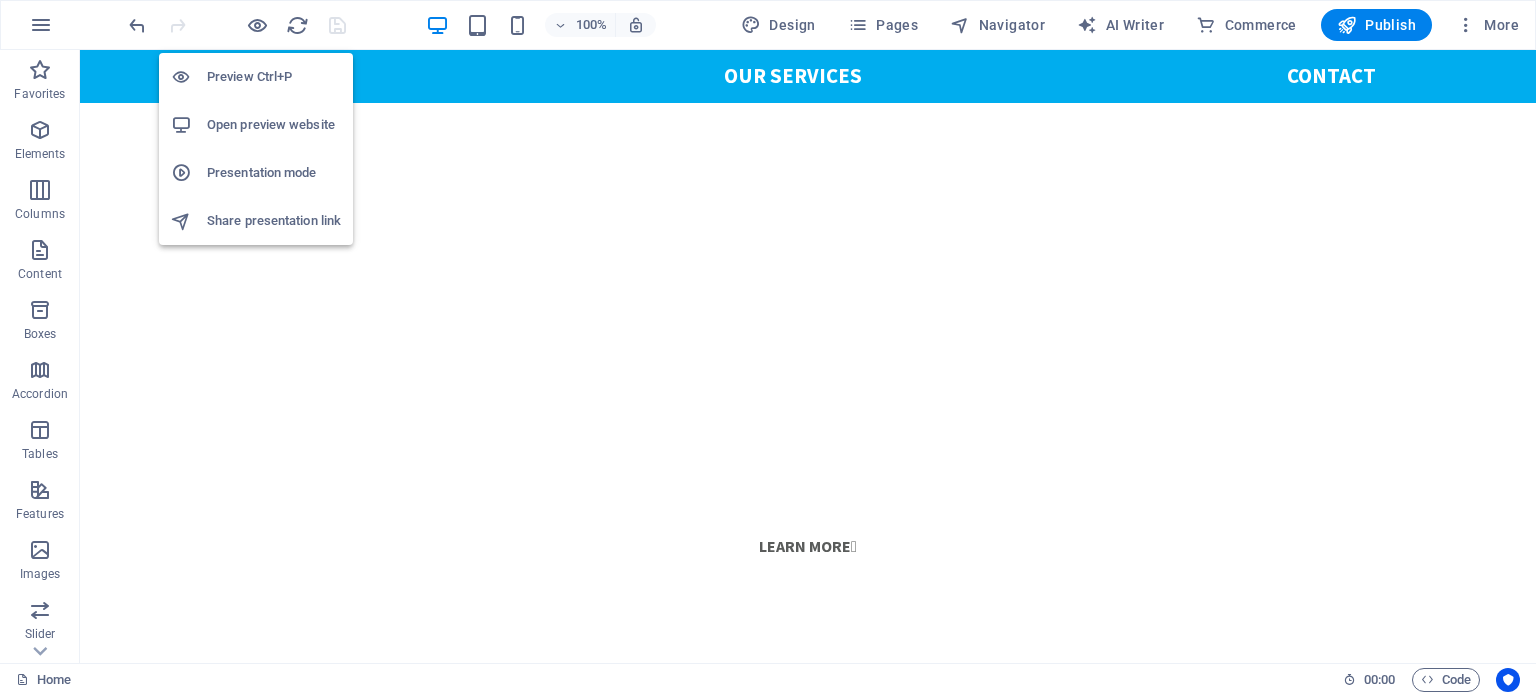 click on "Presentation mode" at bounding box center (274, 173) 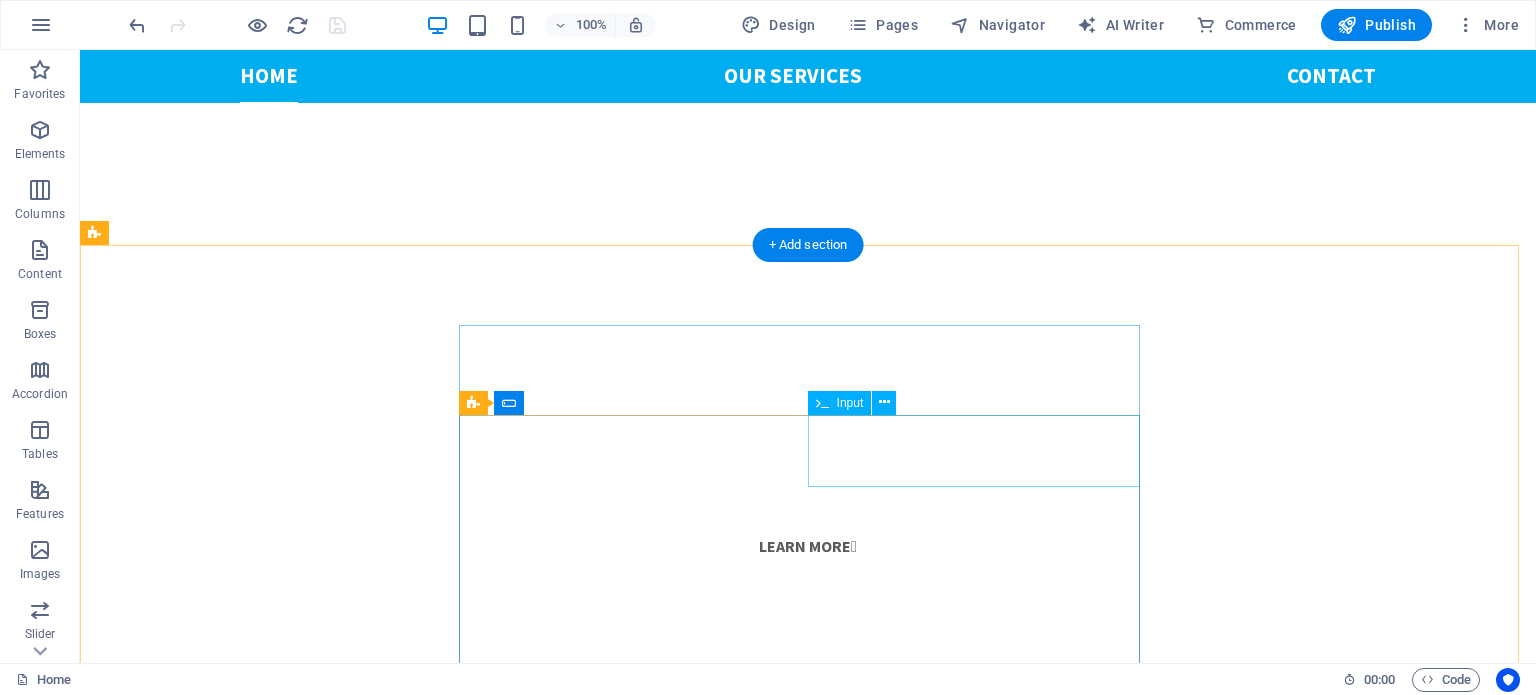 click on "Phone" at bounding box center (755, 2496) 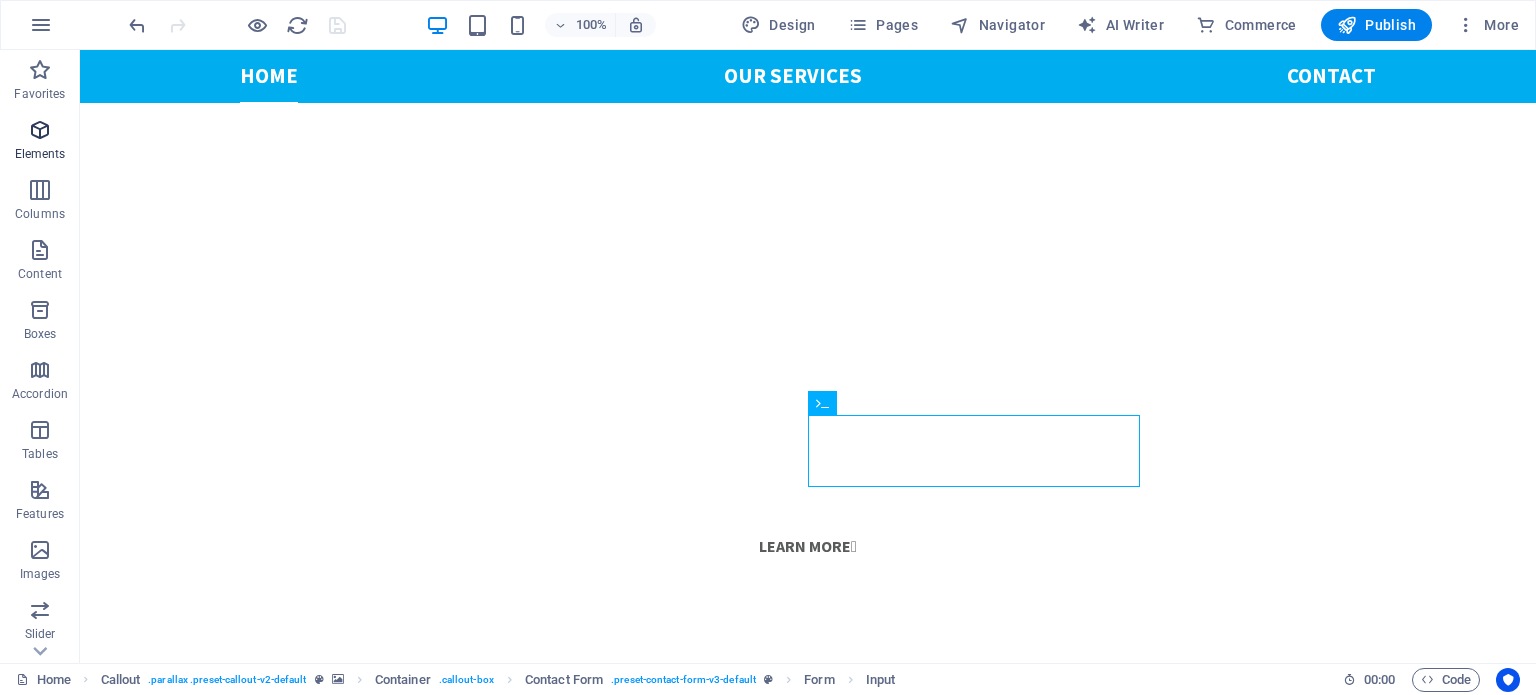 click at bounding box center (40, 130) 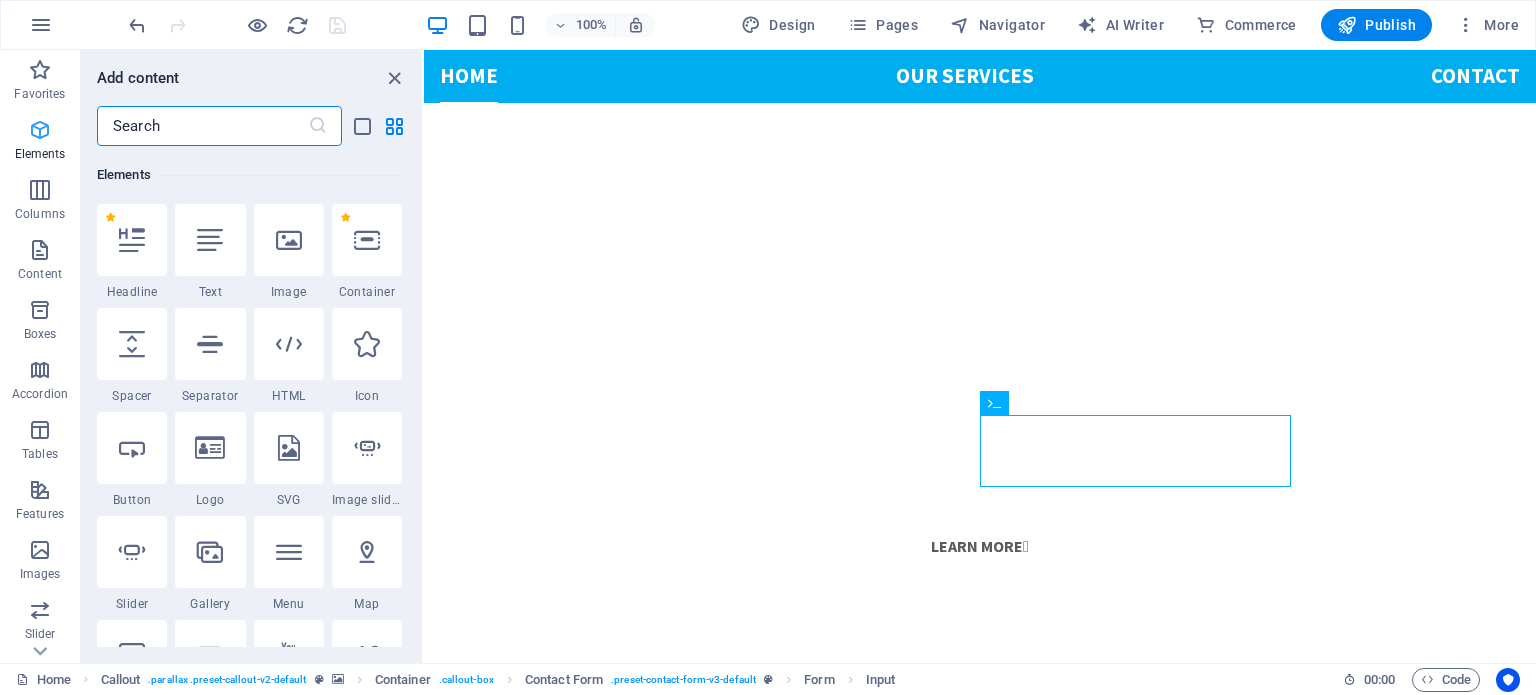 scroll, scrollTop: 212, scrollLeft: 0, axis: vertical 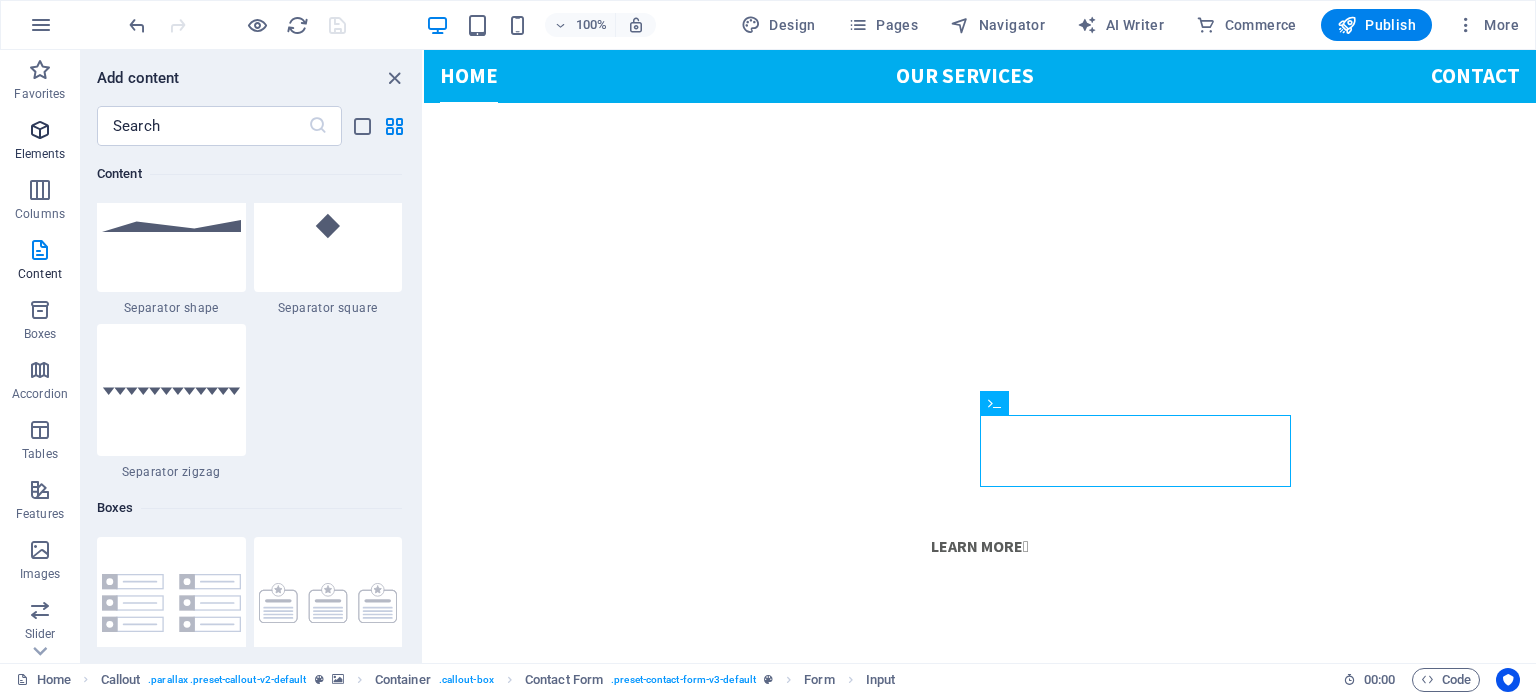 click at bounding box center [40, 130] 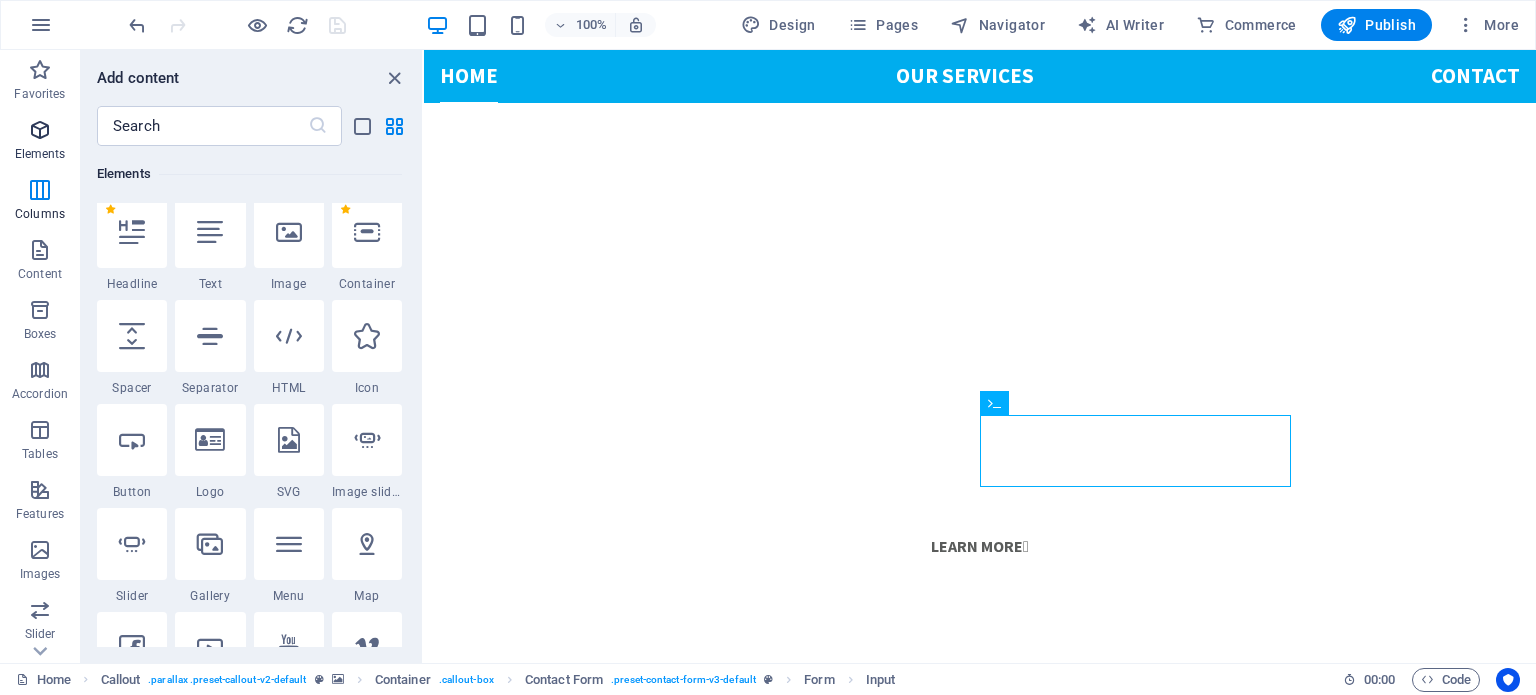 scroll, scrollTop: 212, scrollLeft: 0, axis: vertical 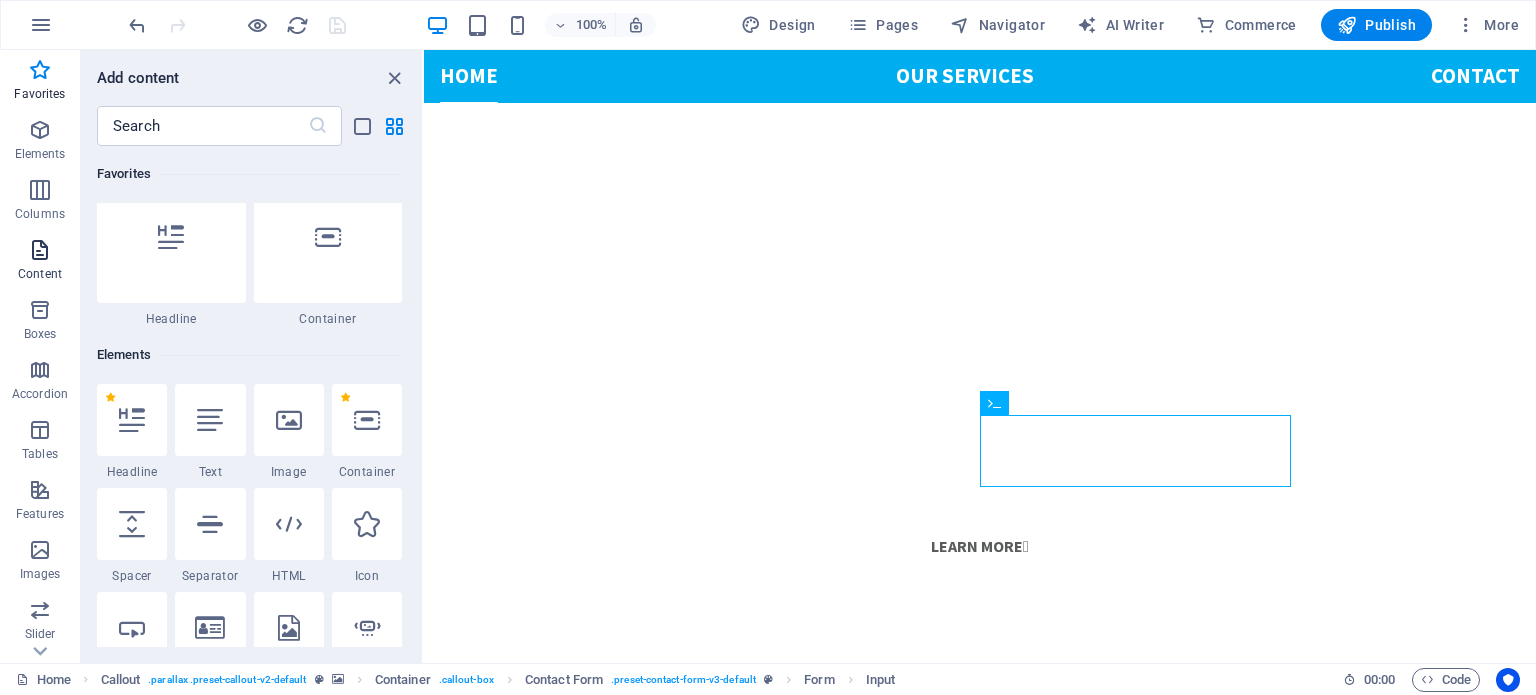 click at bounding box center (40, 250) 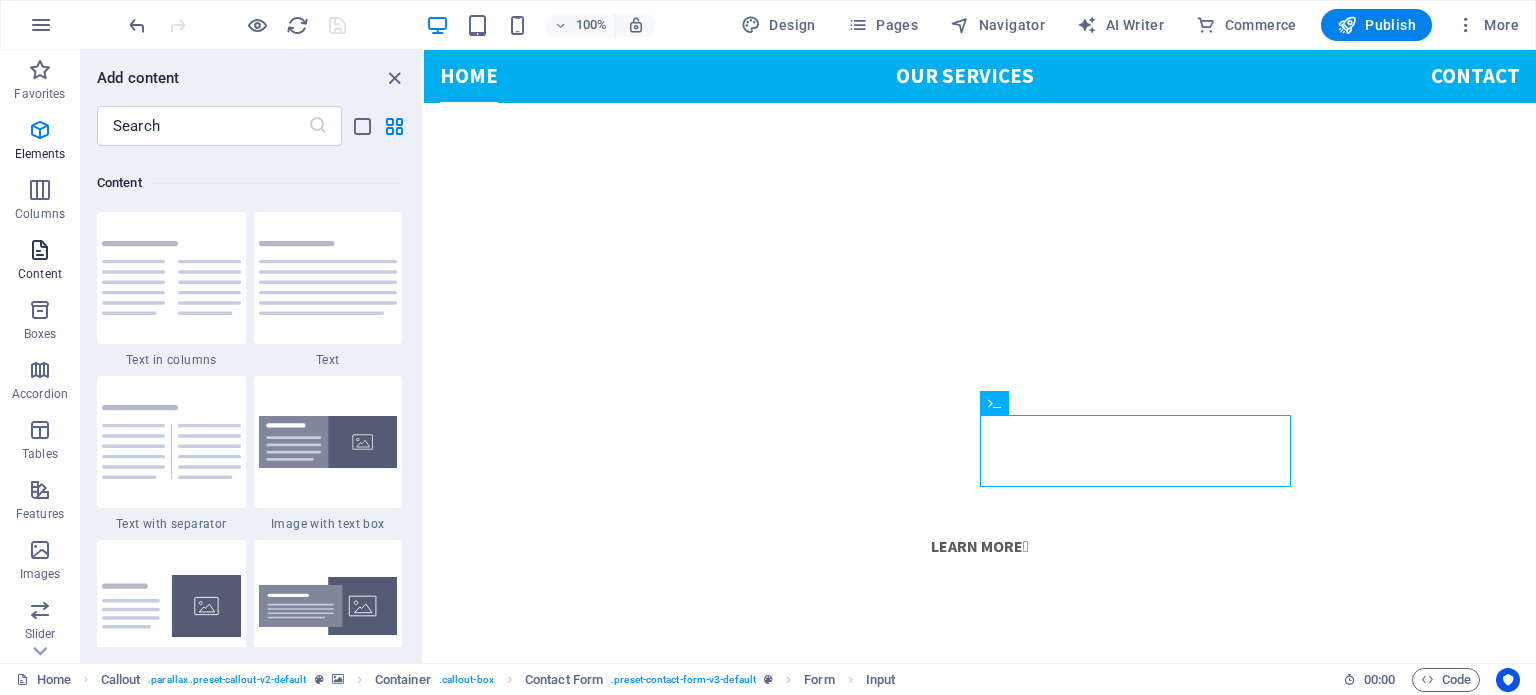 scroll, scrollTop: 3498, scrollLeft: 0, axis: vertical 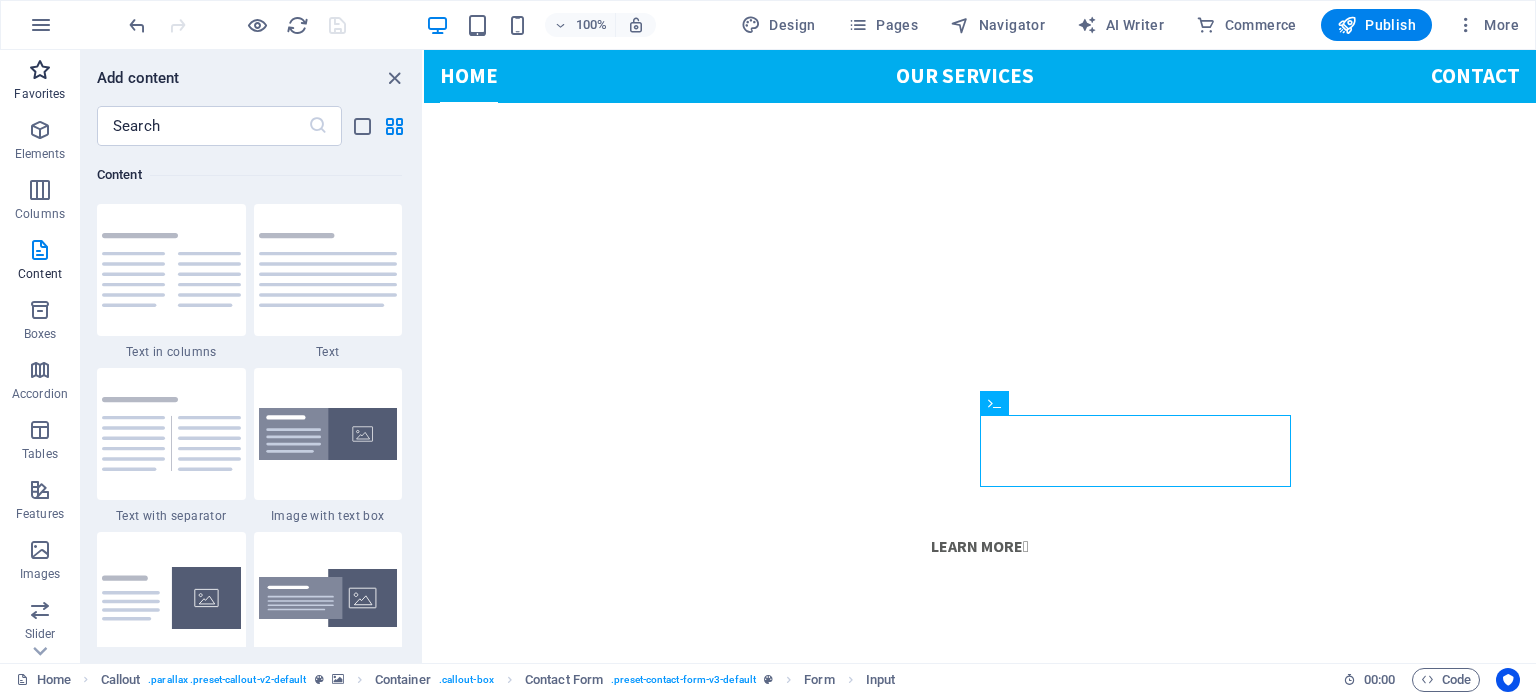 click on "Favorites" at bounding box center [39, 94] 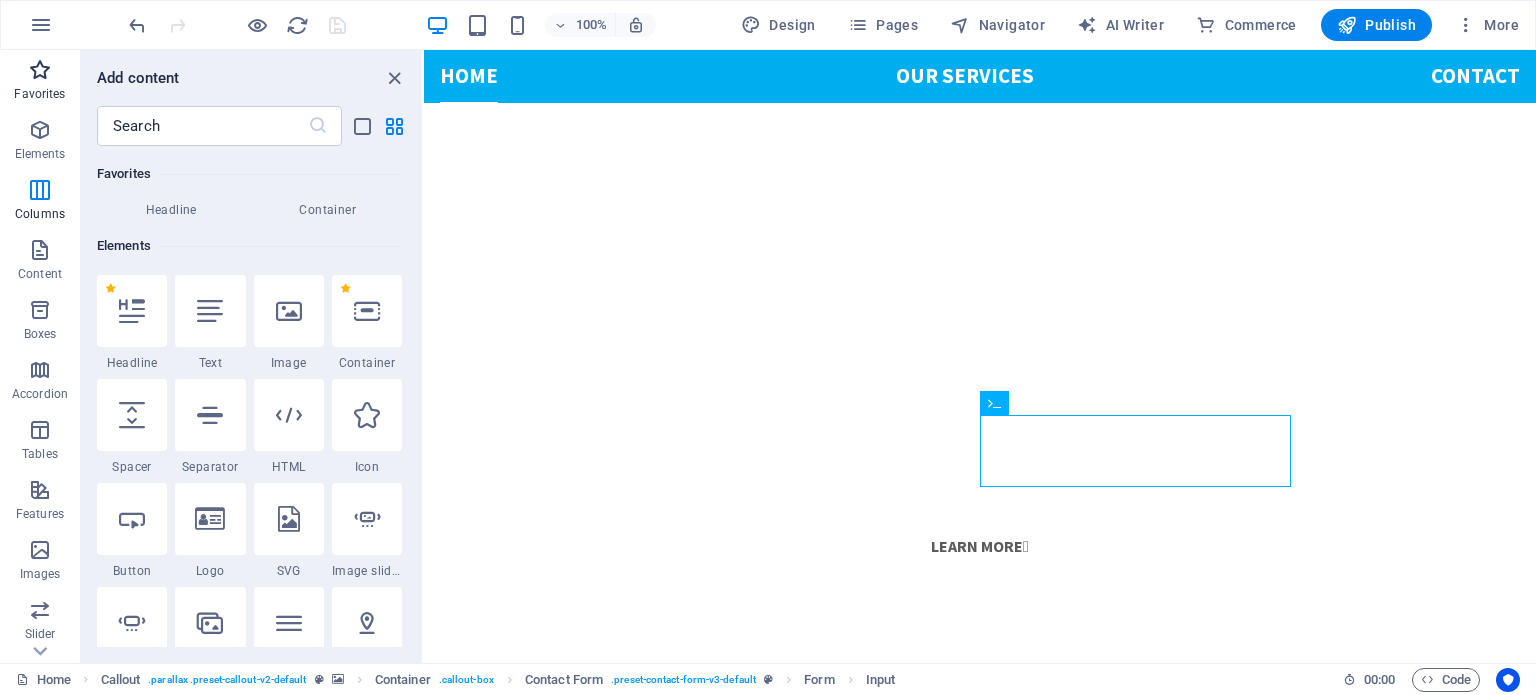 scroll, scrollTop: 0, scrollLeft: 0, axis: both 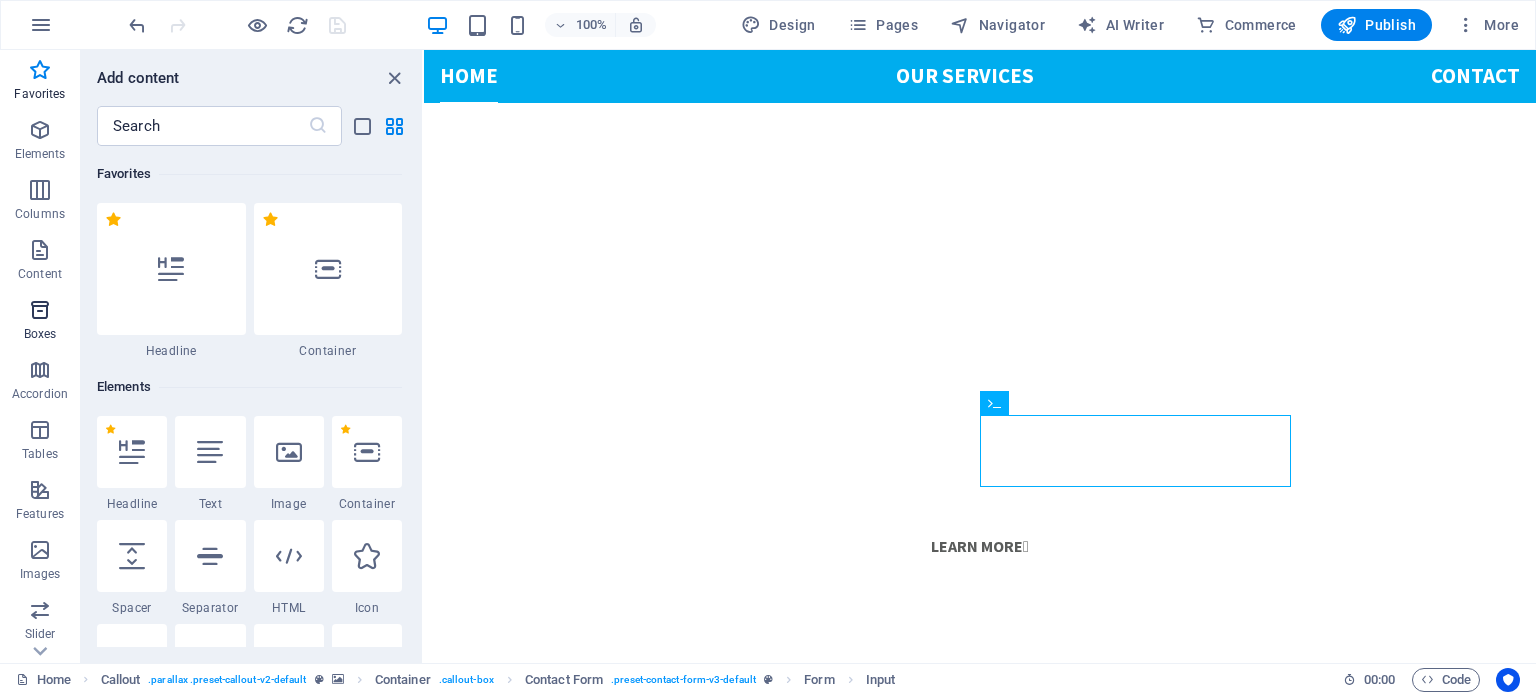 click at bounding box center (40, 310) 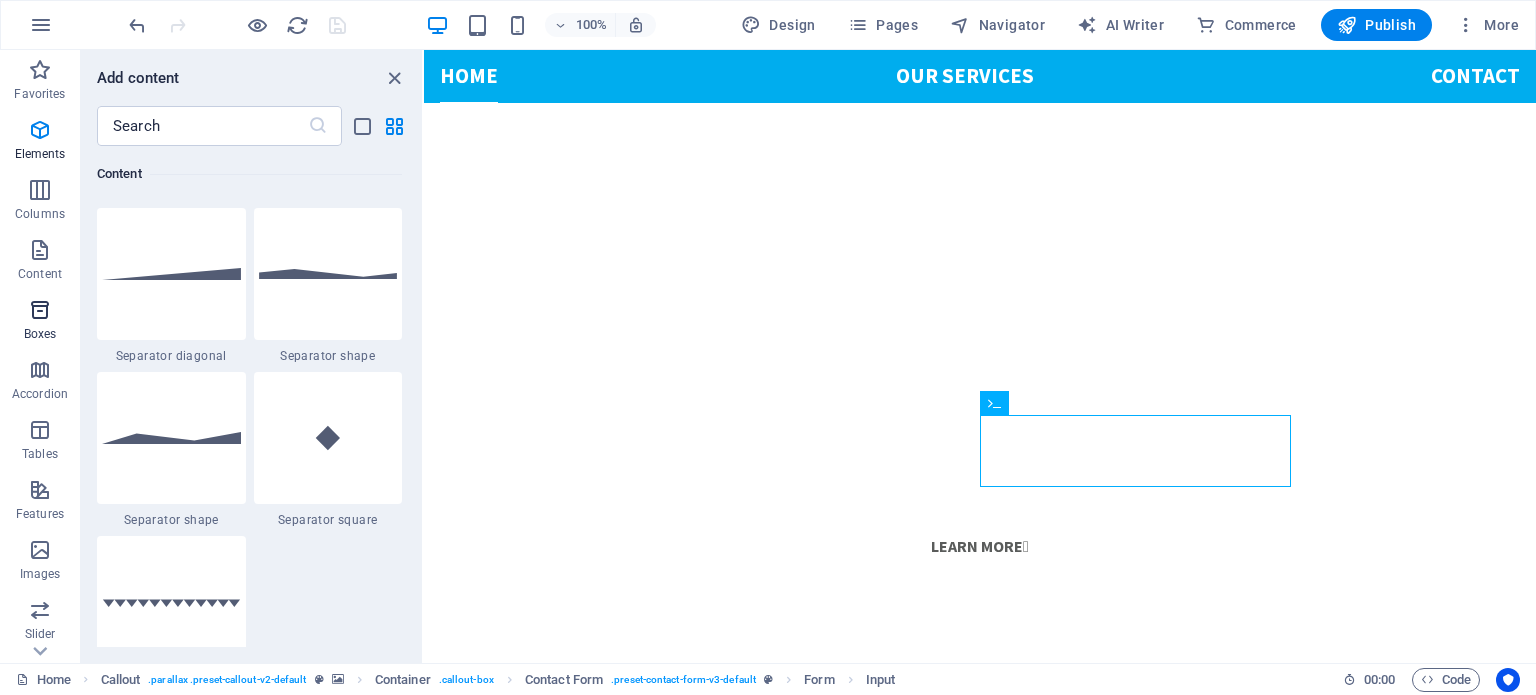 scroll, scrollTop: 5516, scrollLeft: 0, axis: vertical 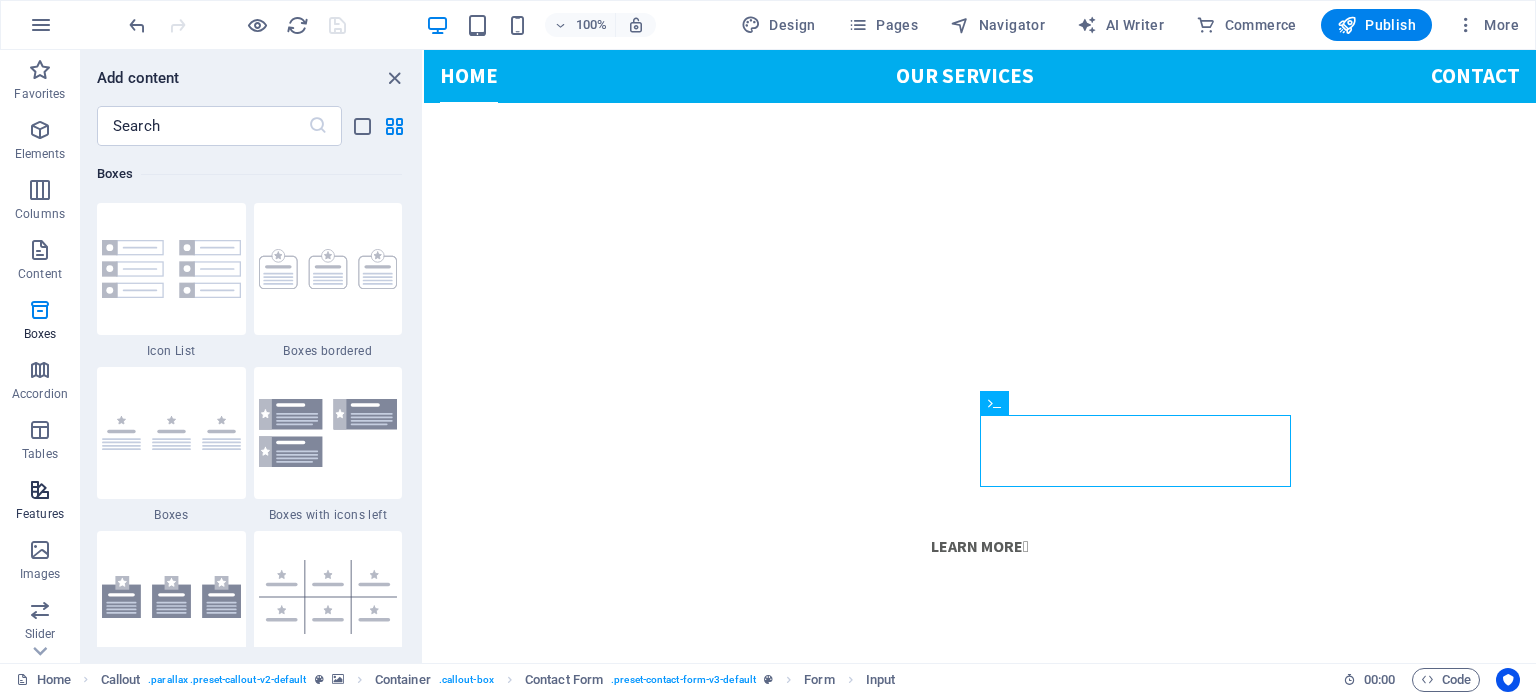 click at bounding box center [40, 490] 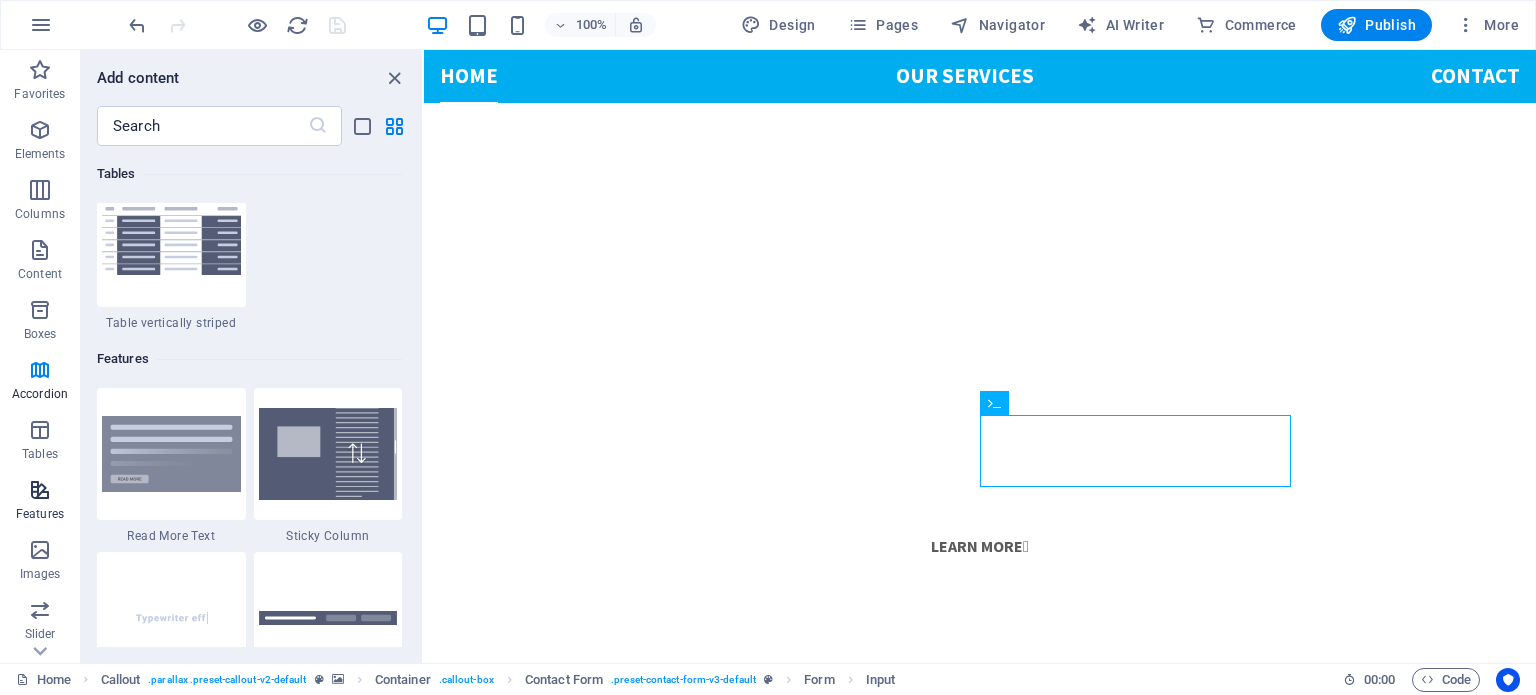 scroll, scrollTop: 7794, scrollLeft: 0, axis: vertical 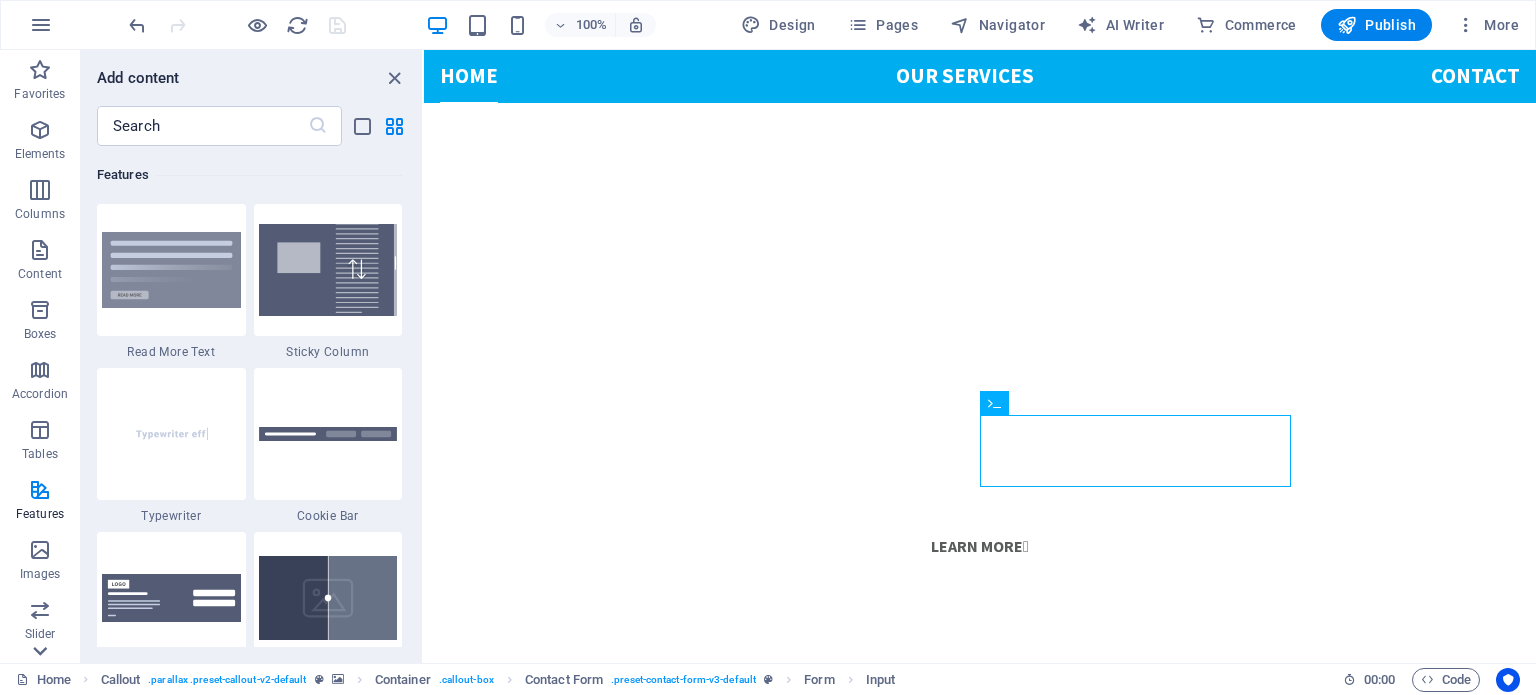click 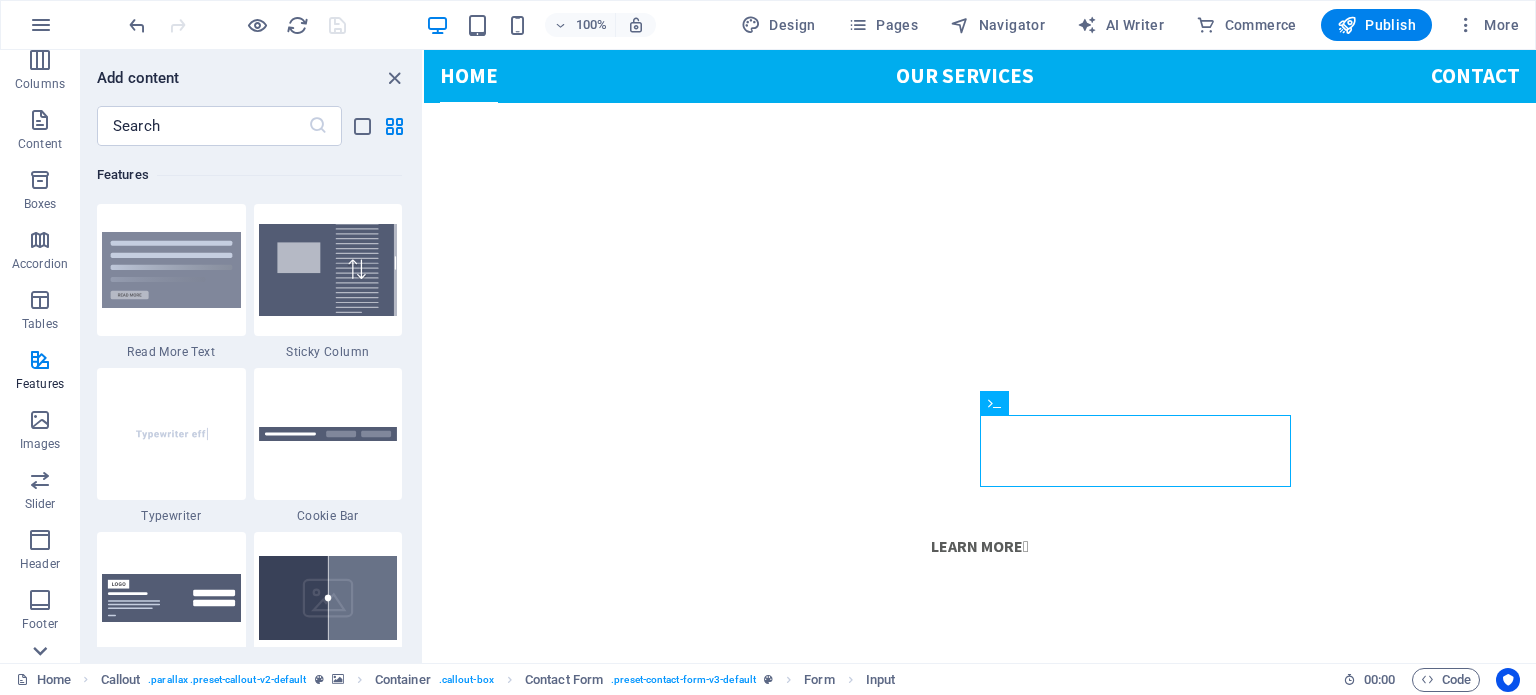 scroll, scrollTop: 346, scrollLeft: 0, axis: vertical 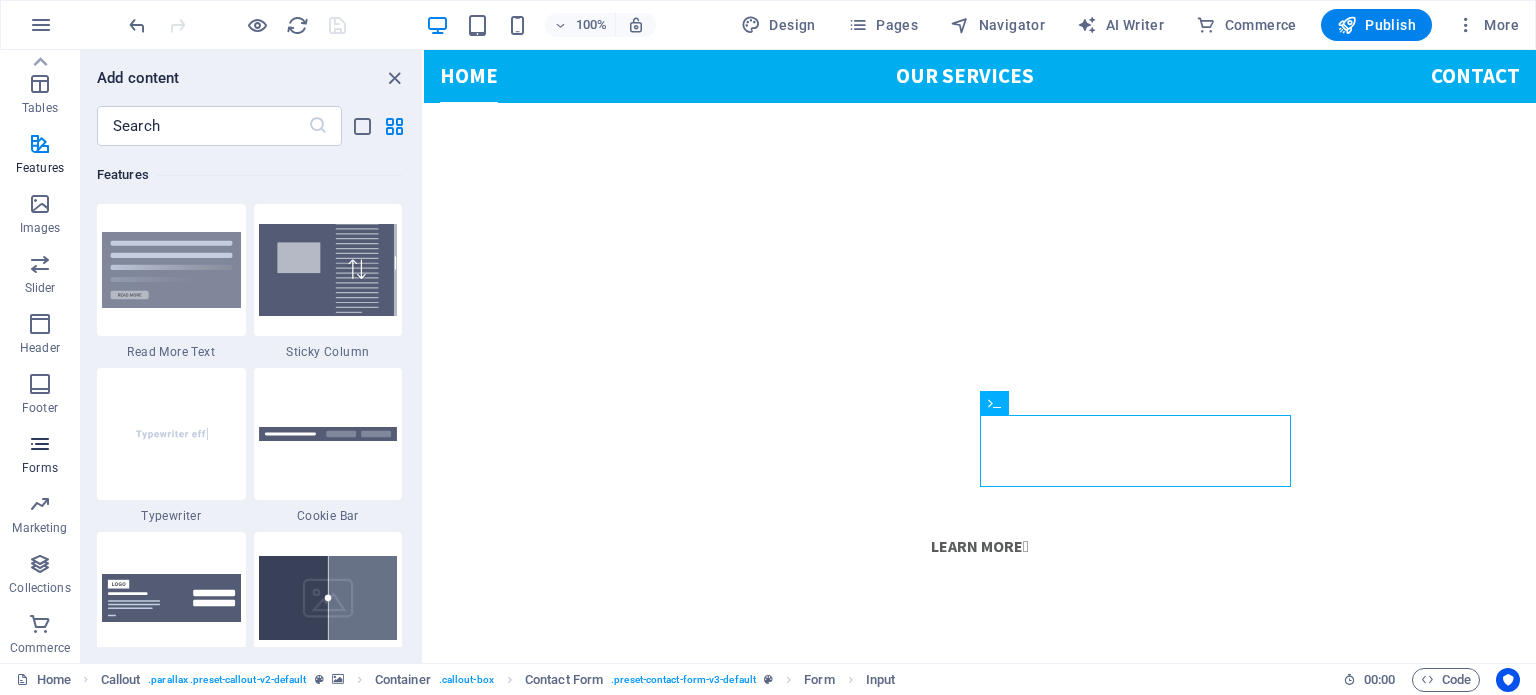click at bounding box center [40, 444] 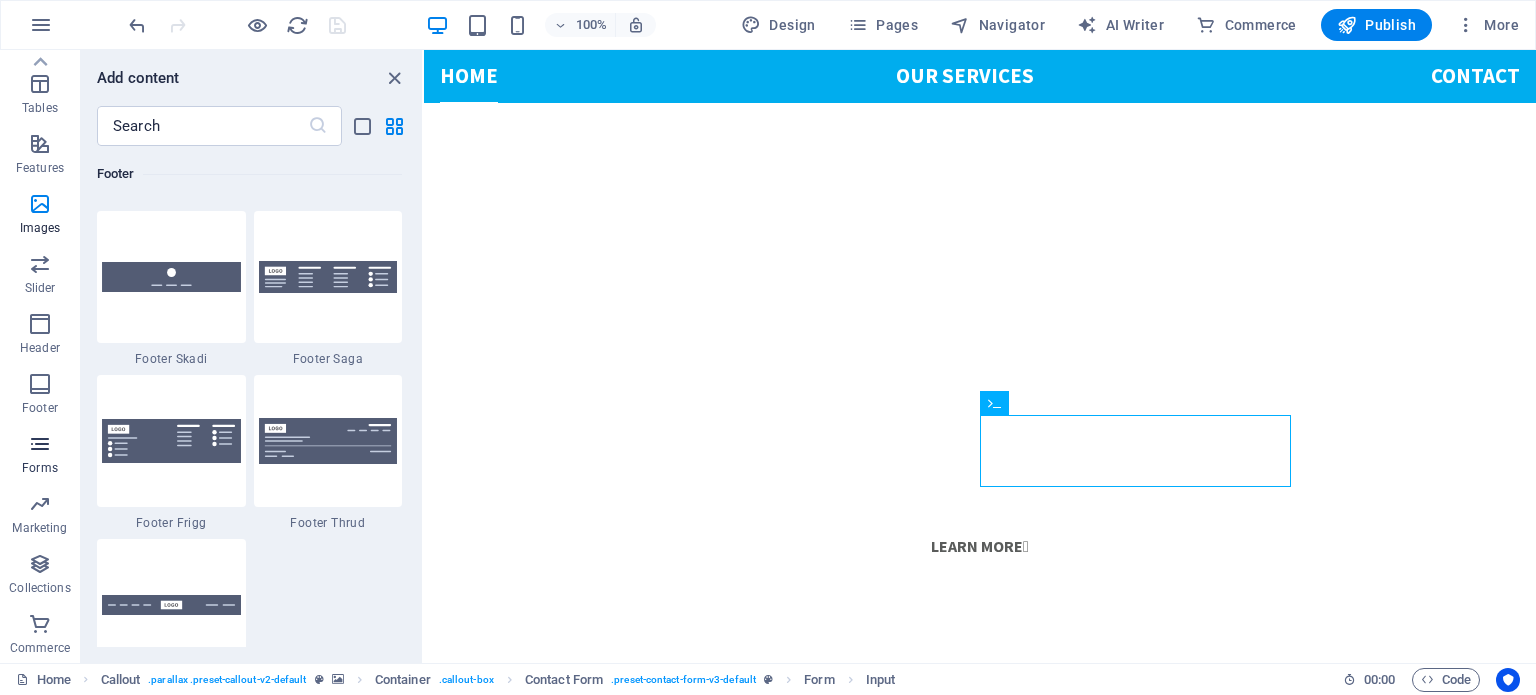 scroll, scrollTop: 14600, scrollLeft: 0, axis: vertical 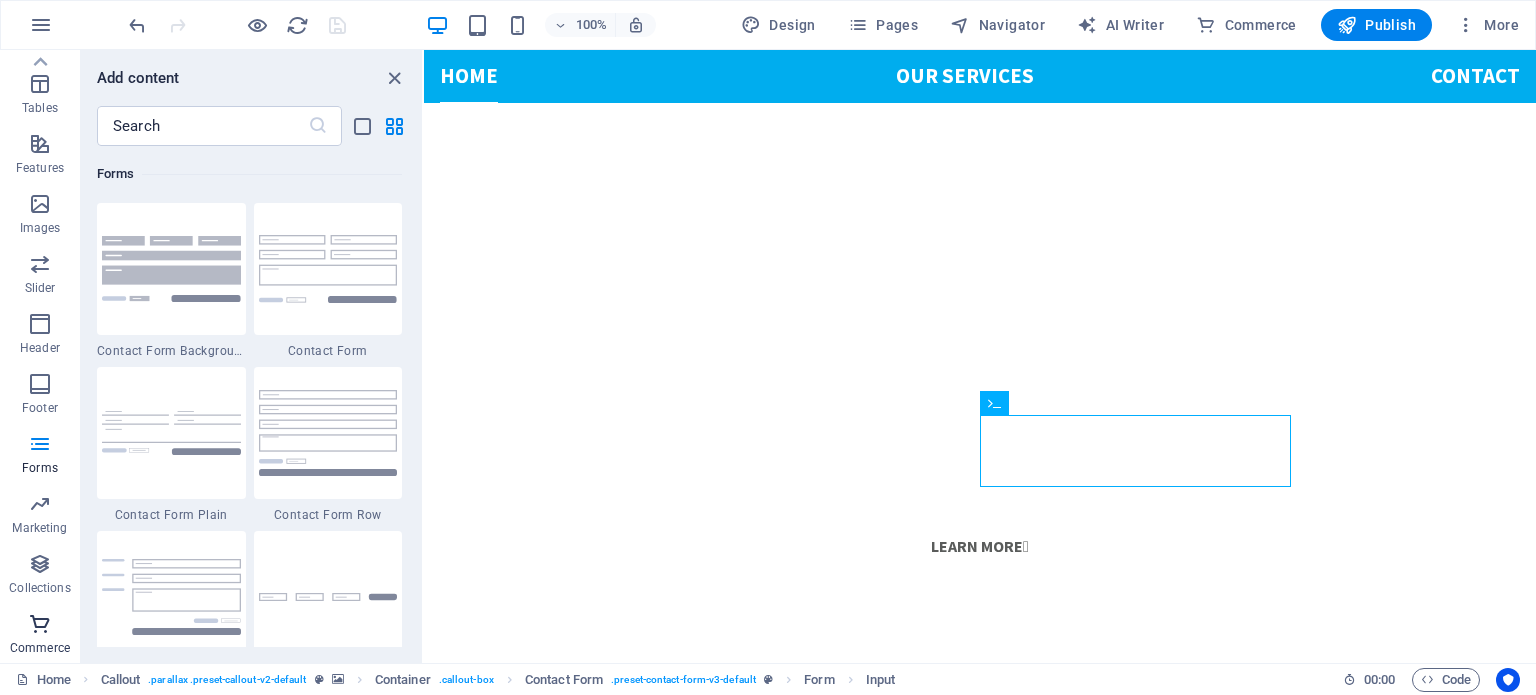 click at bounding box center (40, 624) 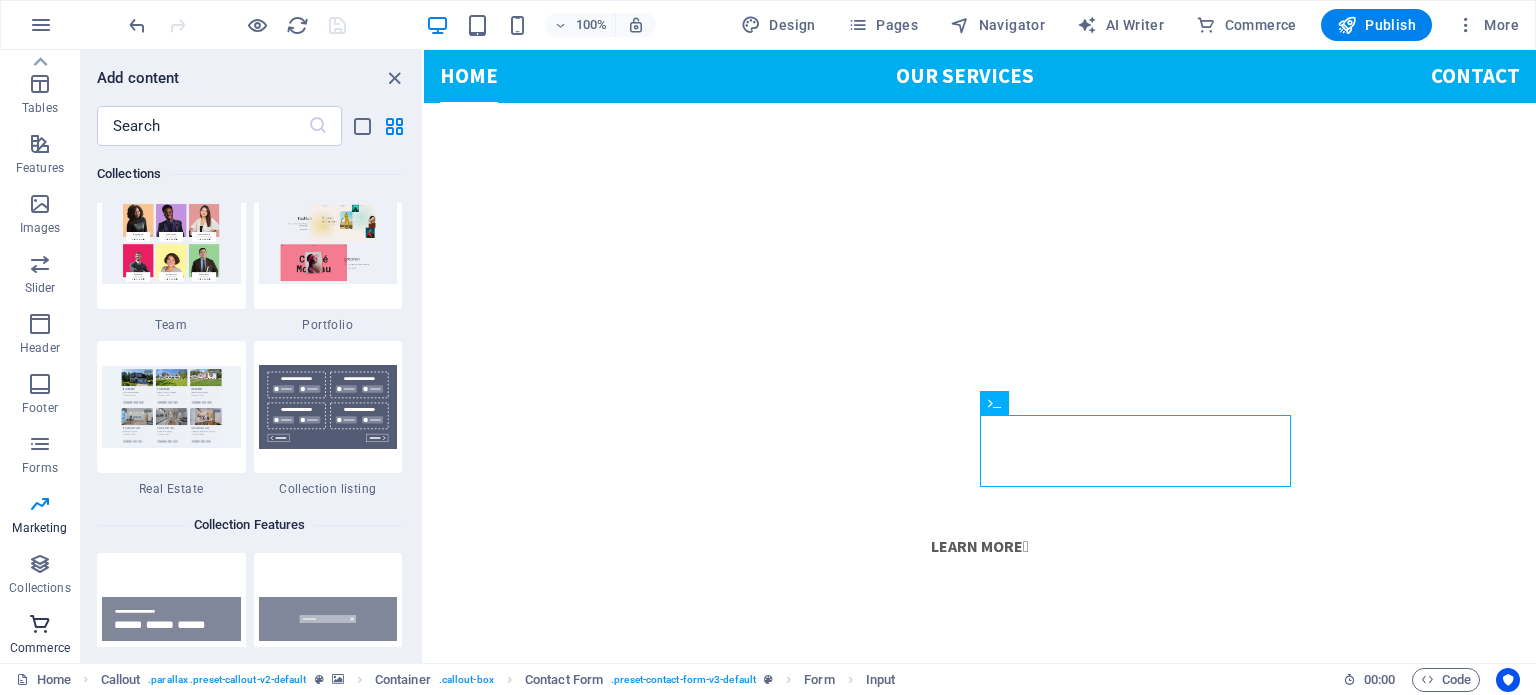 scroll, scrollTop: 19270, scrollLeft: 0, axis: vertical 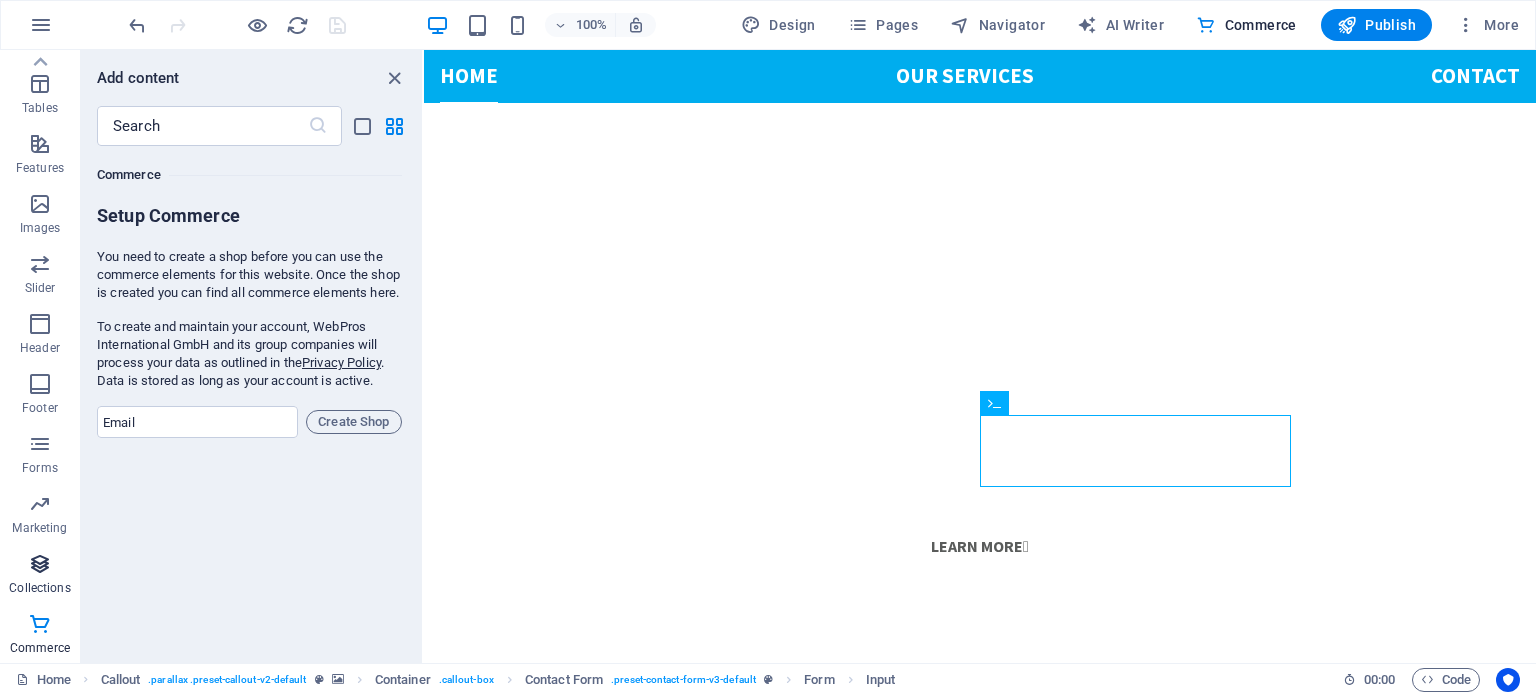 click on "Collections" at bounding box center (40, 576) 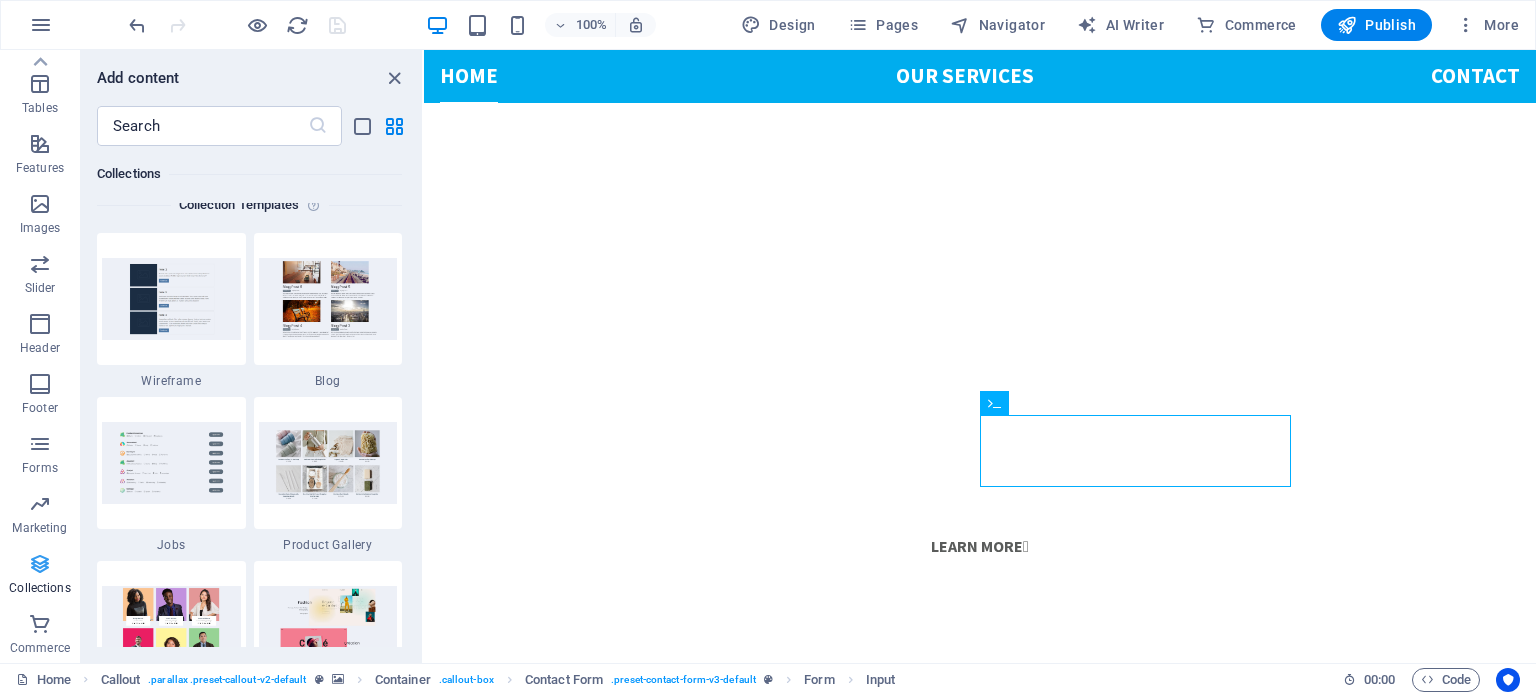 scroll, scrollTop: 18306, scrollLeft: 0, axis: vertical 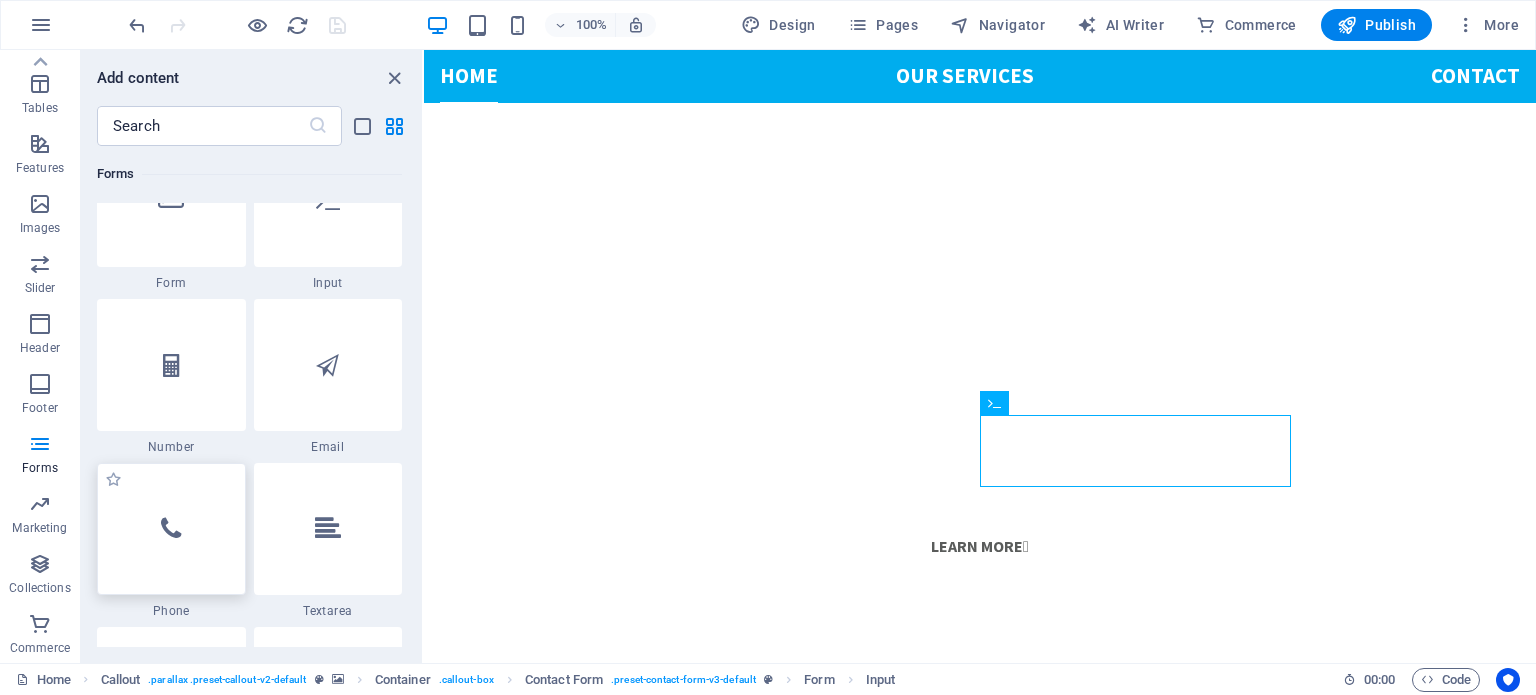 click at bounding box center (171, 529) 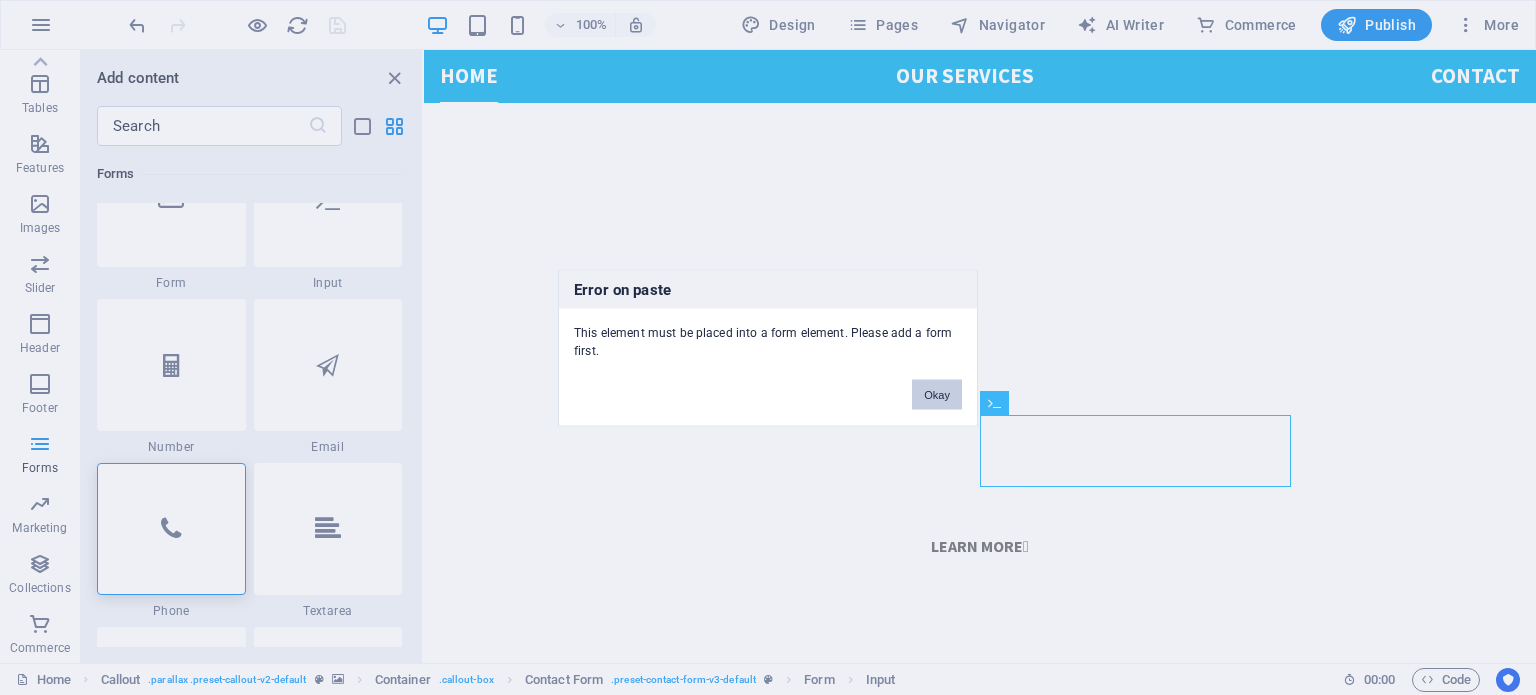 click on "Okay" at bounding box center (937, 394) 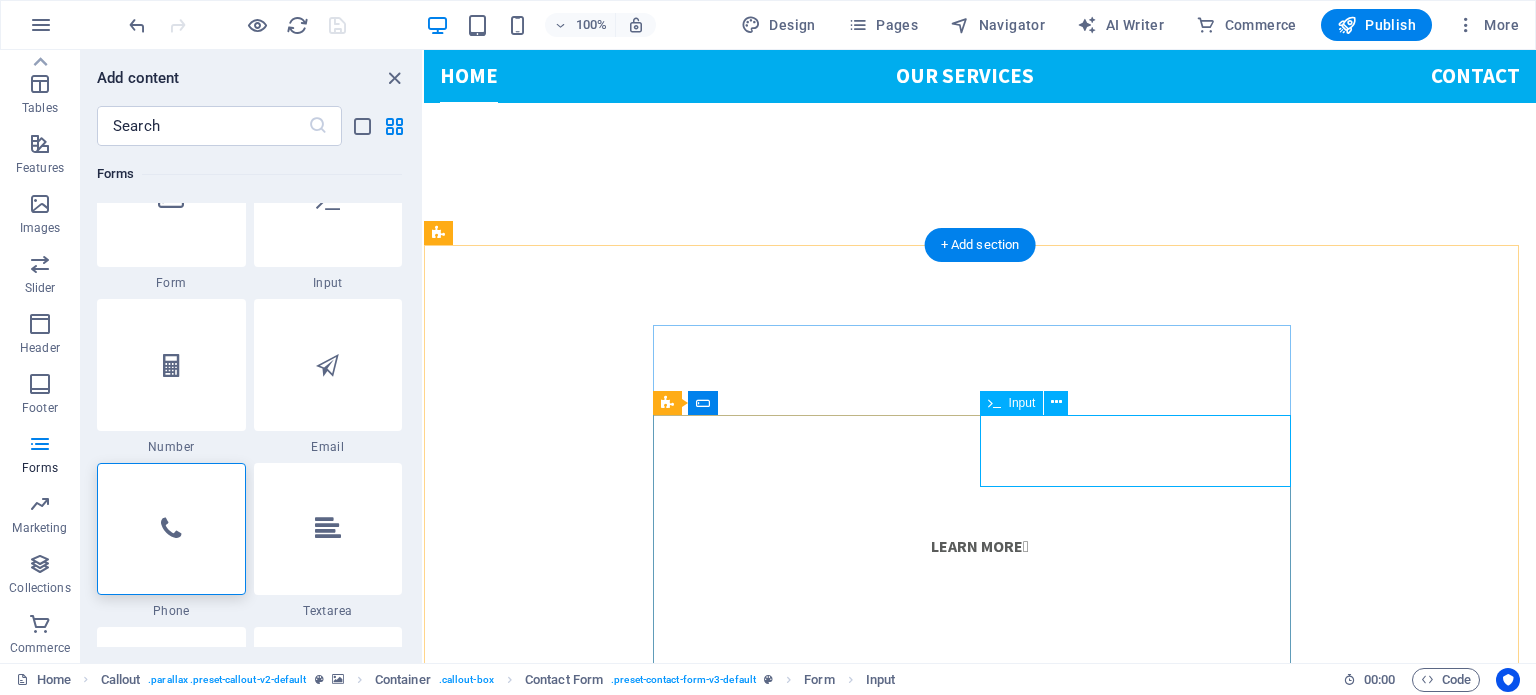 click on "Phone" at bounding box center (930, 2496) 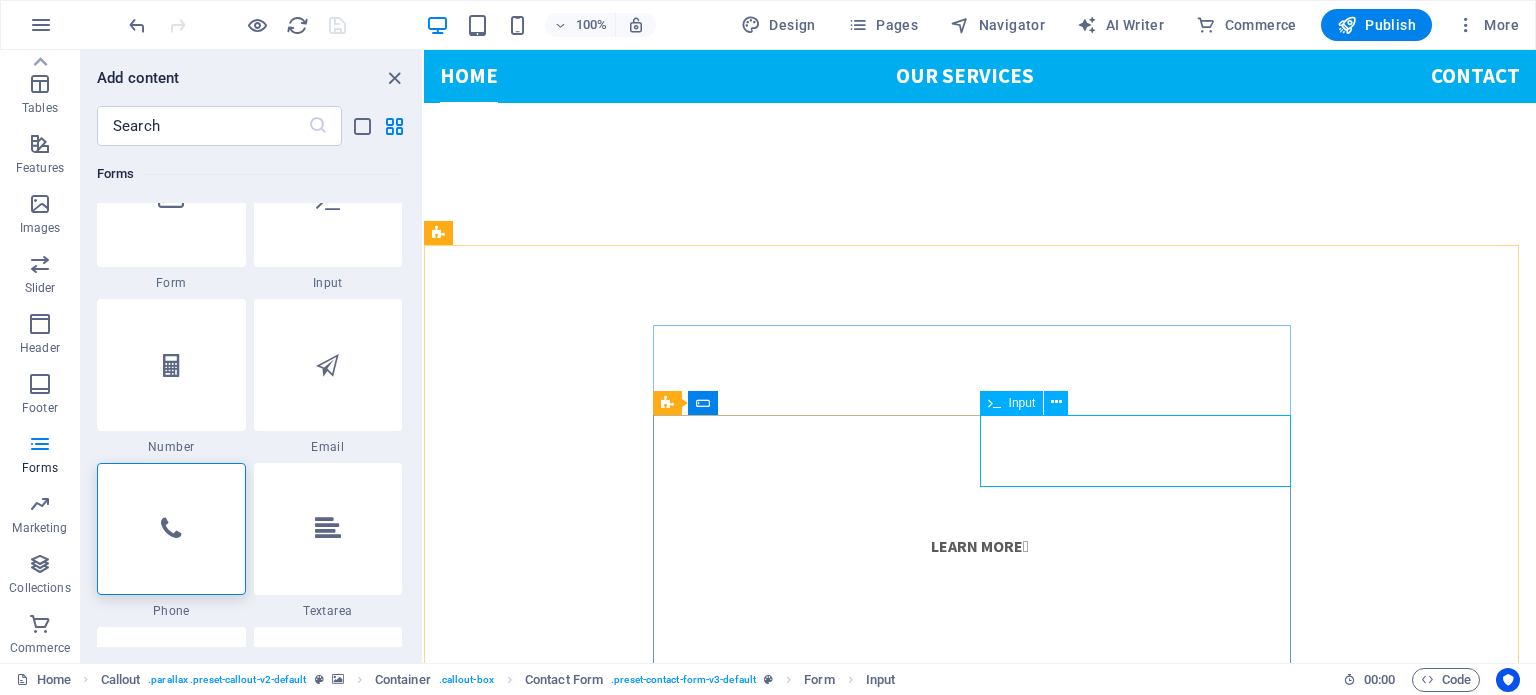 click on "Input" at bounding box center [1022, 403] 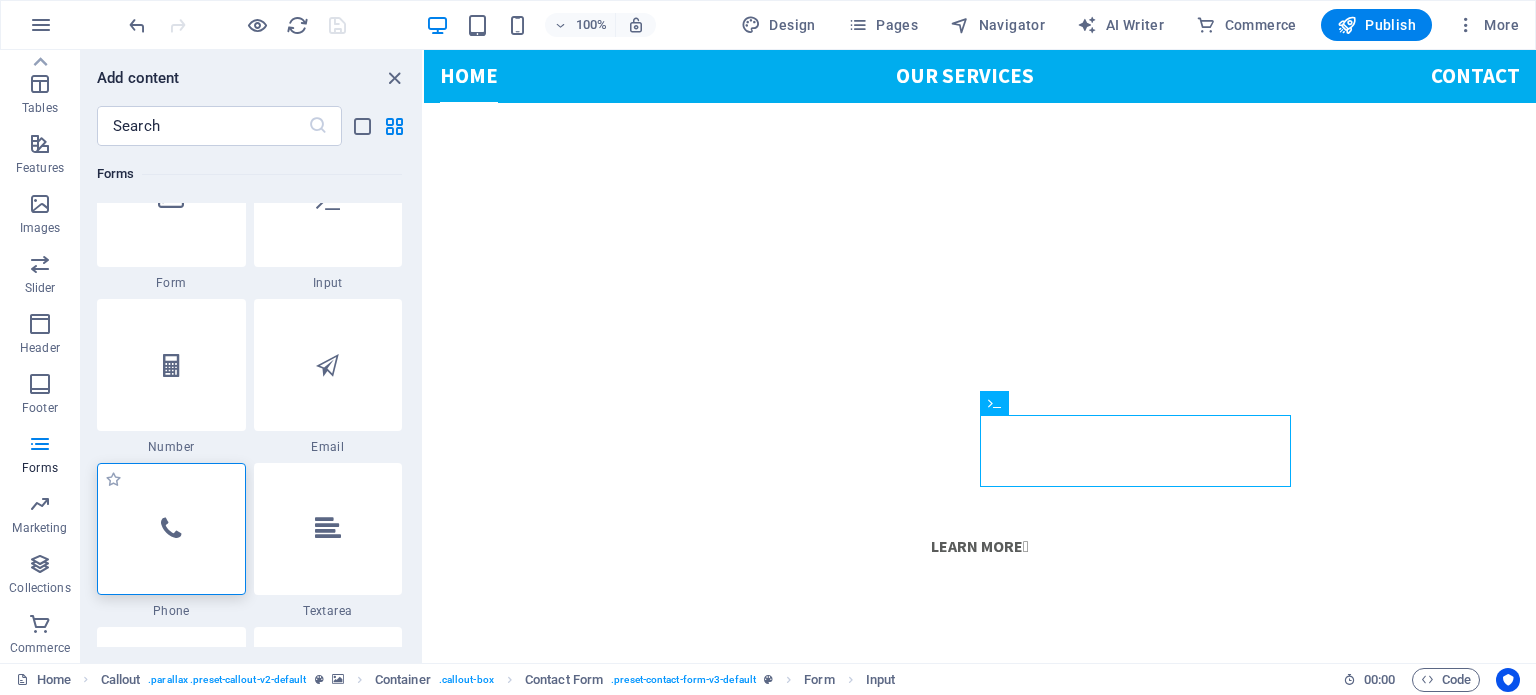 click at bounding box center (171, 529) 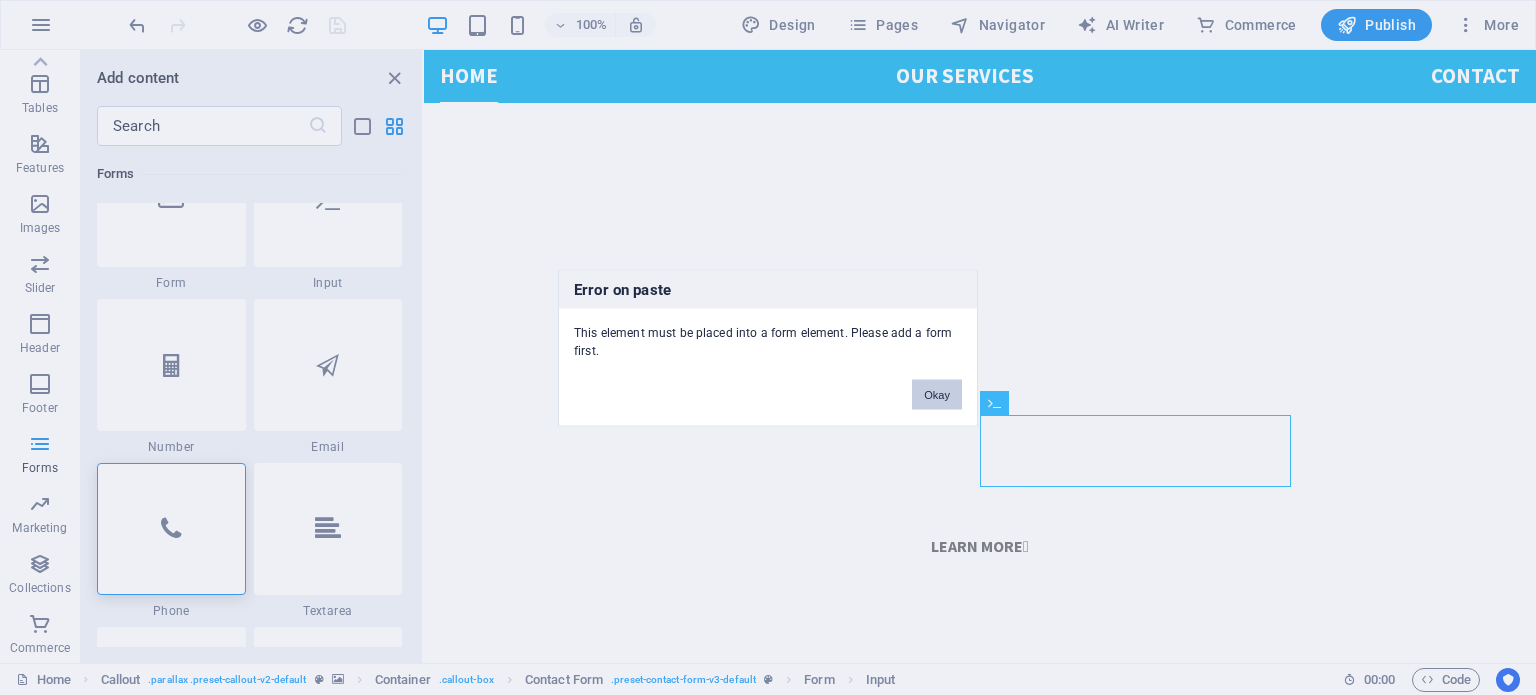 click on "Okay" at bounding box center [937, 394] 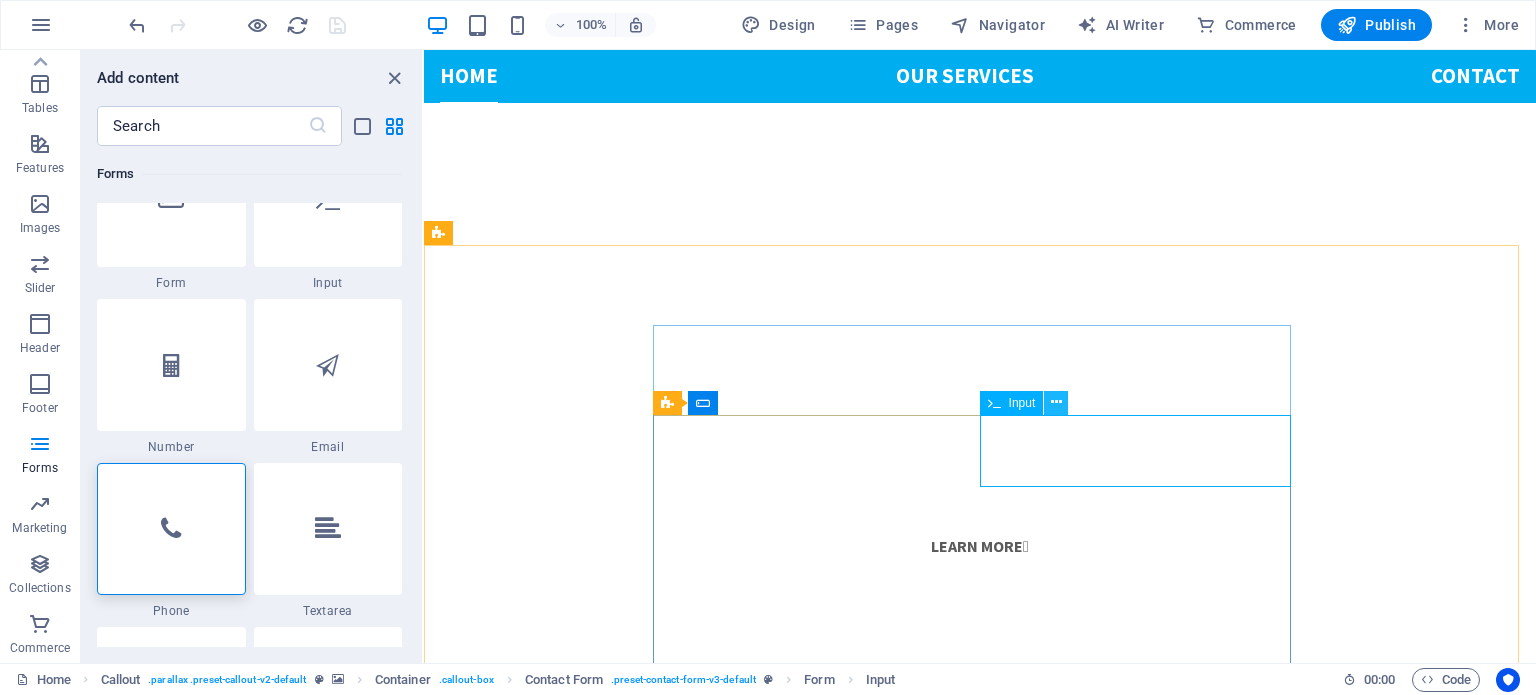 click at bounding box center [1056, 402] 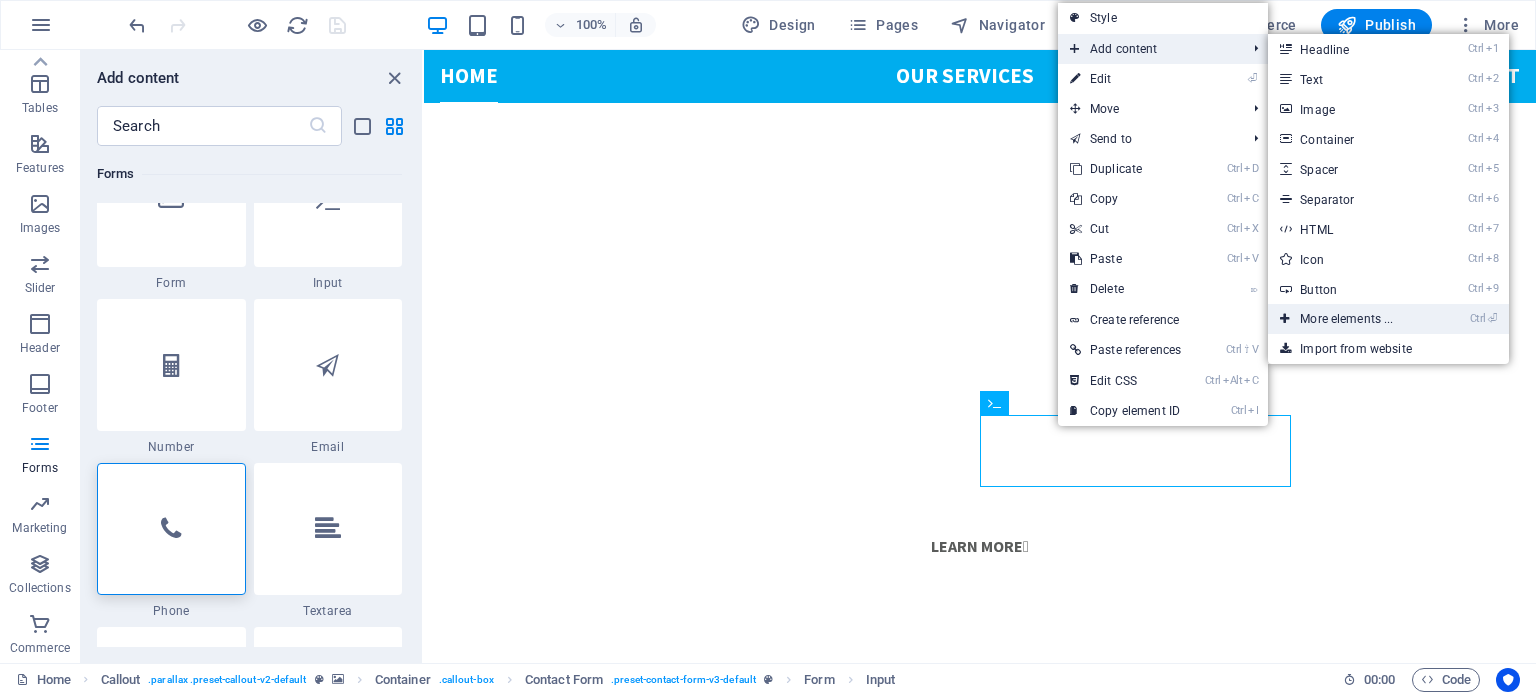 click on "Ctrl ⏎  More elements ..." at bounding box center [1350, 319] 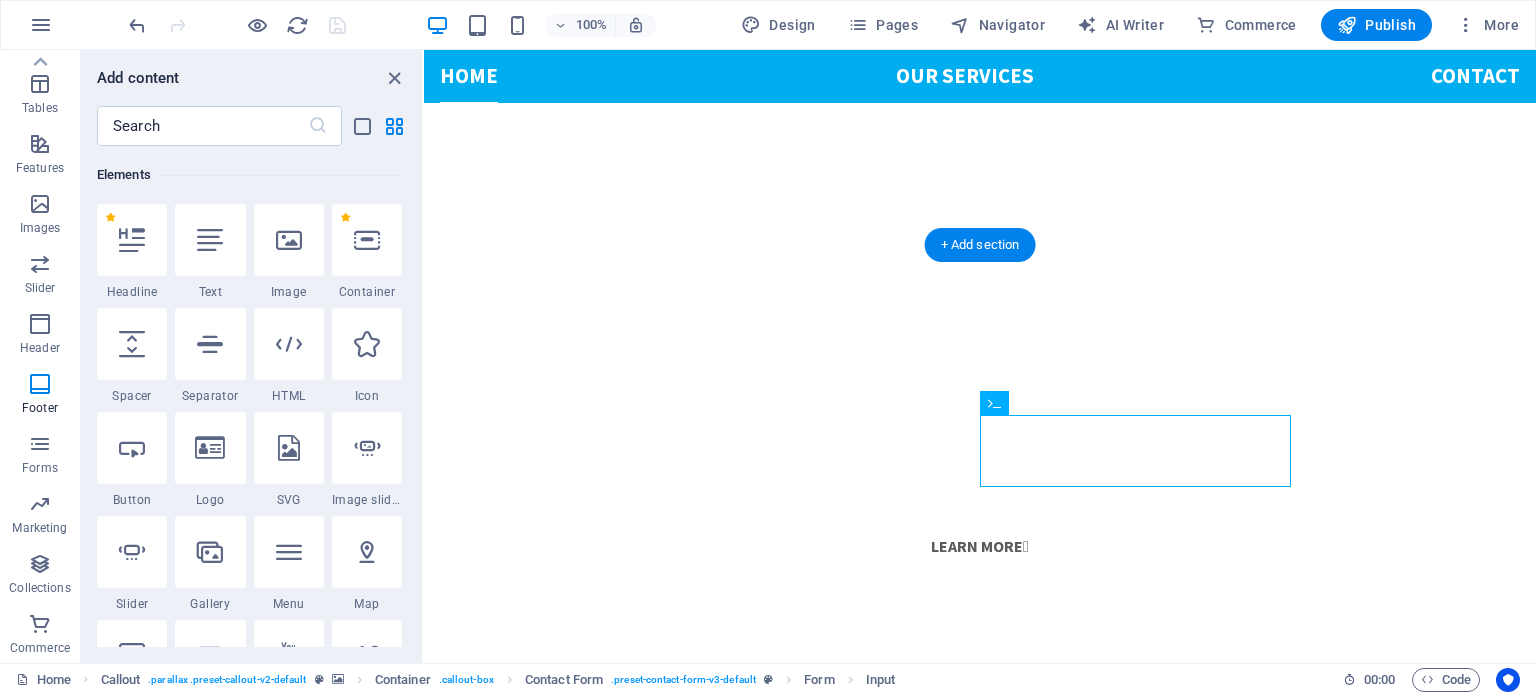 scroll, scrollTop: 212, scrollLeft: 0, axis: vertical 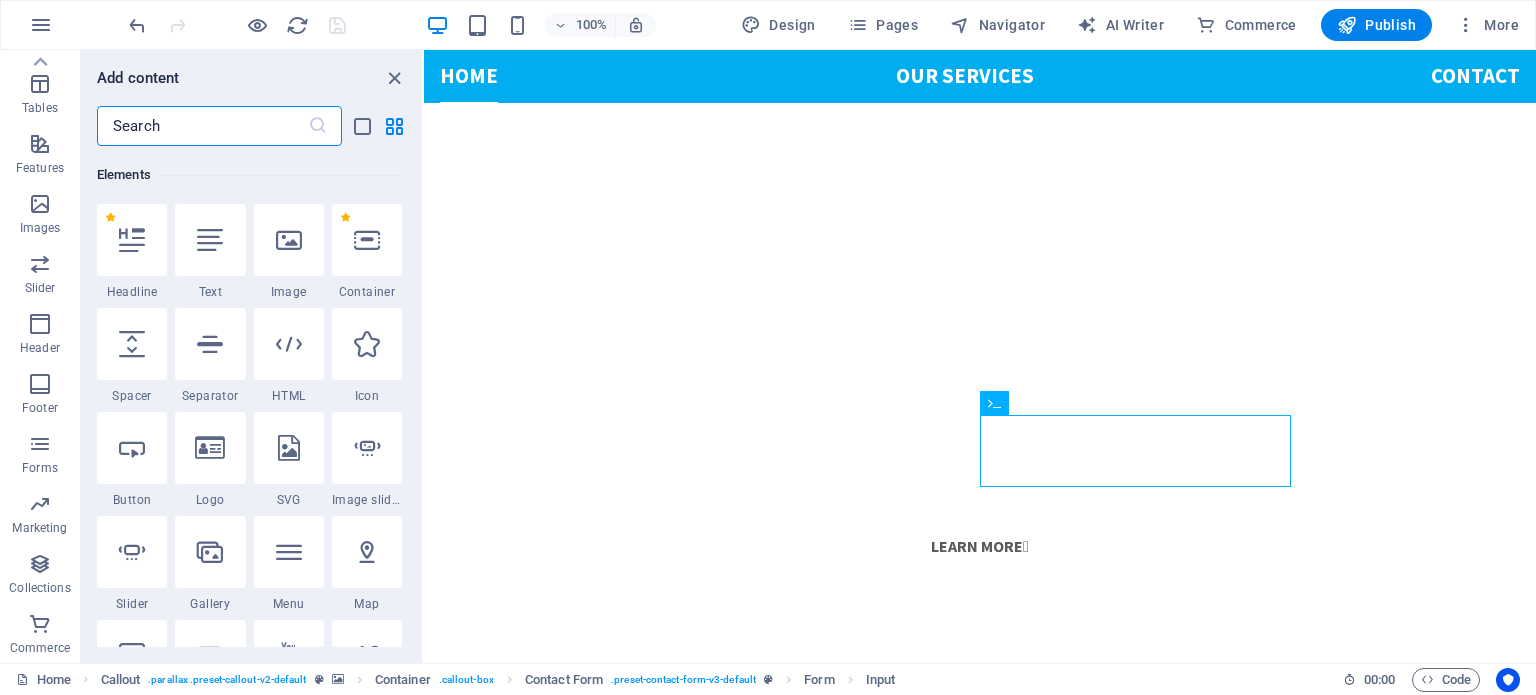 click at bounding box center (202, 126) 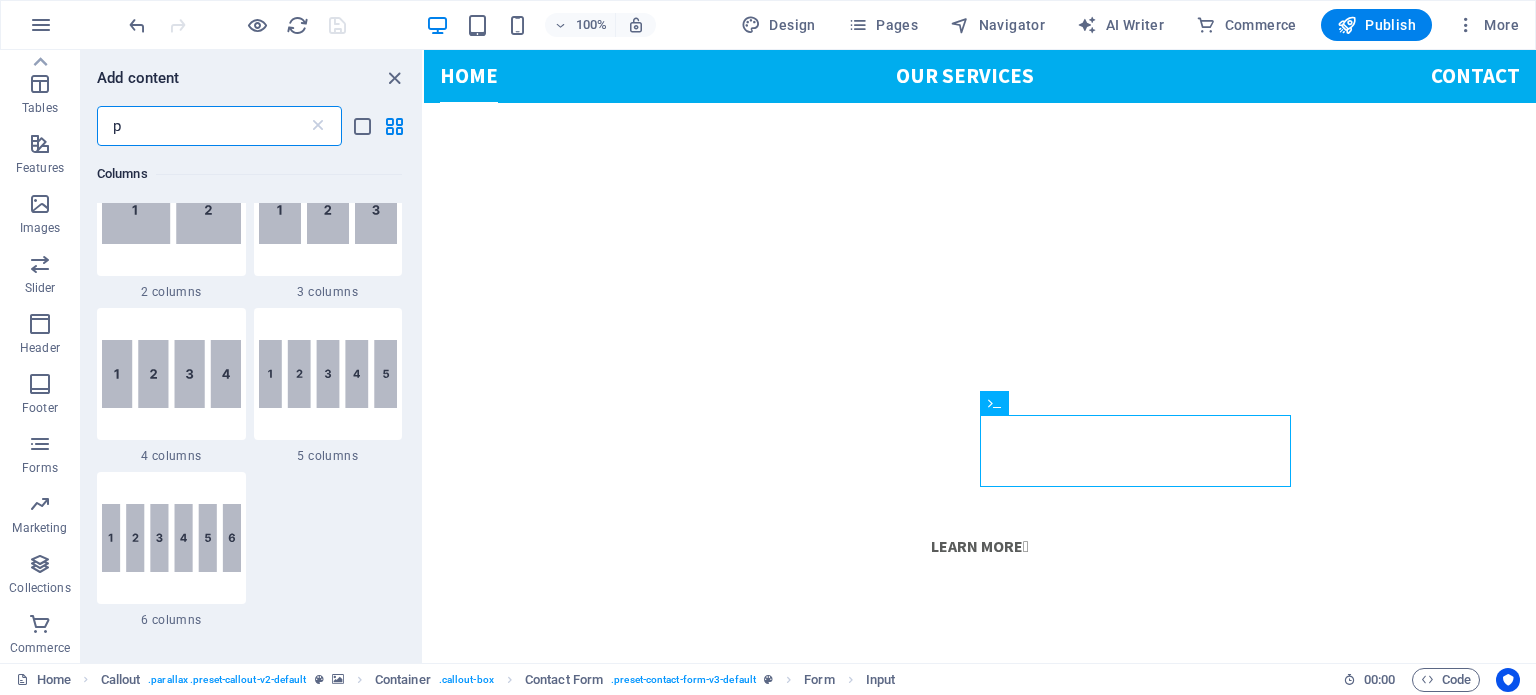 scroll, scrollTop: 0, scrollLeft: 0, axis: both 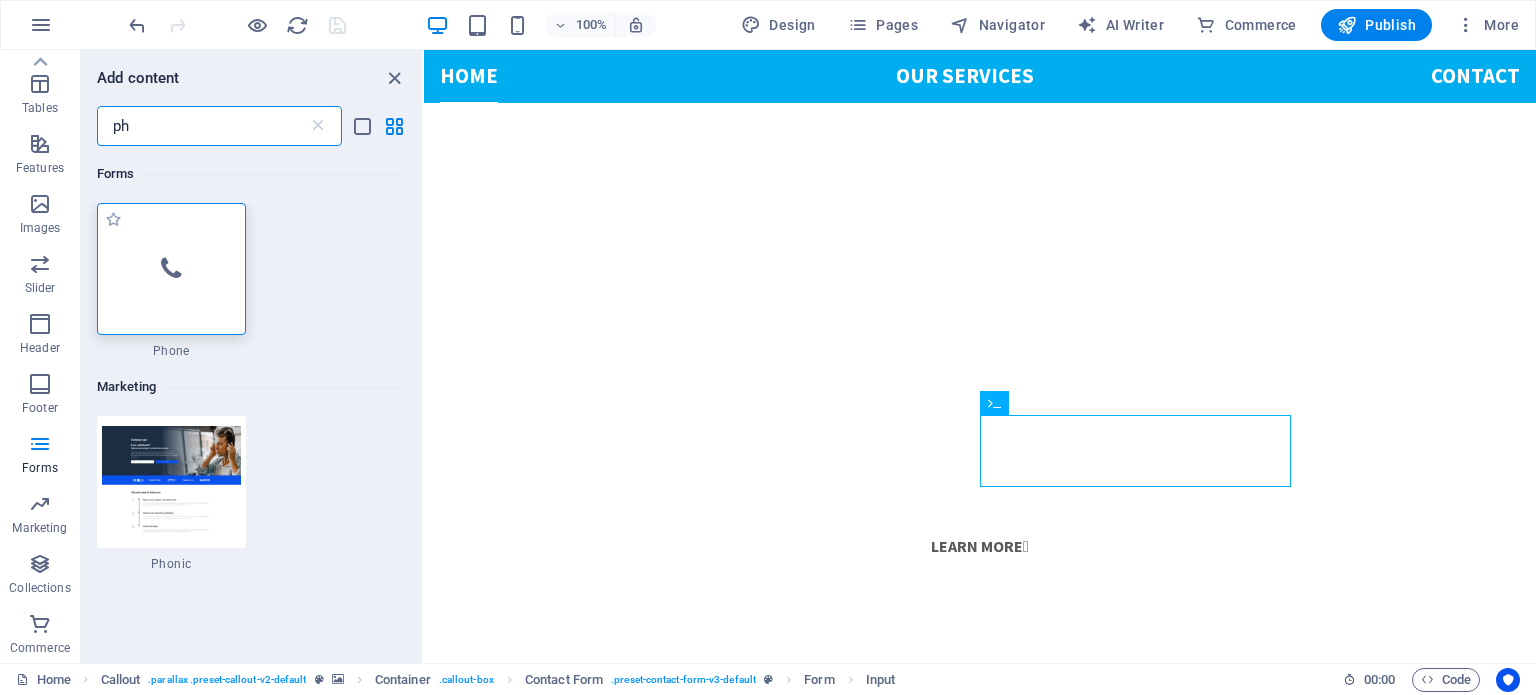 type on "ph" 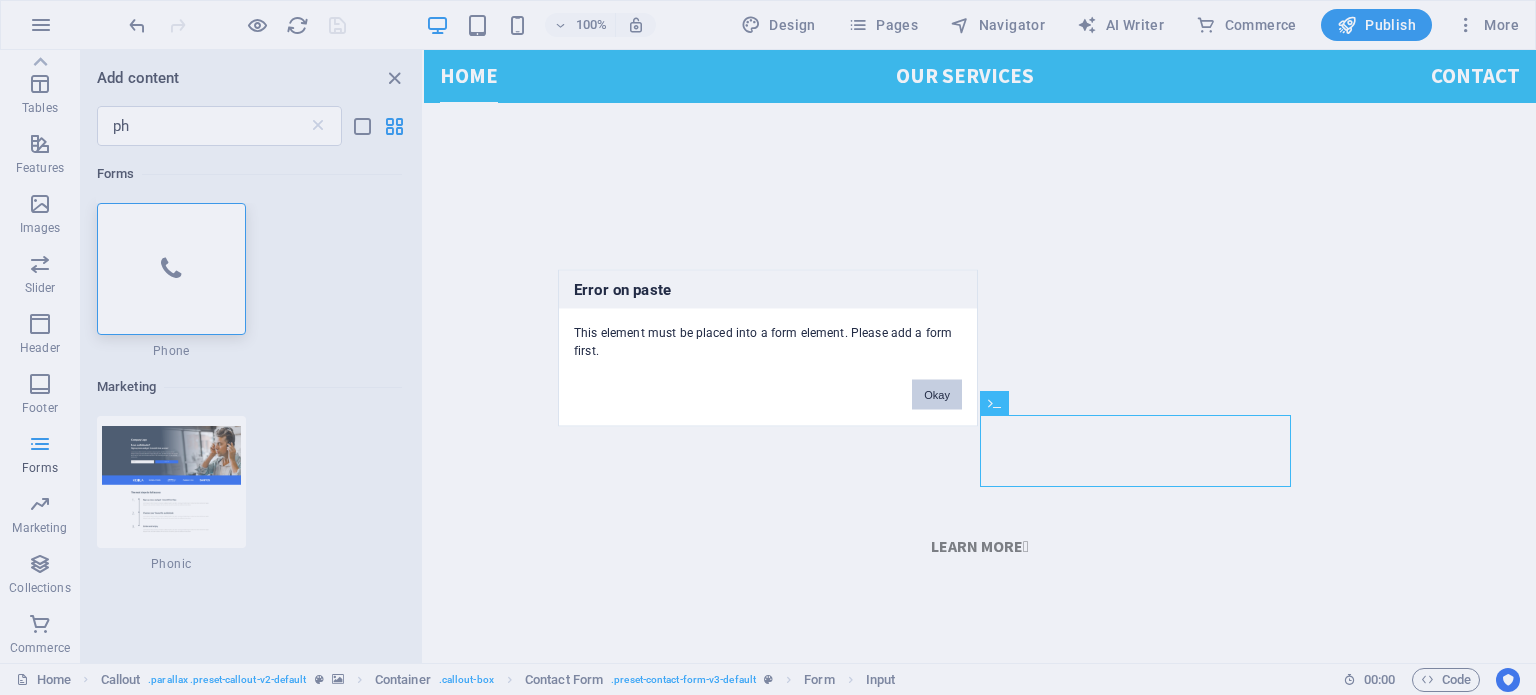 click on "Okay" at bounding box center [937, 394] 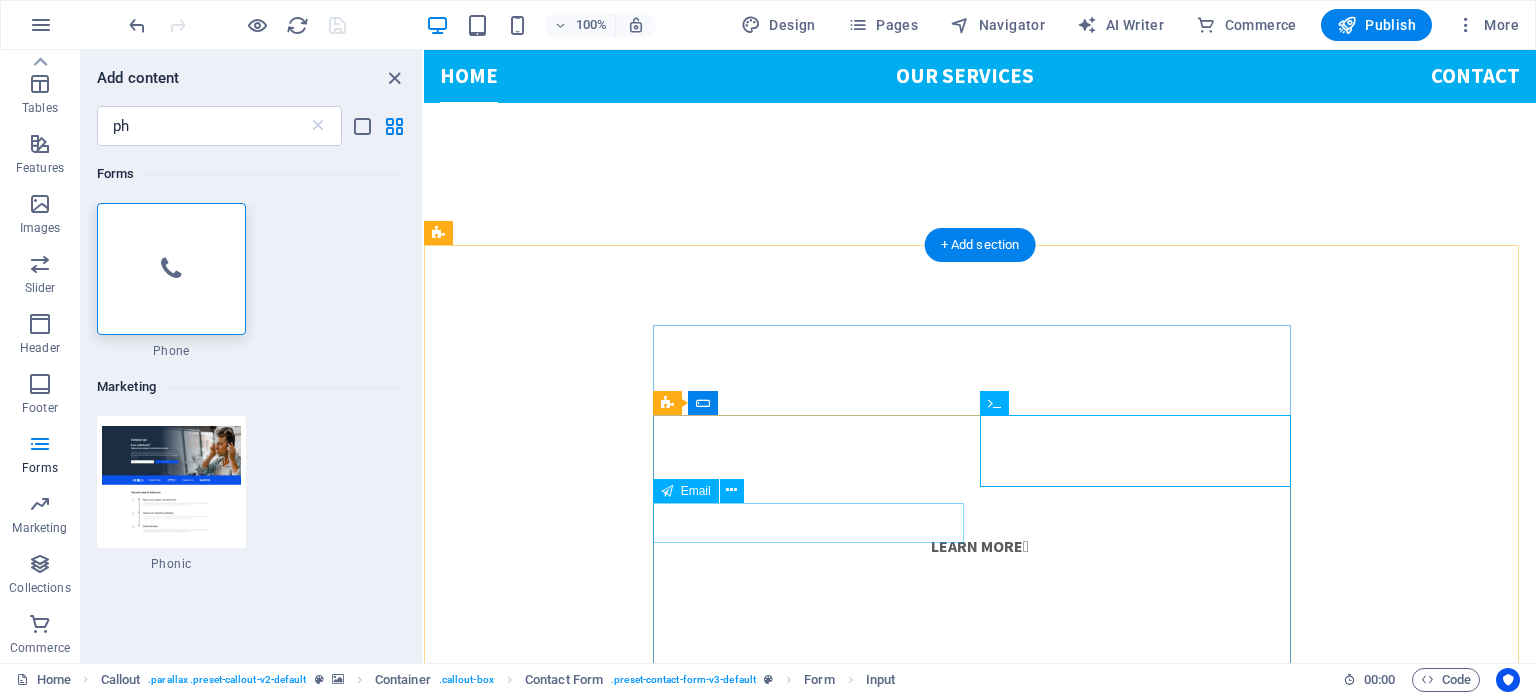 click at bounding box center [598, 2552] 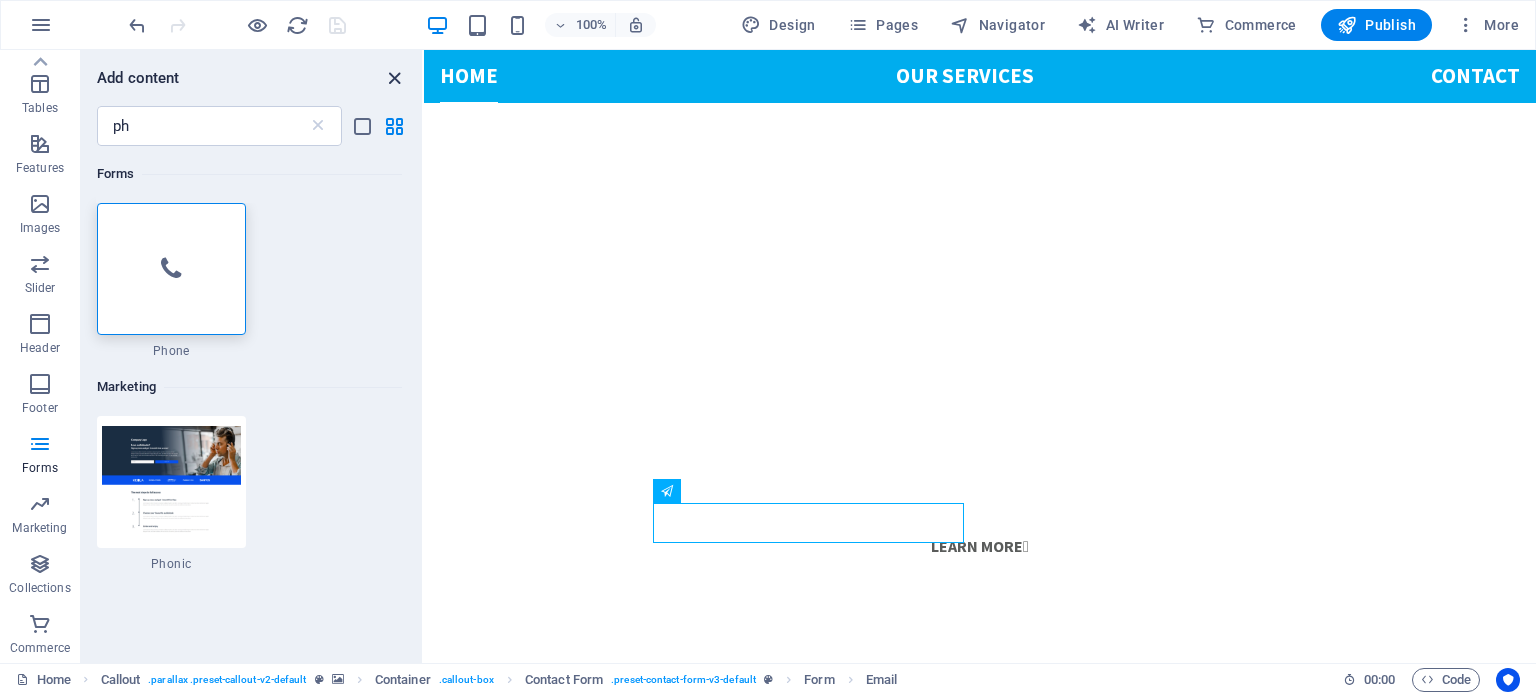 click at bounding box center (394, 78) 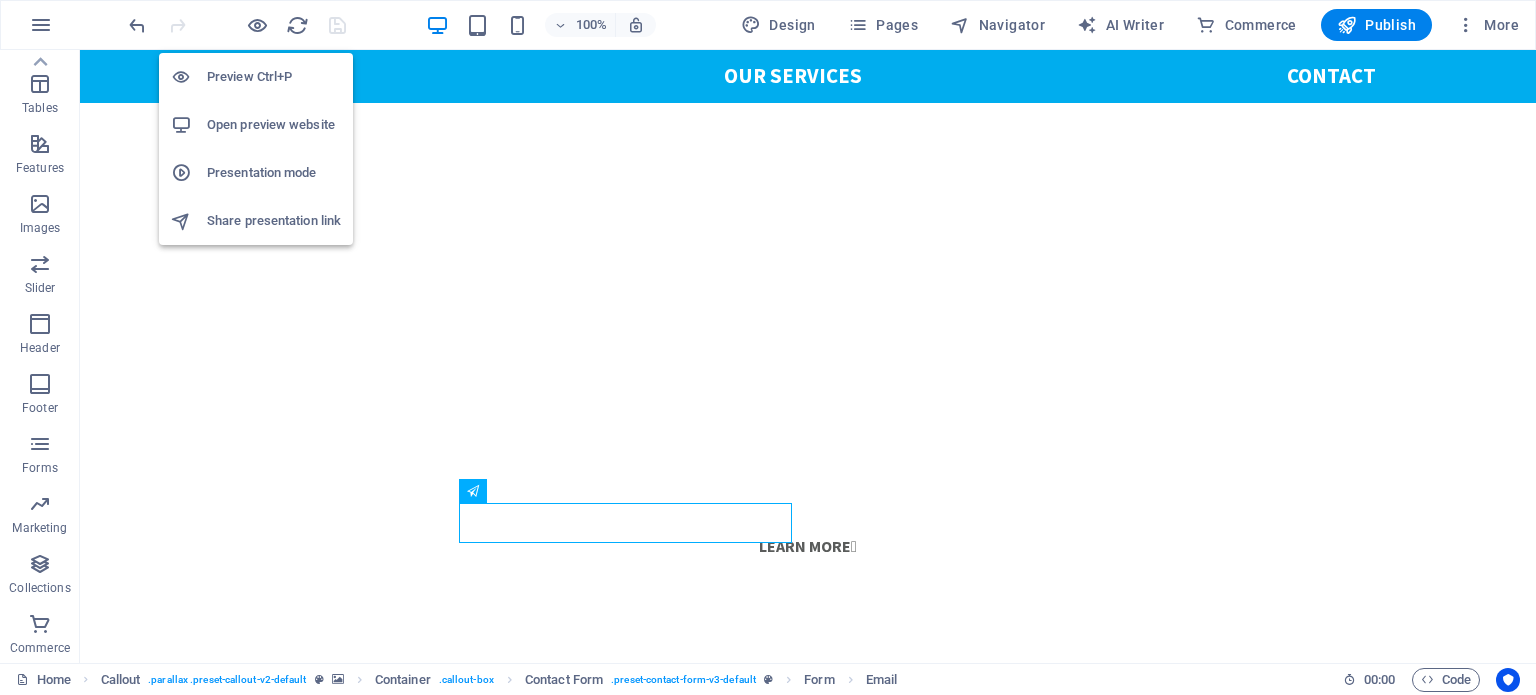 click on "Presentation mode" at bounding box center (274, 173) 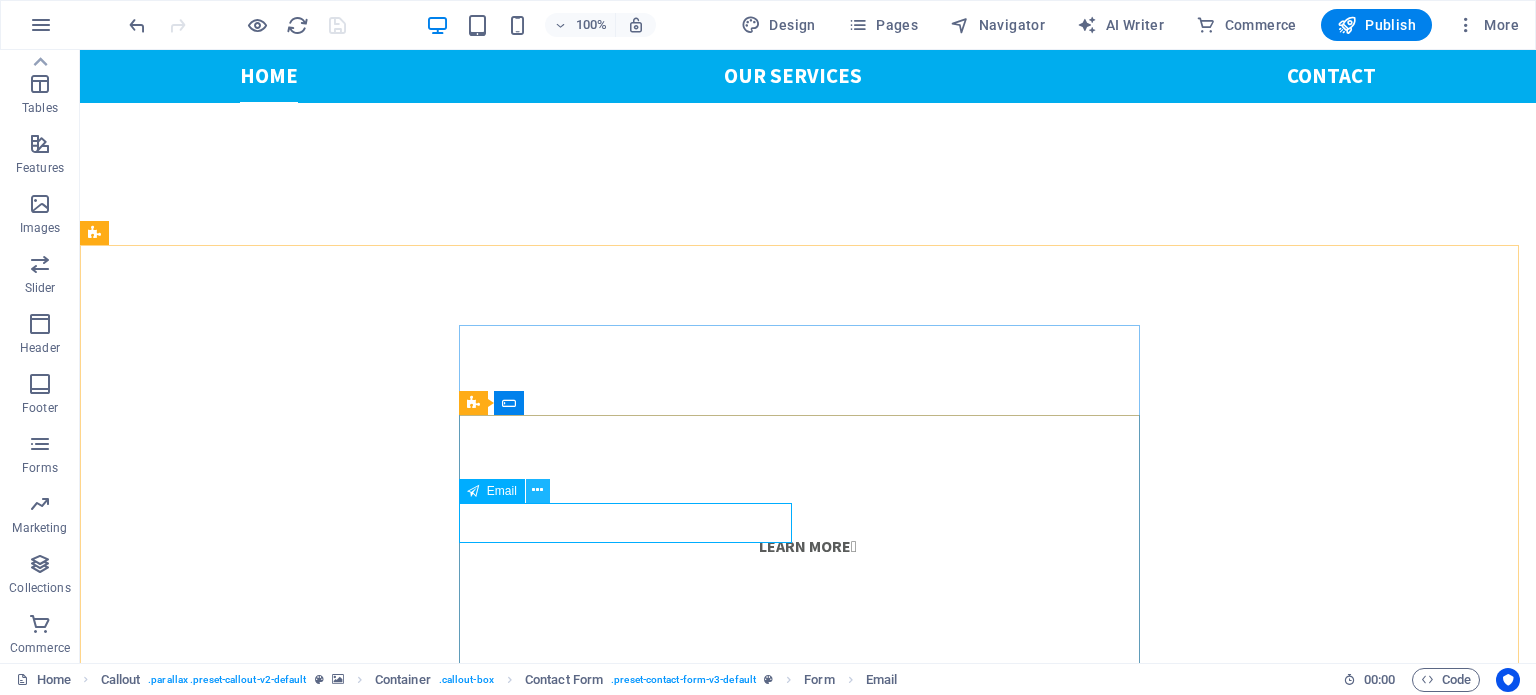 click at bounding box center (537, 490) 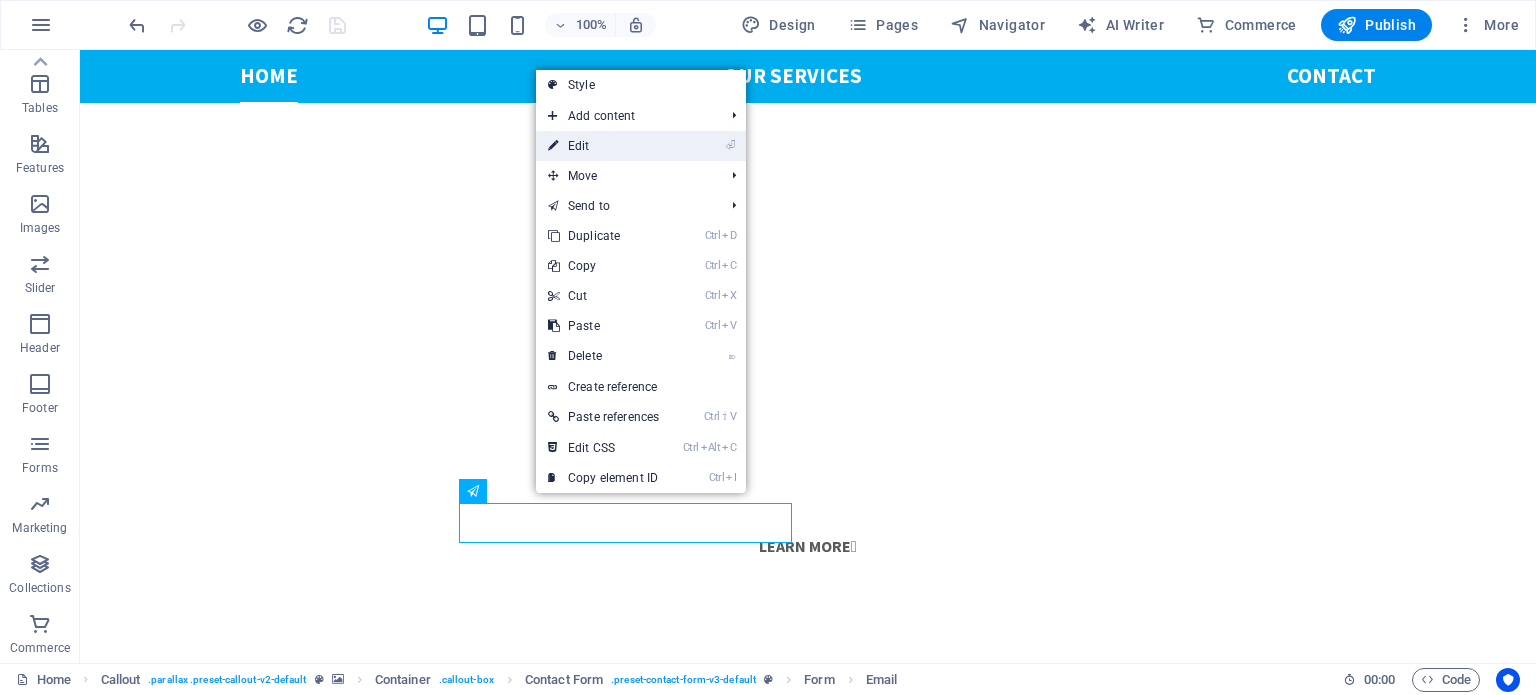 click on "⏎  Edit" at bounding box center (603, 146) 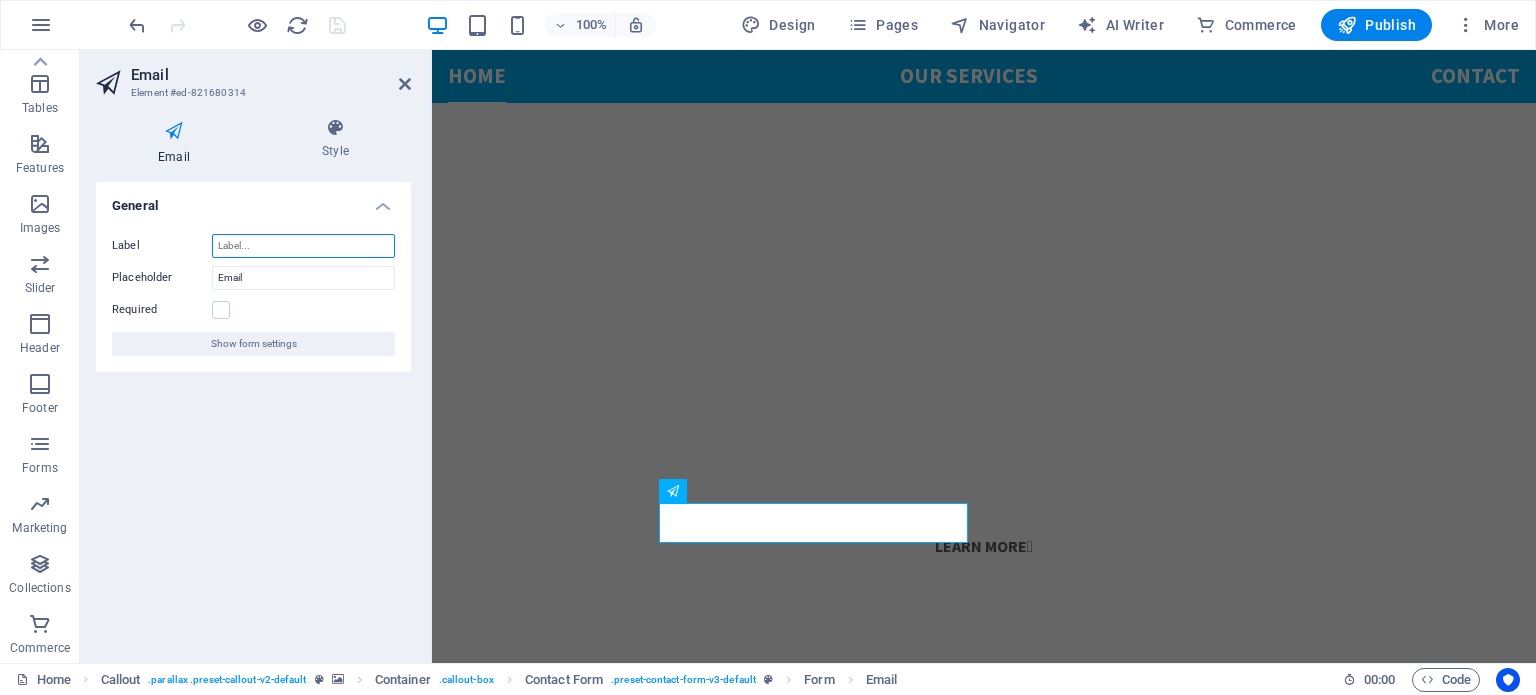 click on "Label" at bounding box center (303, 246) 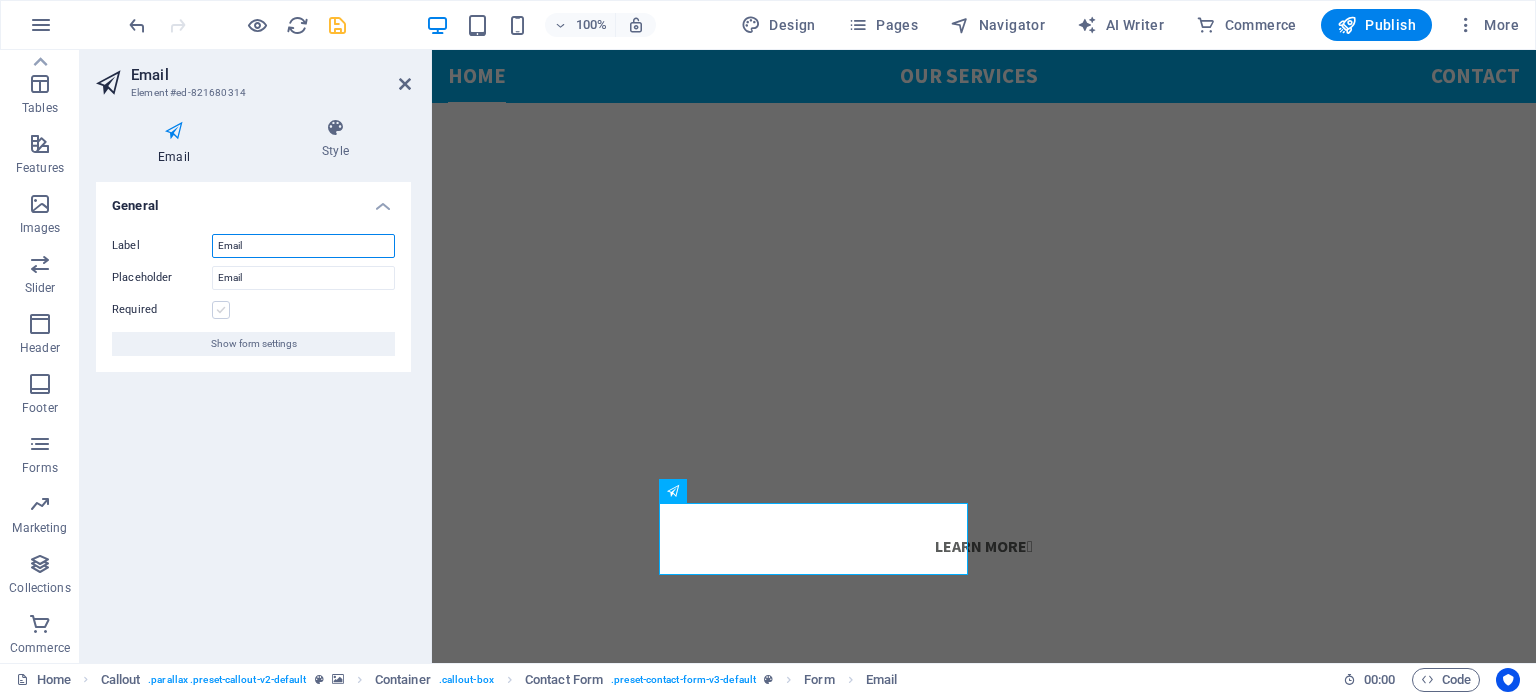 type on "Email" 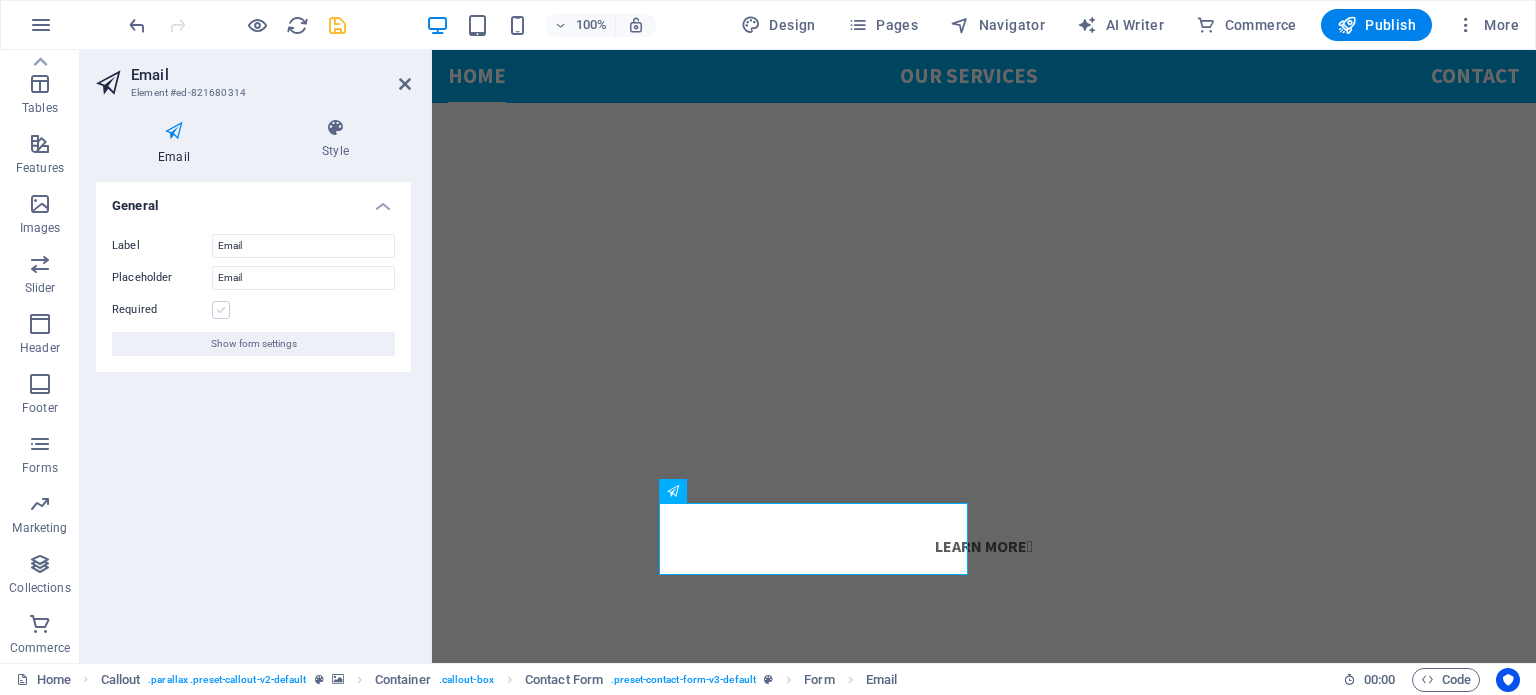 click at bounding box center (221, 310) 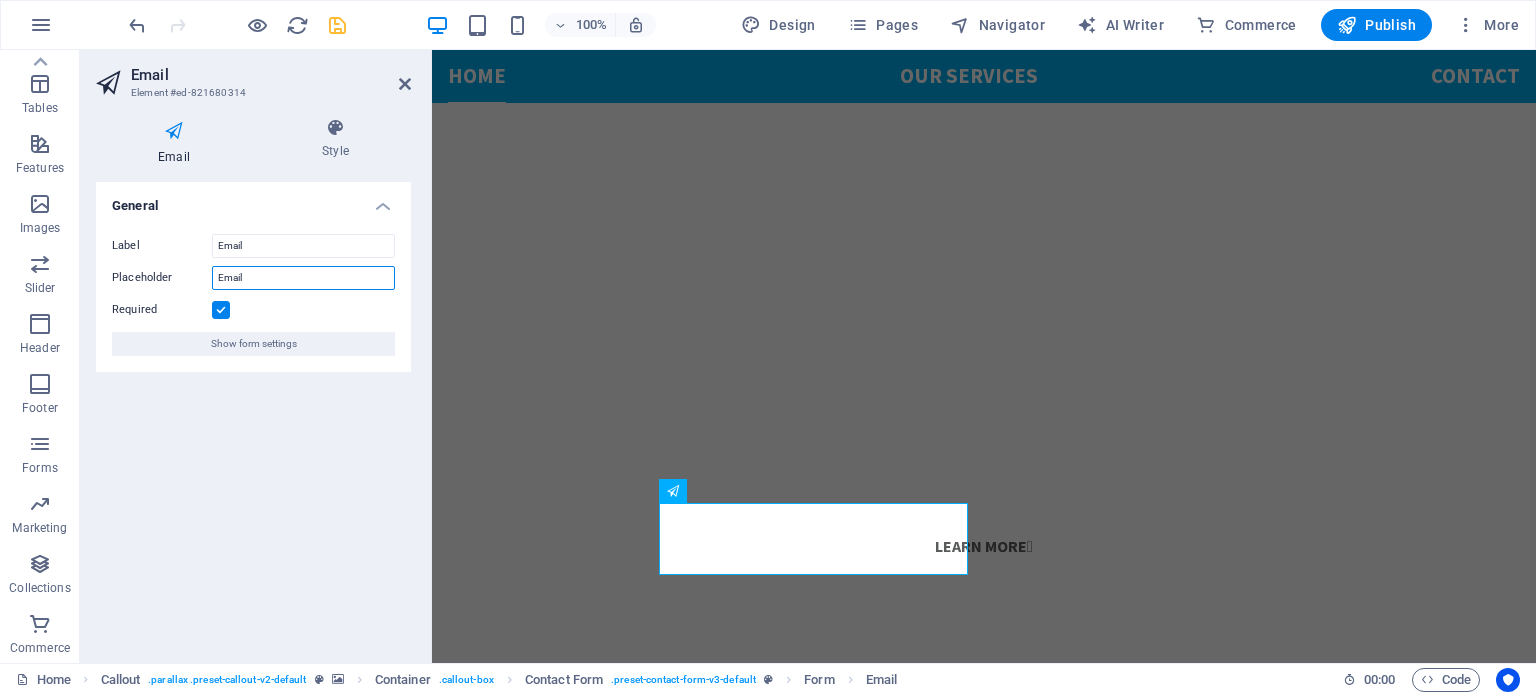 click on "Email" at bounding box center (303, 278) 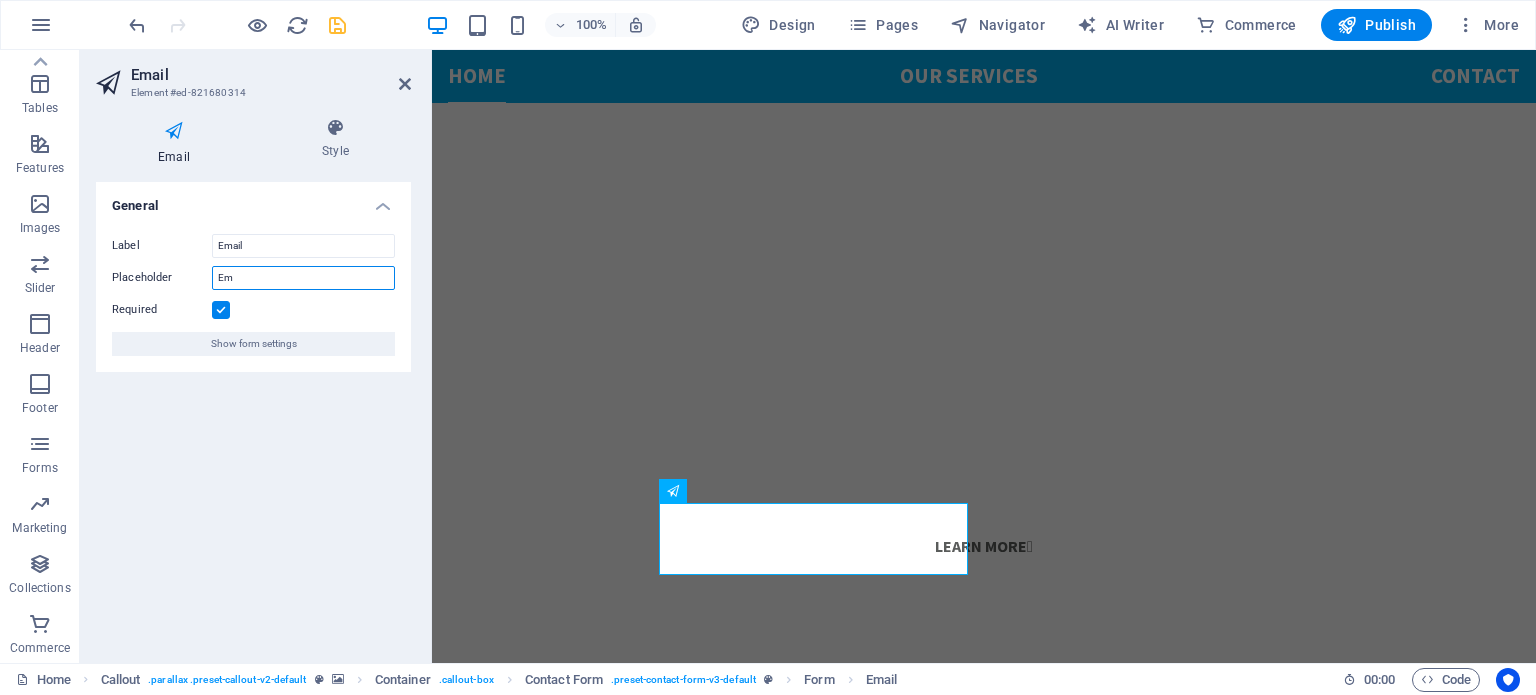type on "E" 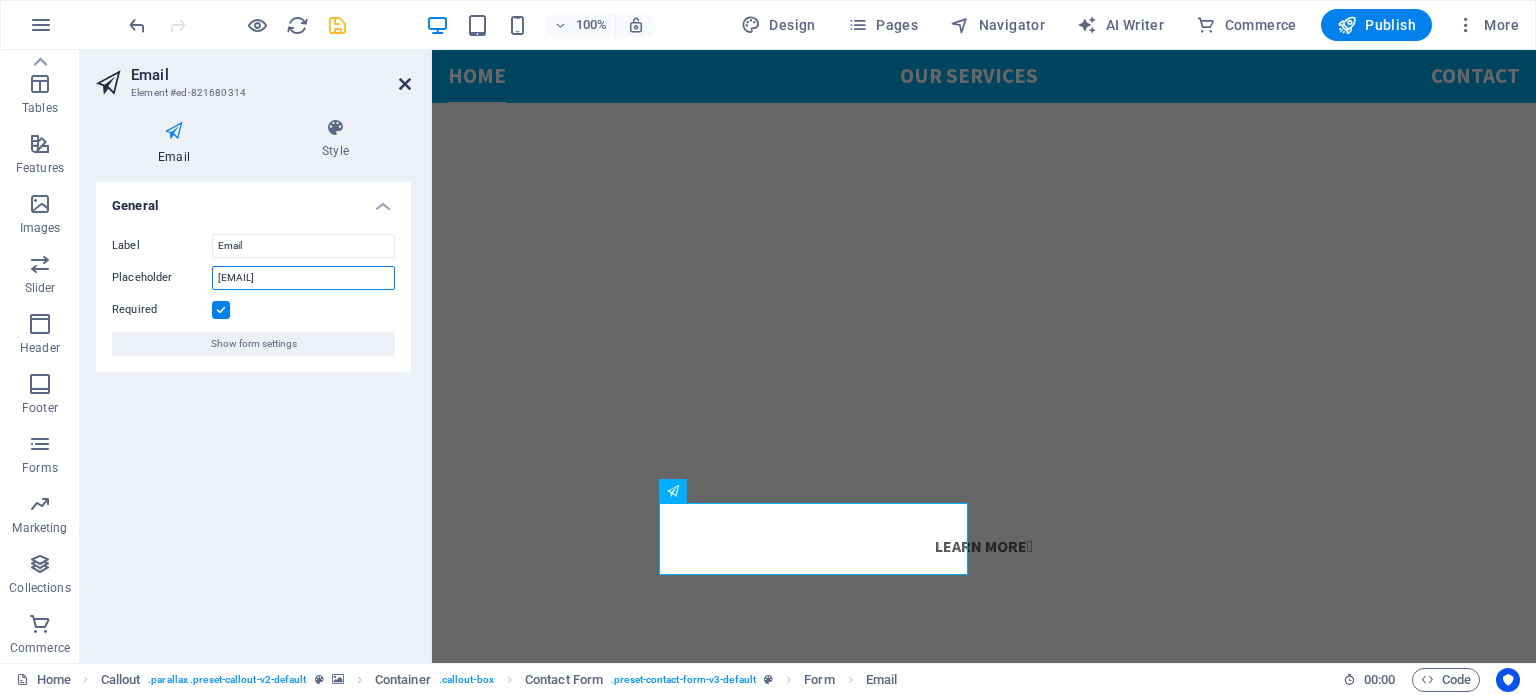 type on "[EMAIL]" 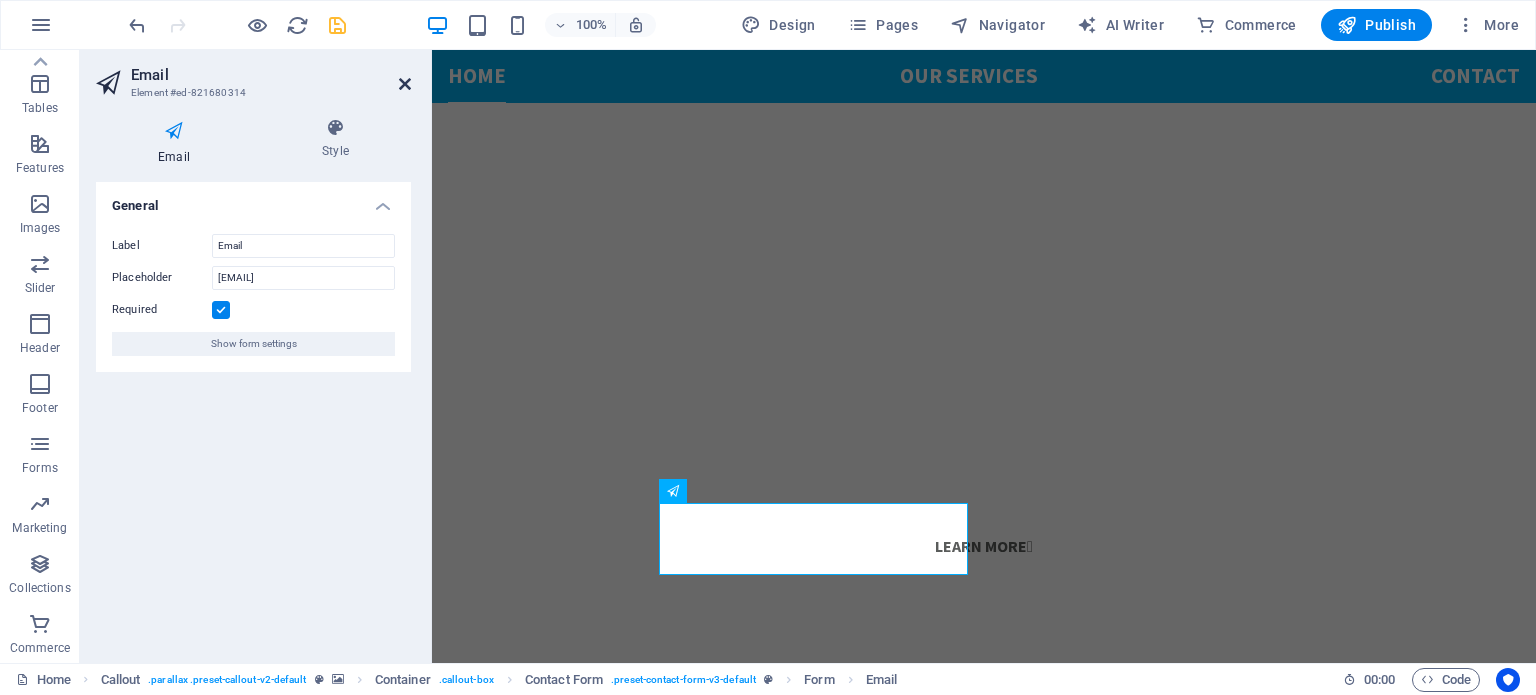 click at bounding box center (405, 84) 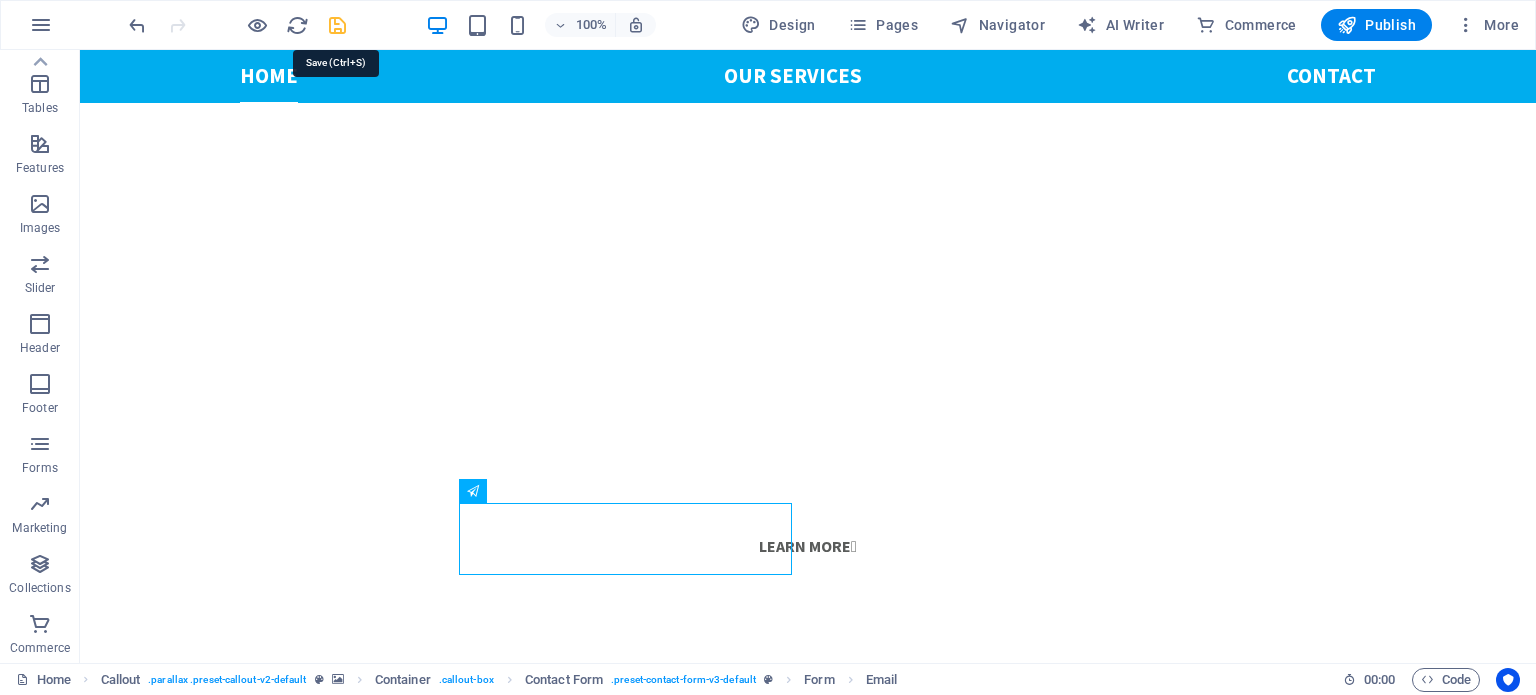 click at bounding box center (337, 25) 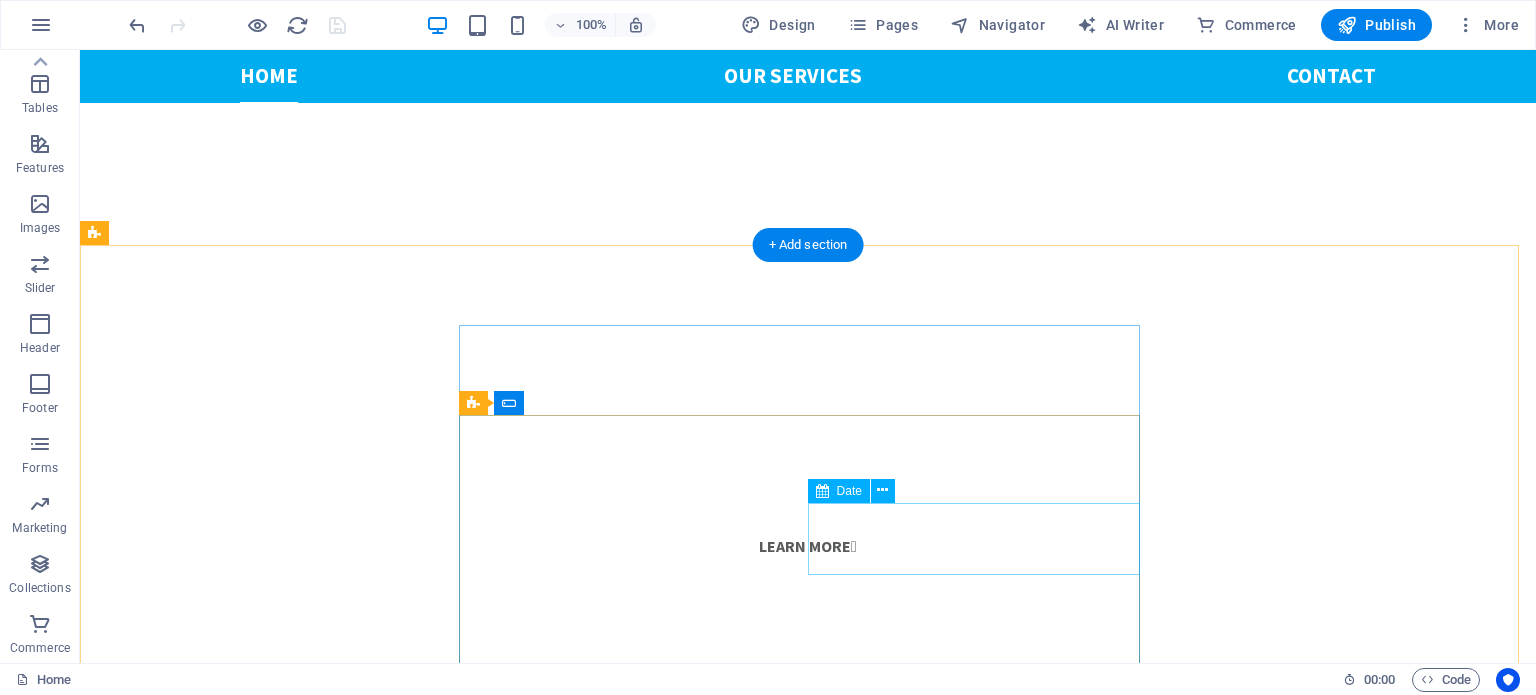 click at bounding box center [755, 2578] 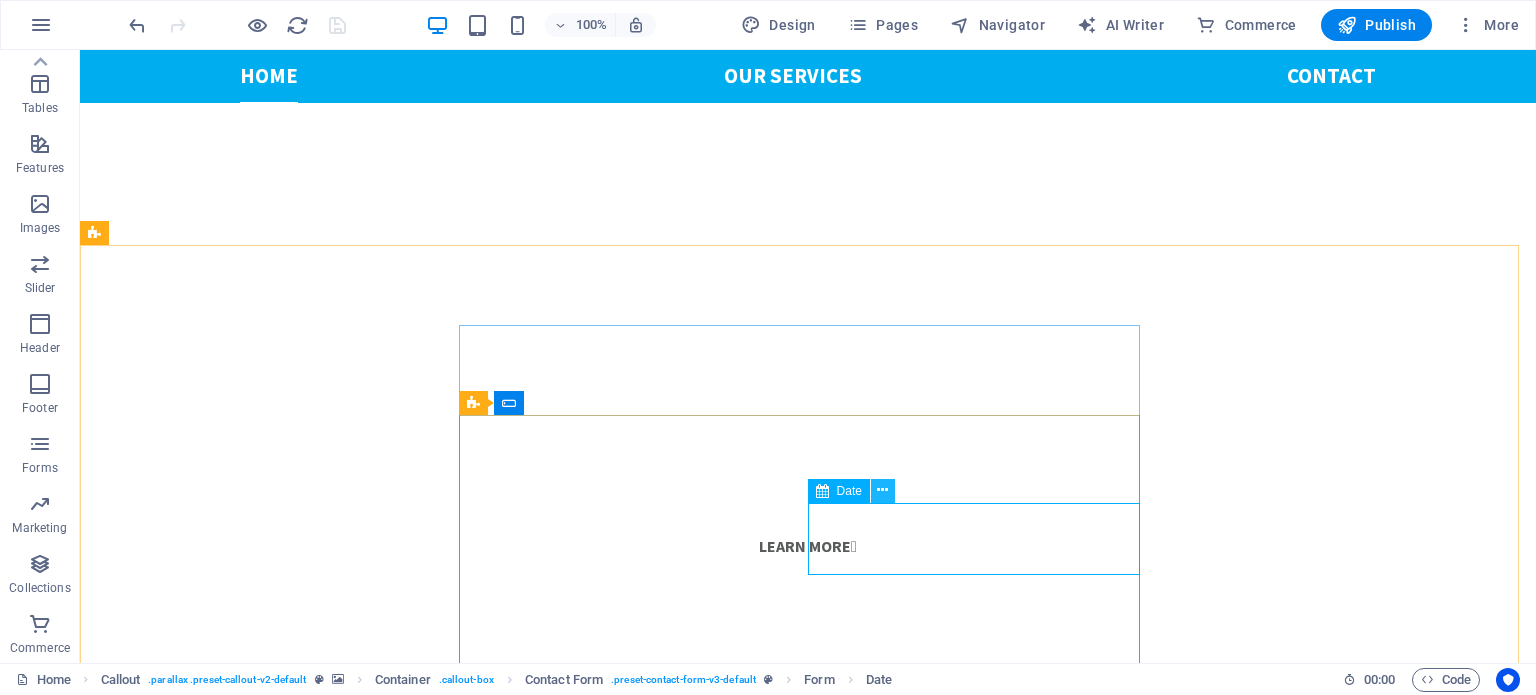 click at bounding box center [883, 491] 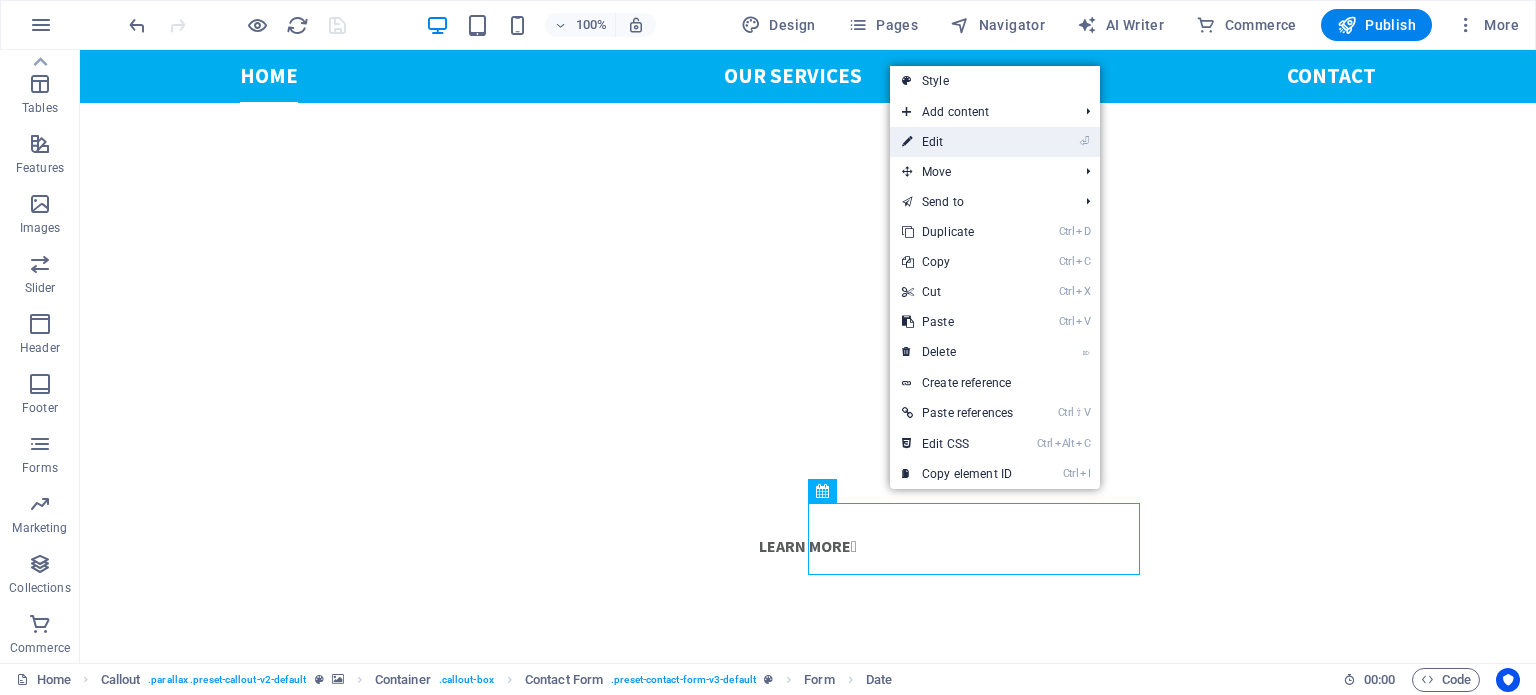 click on "⏎  Edit" at bounding box center [957, 142] 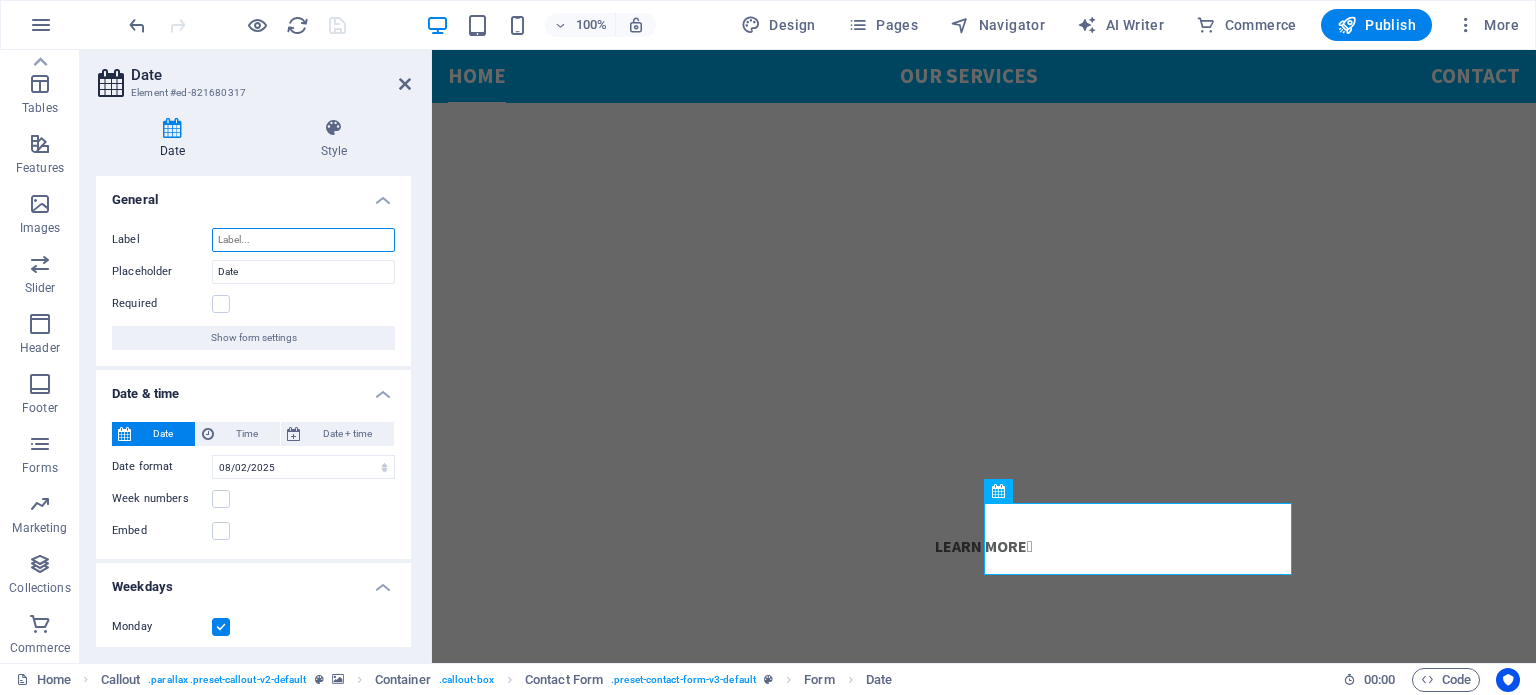 click on "Label" at bounding box center [303, 240] 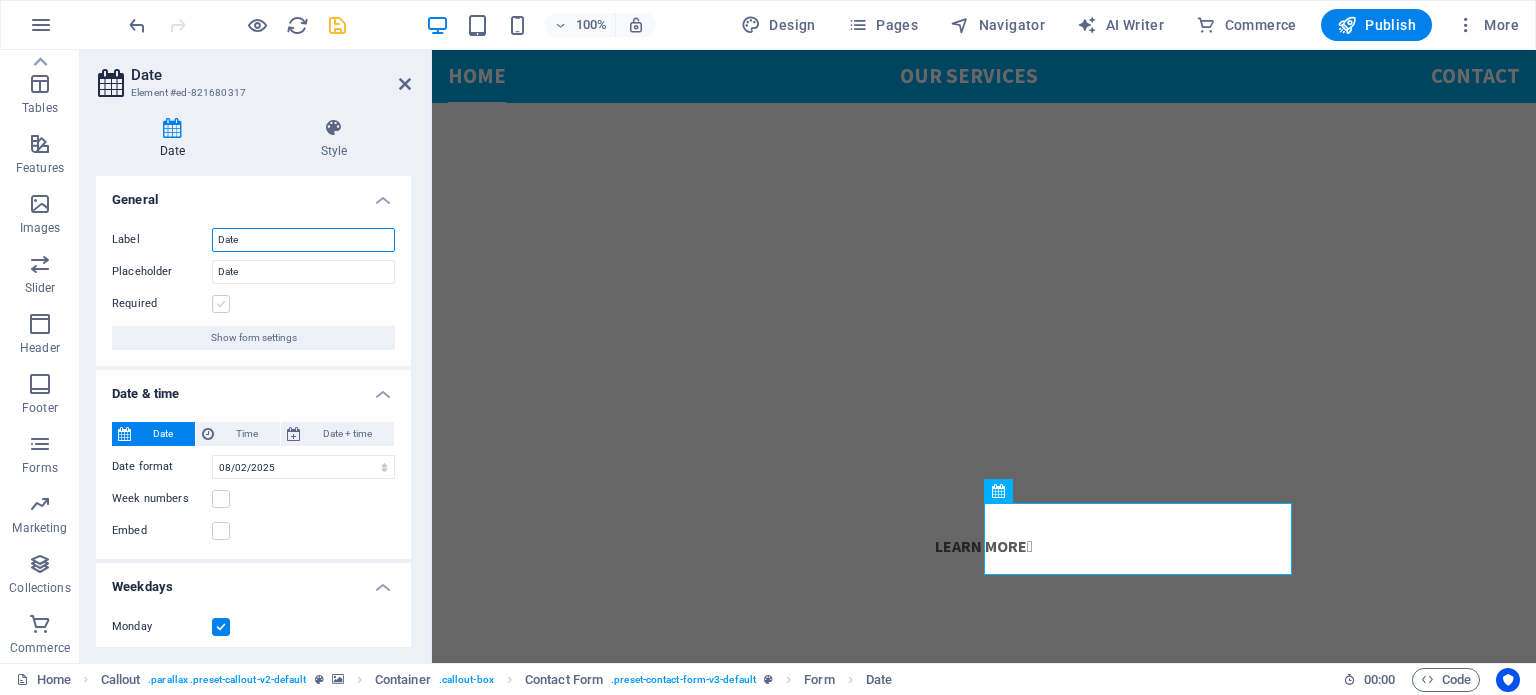 type on "Date" 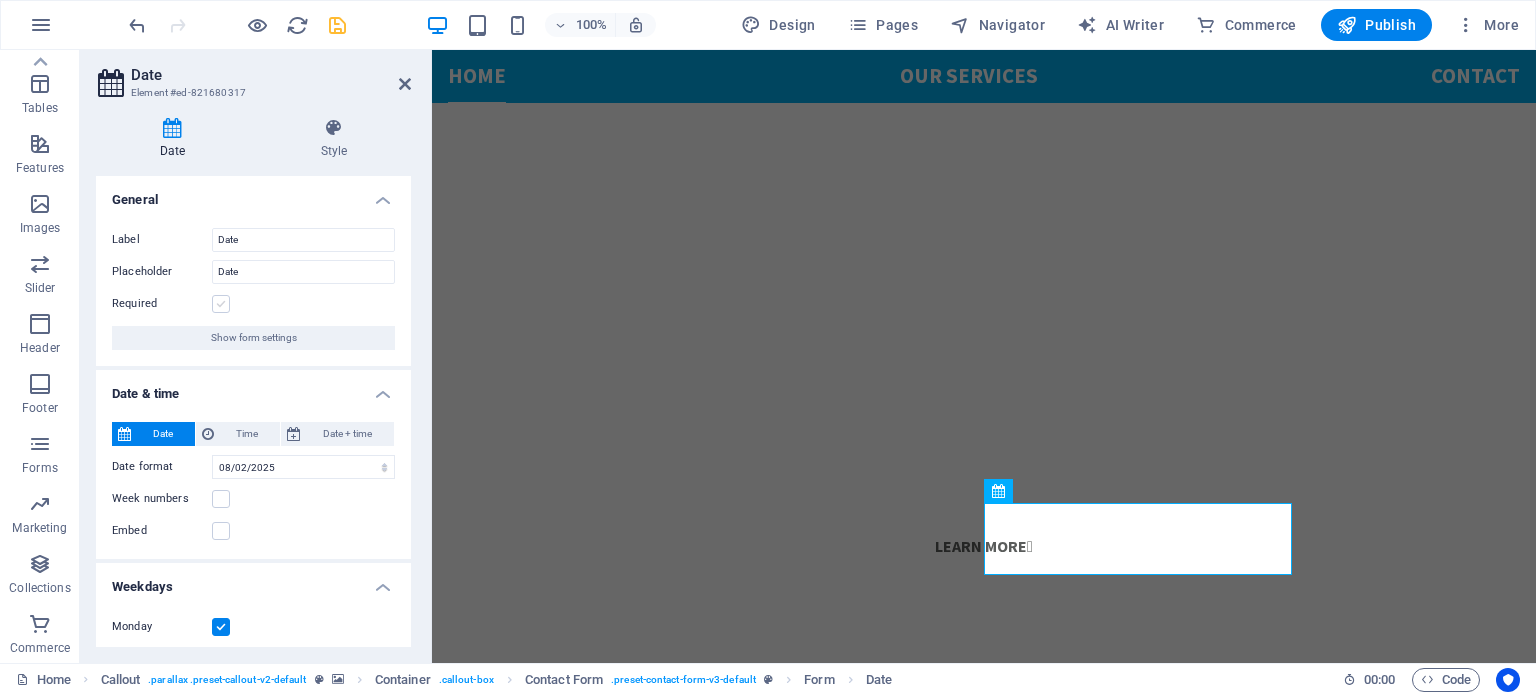 click at bounding box center [221, 304] 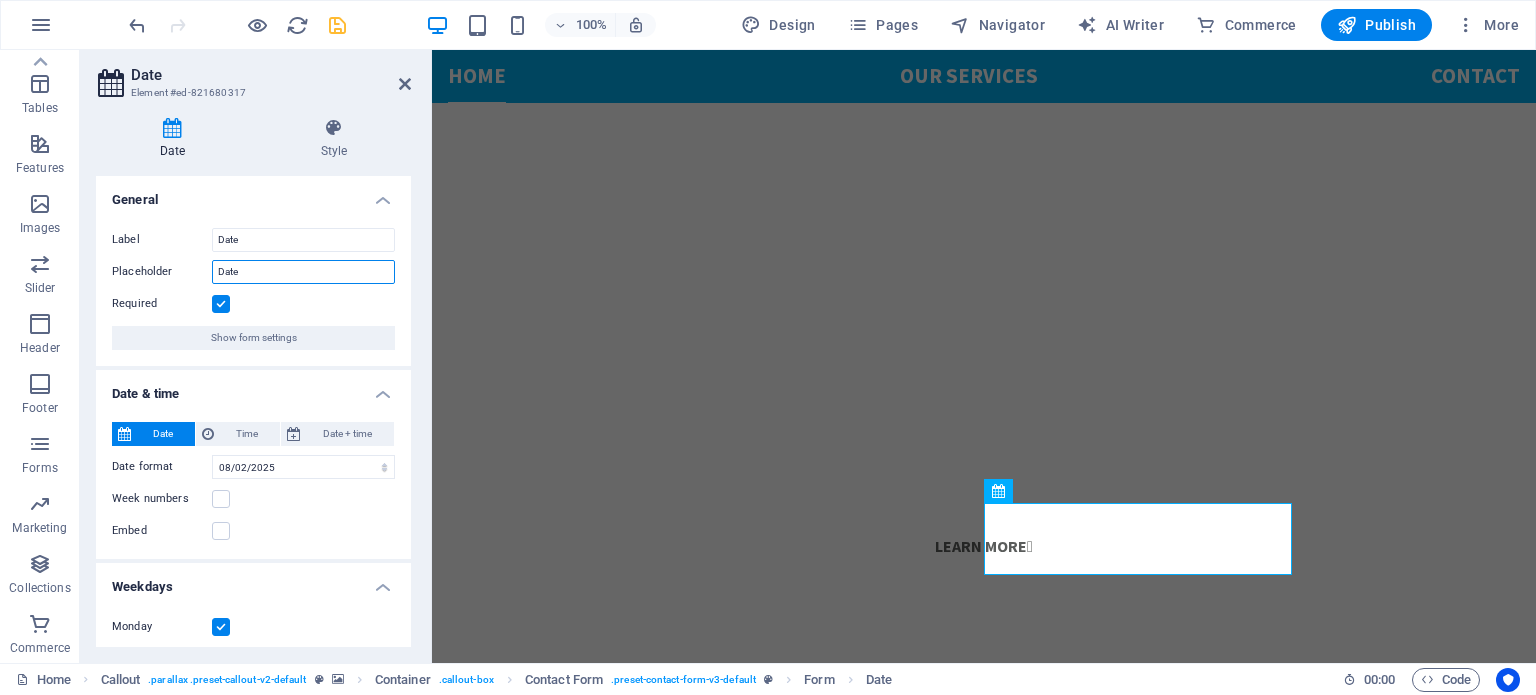 click on "Date" at bounding box center (303, 272) 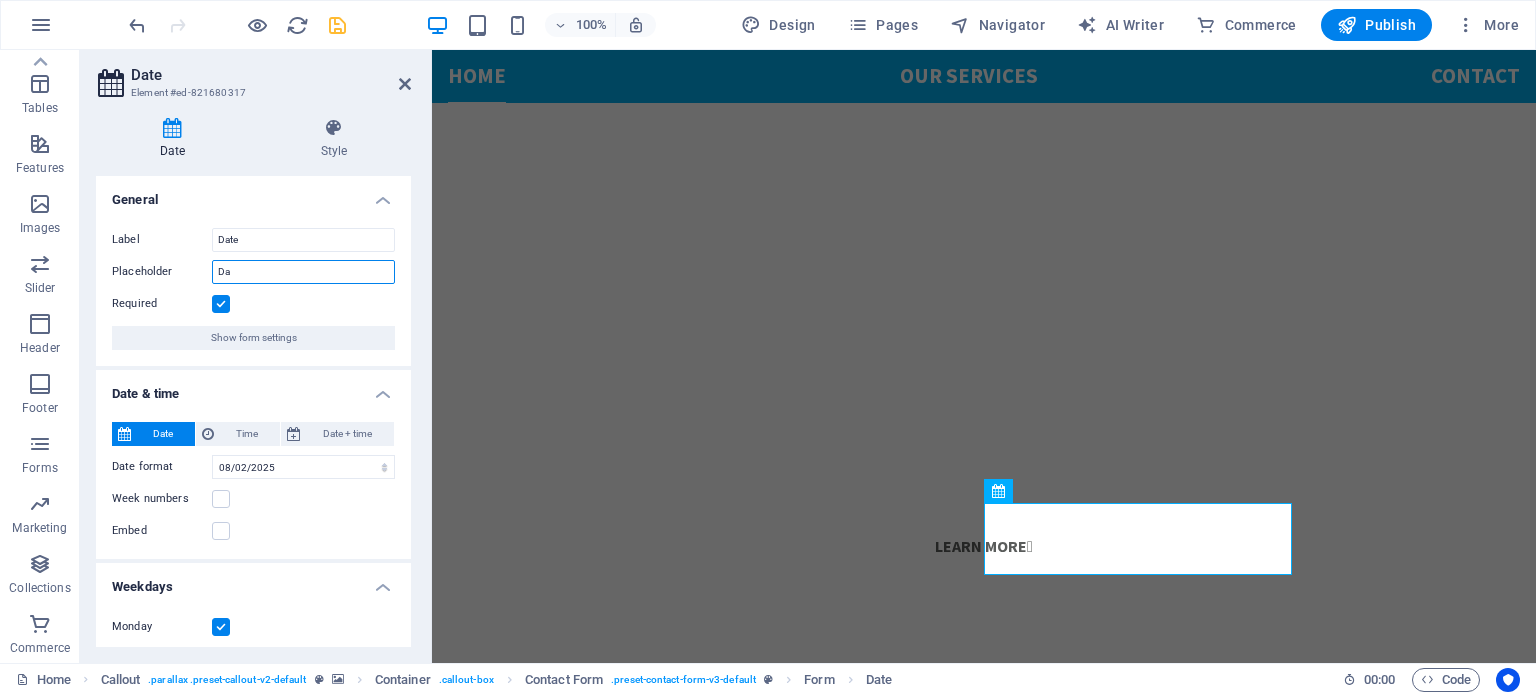 type on "D" 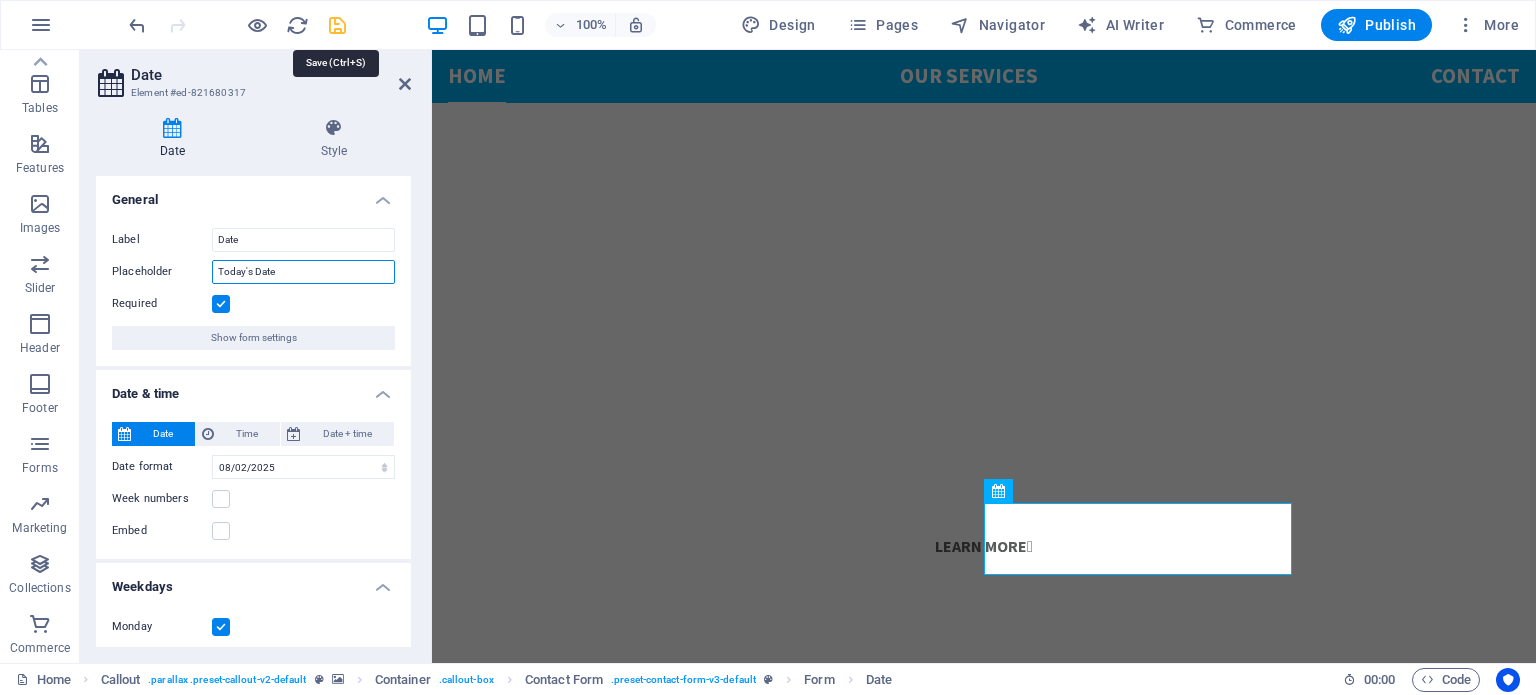 type on "Today's Date" 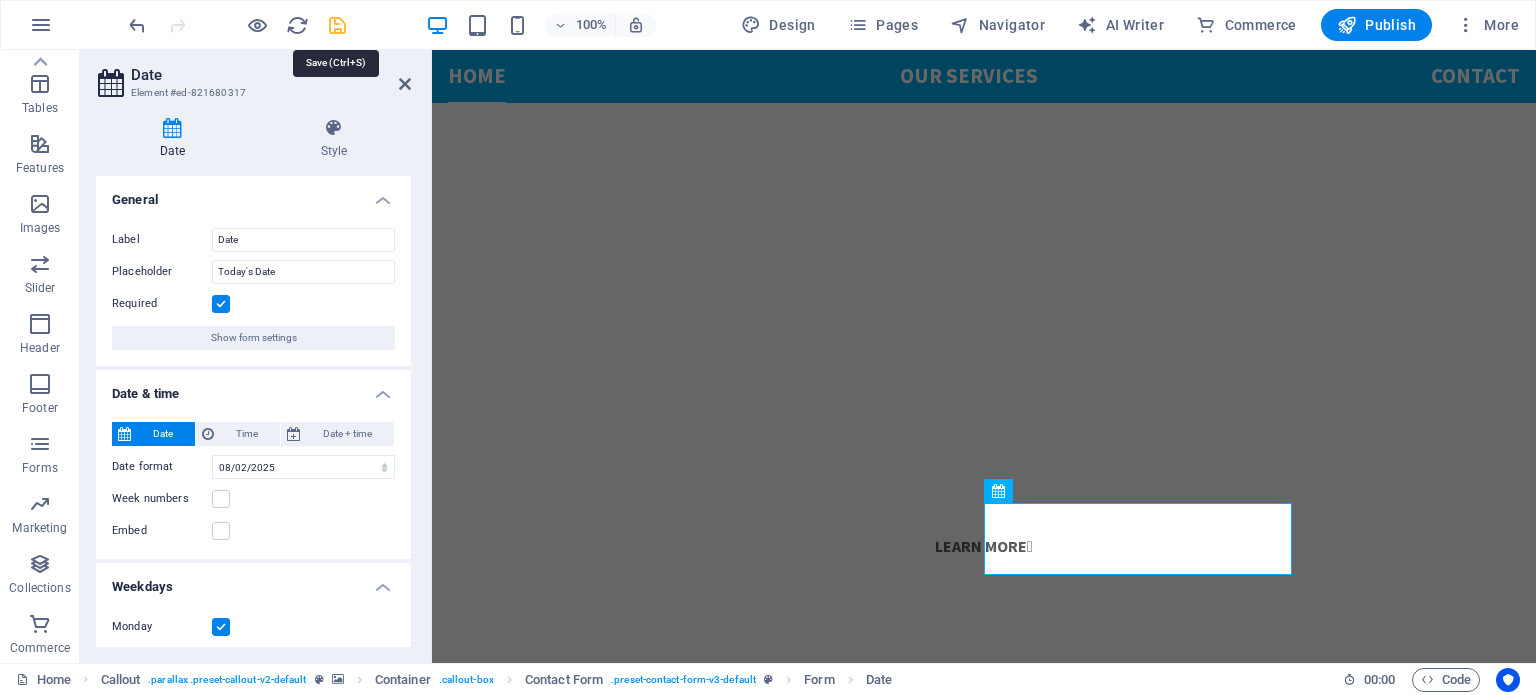 click at bounding box center [337, 25] 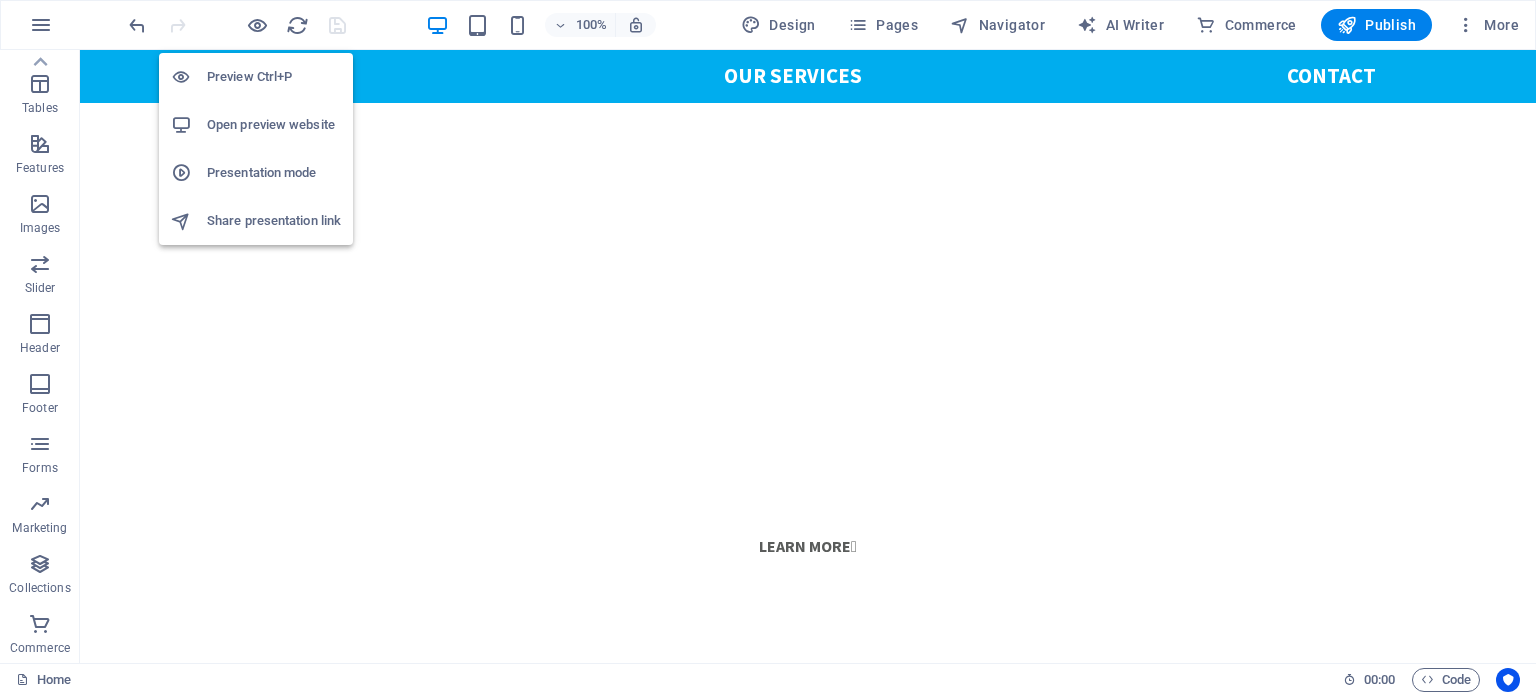 click on "Presentation mode" at bounding box center [274, 173] 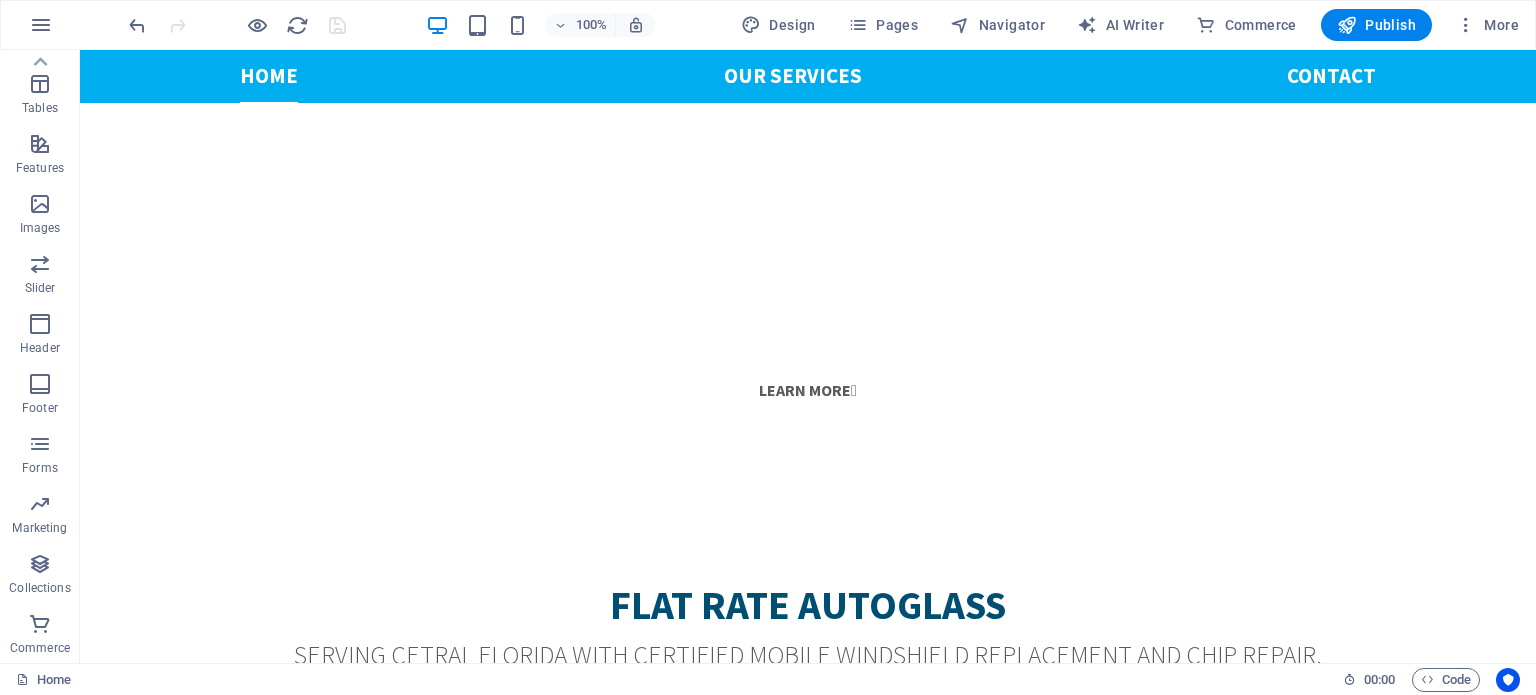 scroll, scrollTop: 1352, scrollLeft: 0, axis: vertical 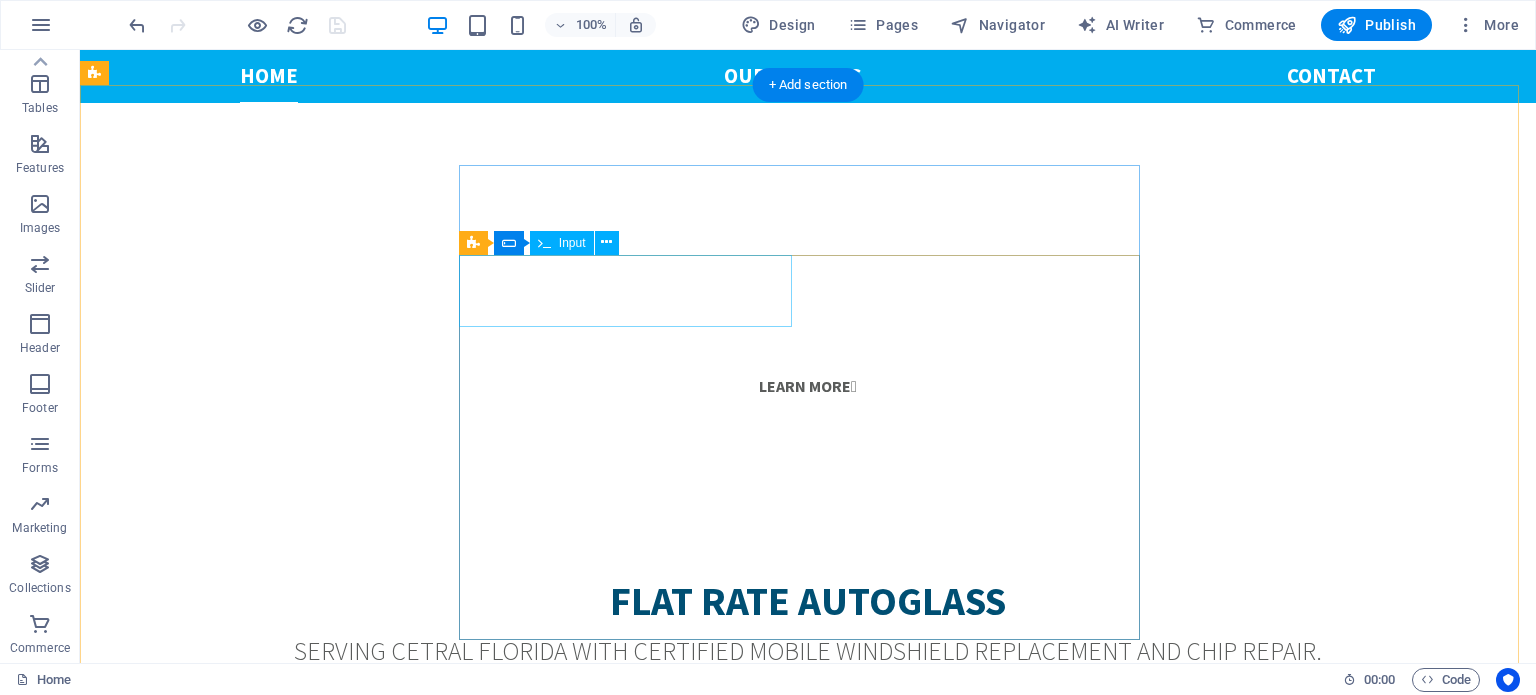 click on "Name" at bounding box center [406, 2362] 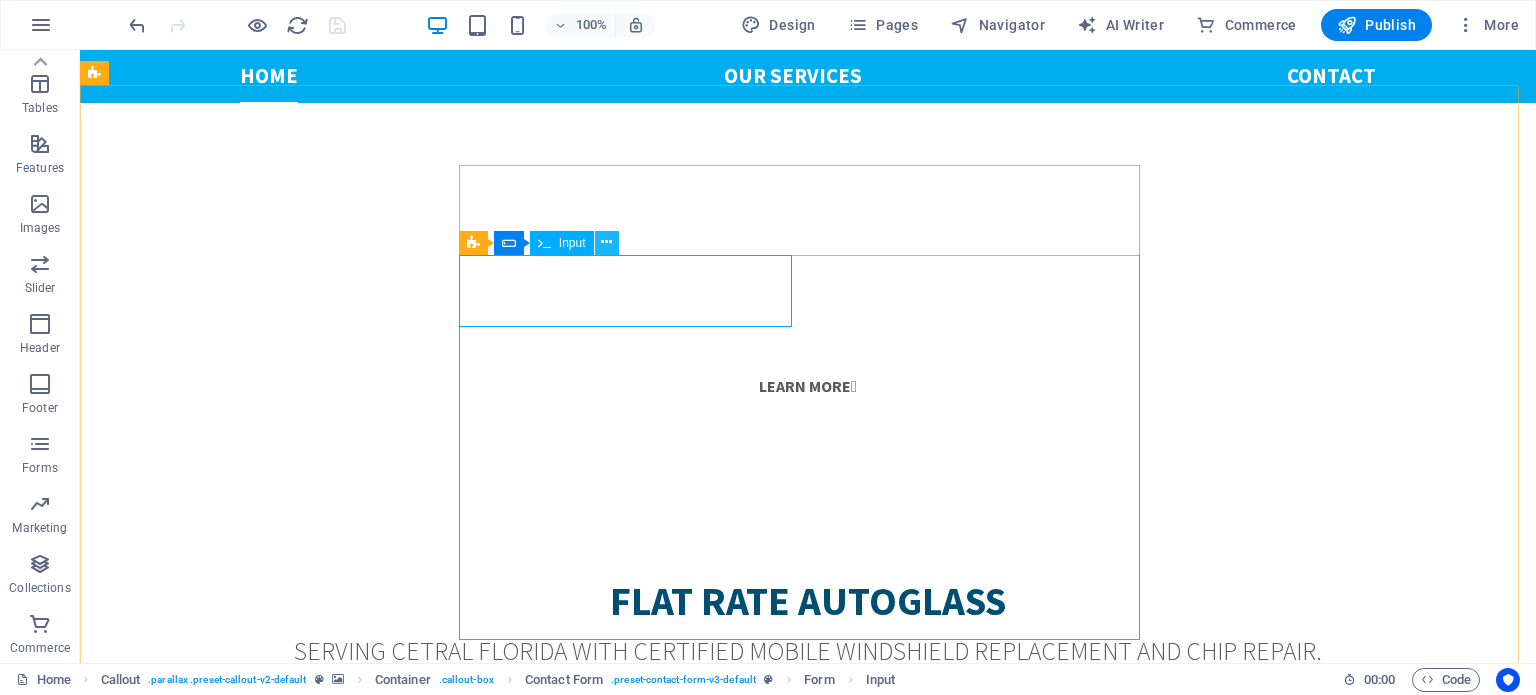 click at bounding box center (606, 242) 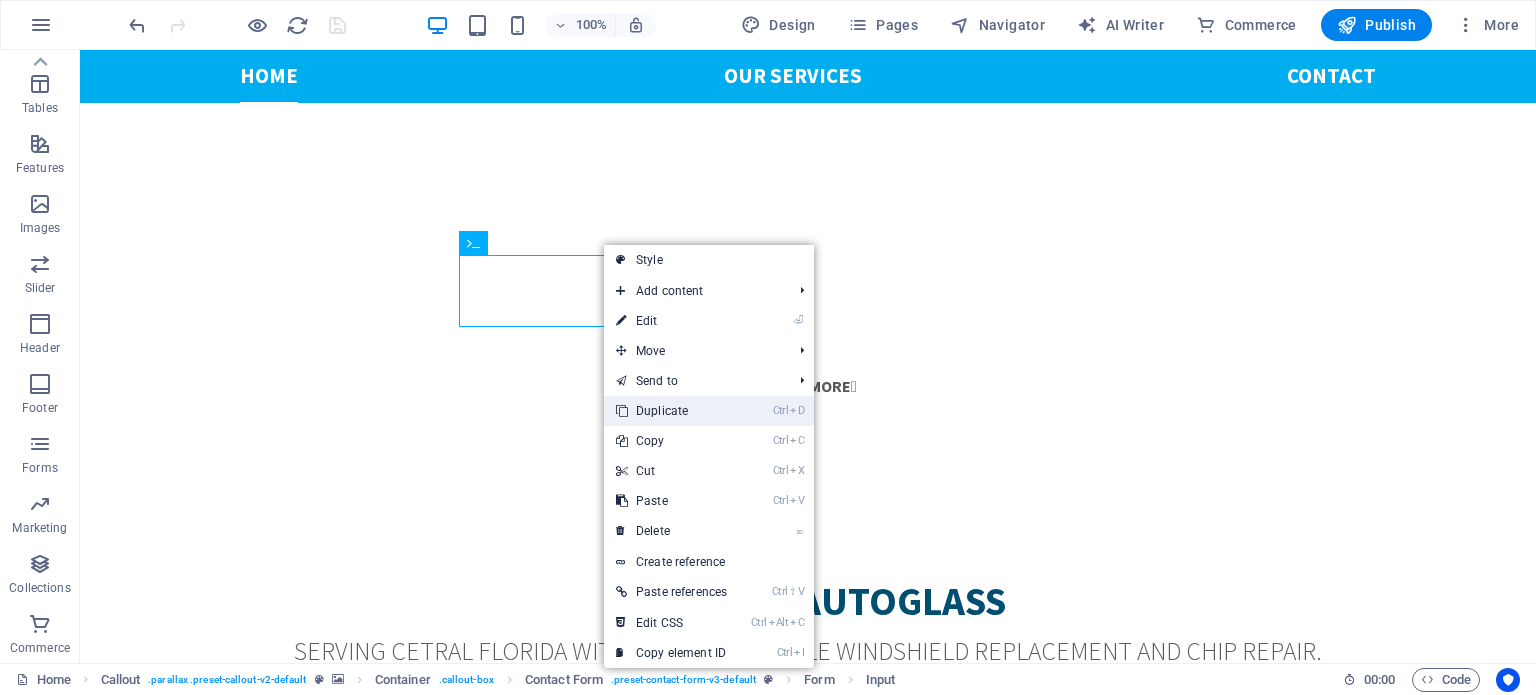 click on "Ctrl D  Duplicate" at bounding box center [671, 411] 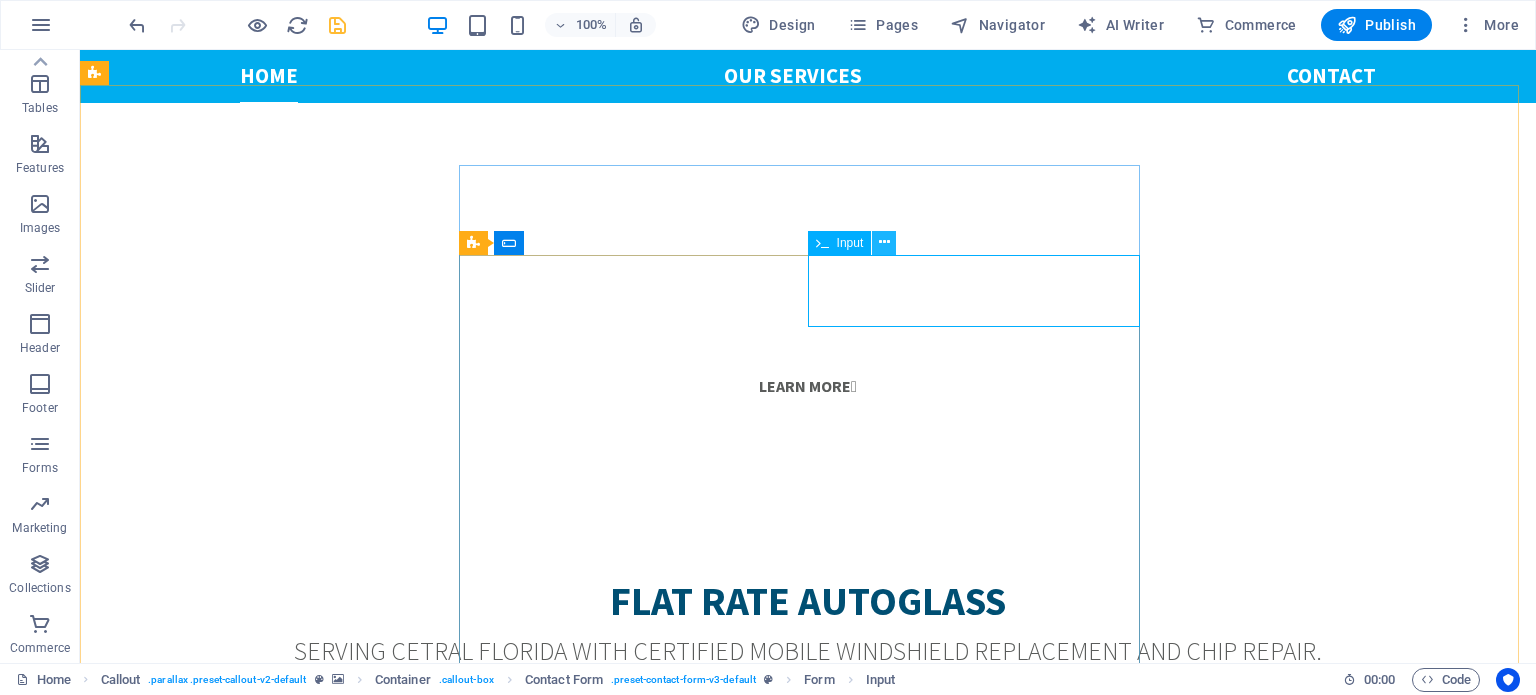 click at bounding box center (884, 242) 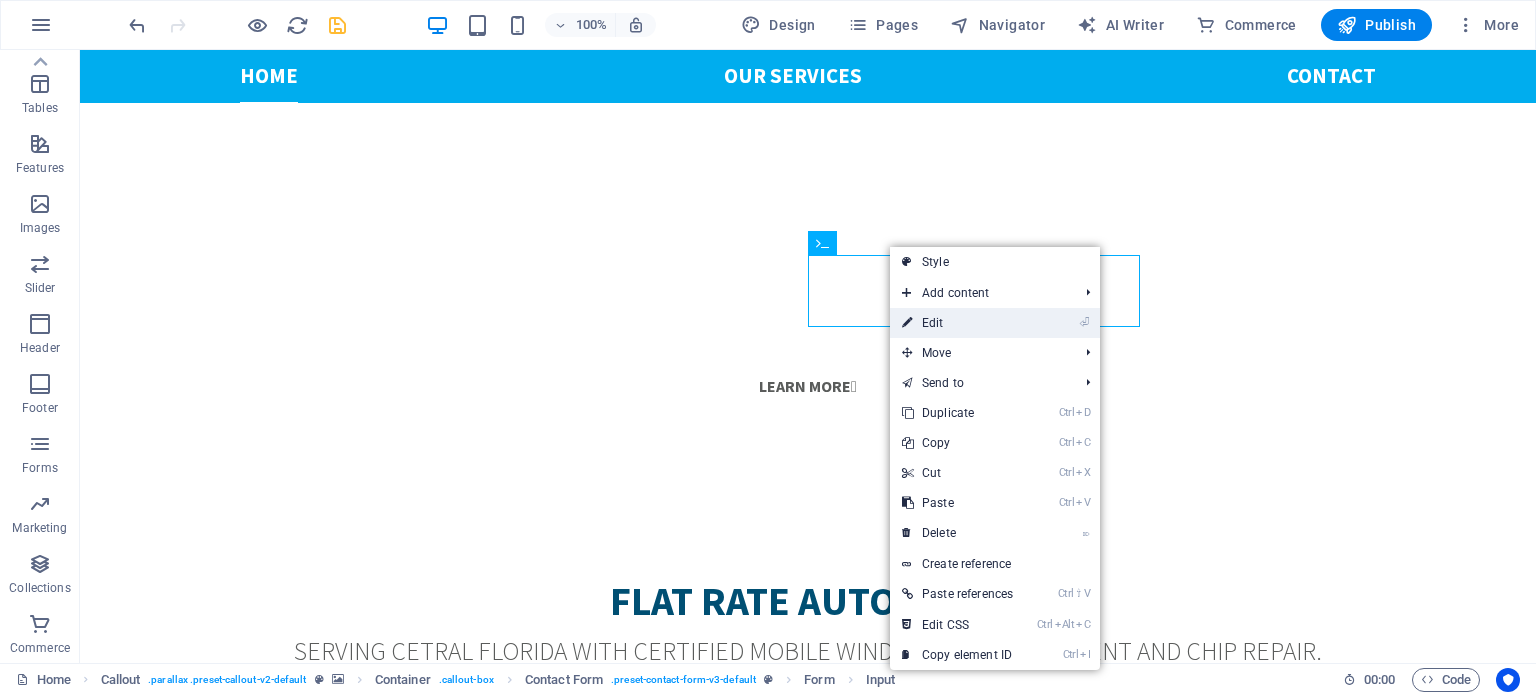 click on "⏎  Edit" at bounding box center (957, 323) 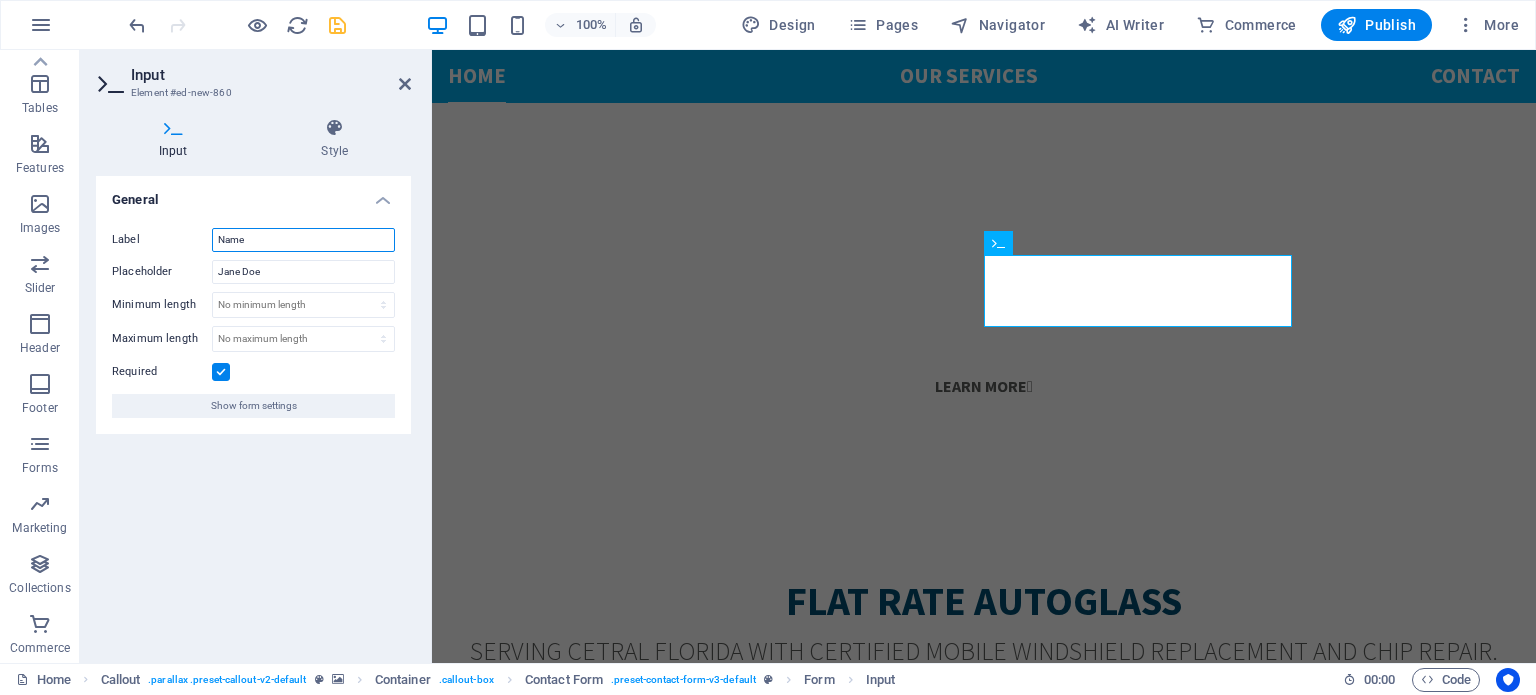 click on "Name" at bounding box center [303, 240] 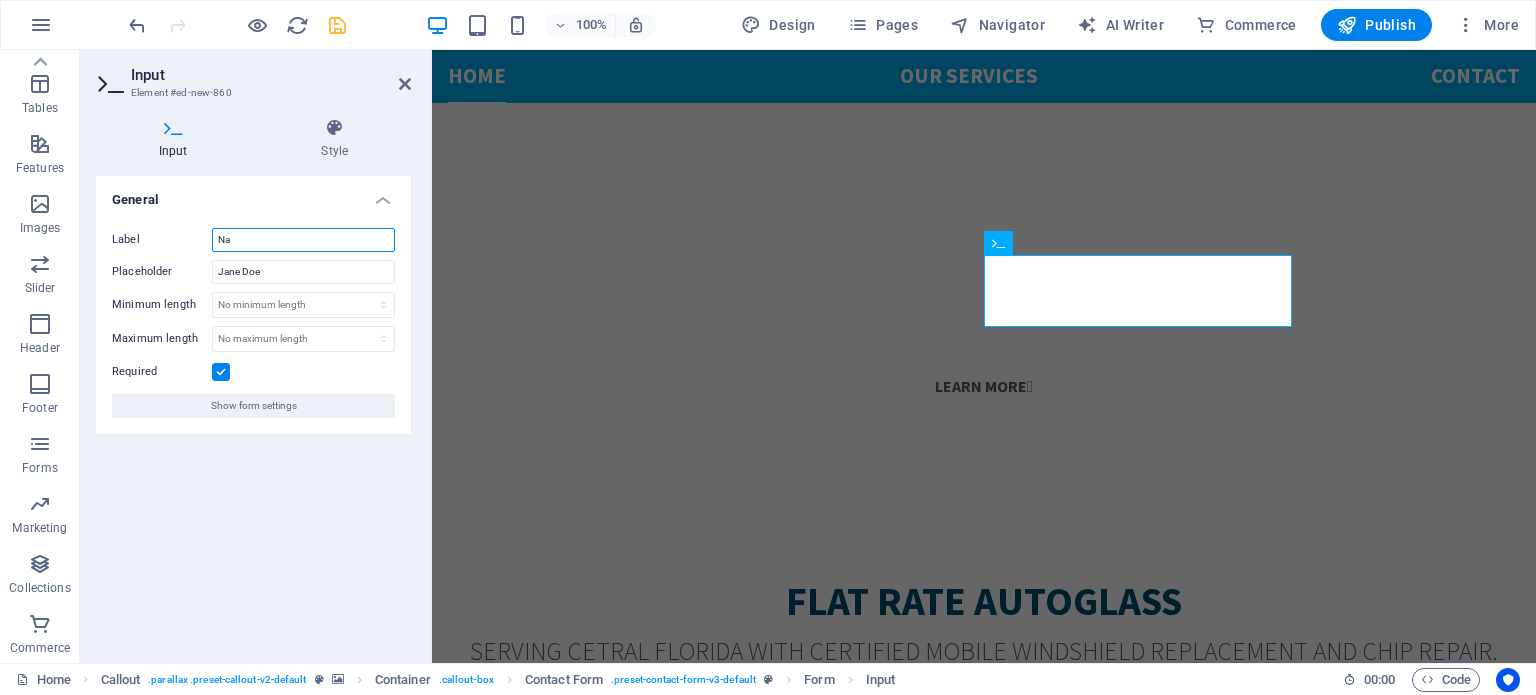 type on "N" 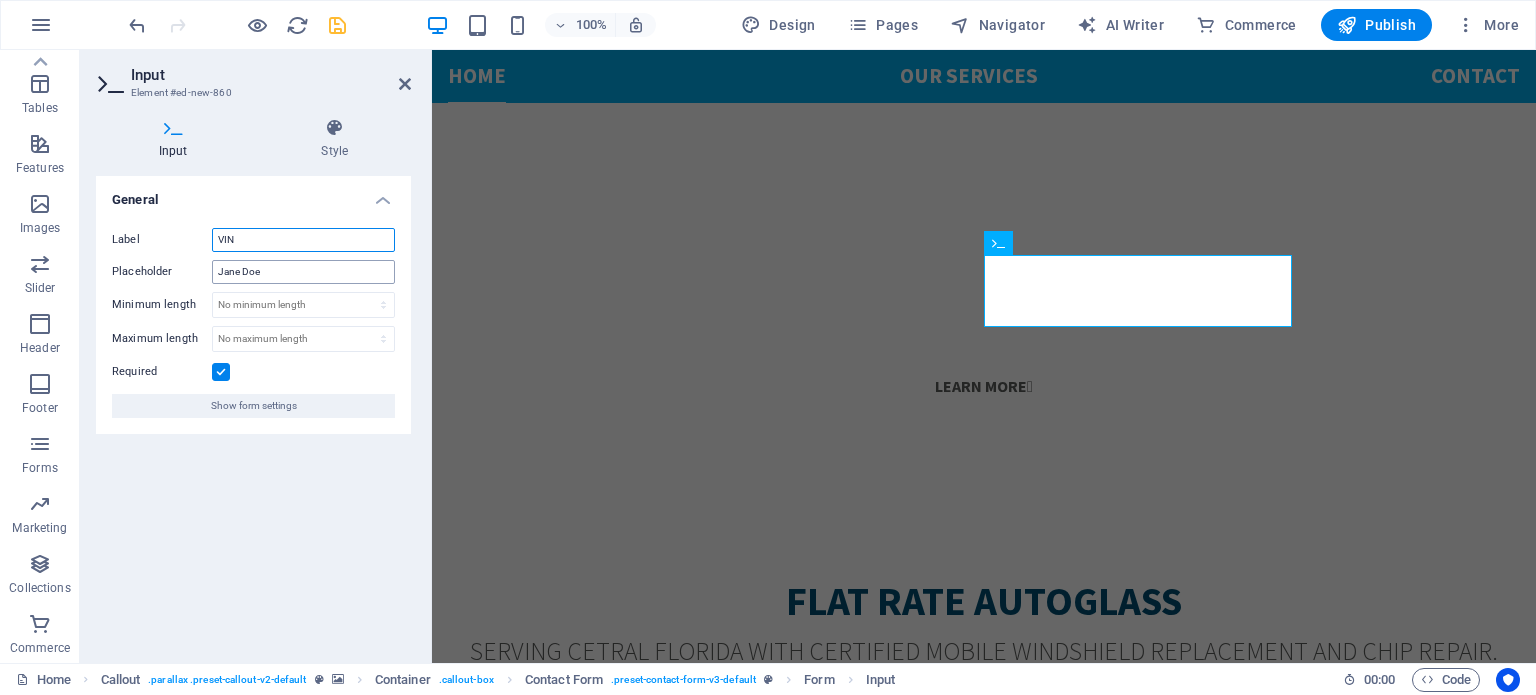 type on "VIN" 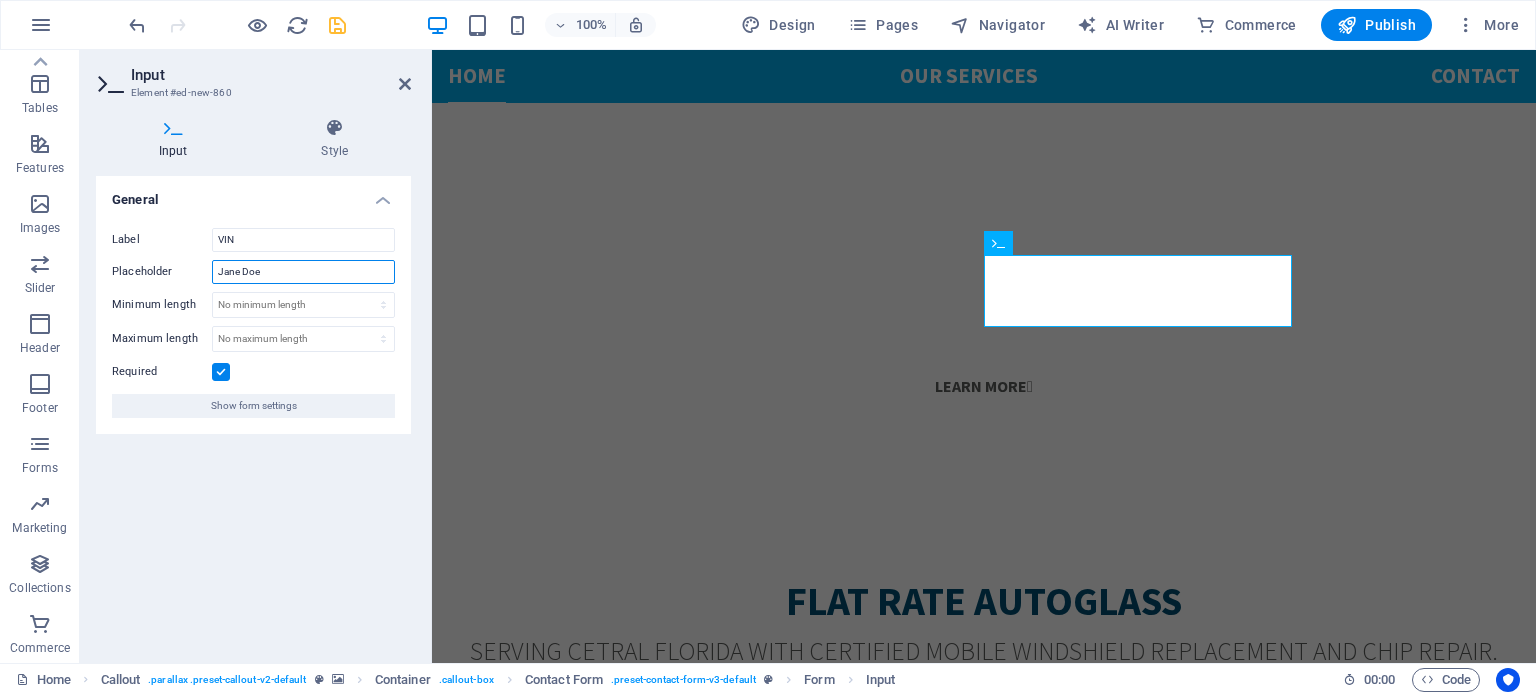 click on "Jane Doe" at bounding box center (303, 272) 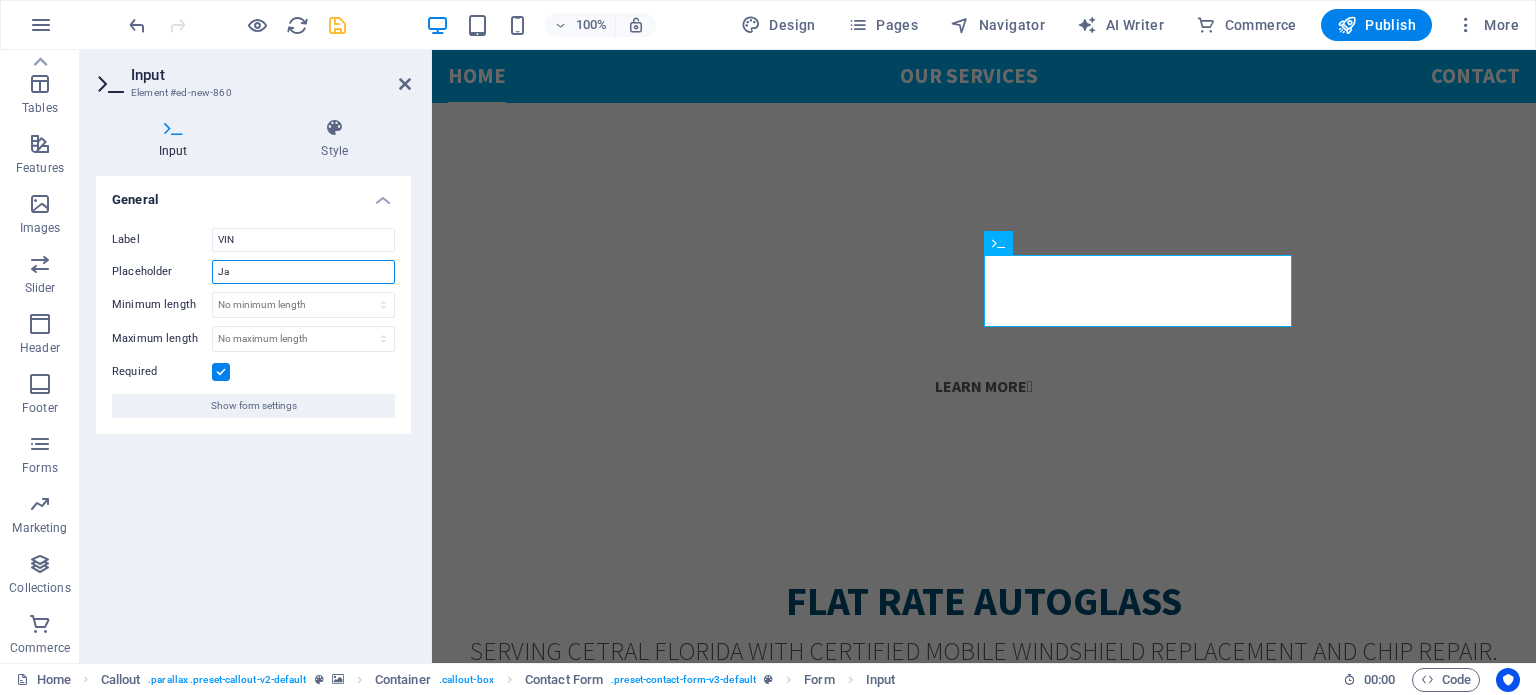 type on "J" 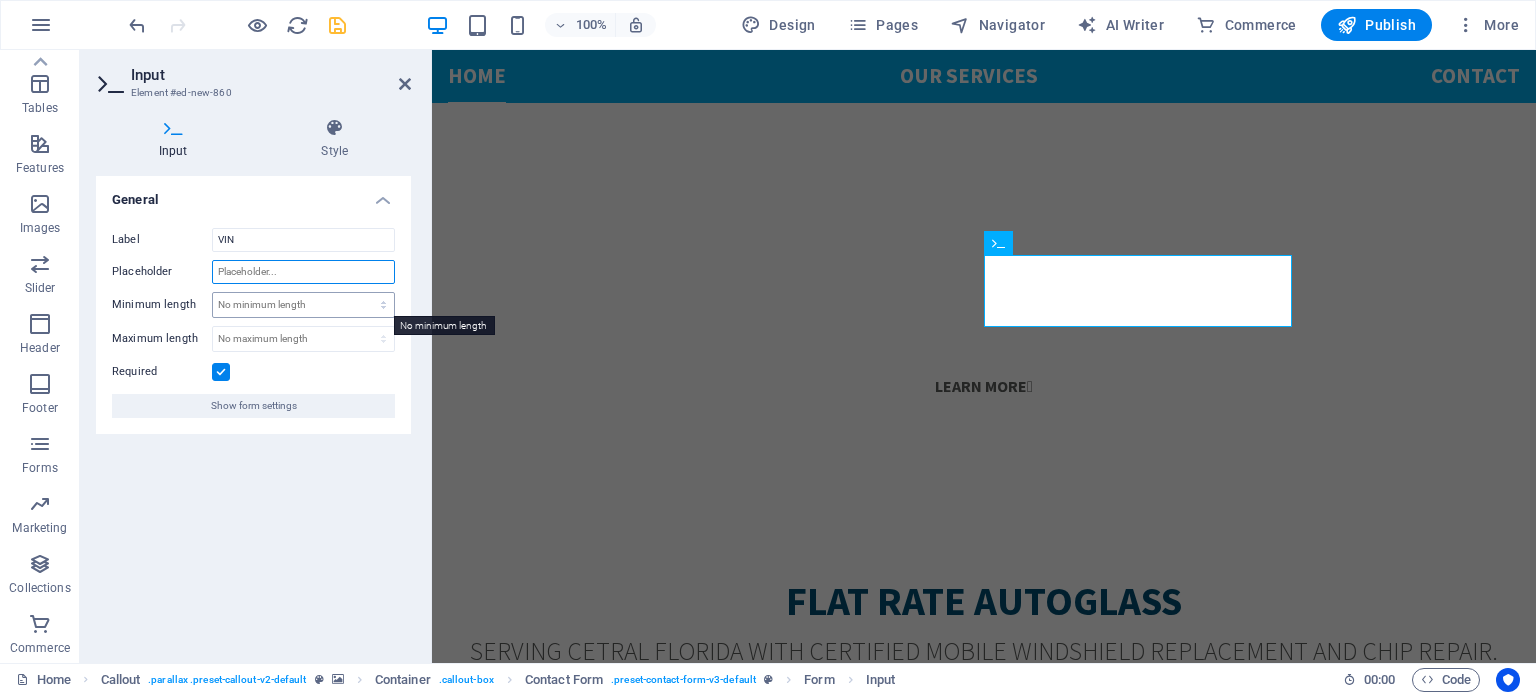 type 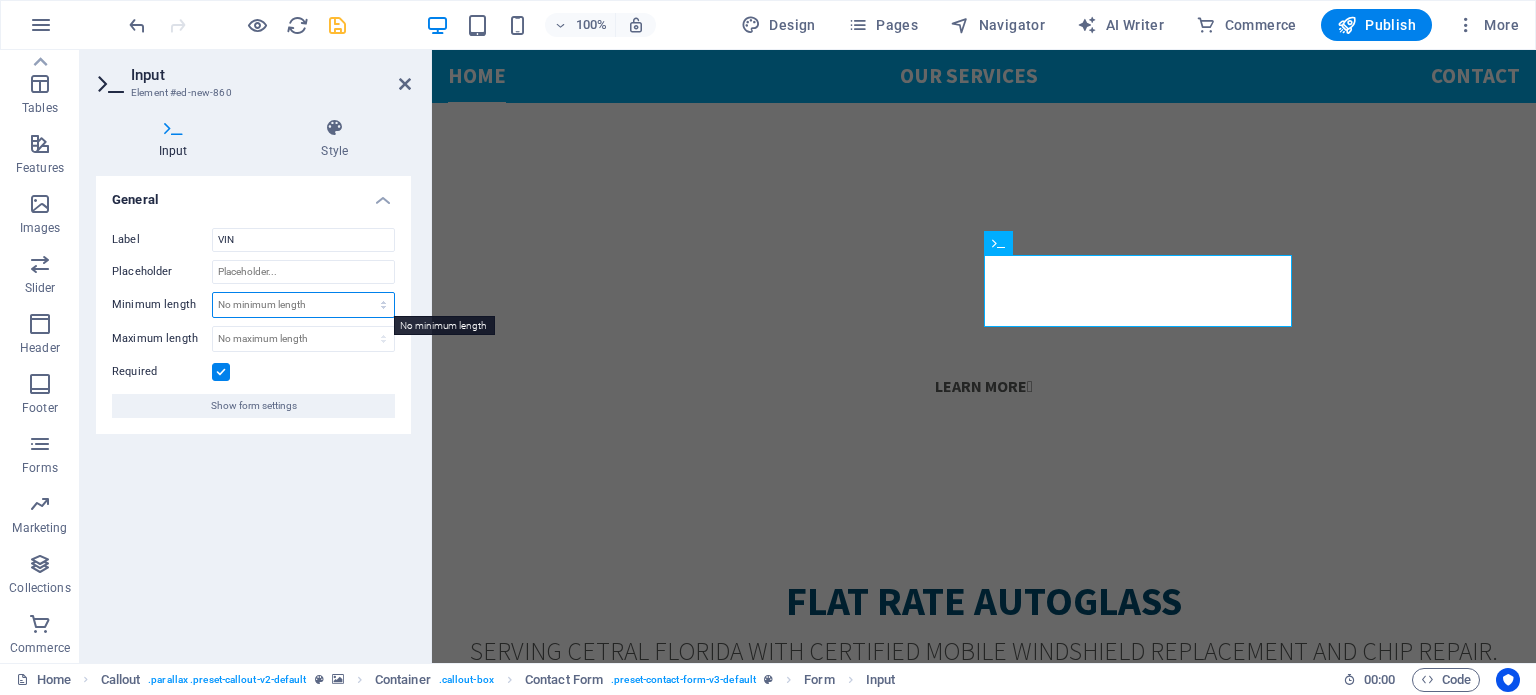 click on "No minimum length chars" at bounding box center [303, 305] 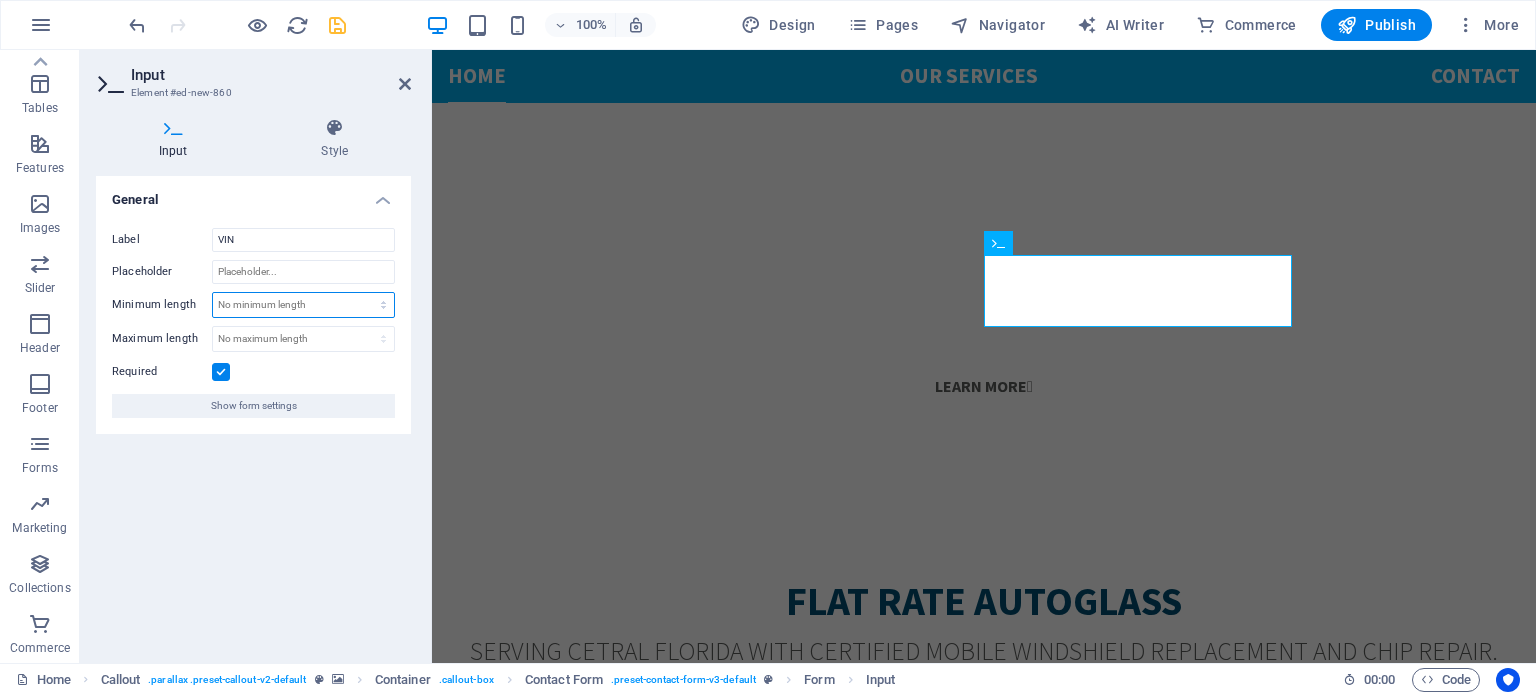 select on "characters" 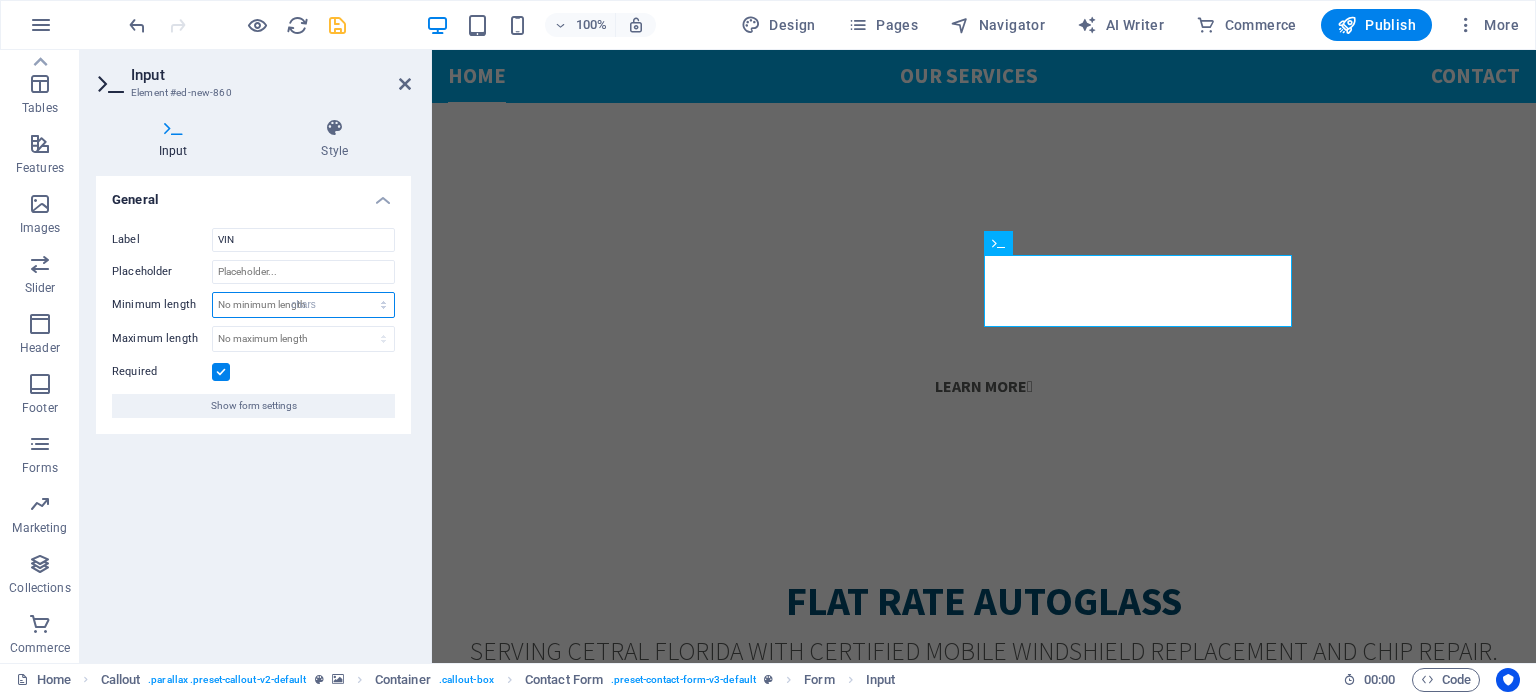 click on "No minimum length chars" at bounding box center (303, 305) 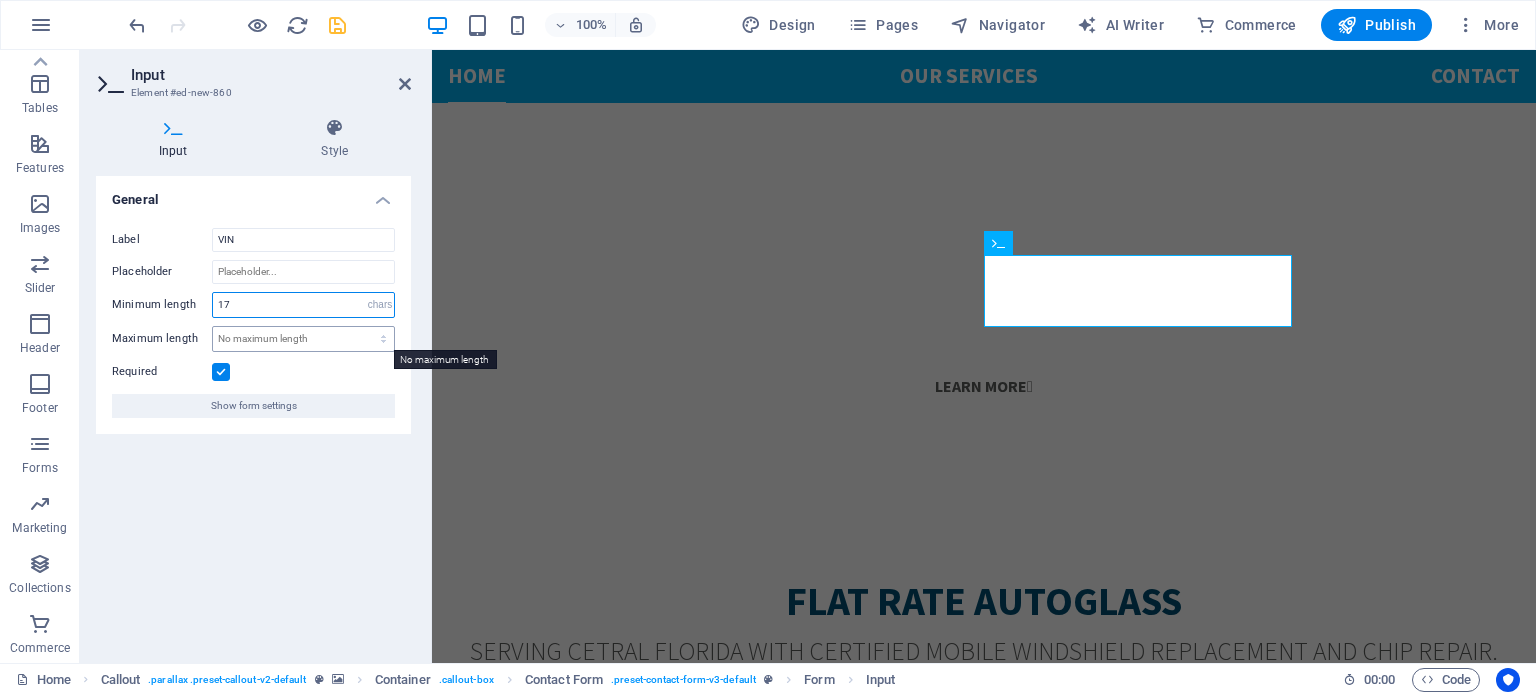 type on "17" 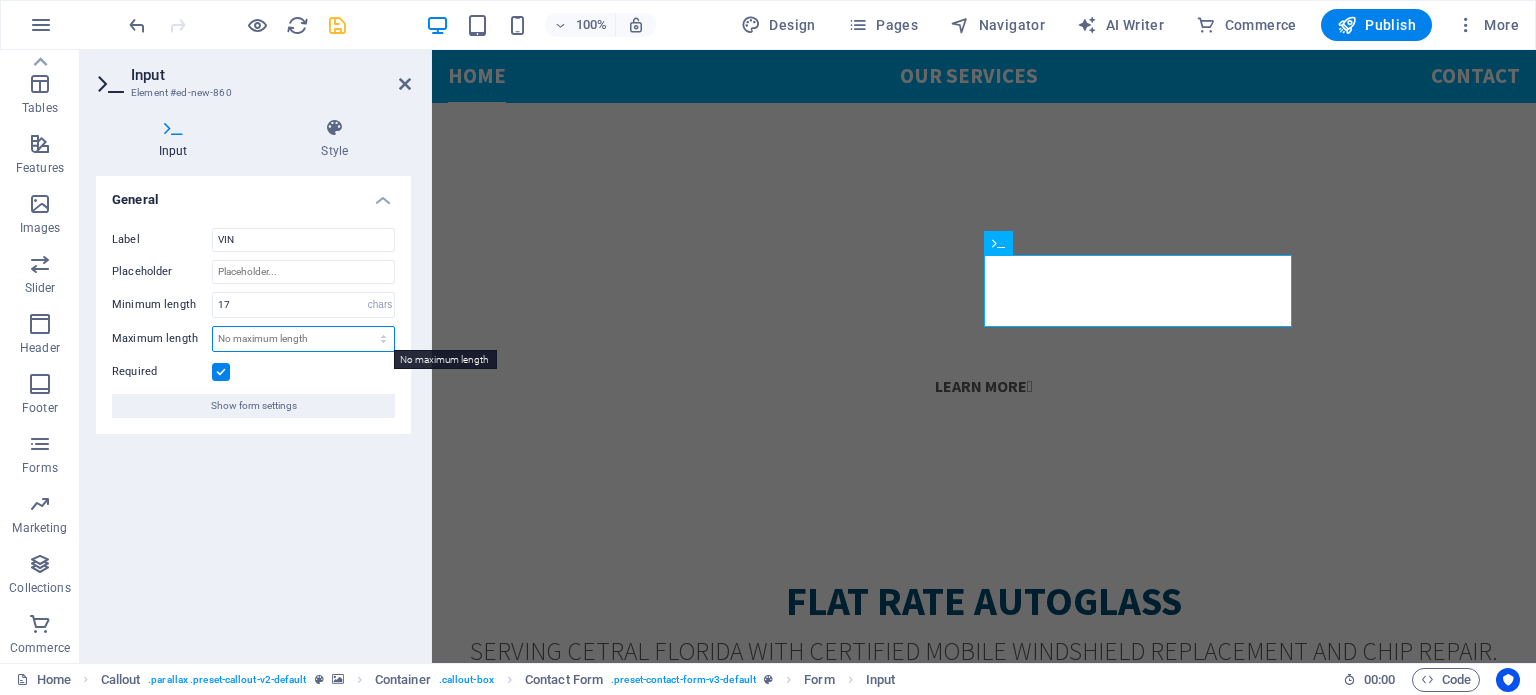 click on "No maximum length chars" at bounding box center [303, 339] 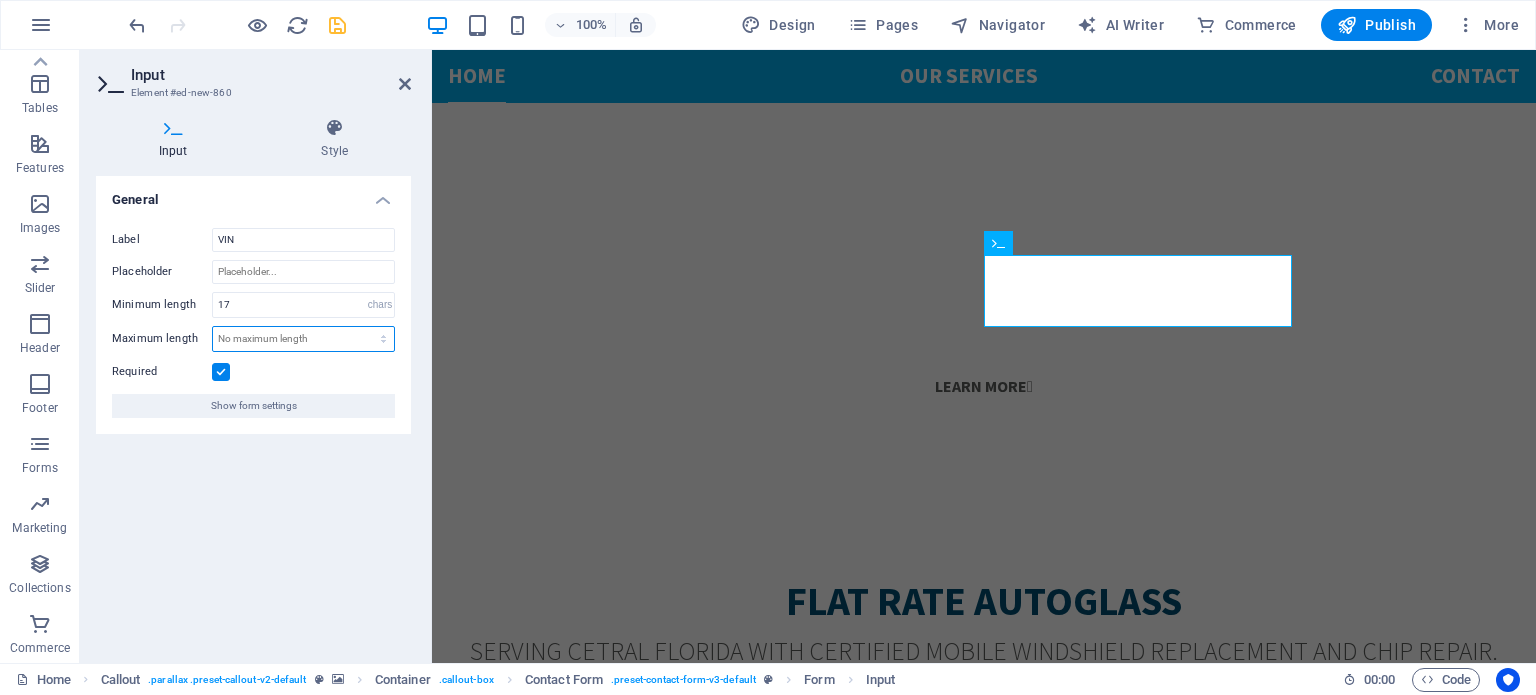 select on "characters" 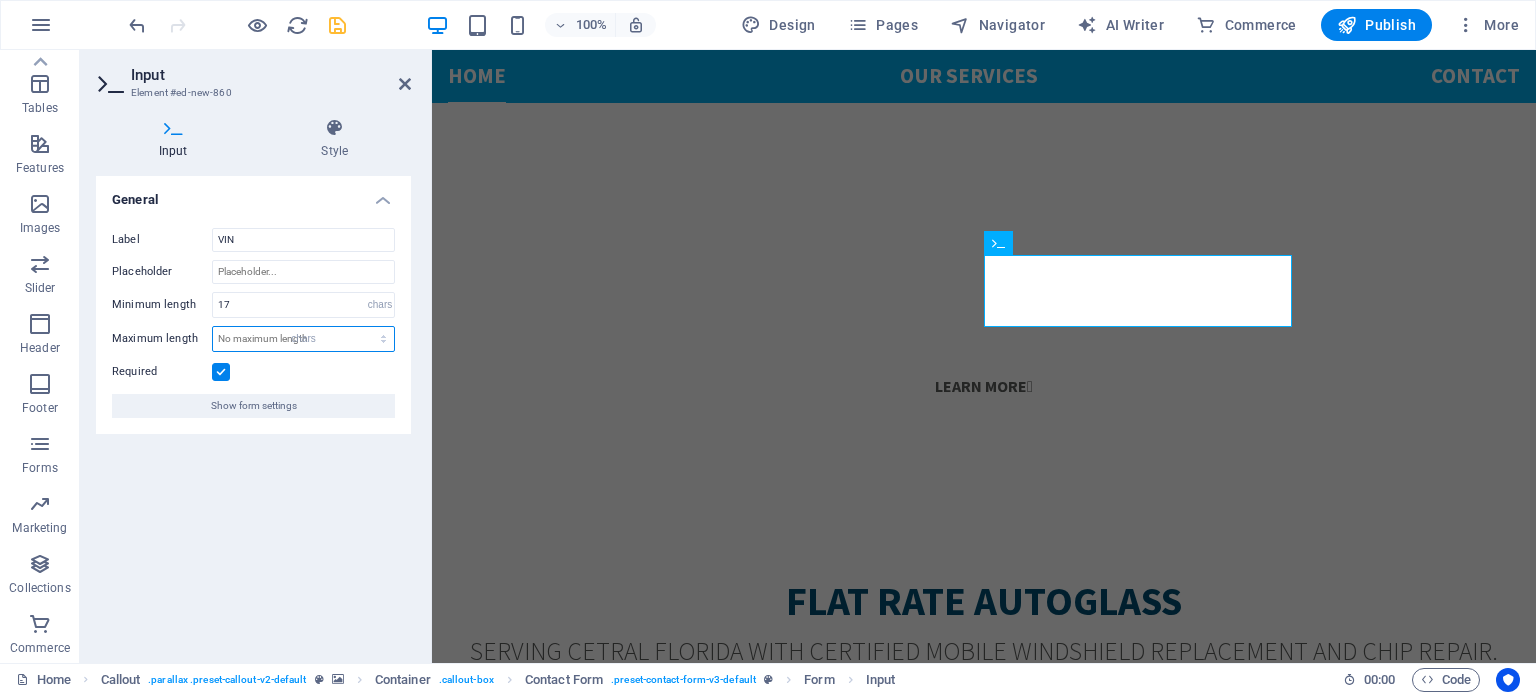 click on "No maximum length chars" at bounding box center (303, 339) 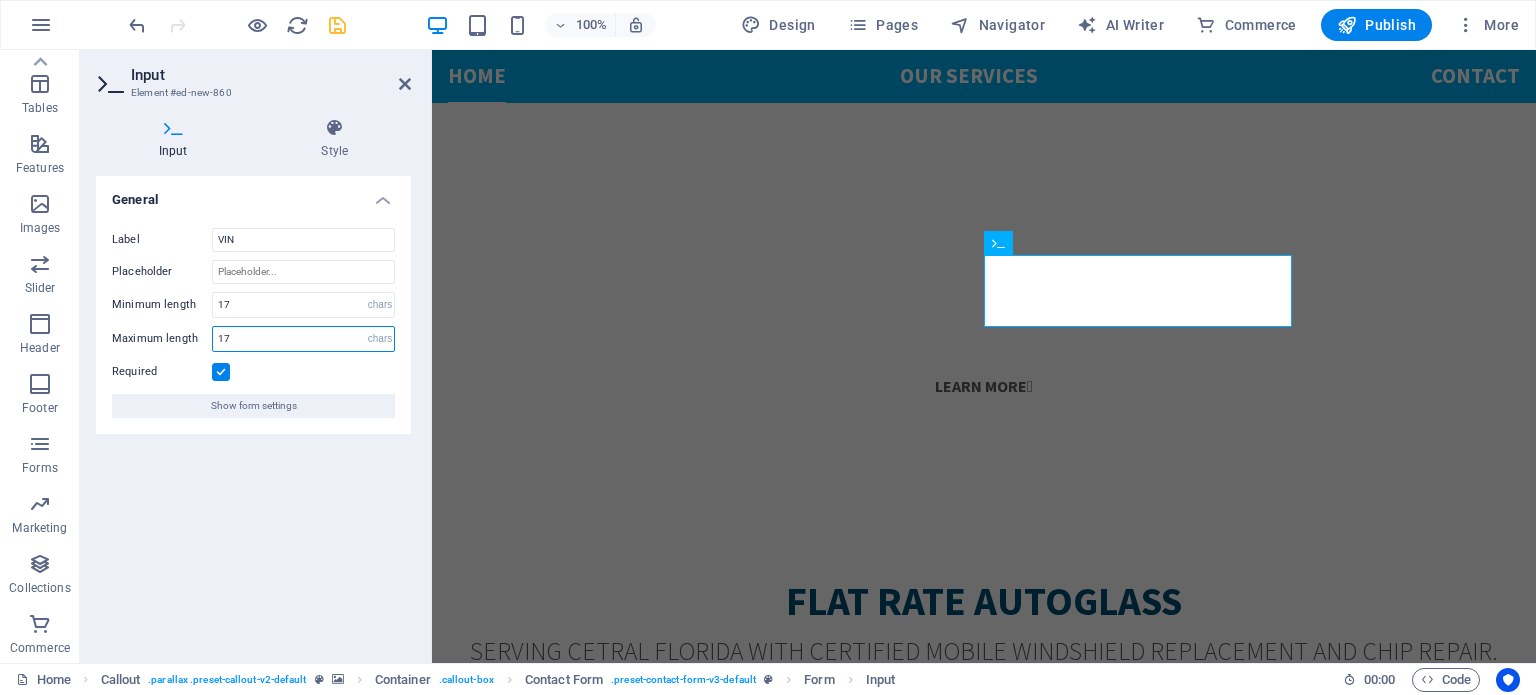 type on "17" 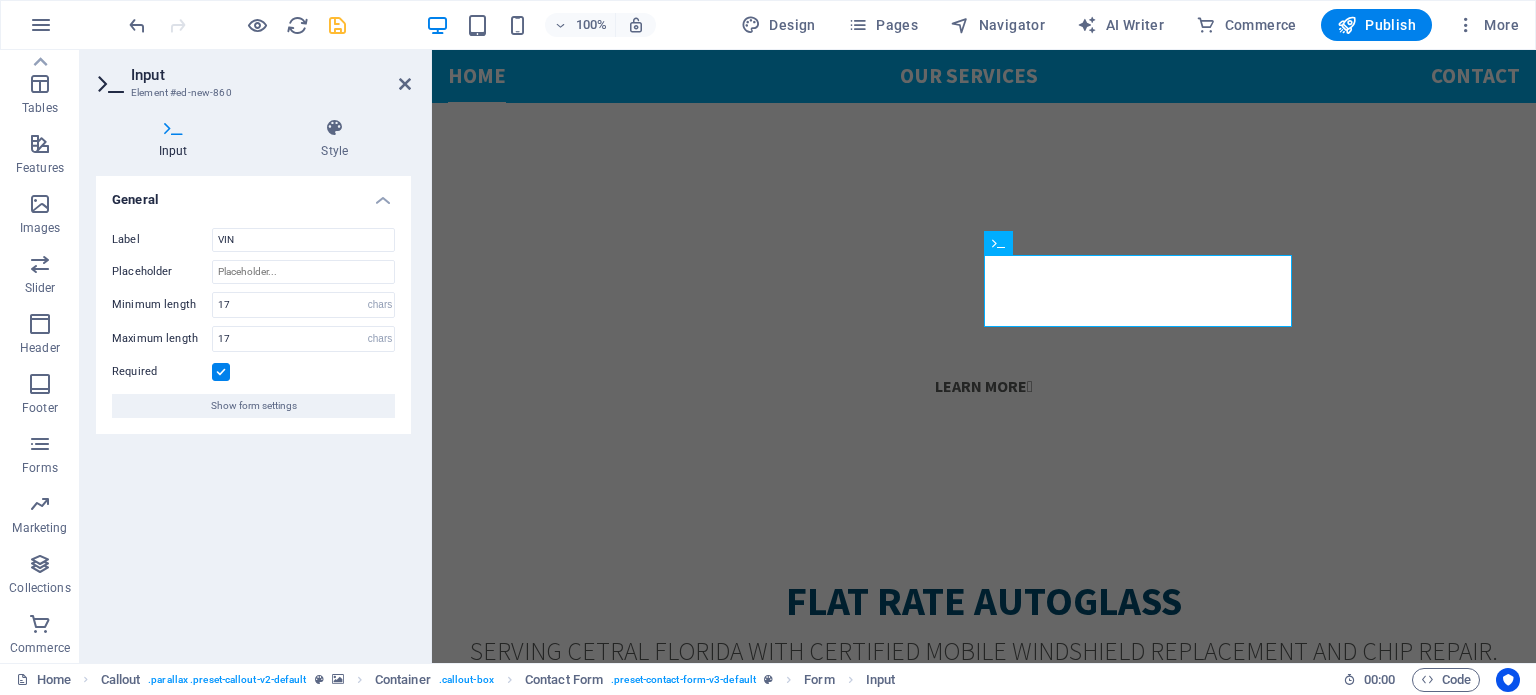 click at bounding box center [221, 372] 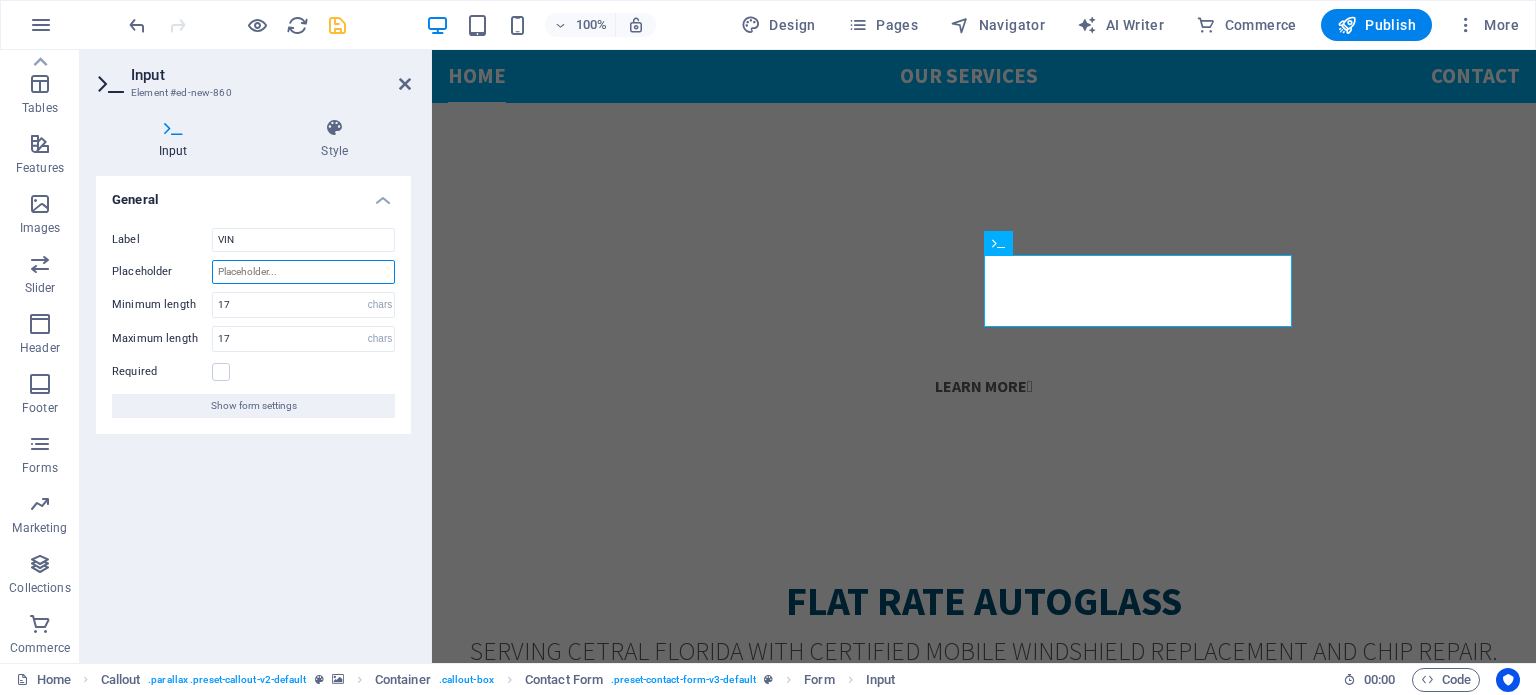 click on "Placeholder" at bounding box center [303, 272] 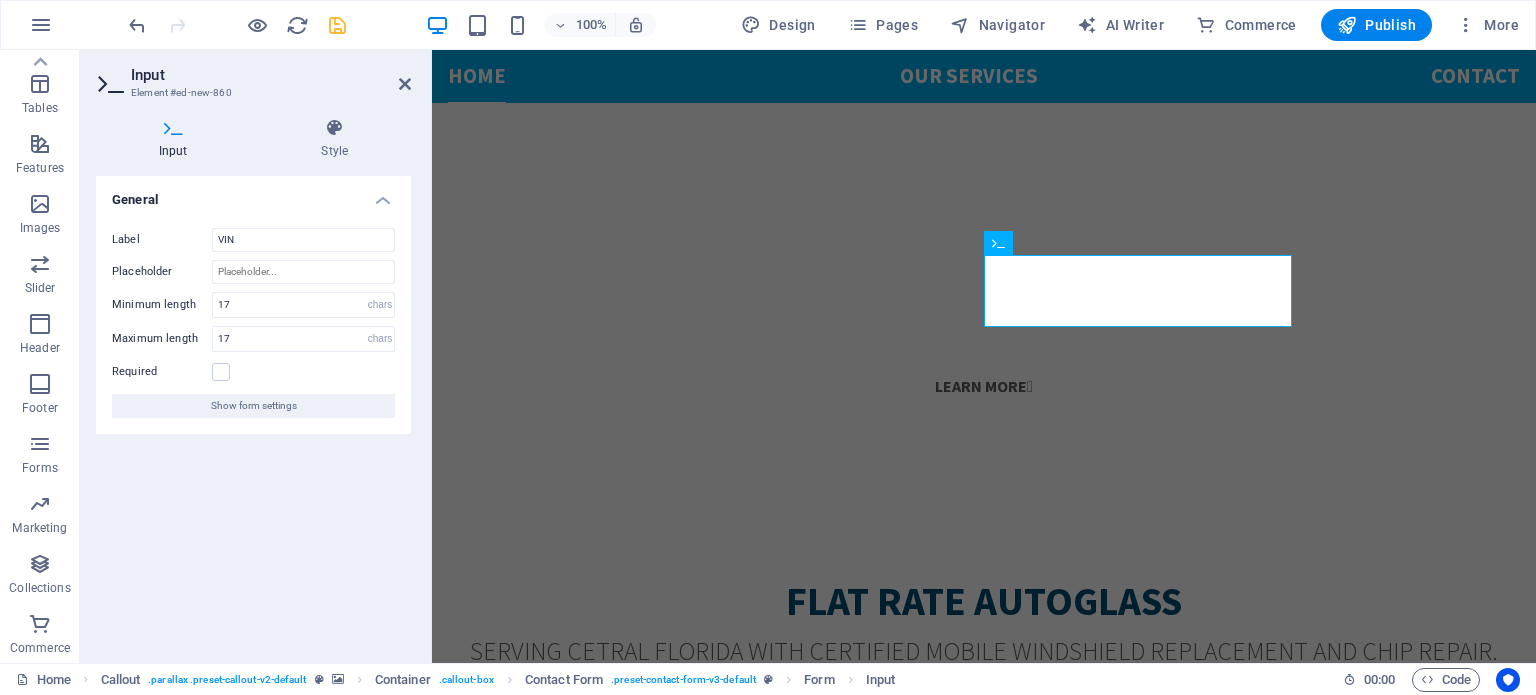 click on "Input" at bounding box center [271, 75] 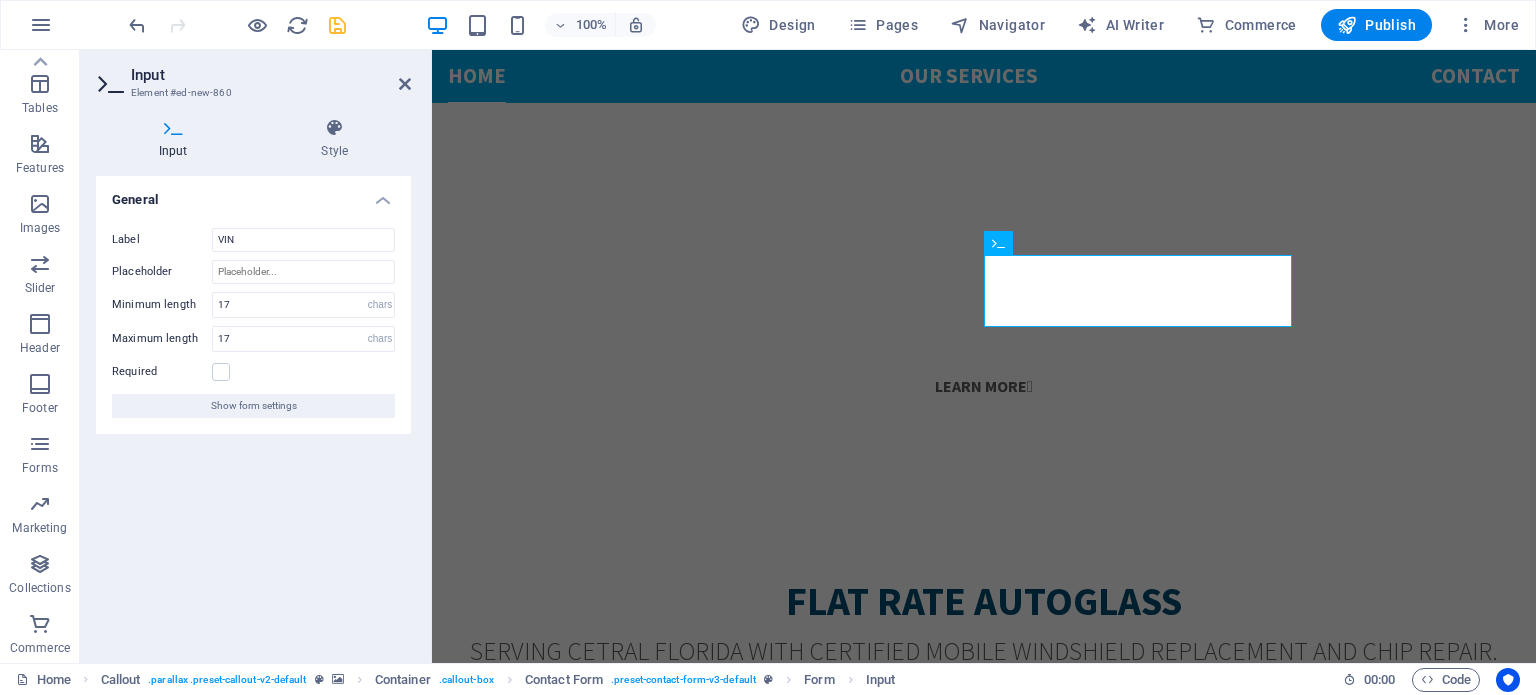 click on "Input" at bounding box center (177, 139) 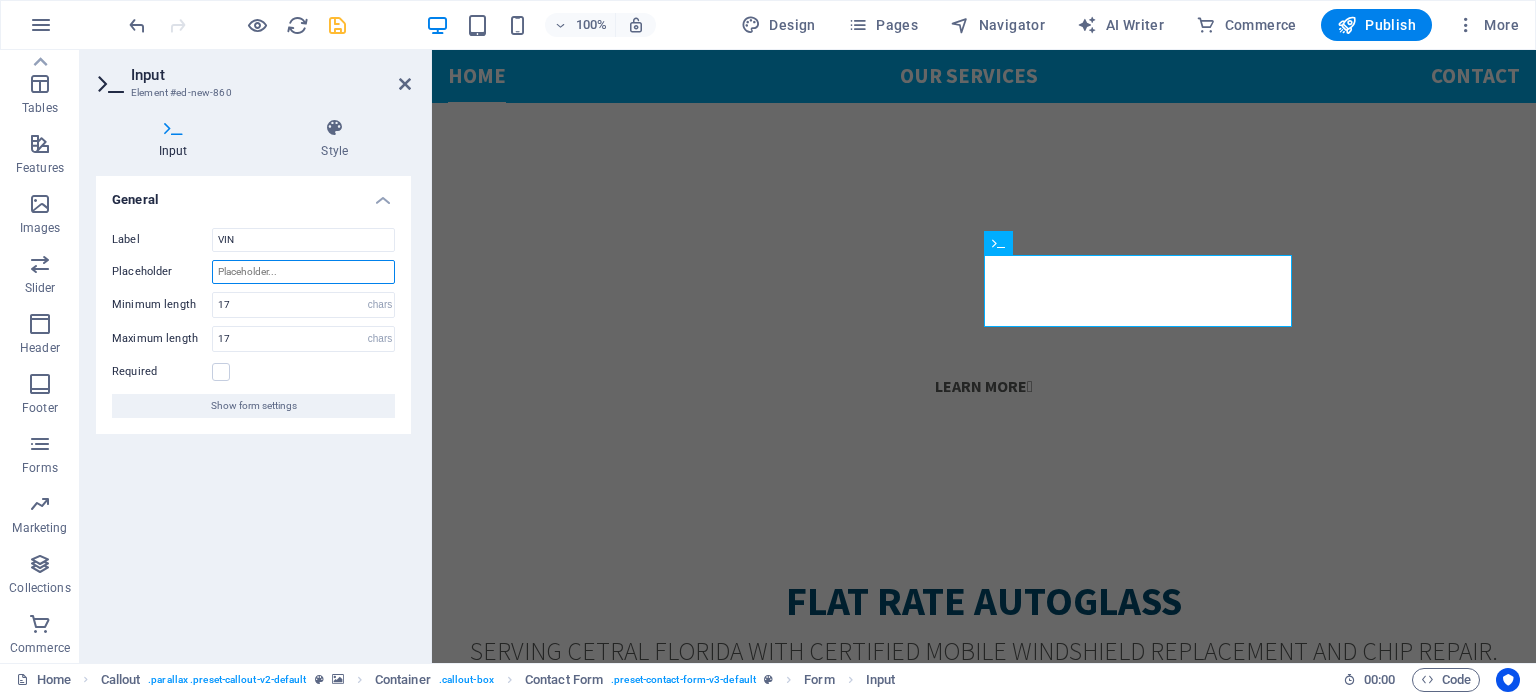 click on "Placeholder" at bounding box center [303, 272] 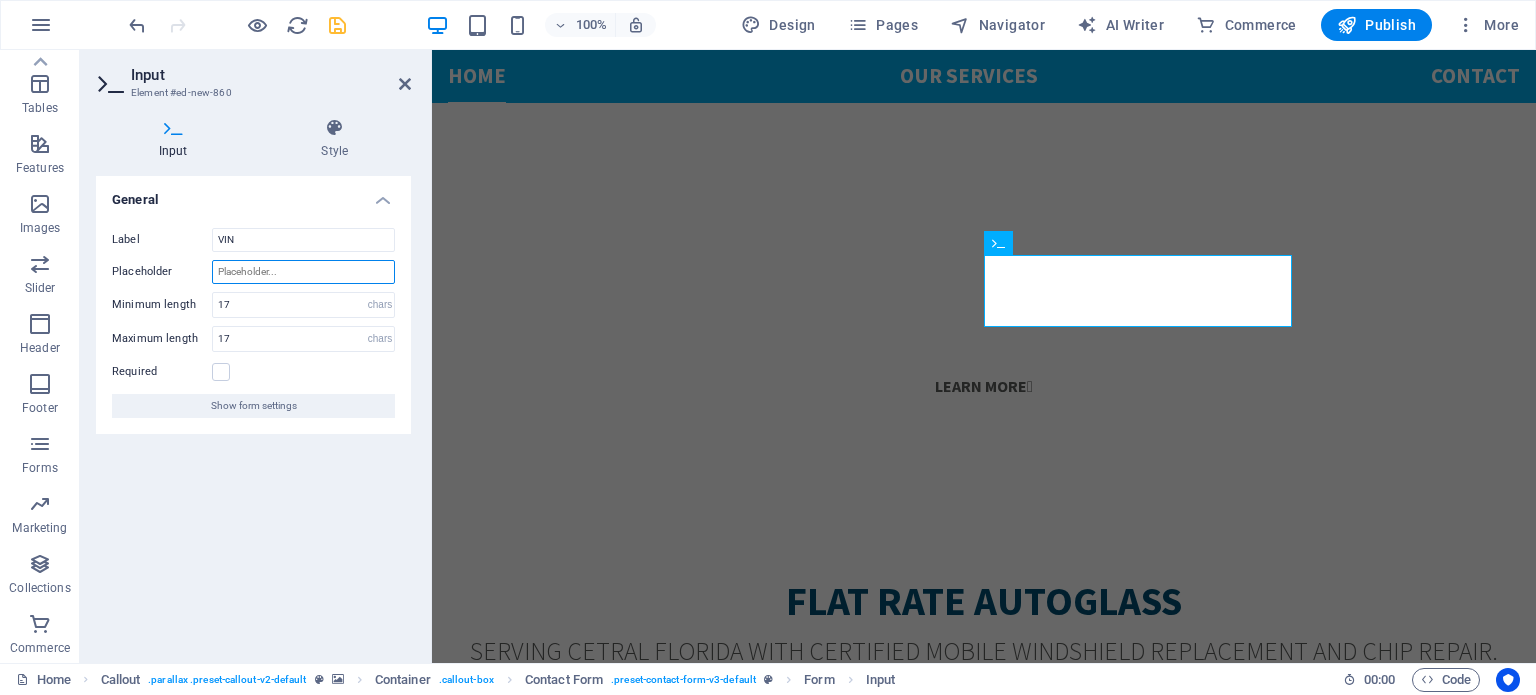 paste on "[VEHICLE_IDENTIFIER]" 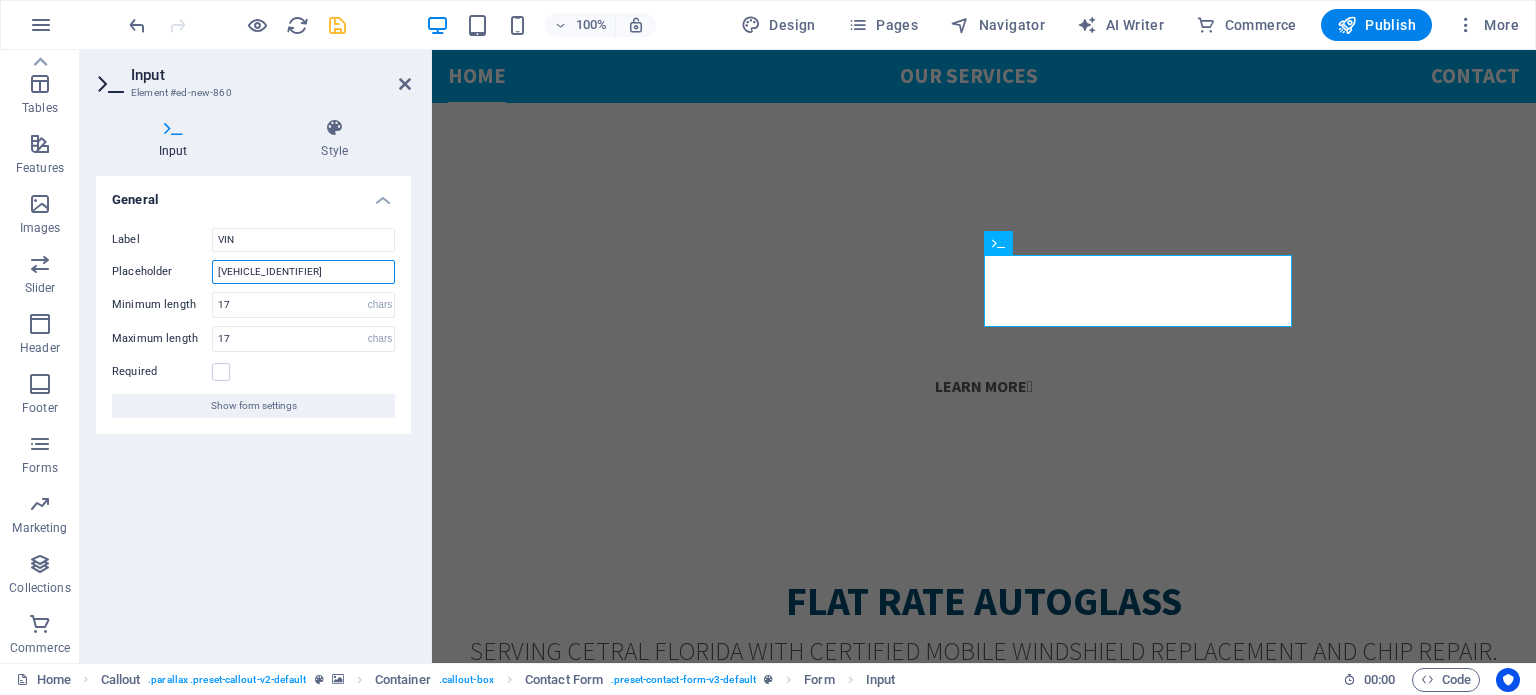 click on "[VEHICLE_IDENTIFIER]" at bounding box center (303, 272) 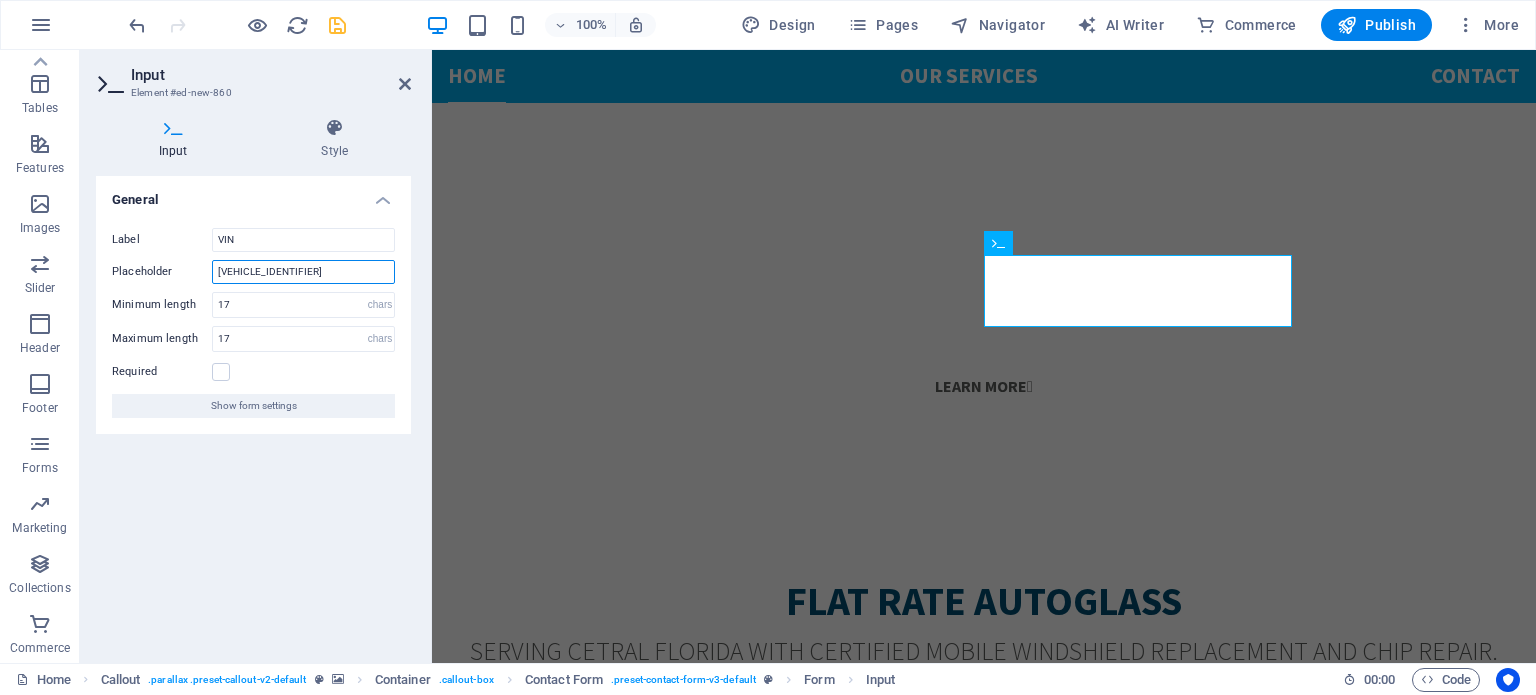 click on "[VEHICLE_IDENTIFIER]" at bounding box center (303, 272) 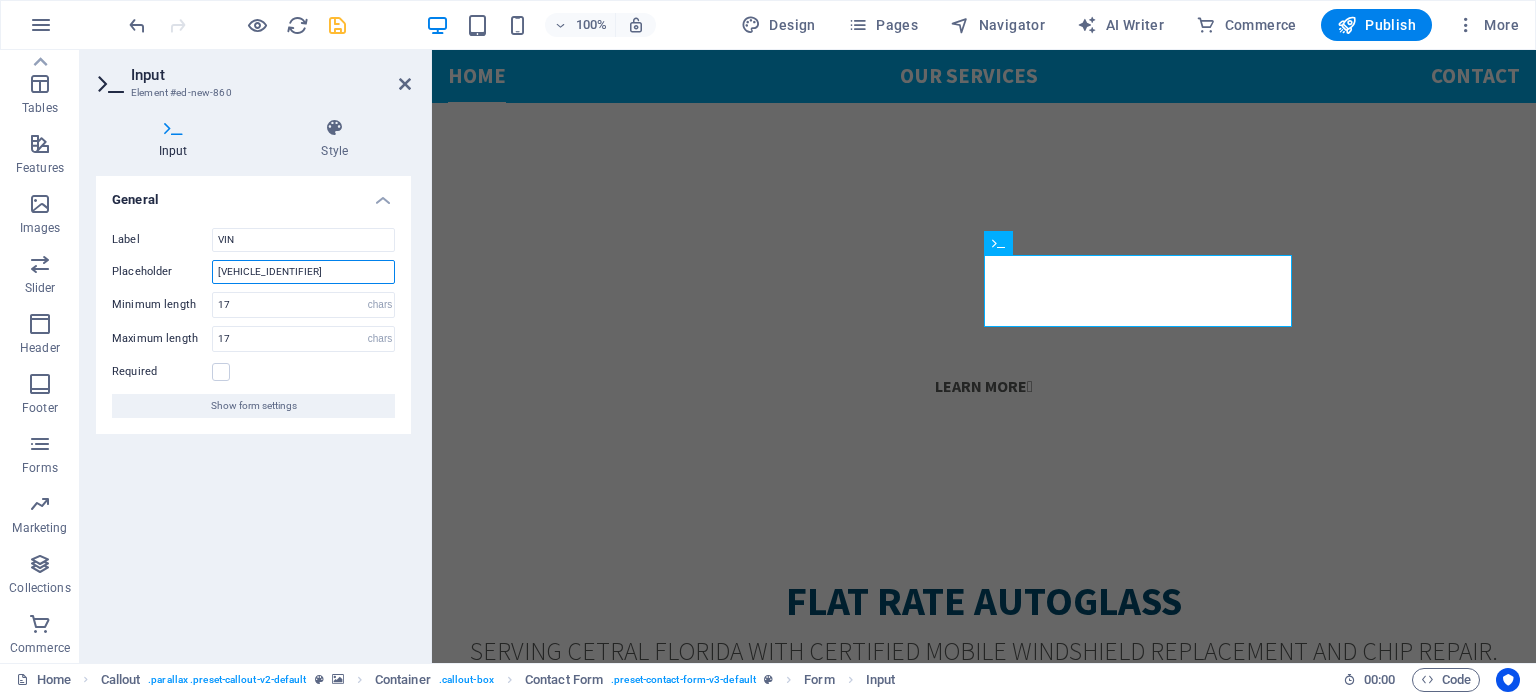 click on "[VEHICLE_IDENTIFIER]" at bounding box center (303, 272) 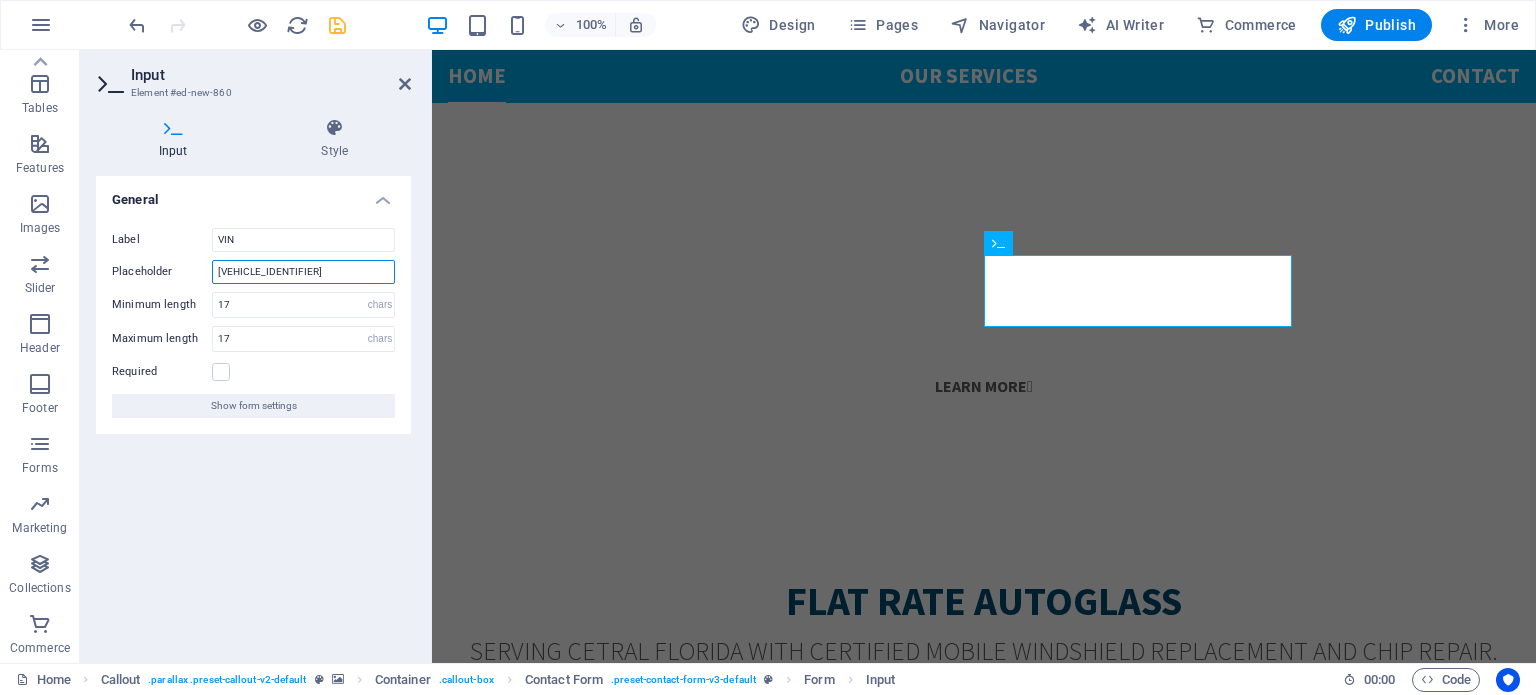 click on "[VEHICLE_IDENTIFIER]" at bounding box center [303, 272] 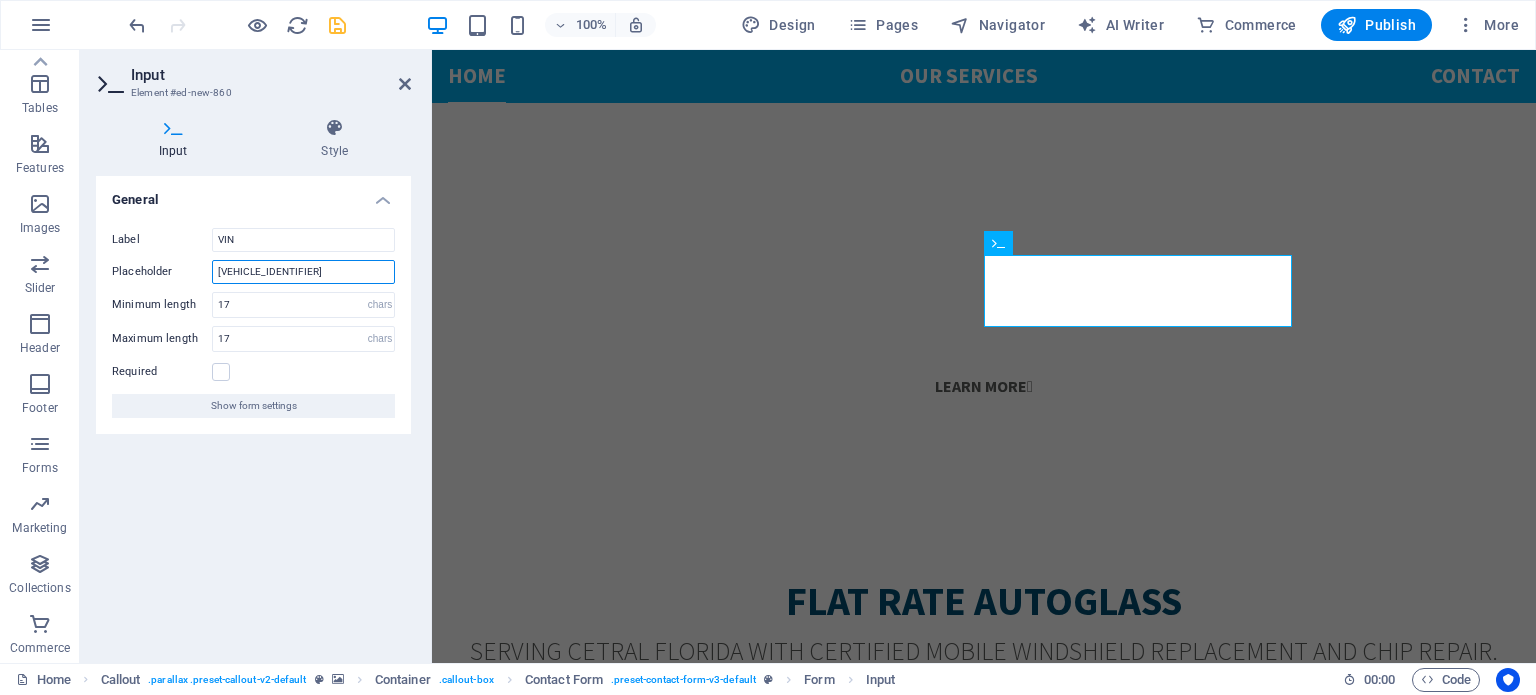 click on "[VEHICLE_IDENTIFIER]" at bounding box center [303, 272] 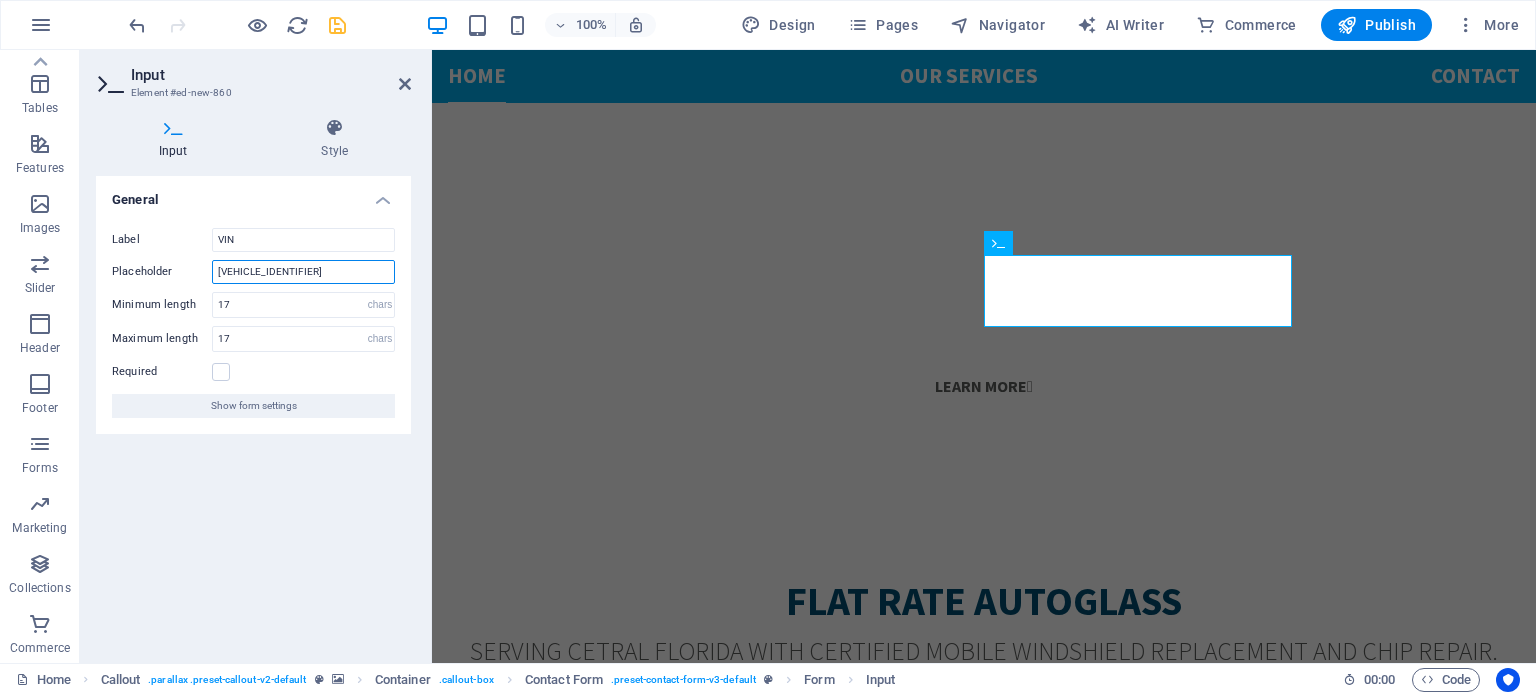 click on "[VEHICLE_IDENTIFIER]" at bounding box center (303, 272) 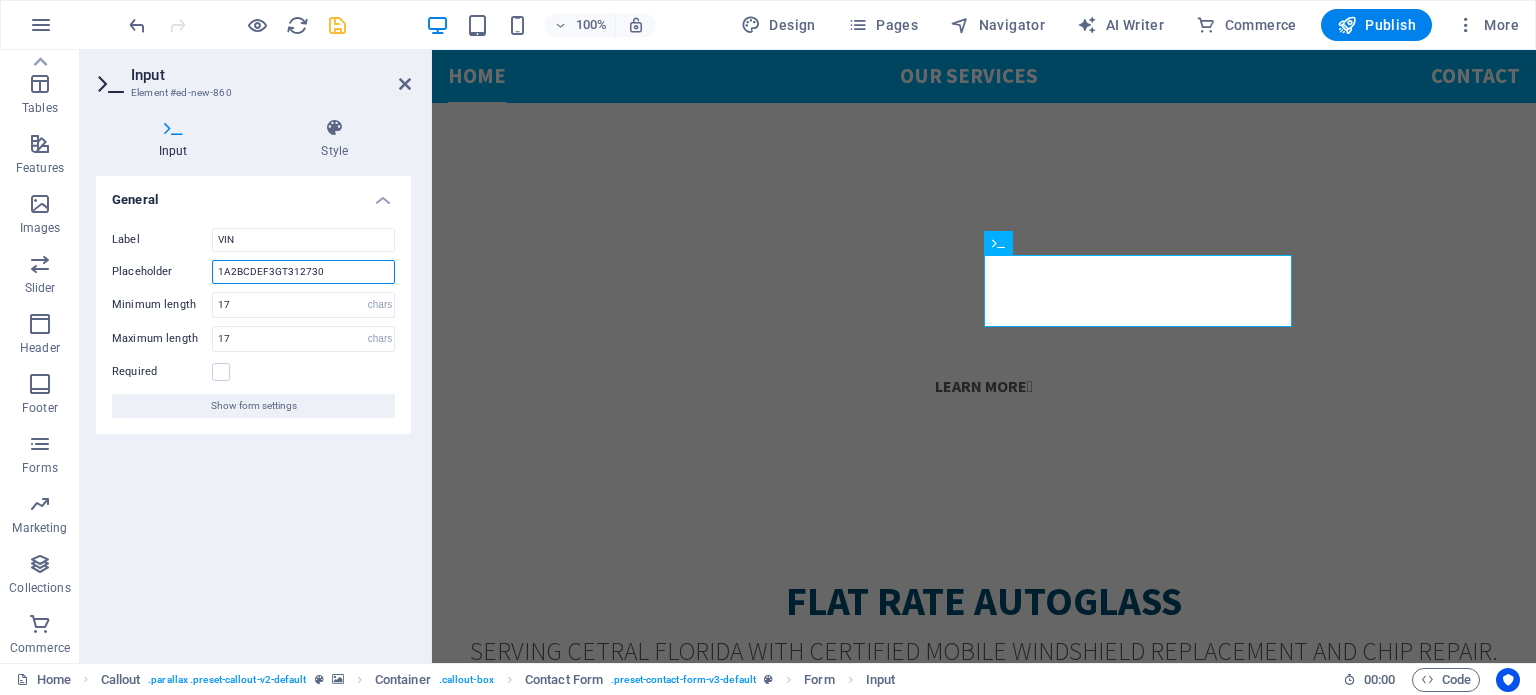 click on "1A2BCDEF3GT312730" at bounding box center [303, 272] 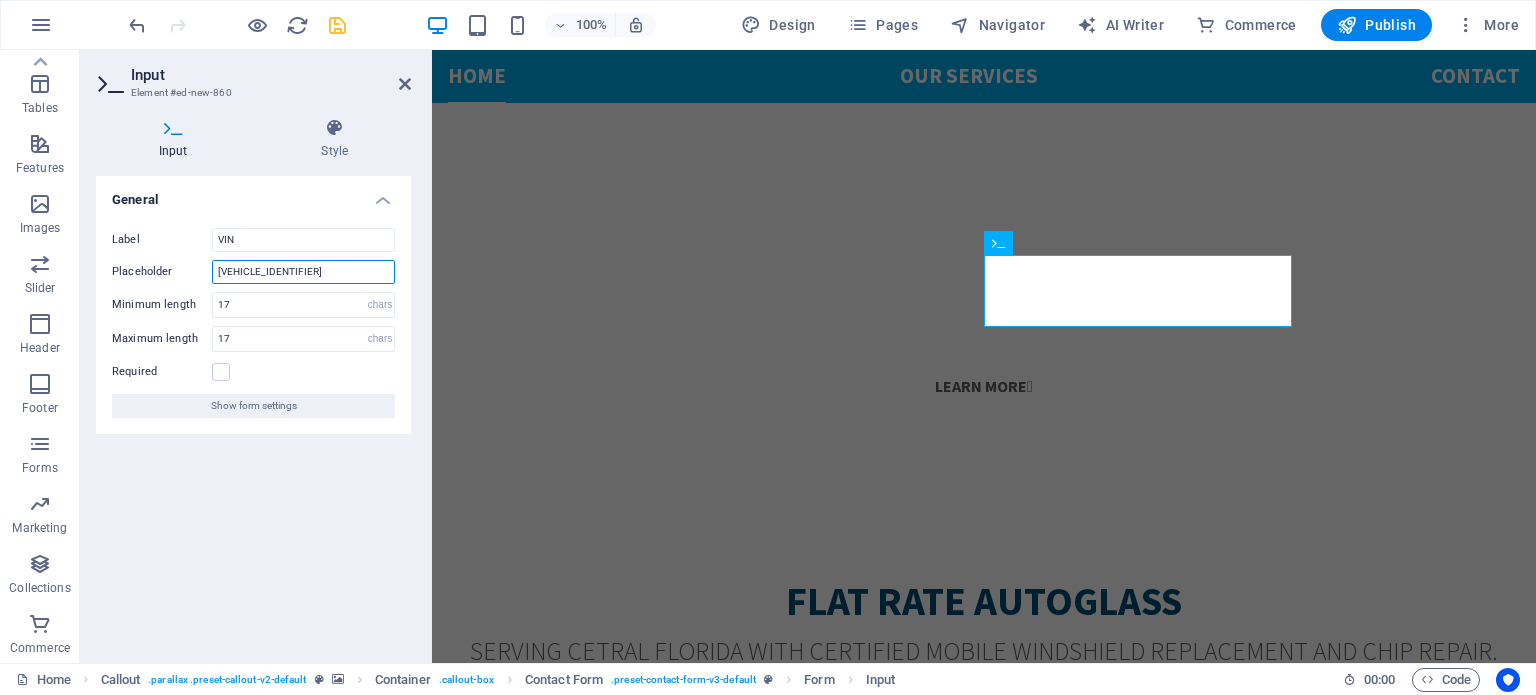 click on "[VEHICLE_IDENTIFIER]" at bounding box center (303, 272) 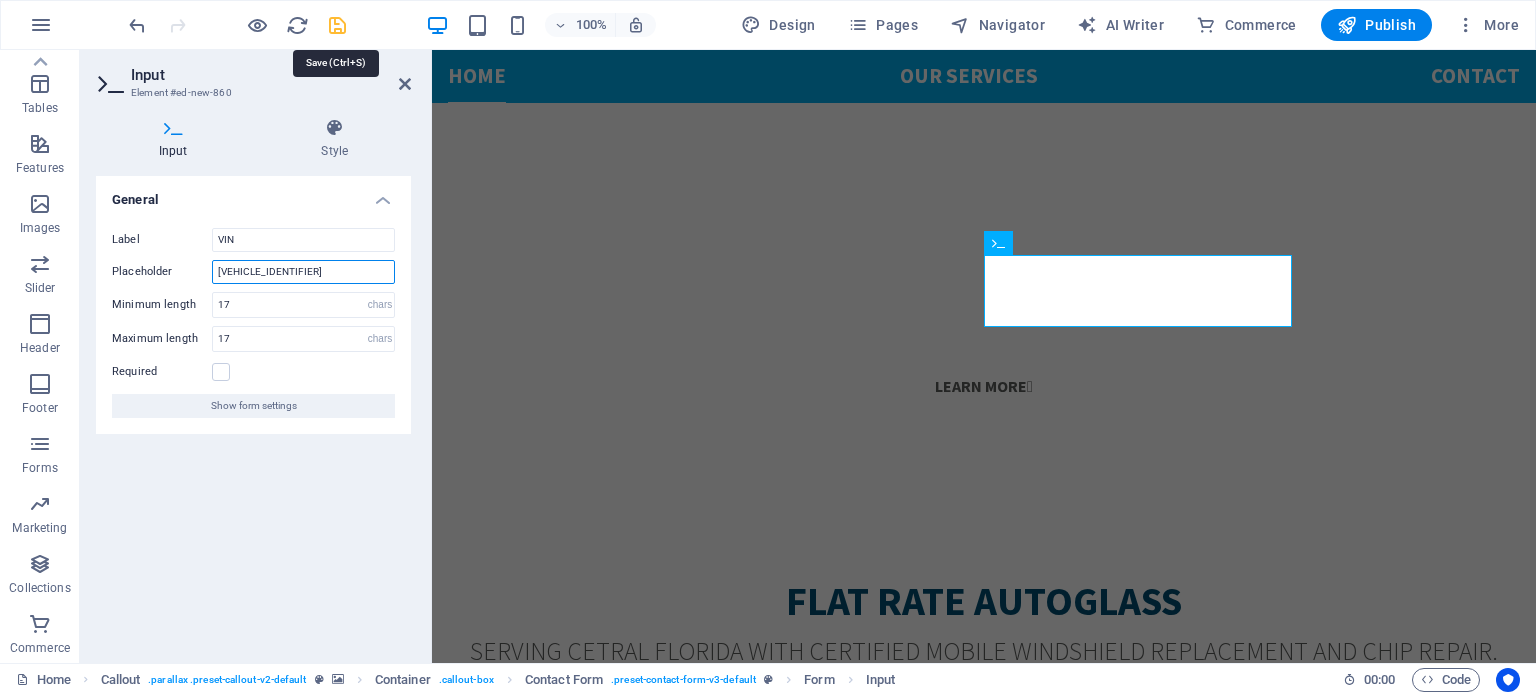type on "[VEHICLE_IDENTIFIER]" 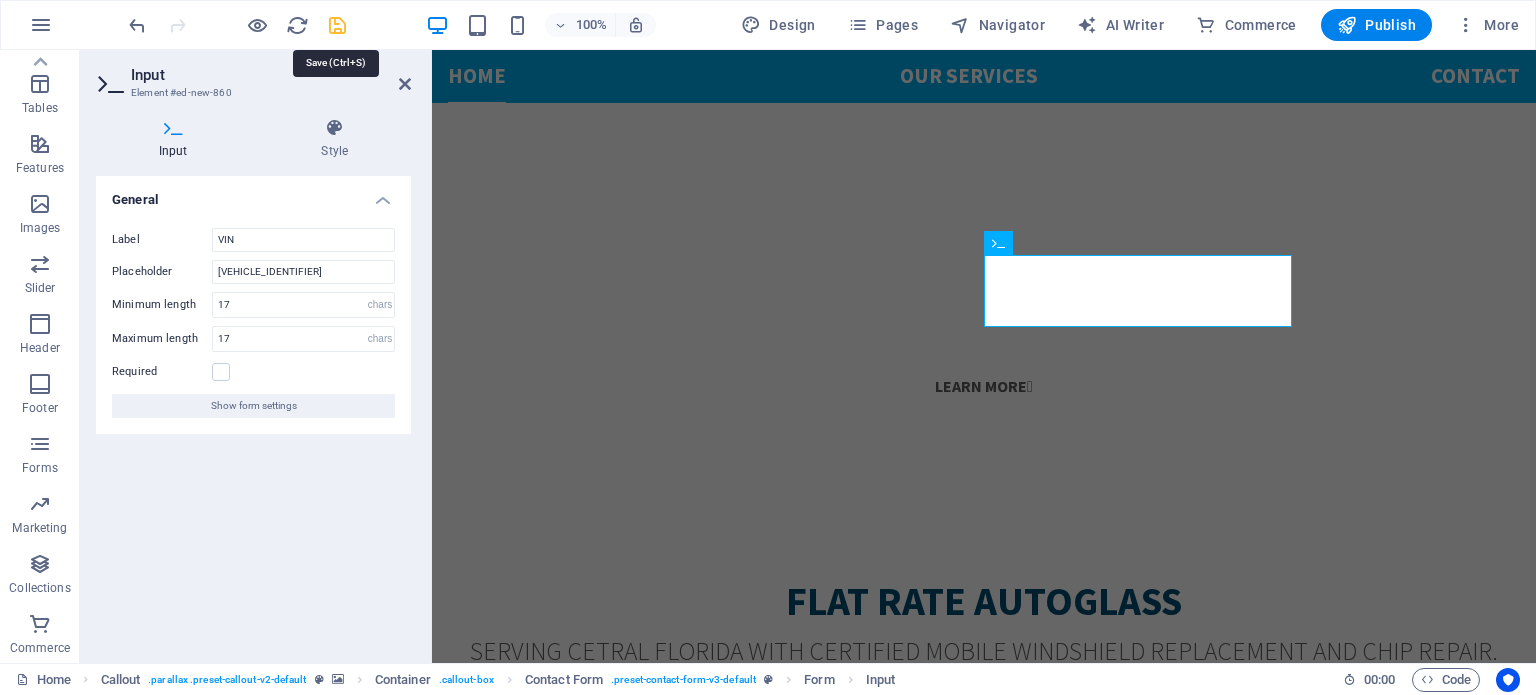 click at bounding box center (337, 25) 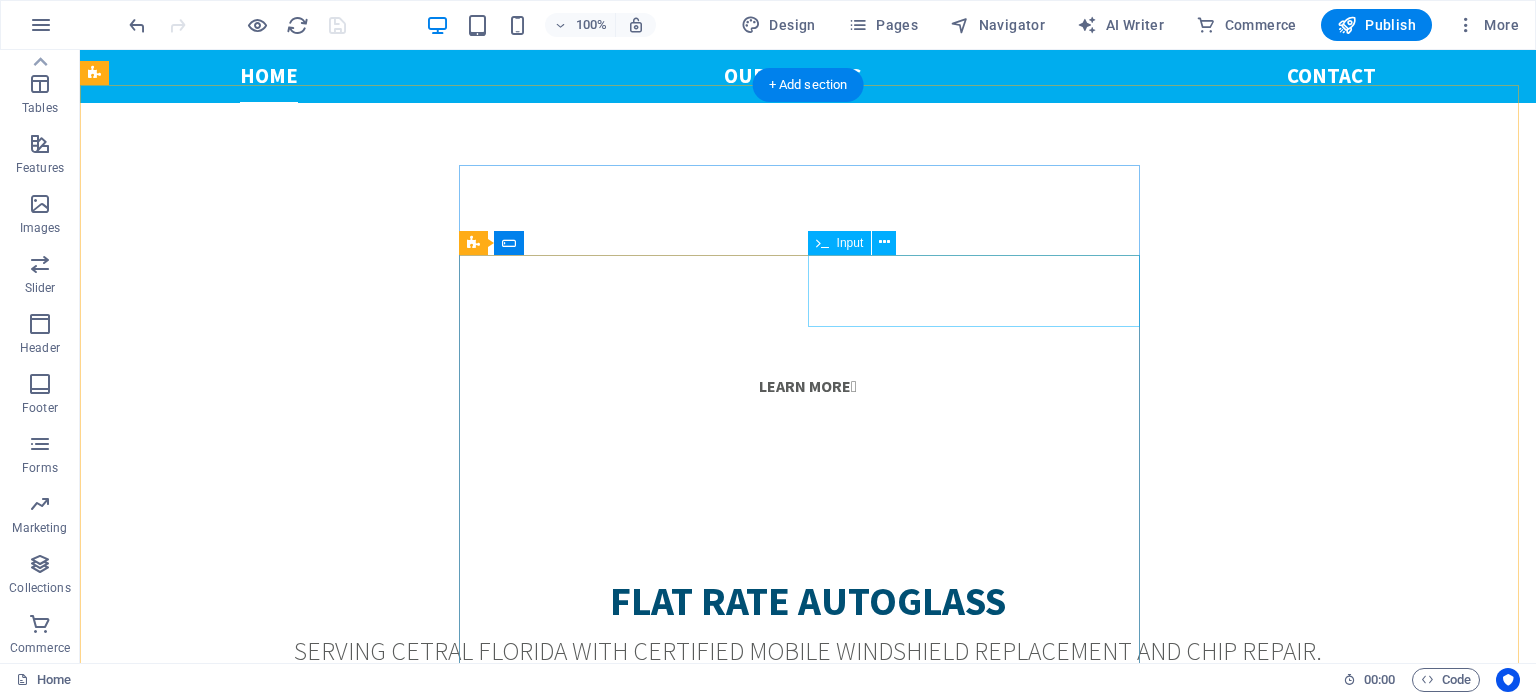 click on "VIN" at bounding box center (755, 2432) 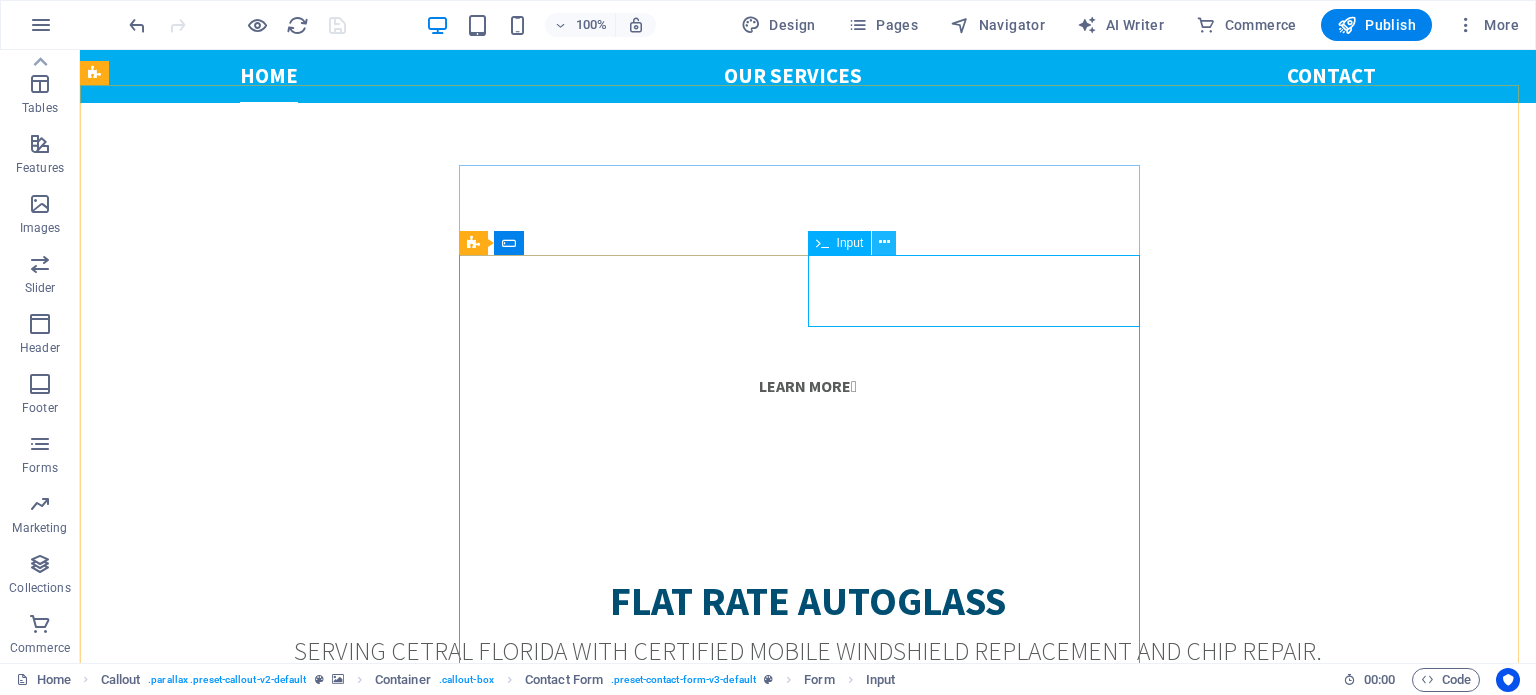 click at bounding box center (884, 242) 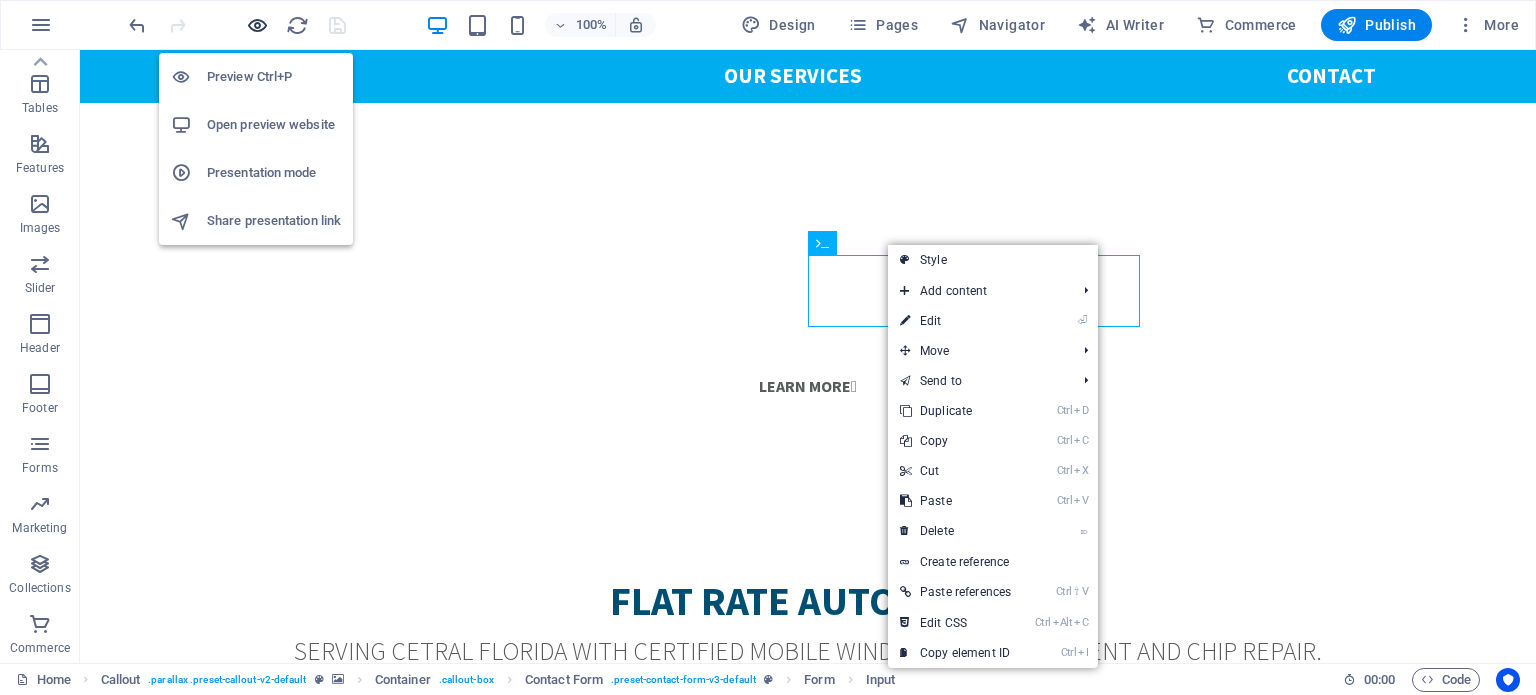 click at bounding box center [257, 25] 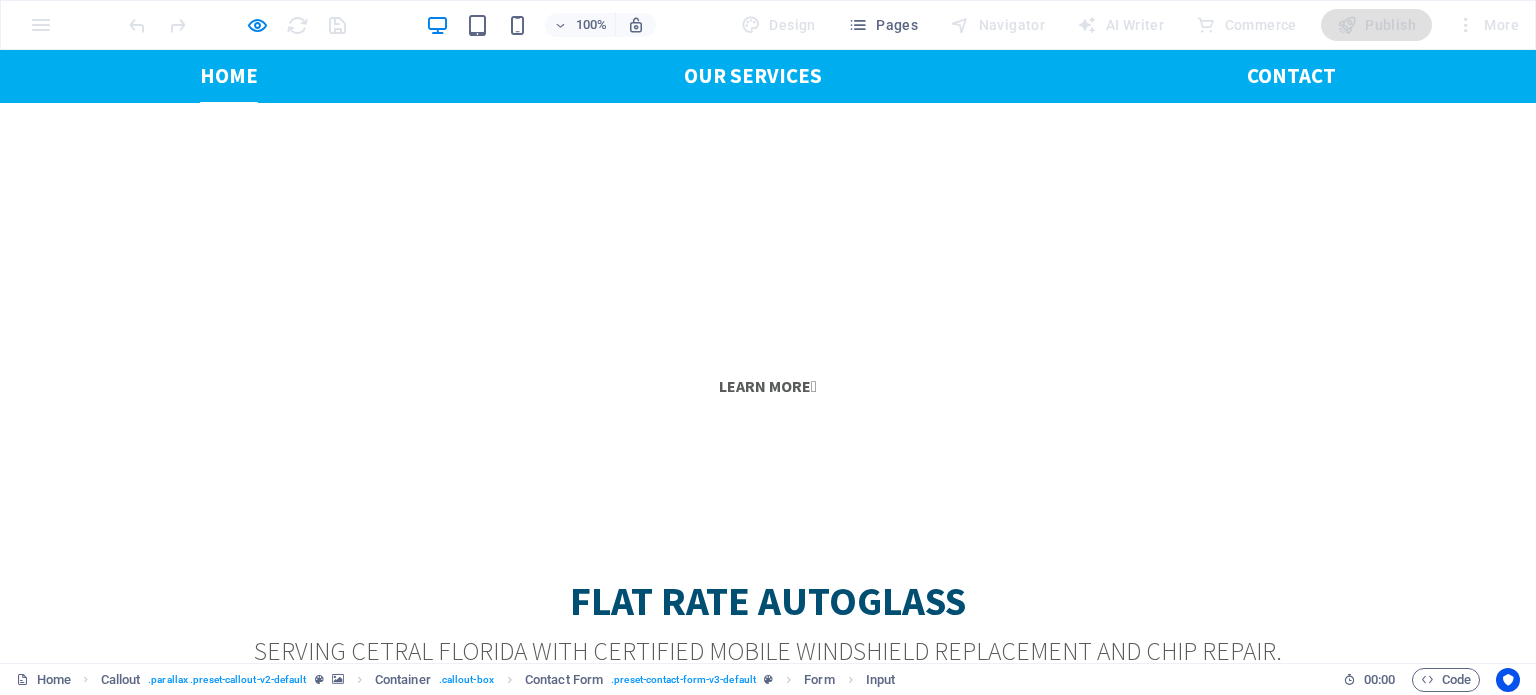 click at bounding box center (689, 2432) 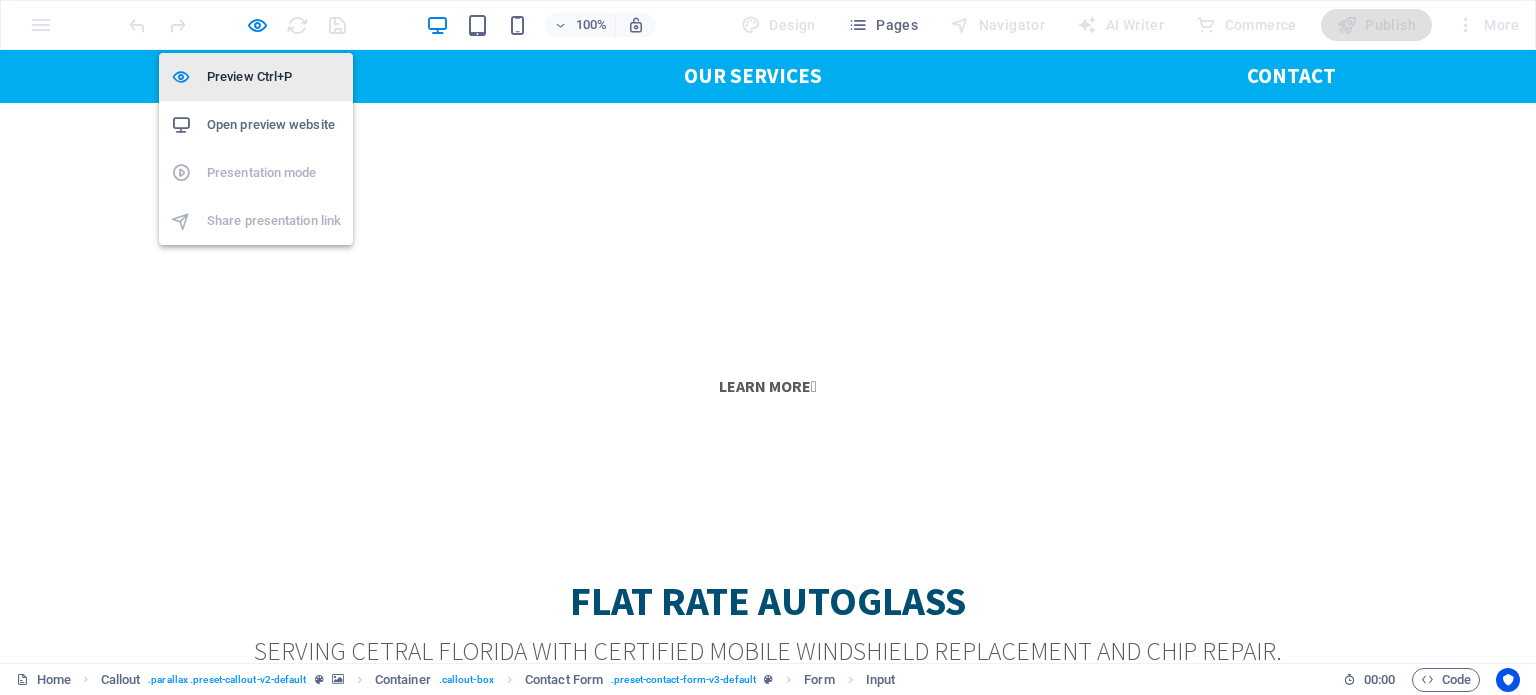click on "Preview Ctrl+P" at bounding box center [274, 77] 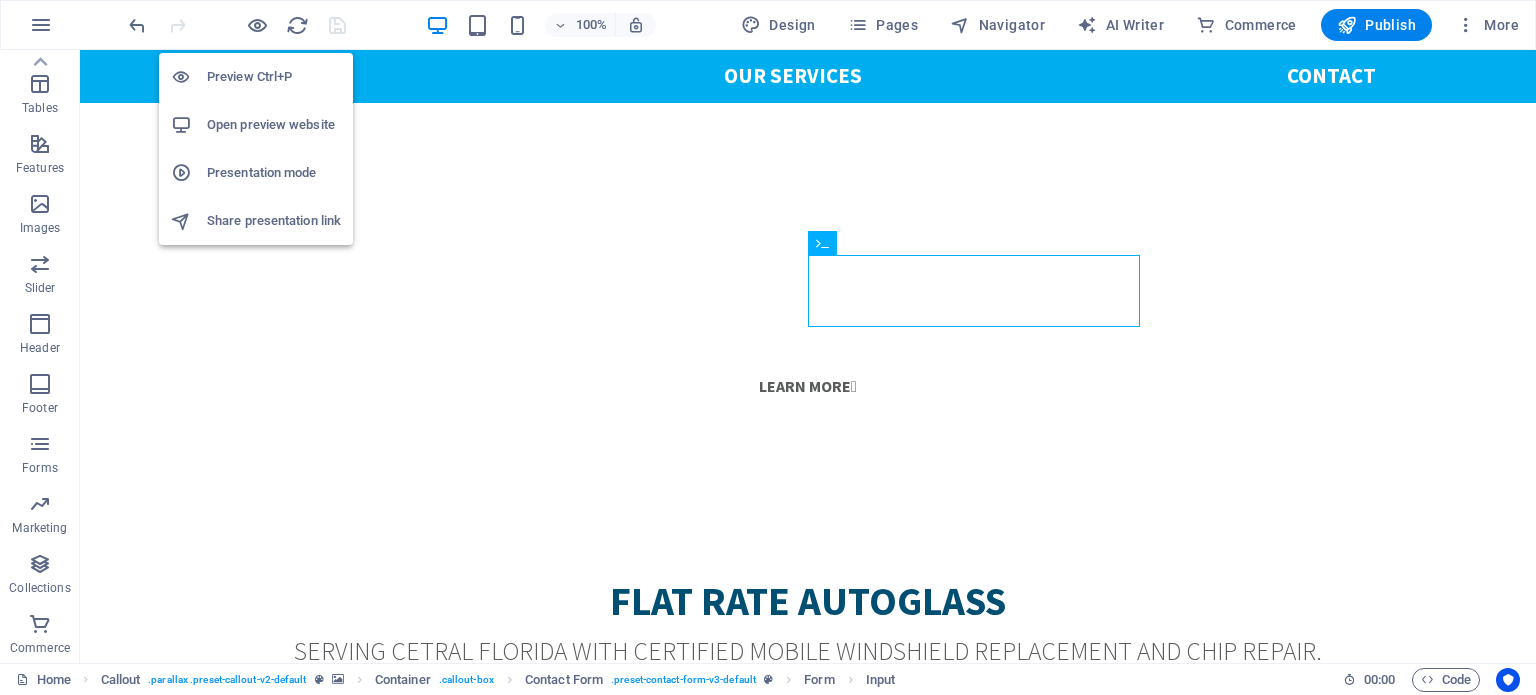 click on "Presentation mode" at bounding box center (274, 173) 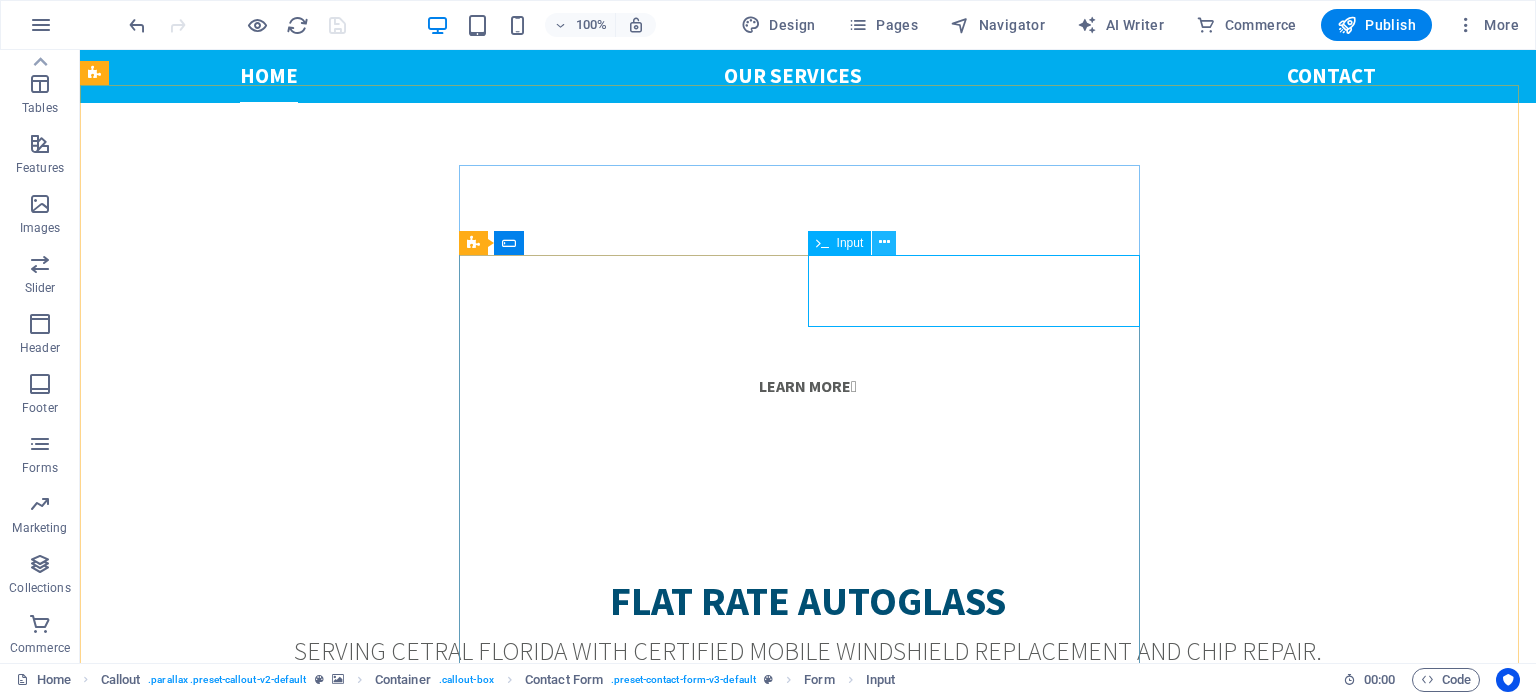 click at bounding box center (884, 242) 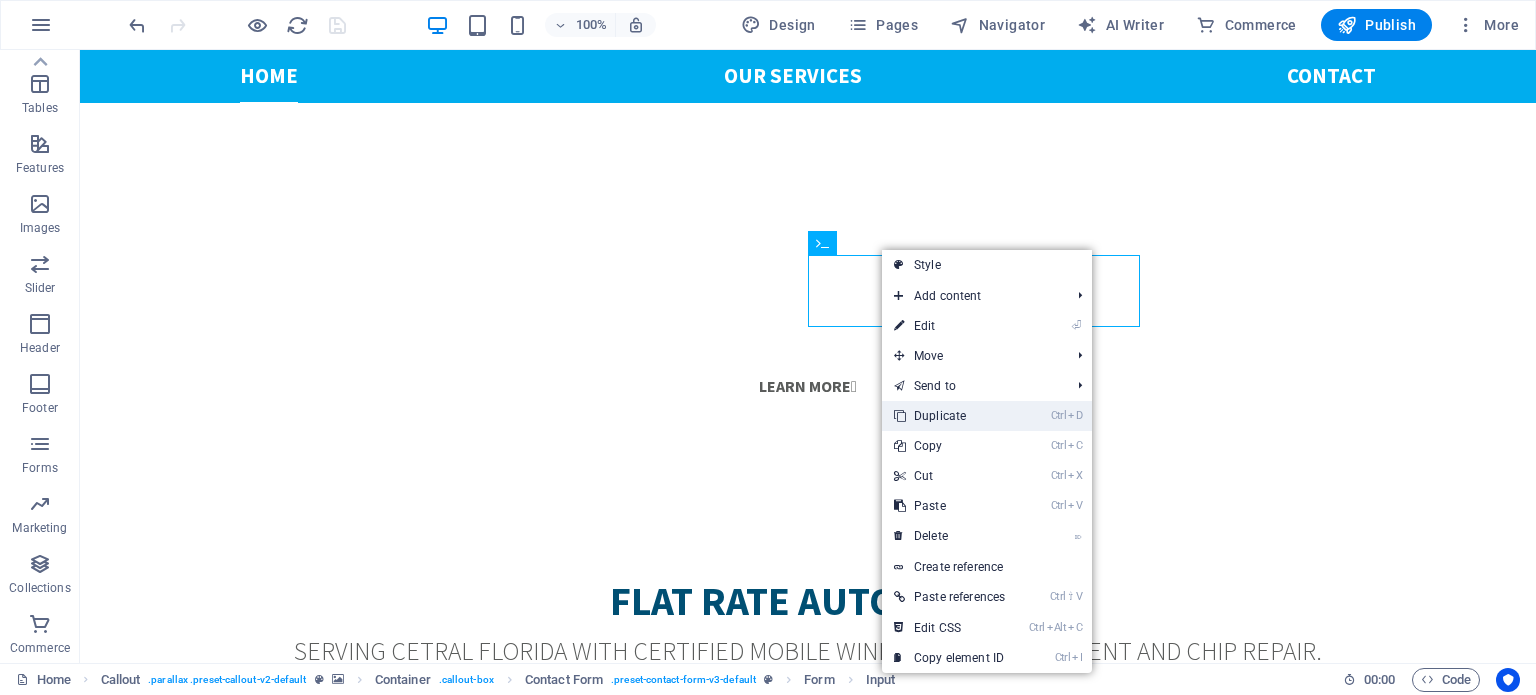 click on "Ctrl D  Duplicate" at bounding box center [949, 416] 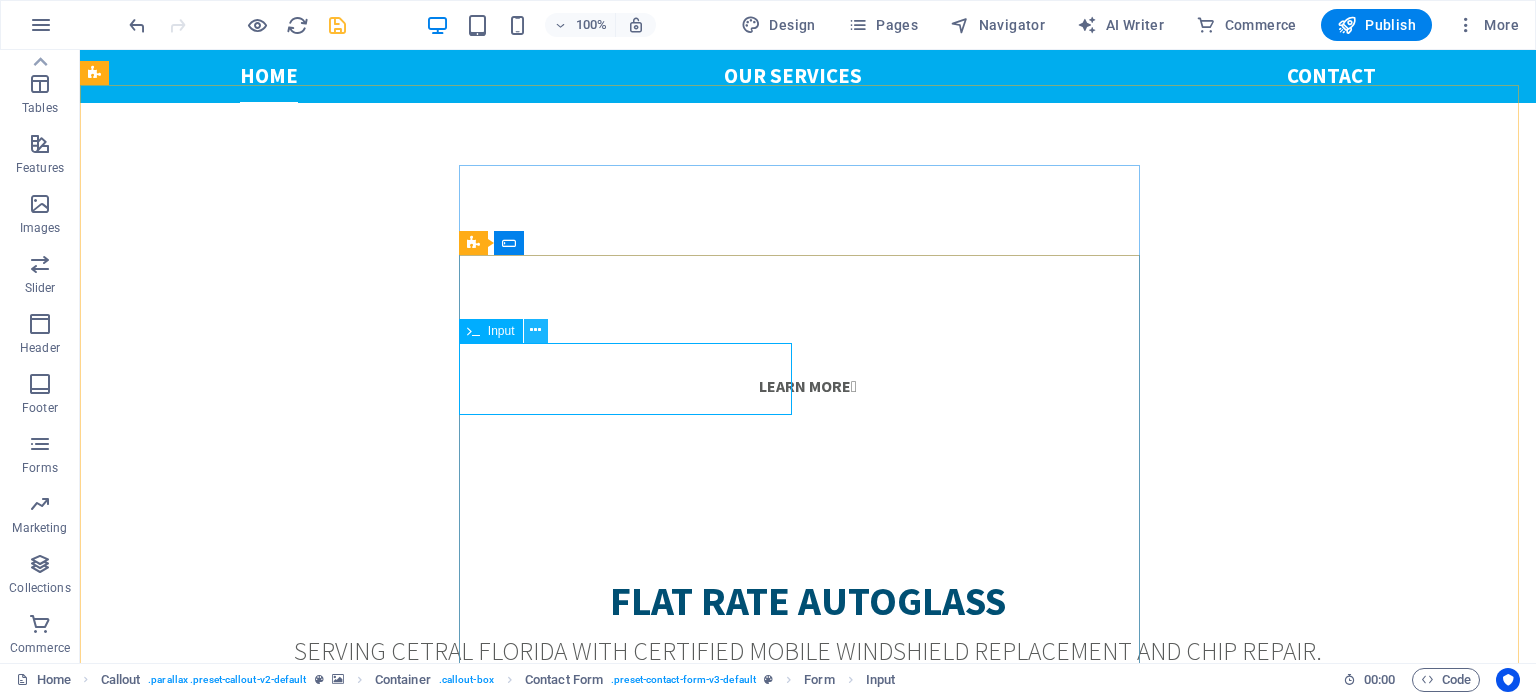 click at bounding box center [535, 330] 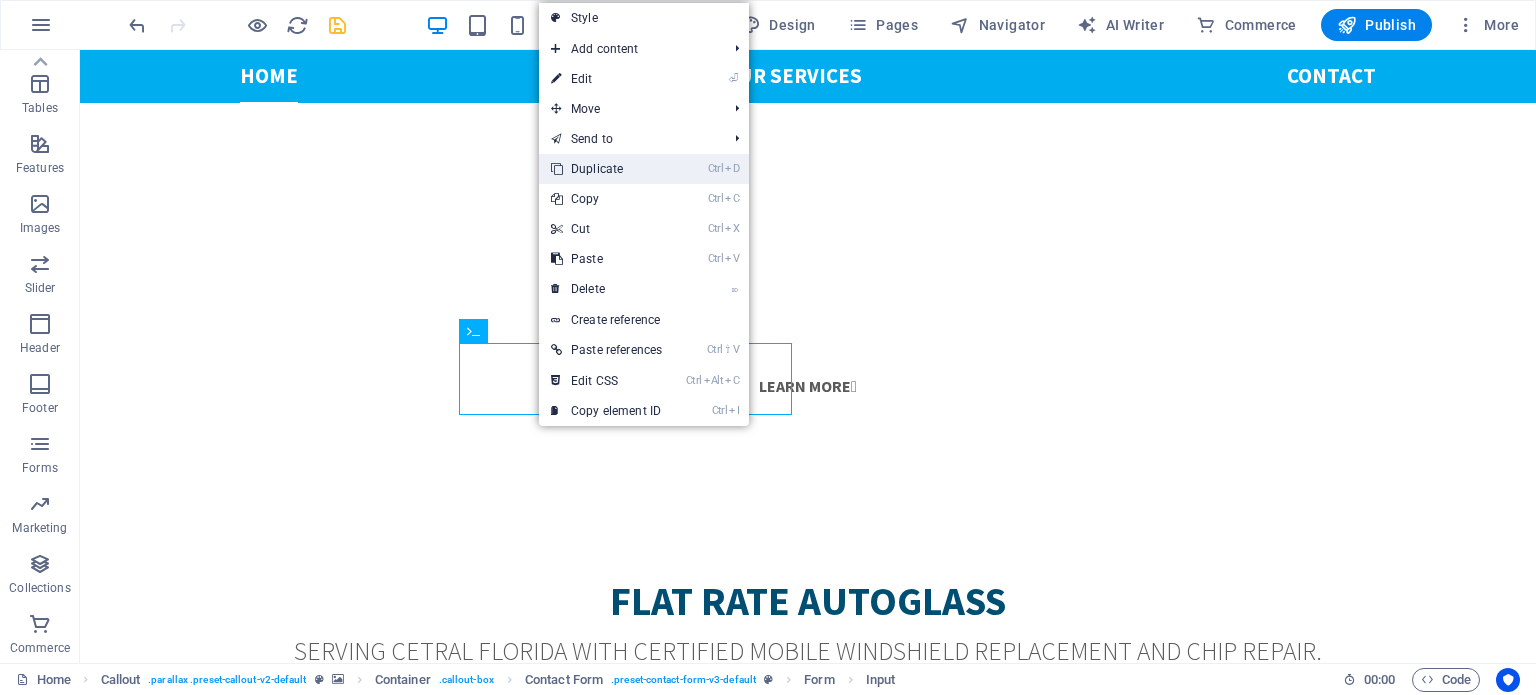click on "Ctrl D  Duplicate" at bounding box center [606, 169] 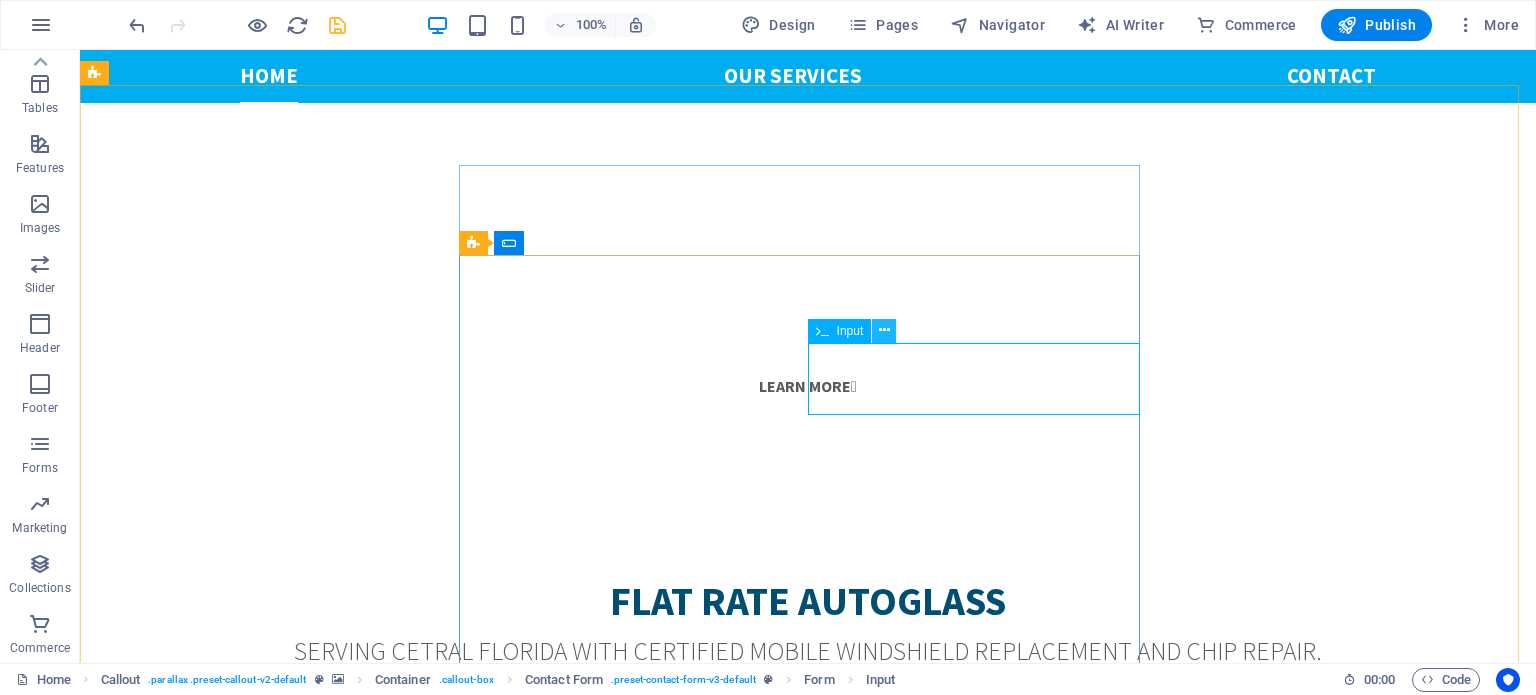 click at bounding box center [884, 330] 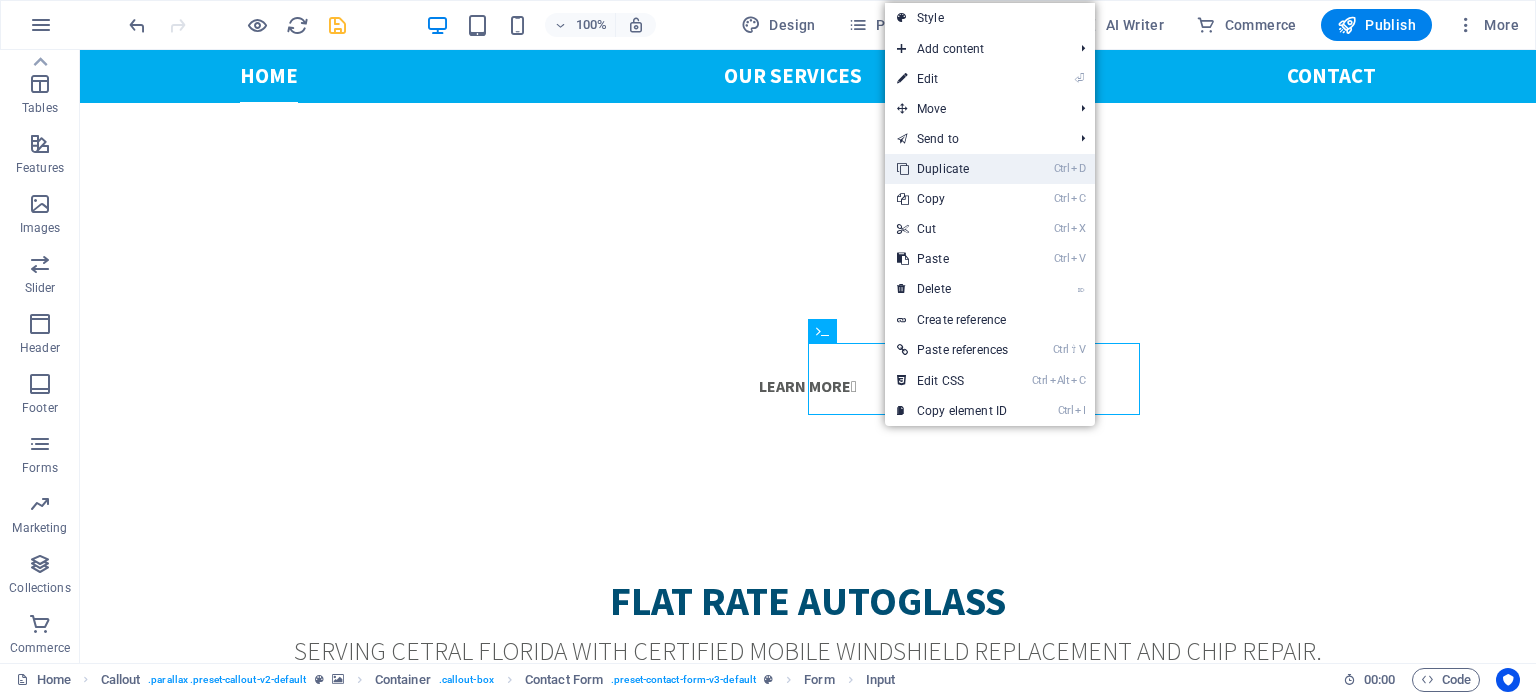 click on "Ctrl D  Duplicate" at bounding box center [952, 169] 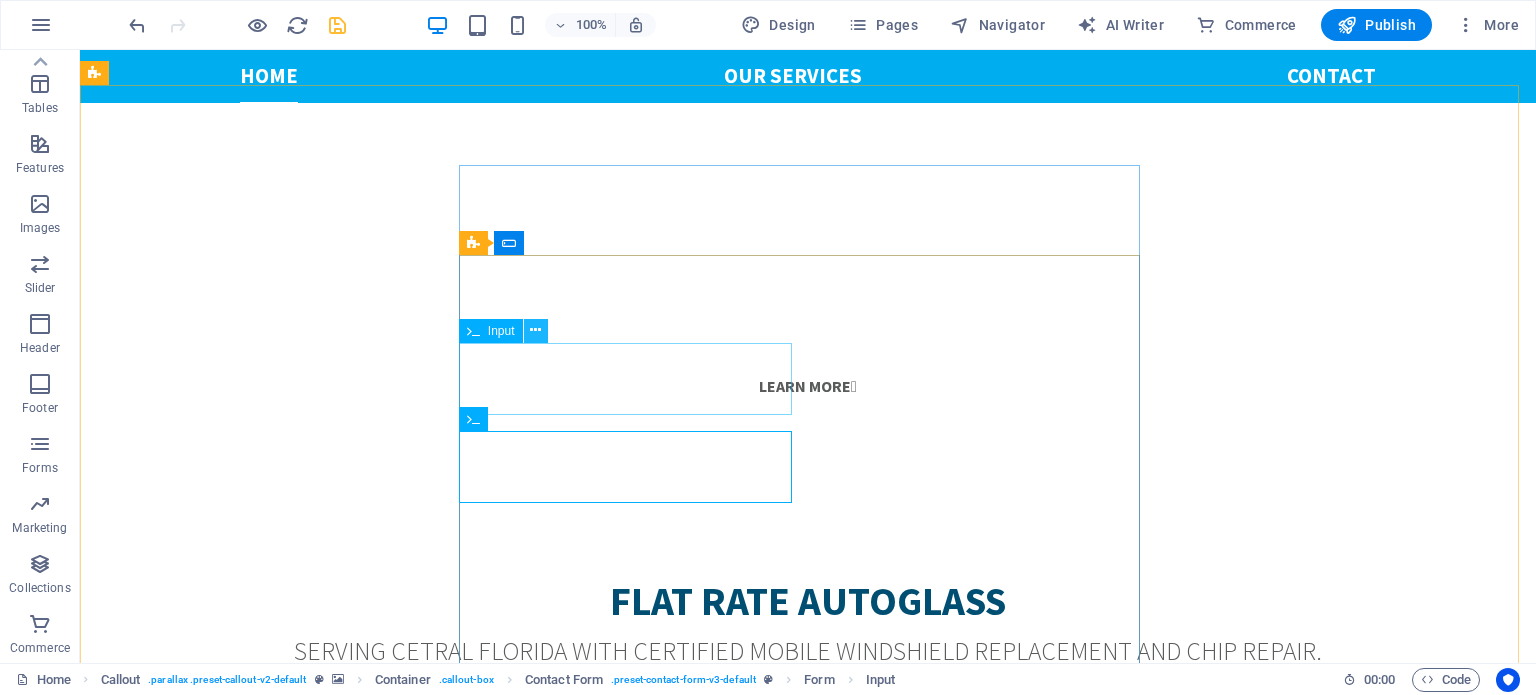 click at bounding box center [535, 330] 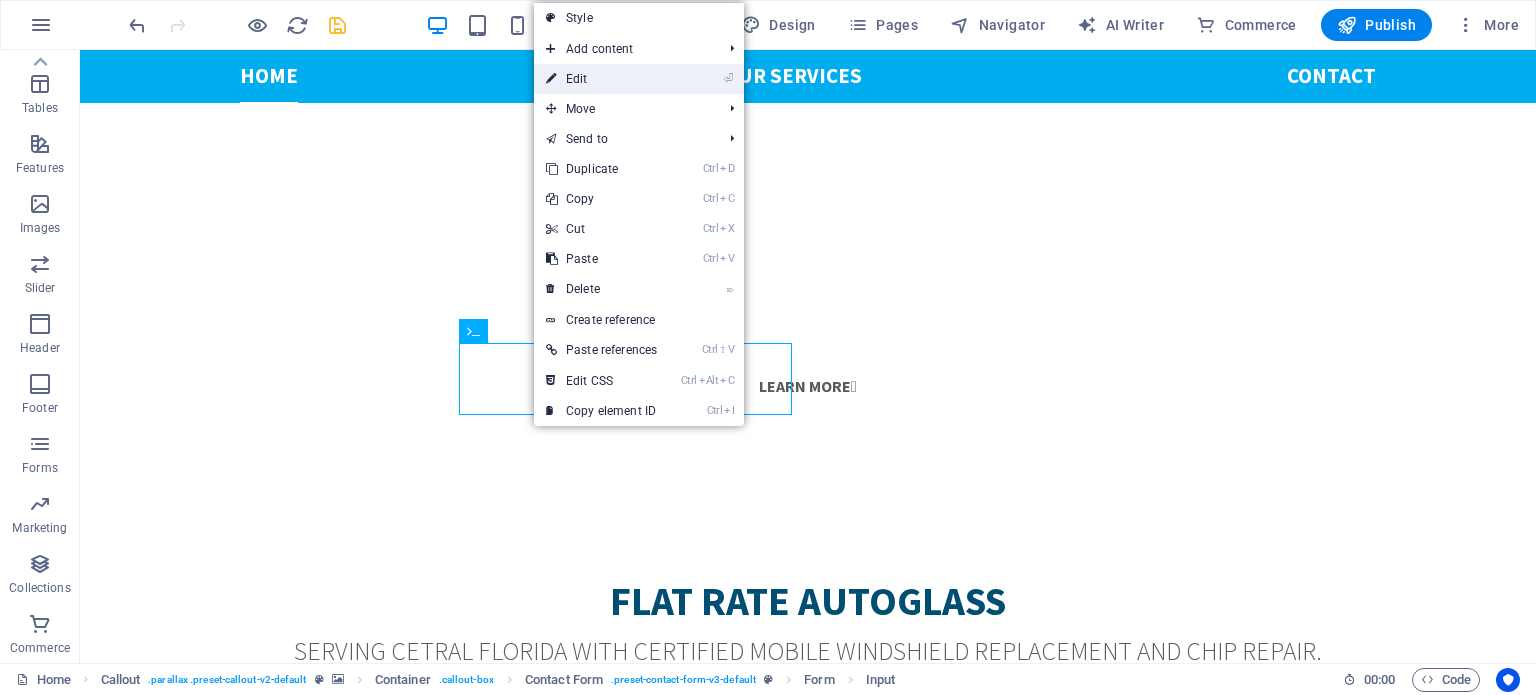 click on "⏎  Edit" at bounding box center [601, 79] 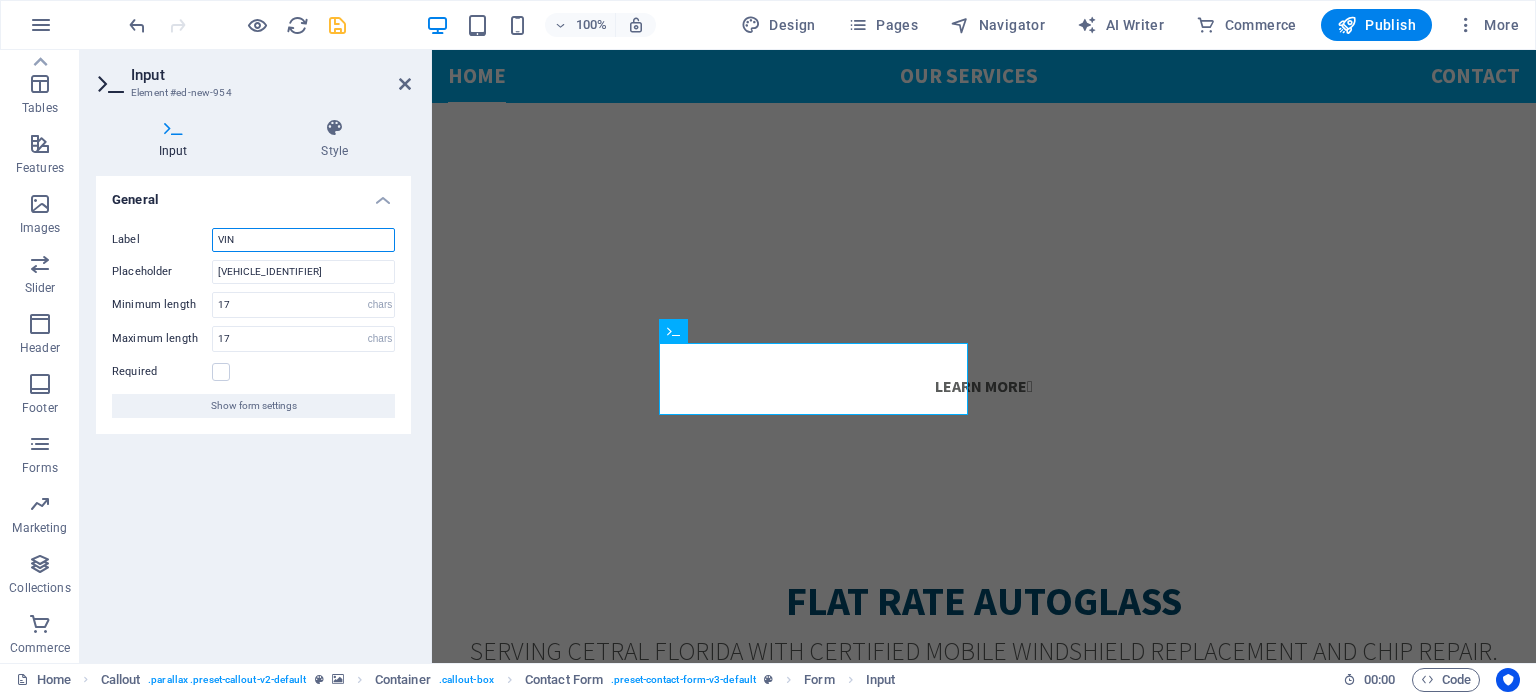 click on "VIN" at bounding box center (303, 240) 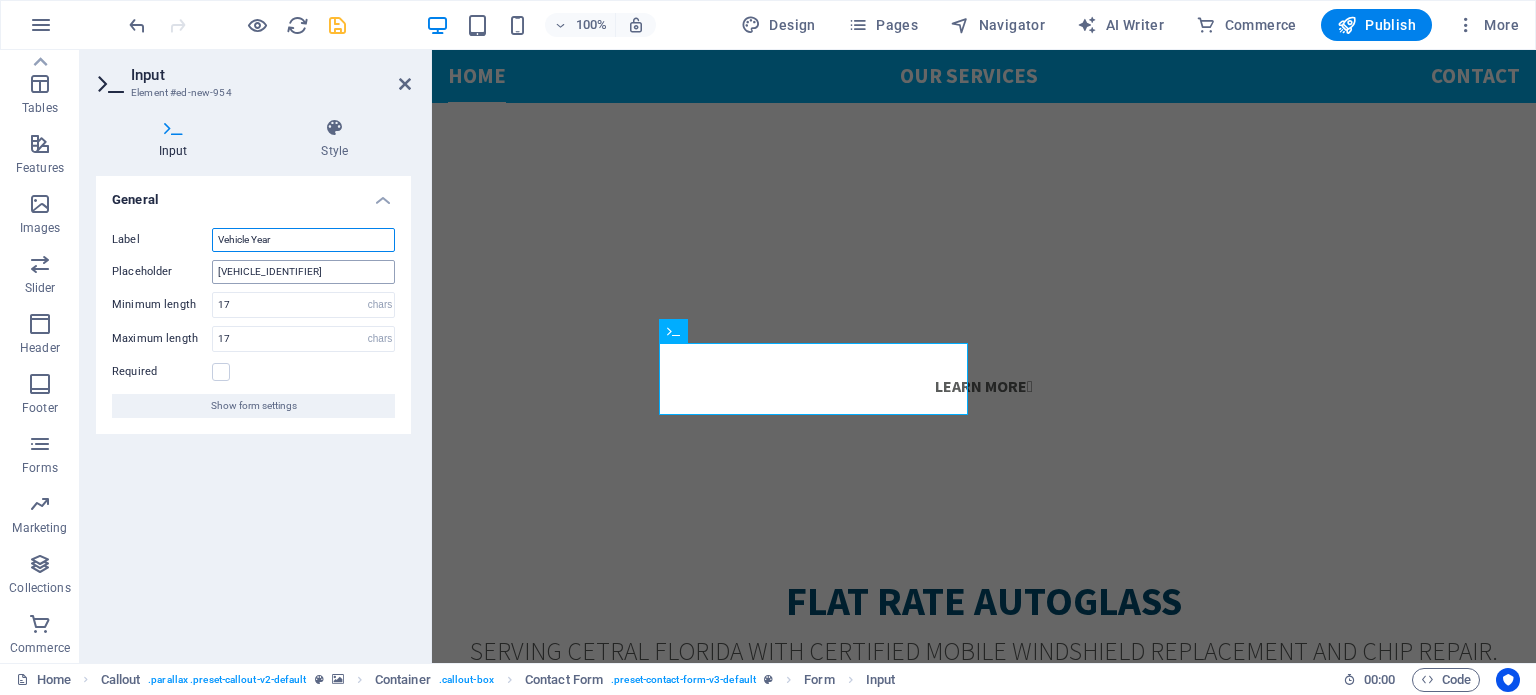 type on "Vehicle Year" 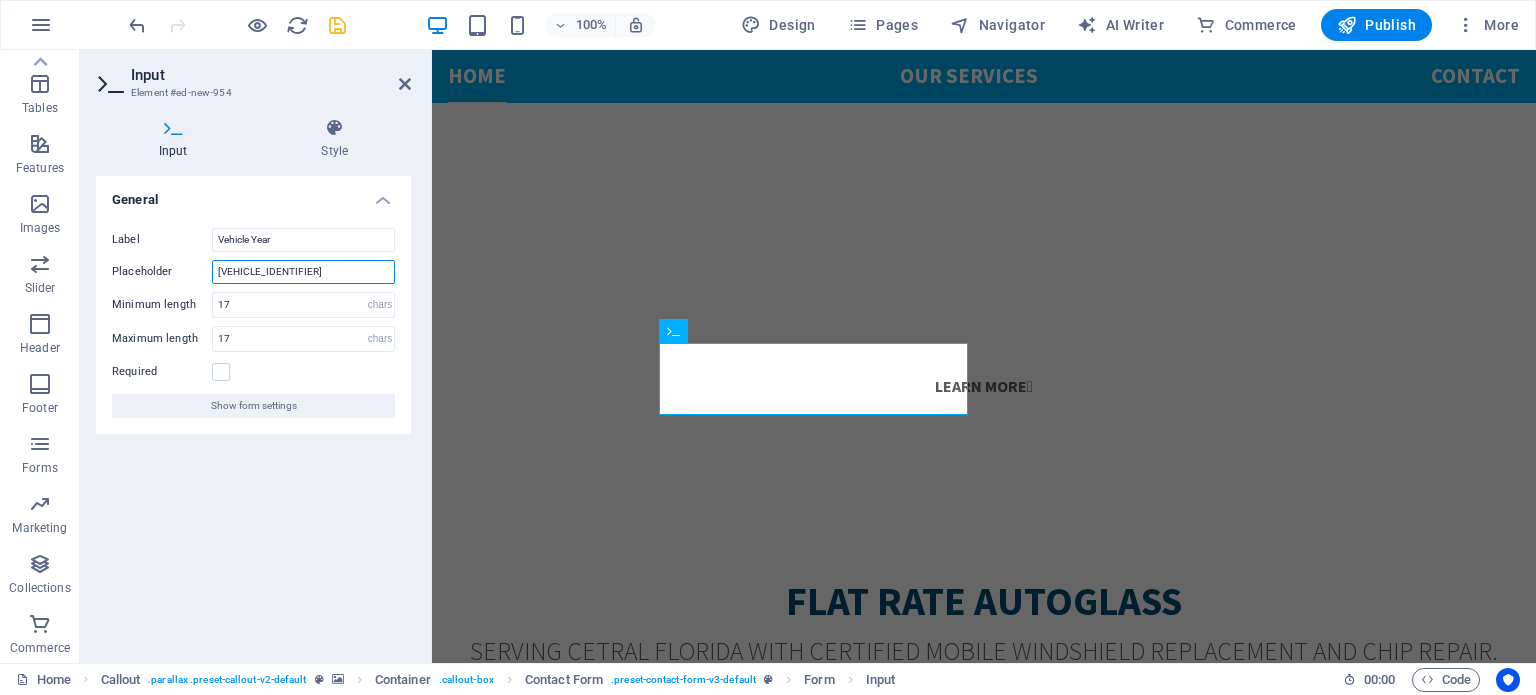 click on "[VEHICLE_IDENTIFIER]" at bounding box center (303, 272) 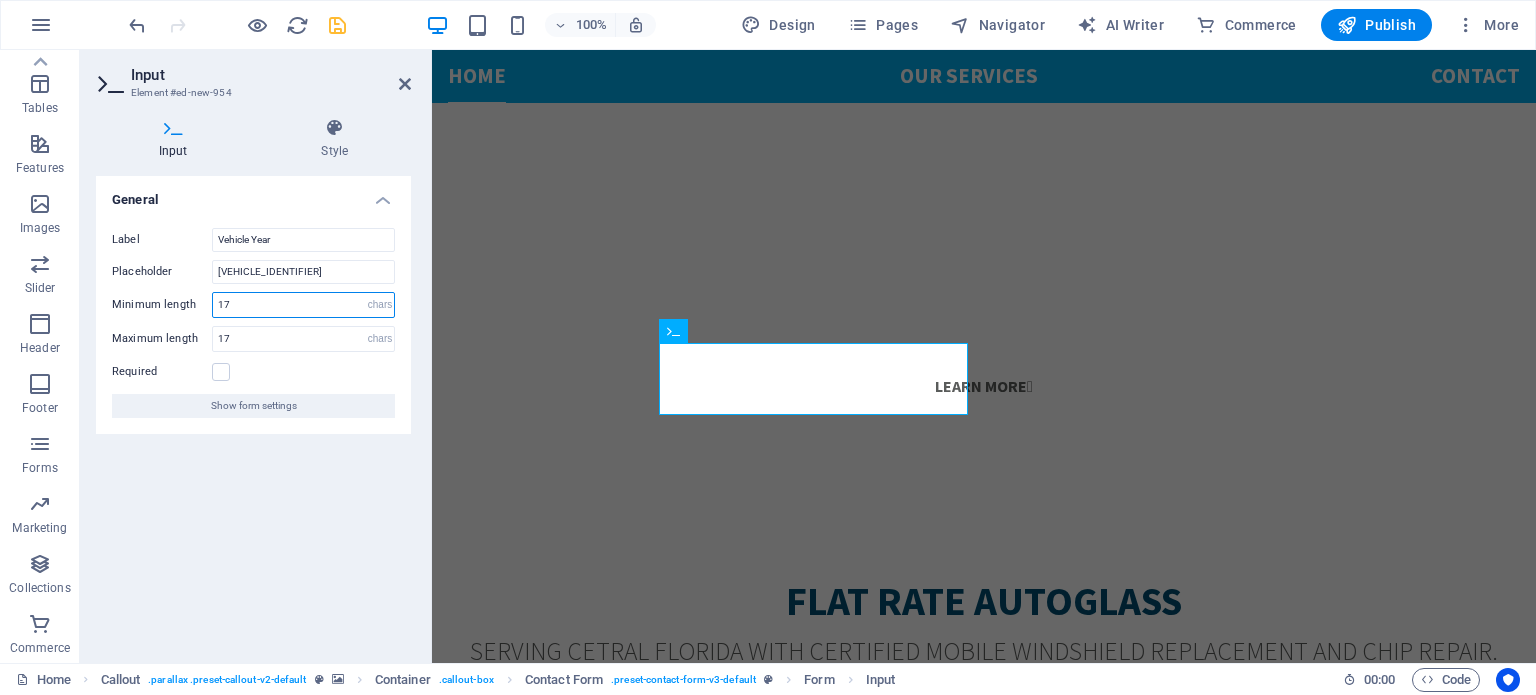 click on "17" at bounding box center (303, 305) 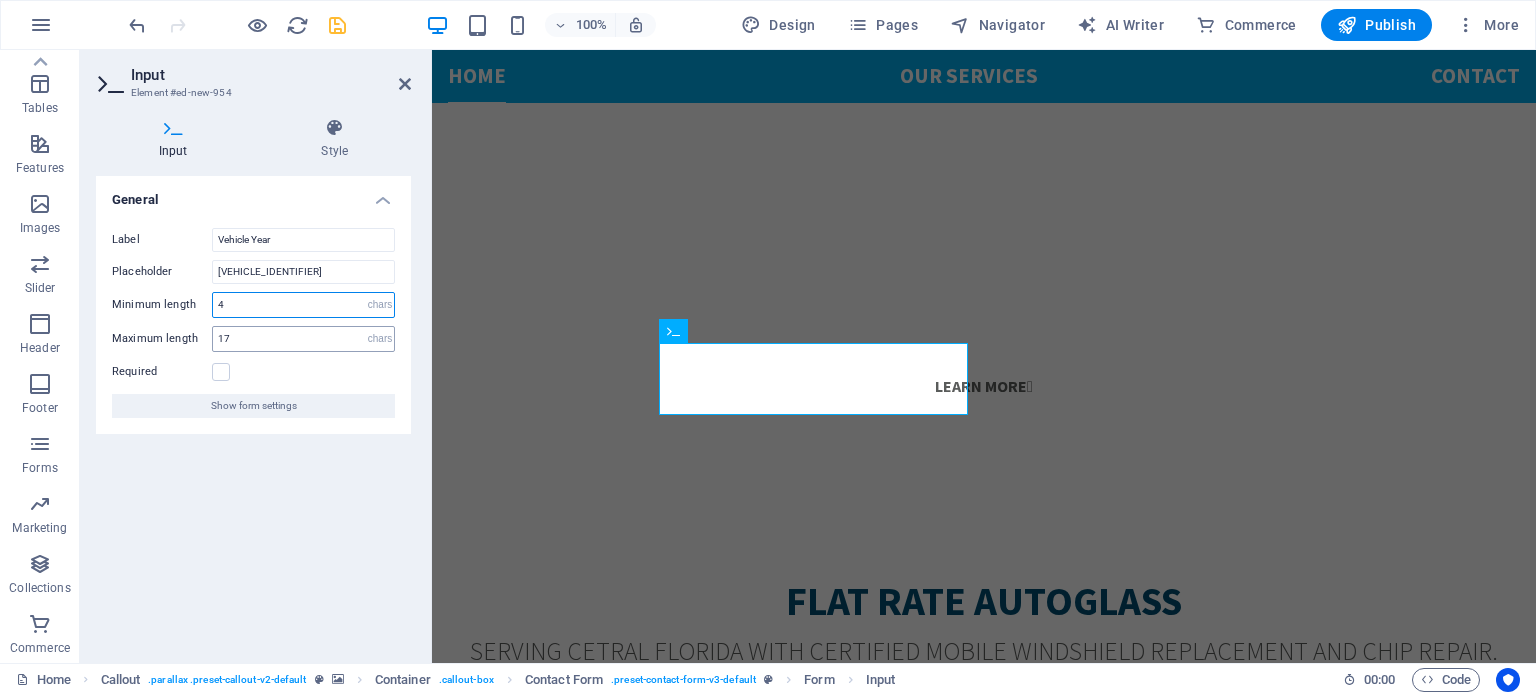 type on "4" 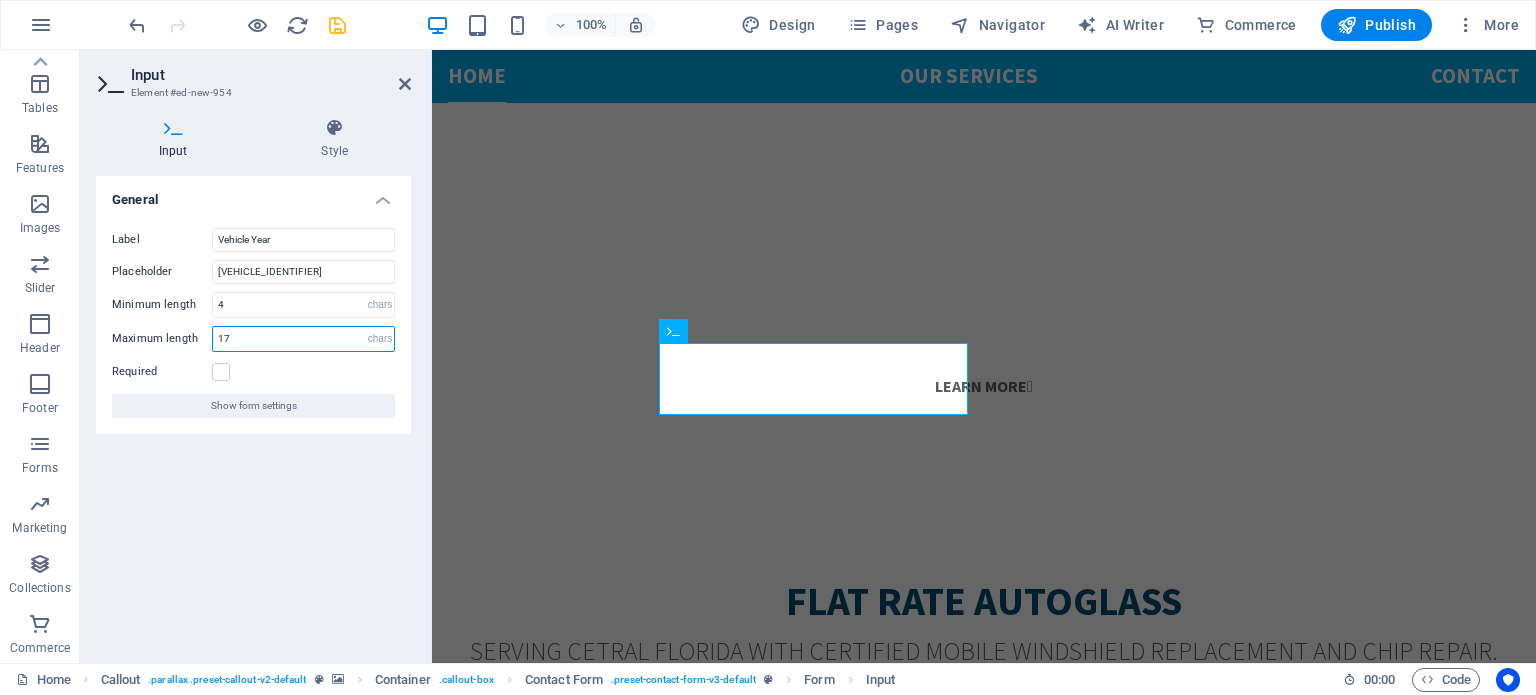 click on "17" at bounding box center [303, 339] 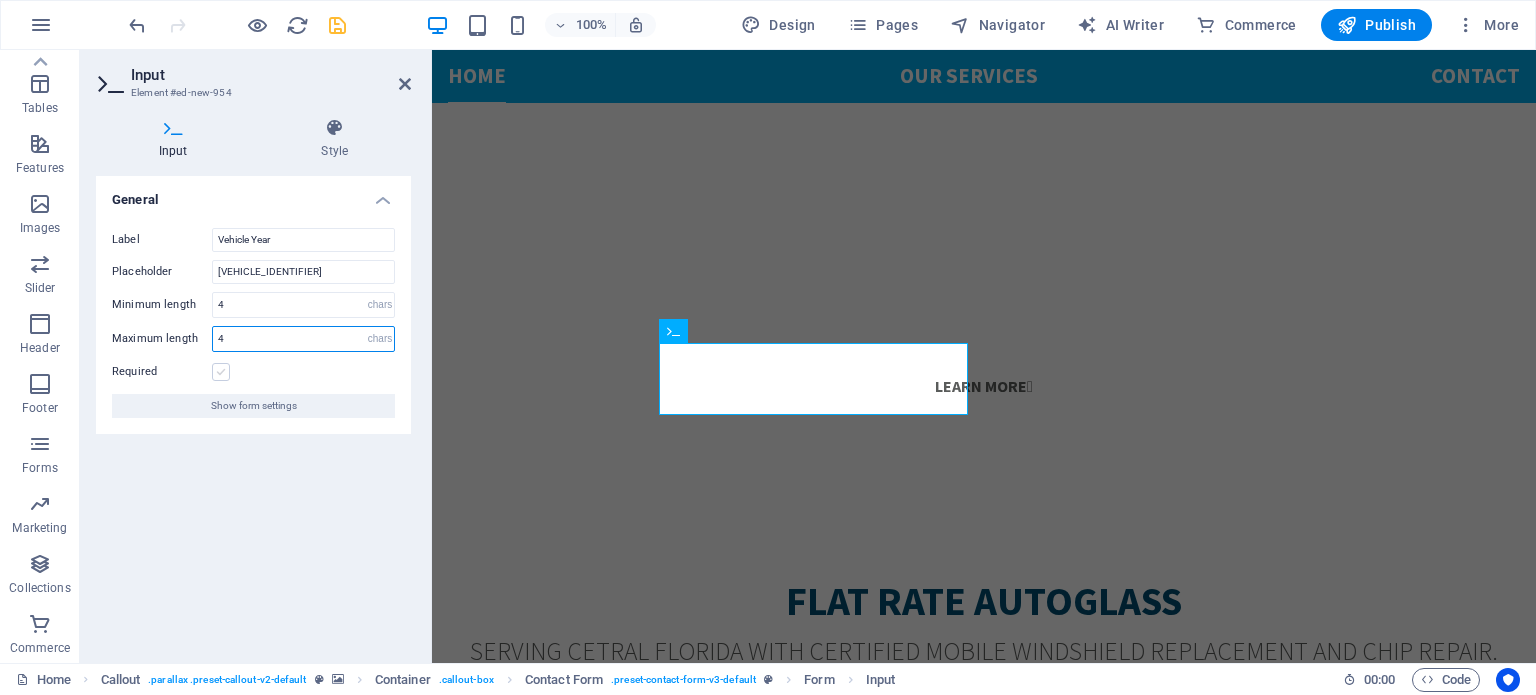 type on "4" 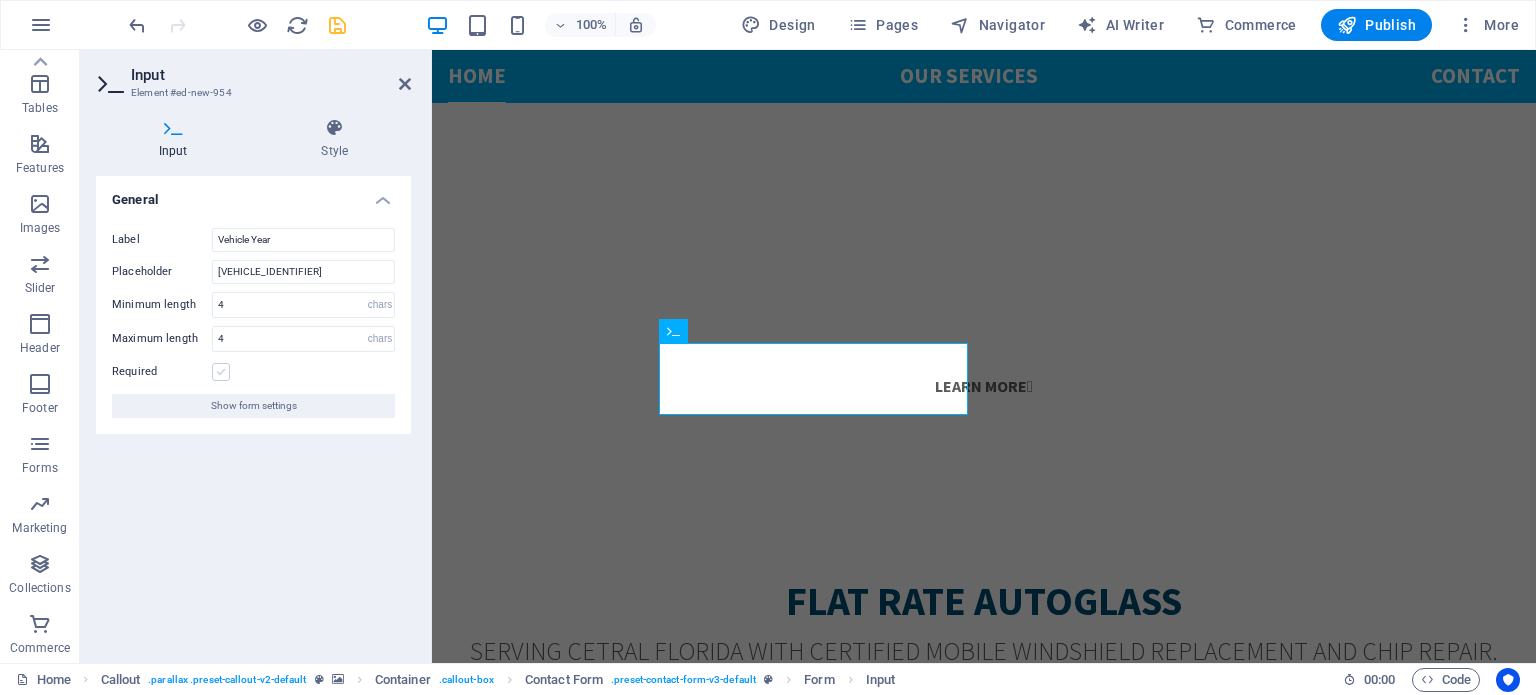 click at bounding box center [221, 372] 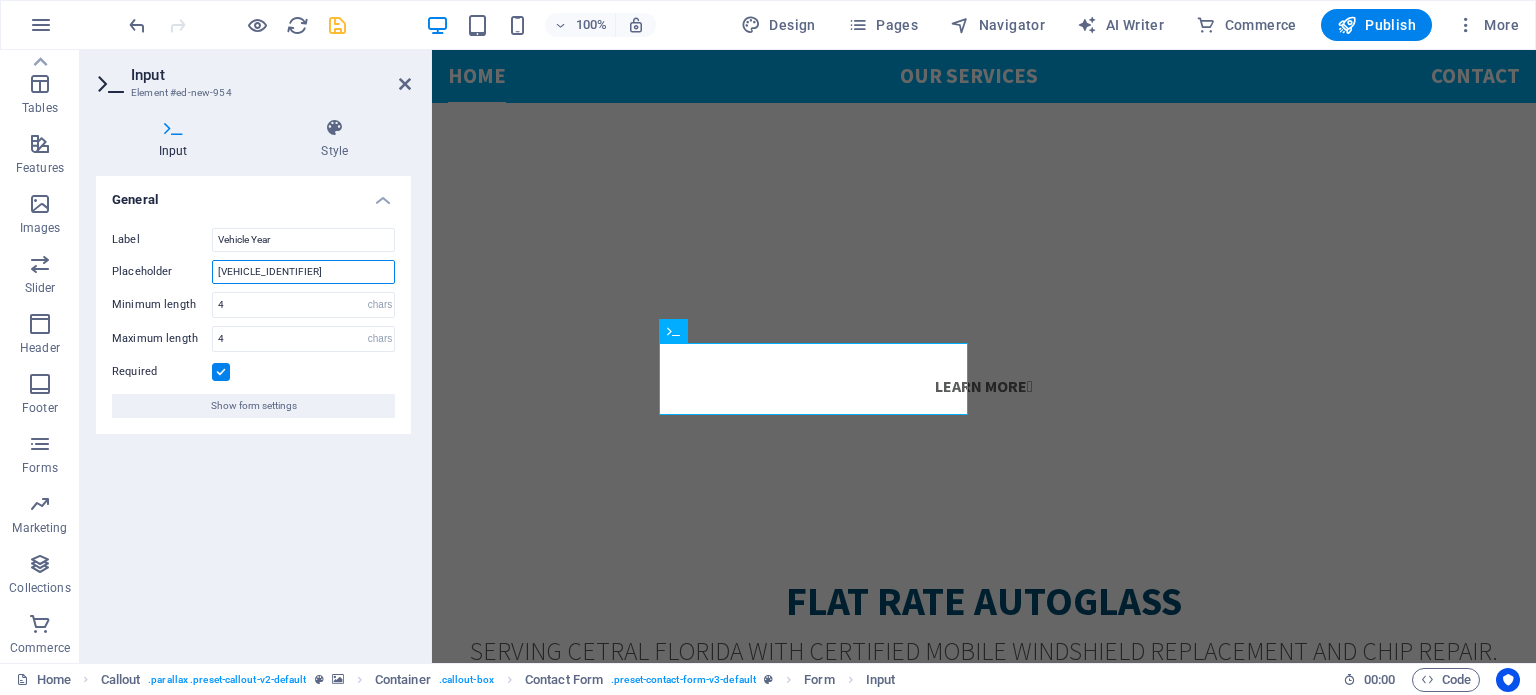 click on "[VEHICLE_IDENTIFIER]" at bounding box center [303, 272] 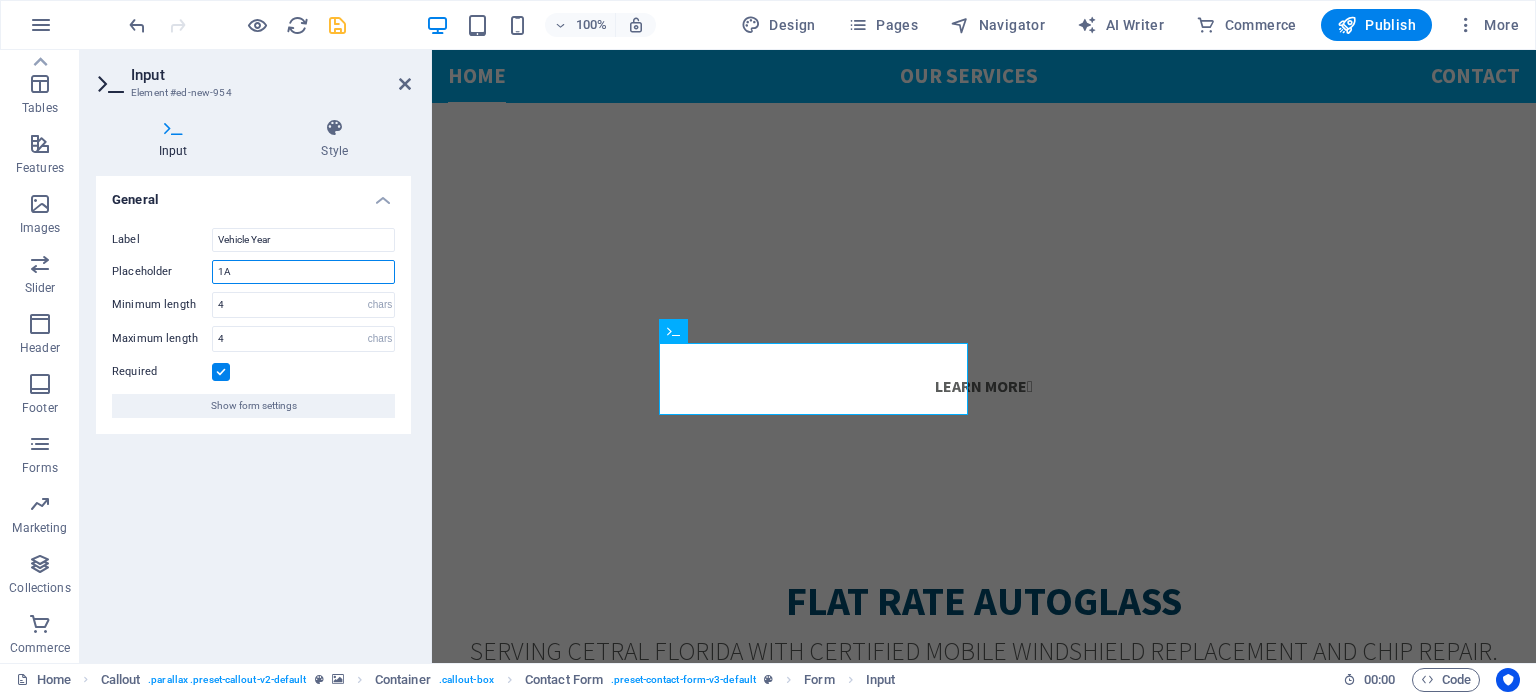 type on "1" 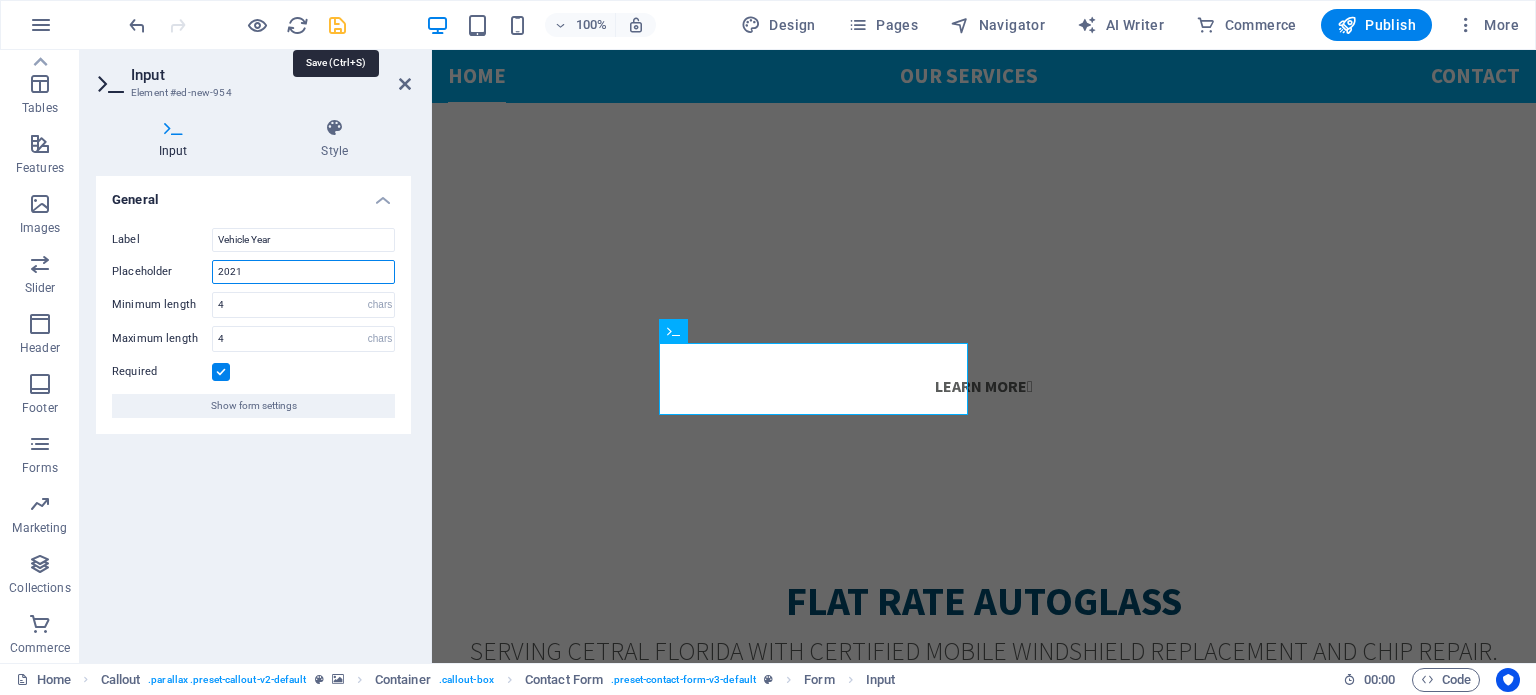 type on "2021" 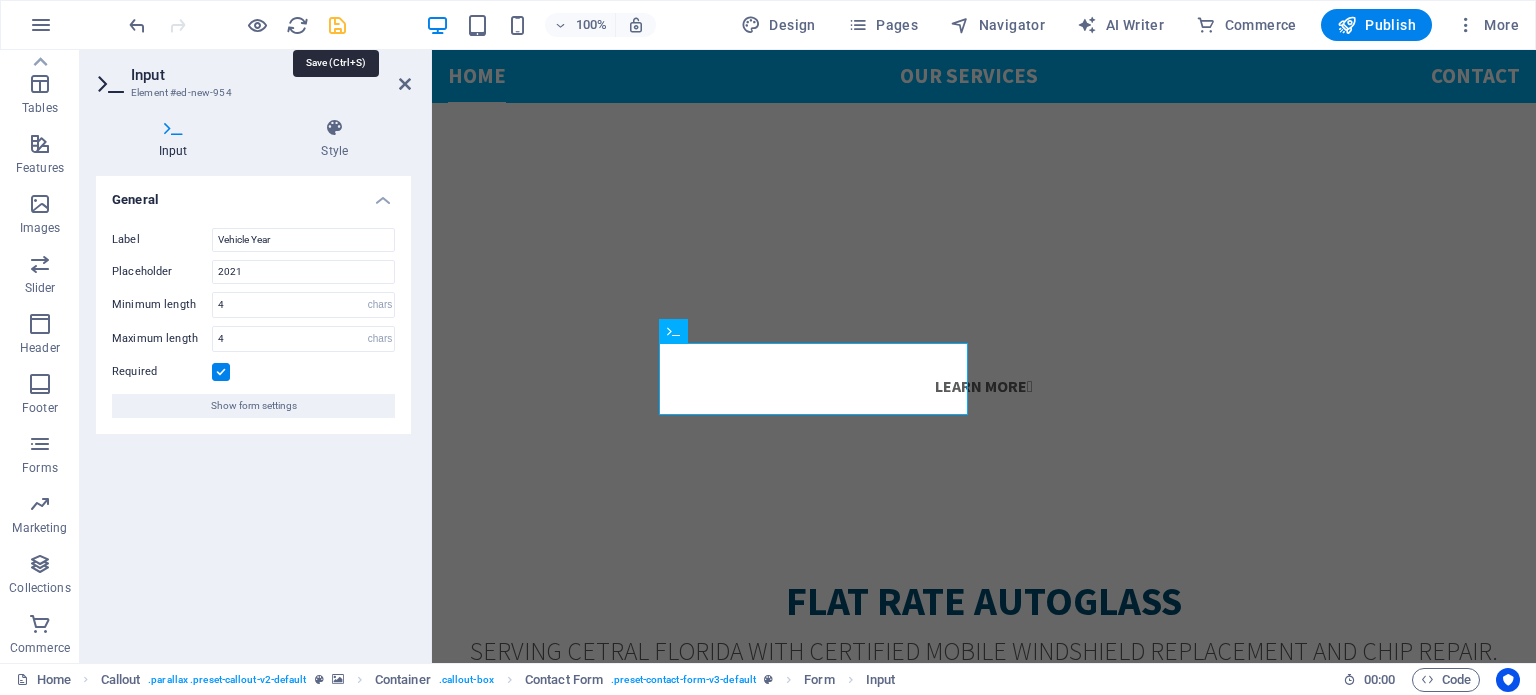 click at bounding box center [337, 25] 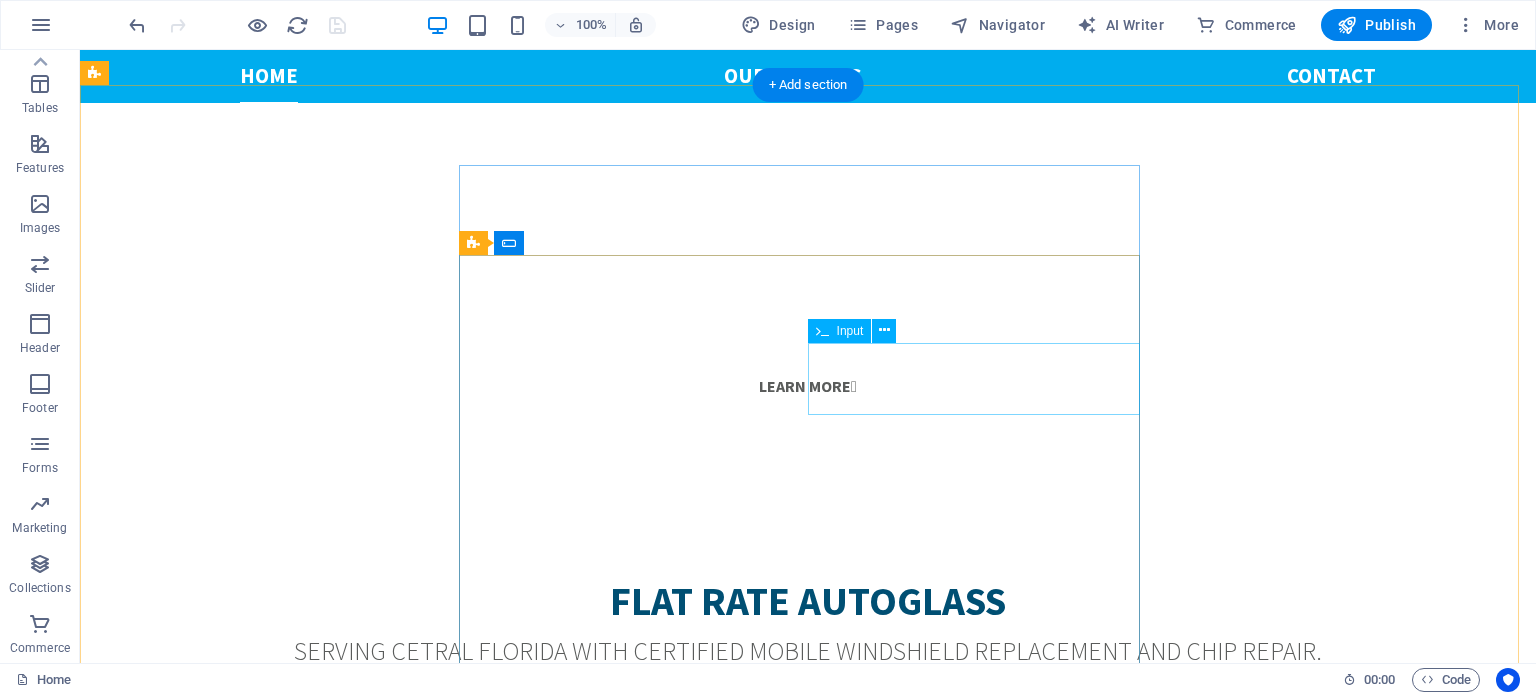 click on "VIN" at bounding box center [755, 2559] 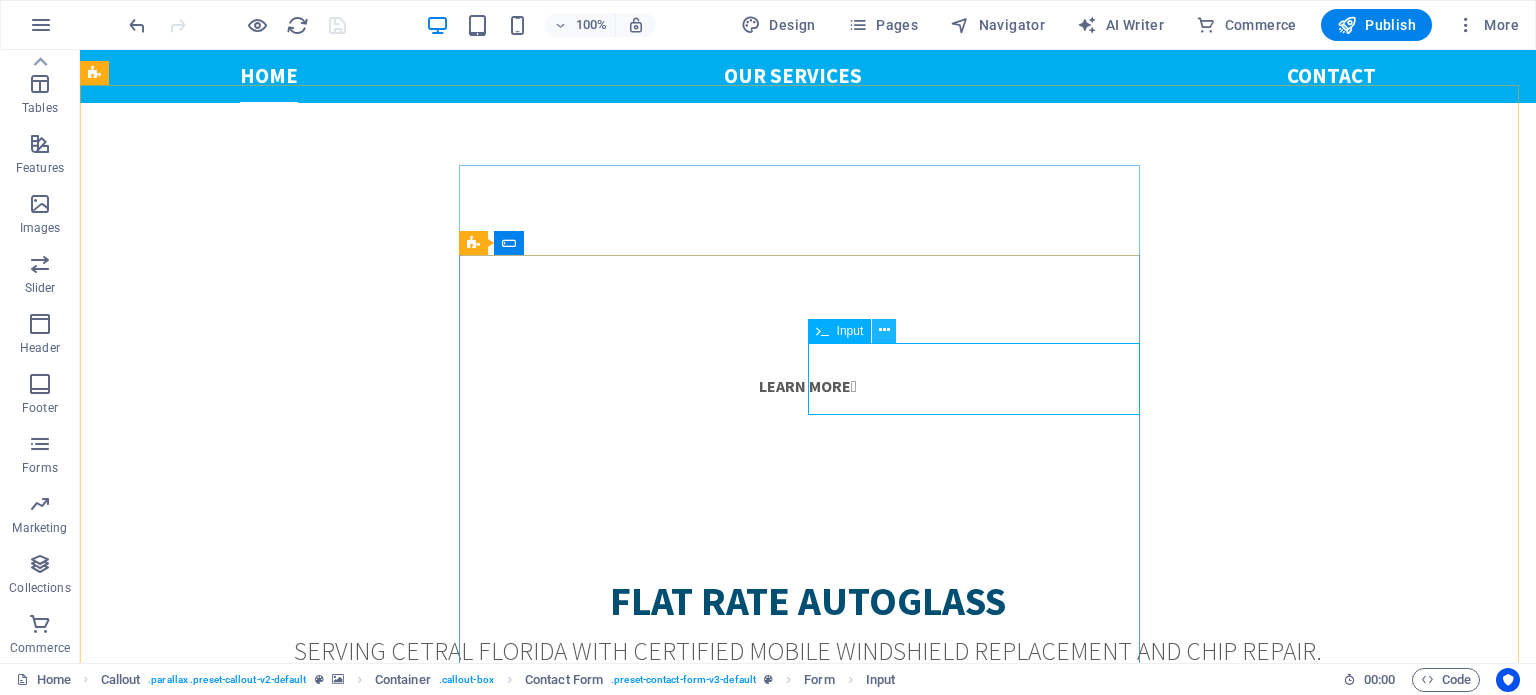 click at bounding box center [884, 330] 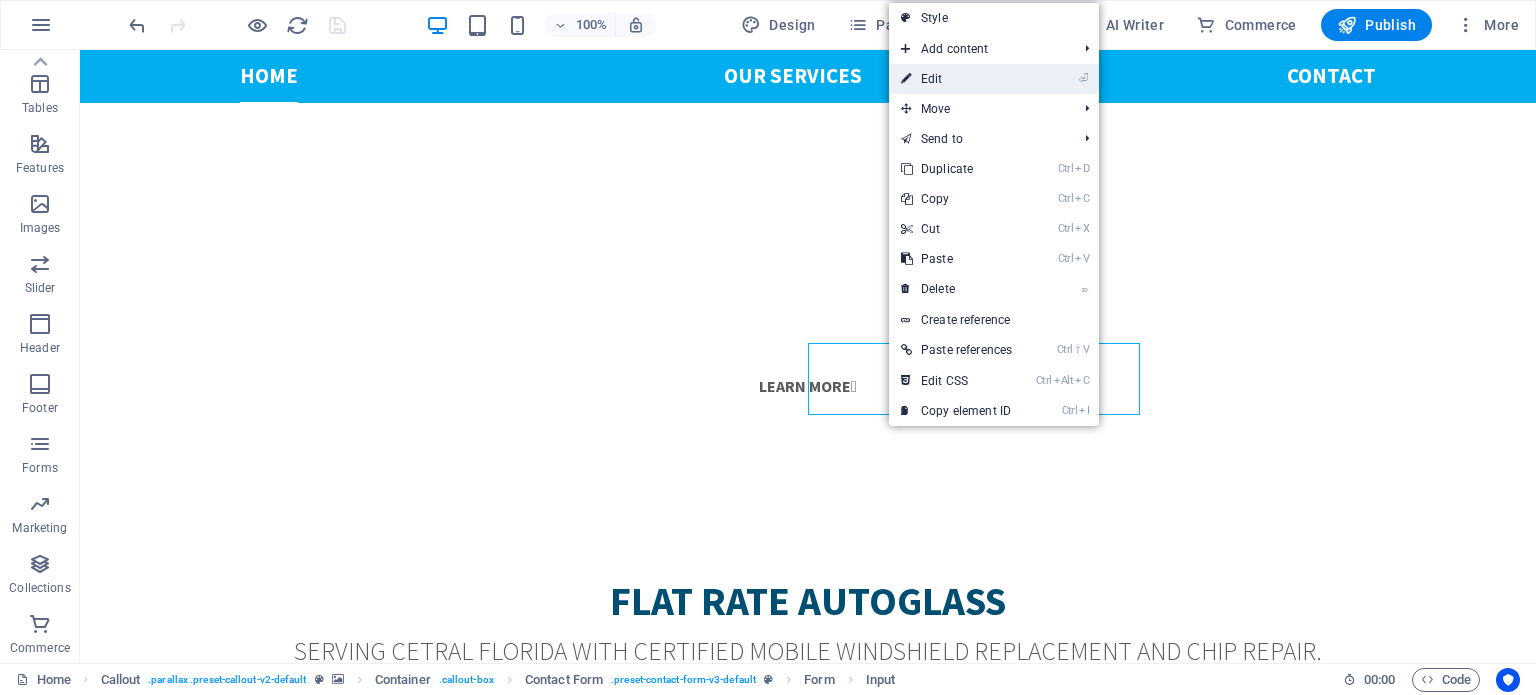 click on "⏎  Edit" at bounding box center (956, 79) 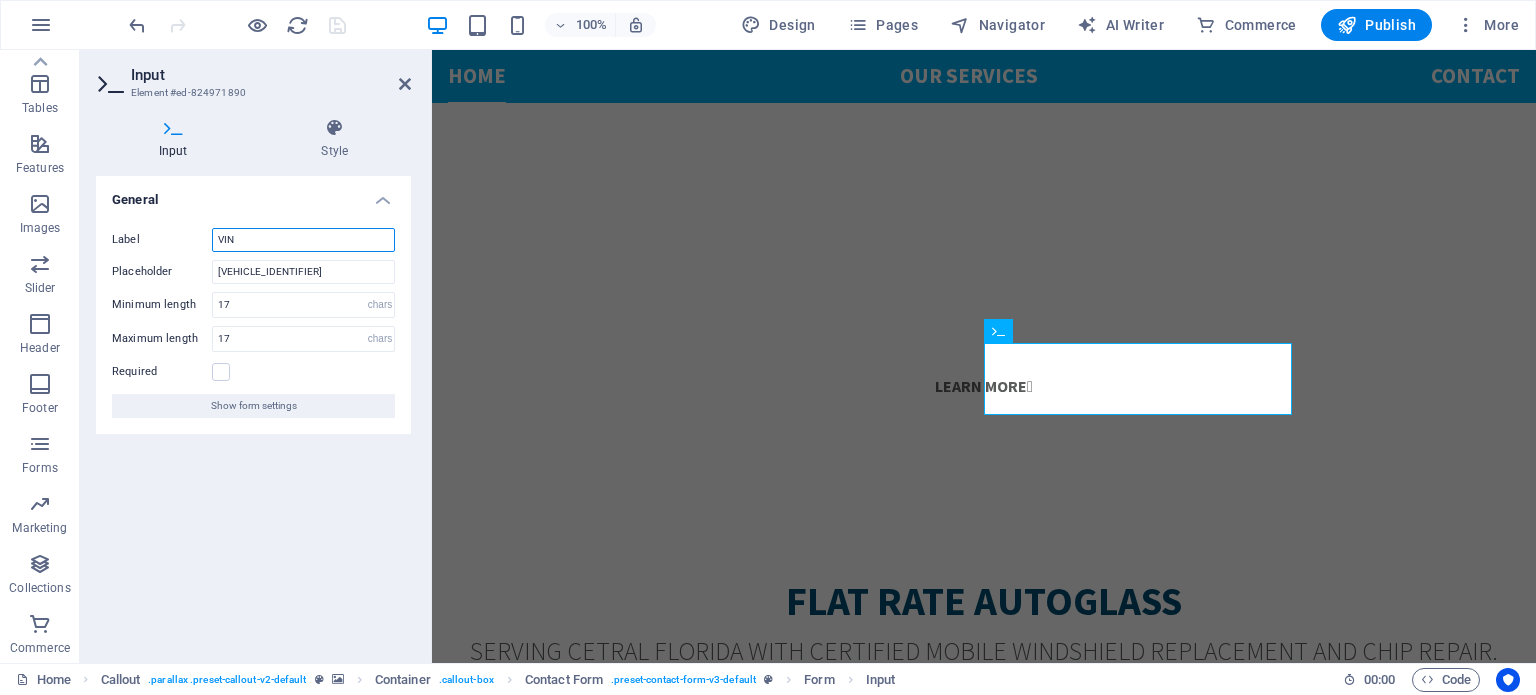 click on "VIN" at bounding box center (303, 240) 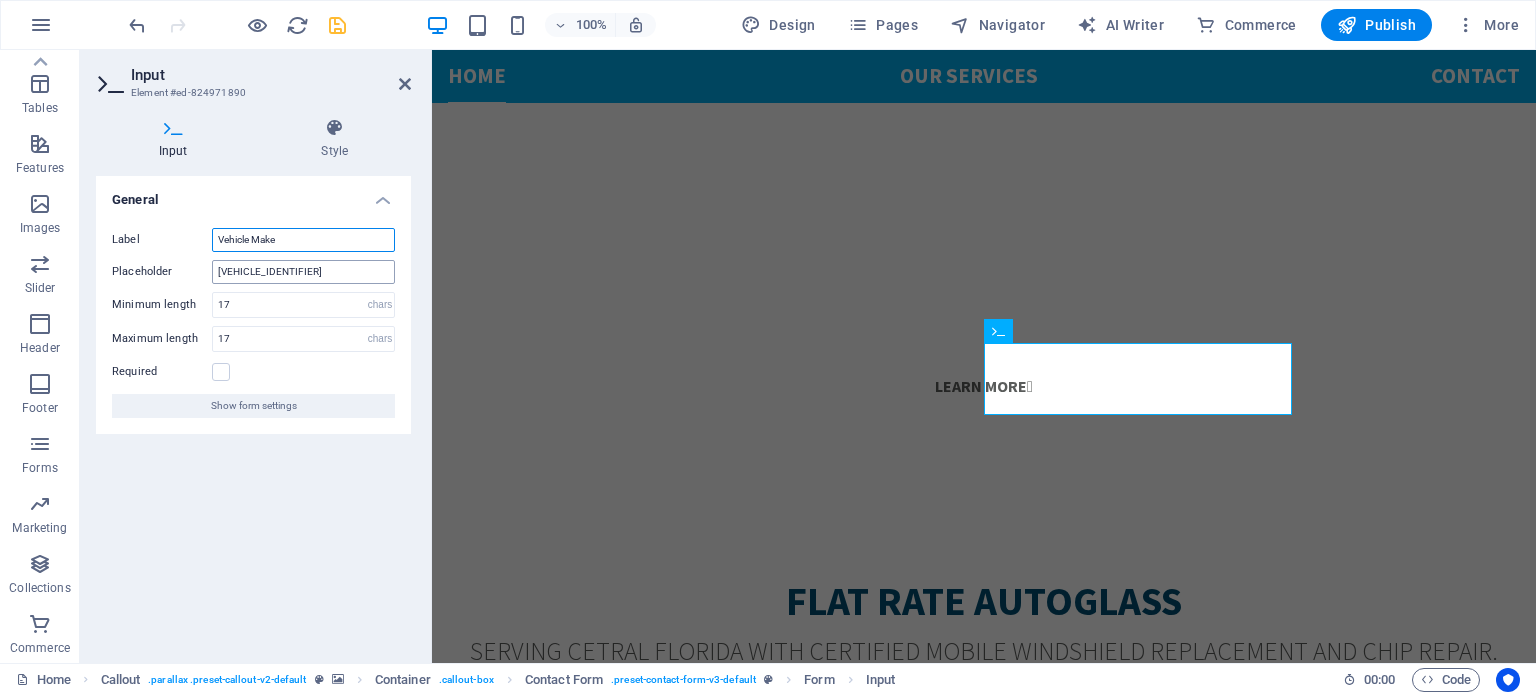 type on "Vehicle Make" 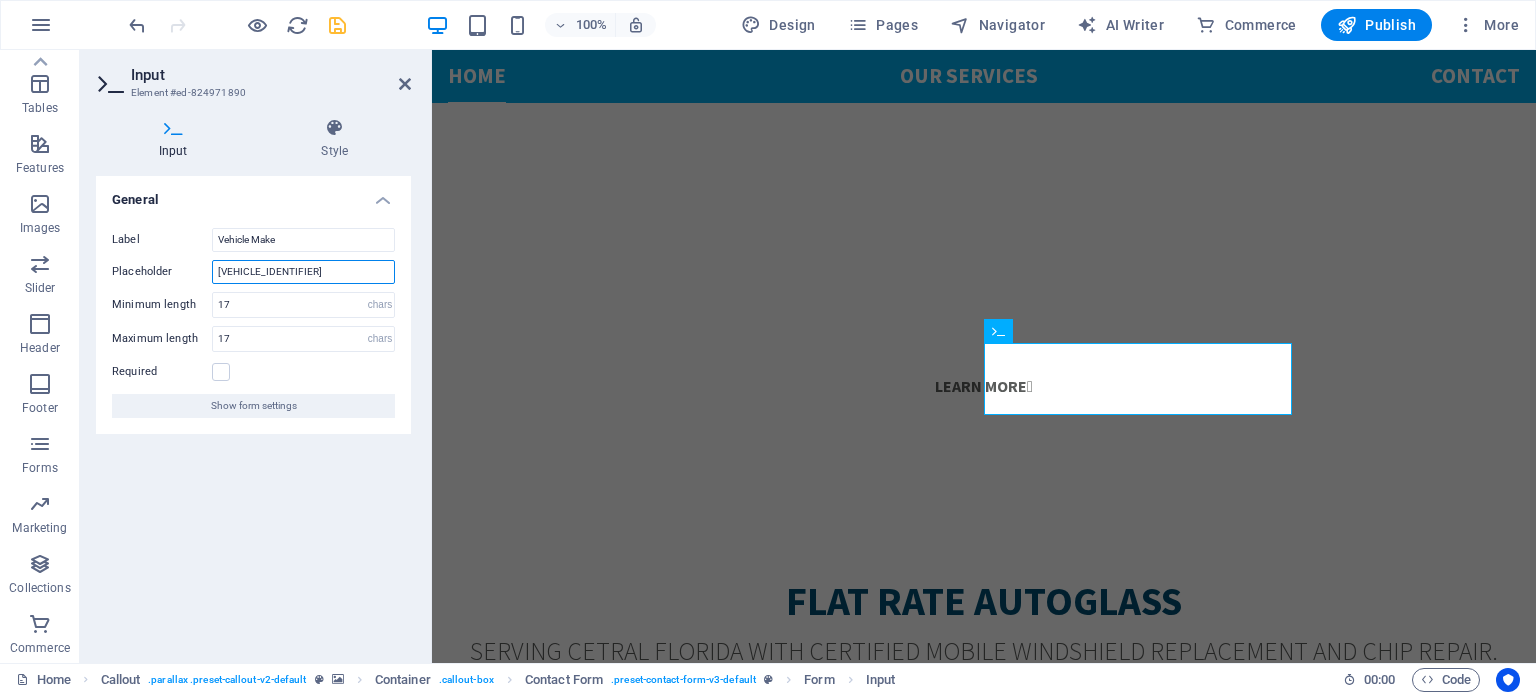 click on "[VEHICLE_IDENTIFIER]" at bounding box center [303, 272] 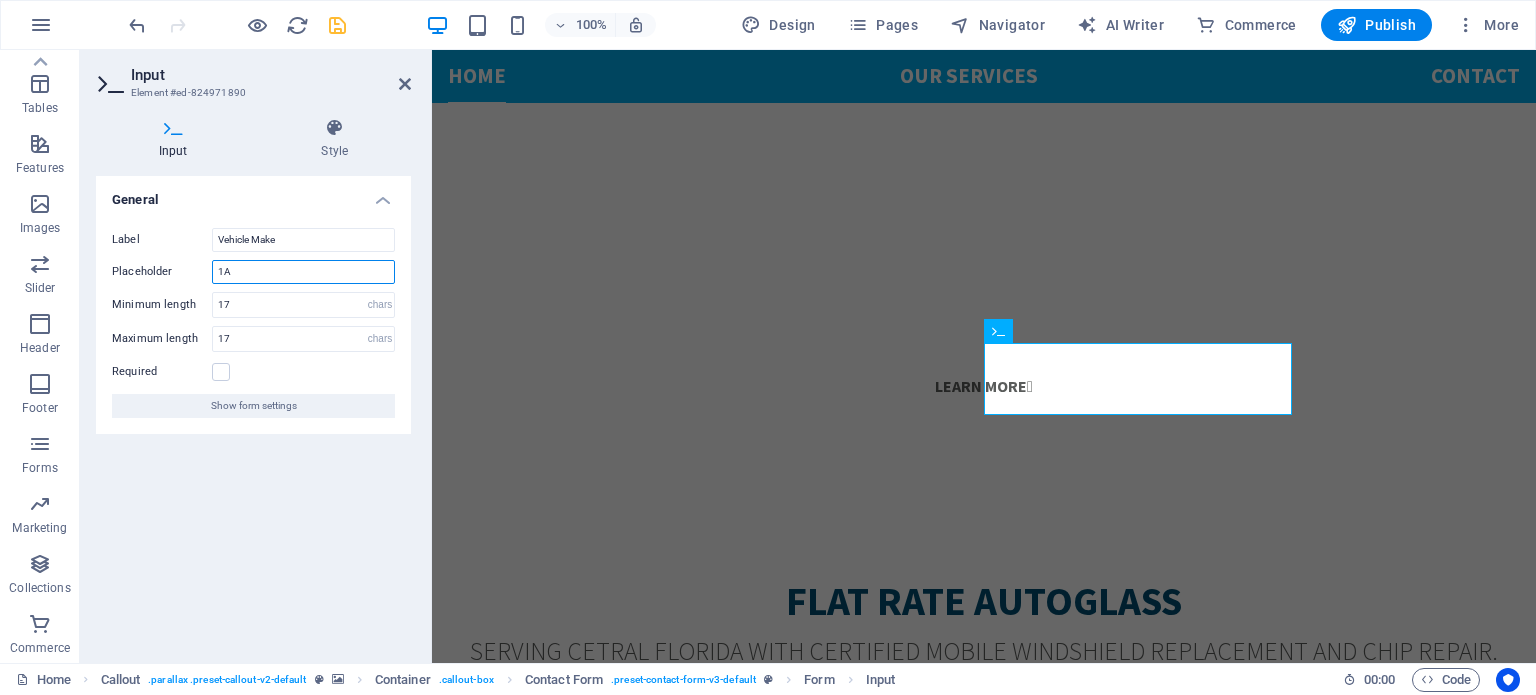 type on "1" 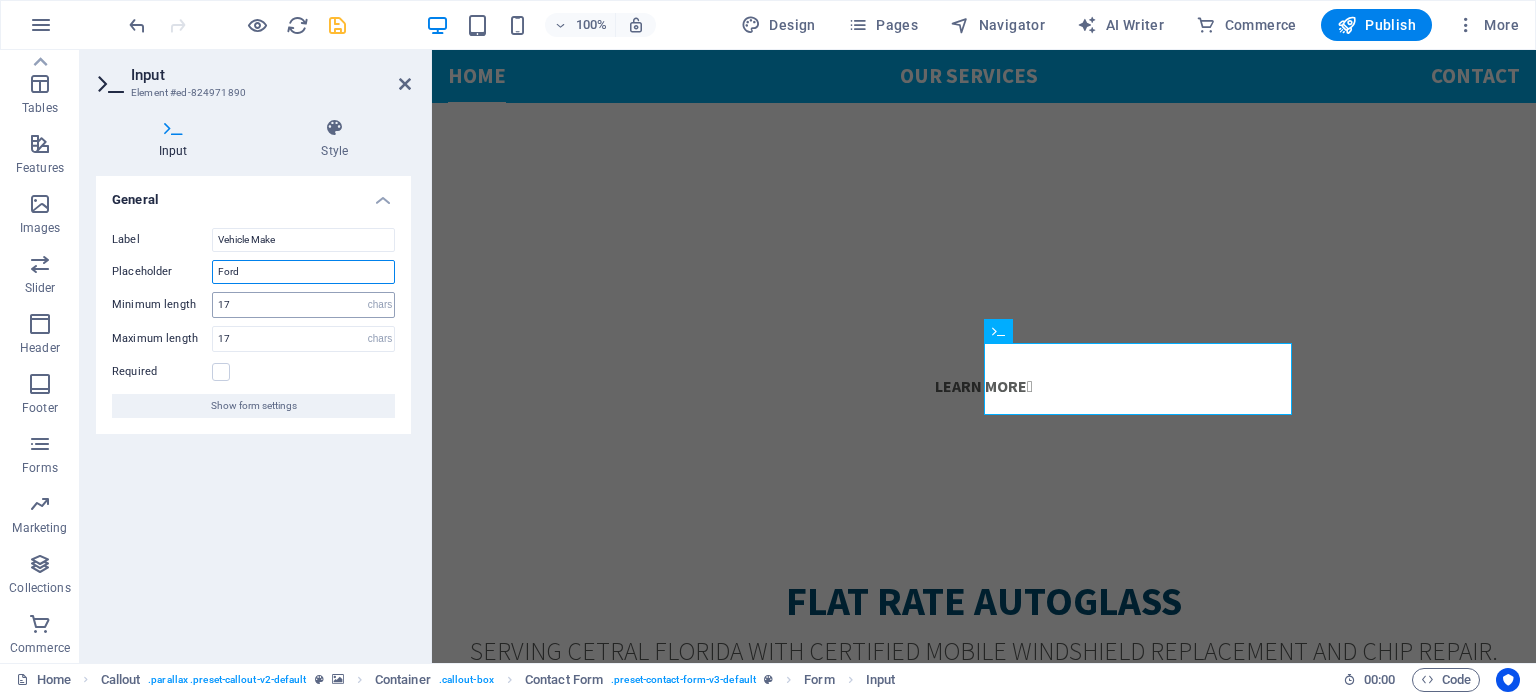 type on "Ford" 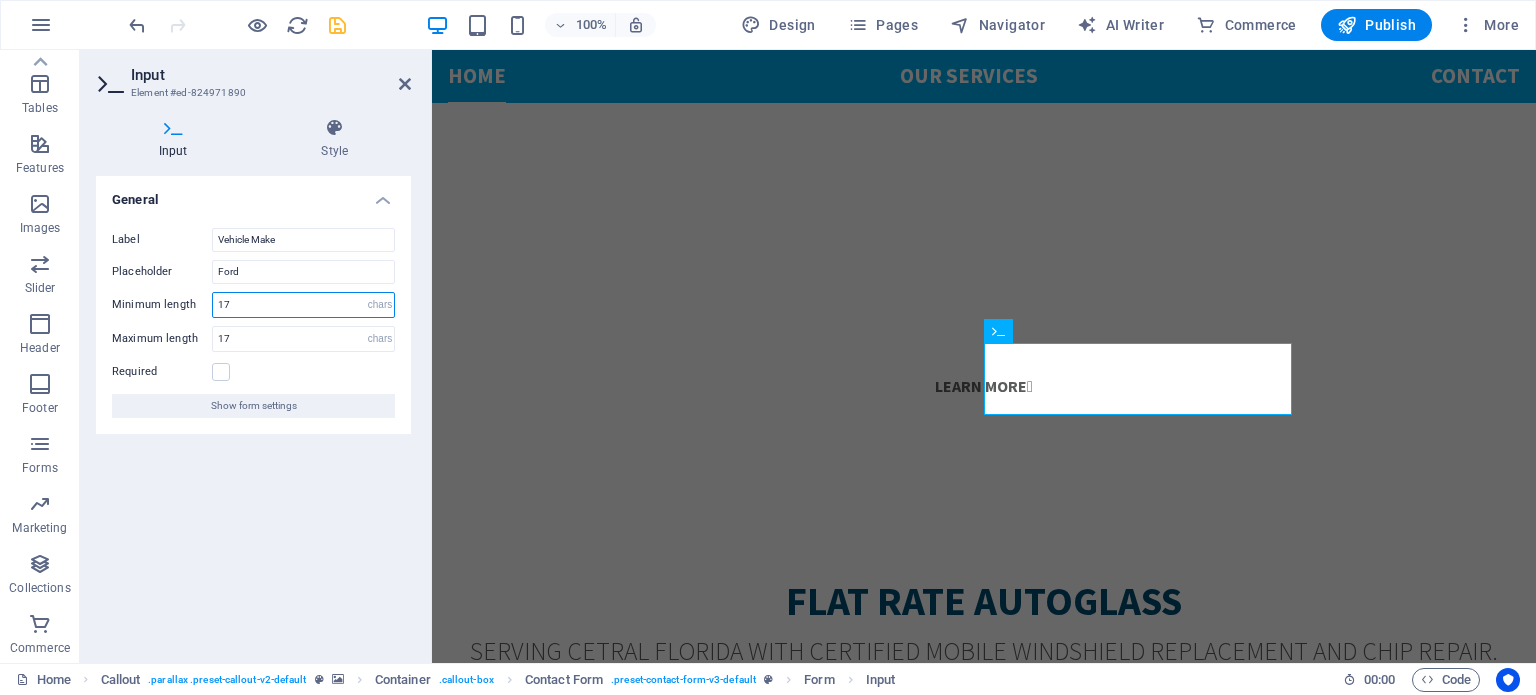 click on "17" at bounding box center [303, 305] 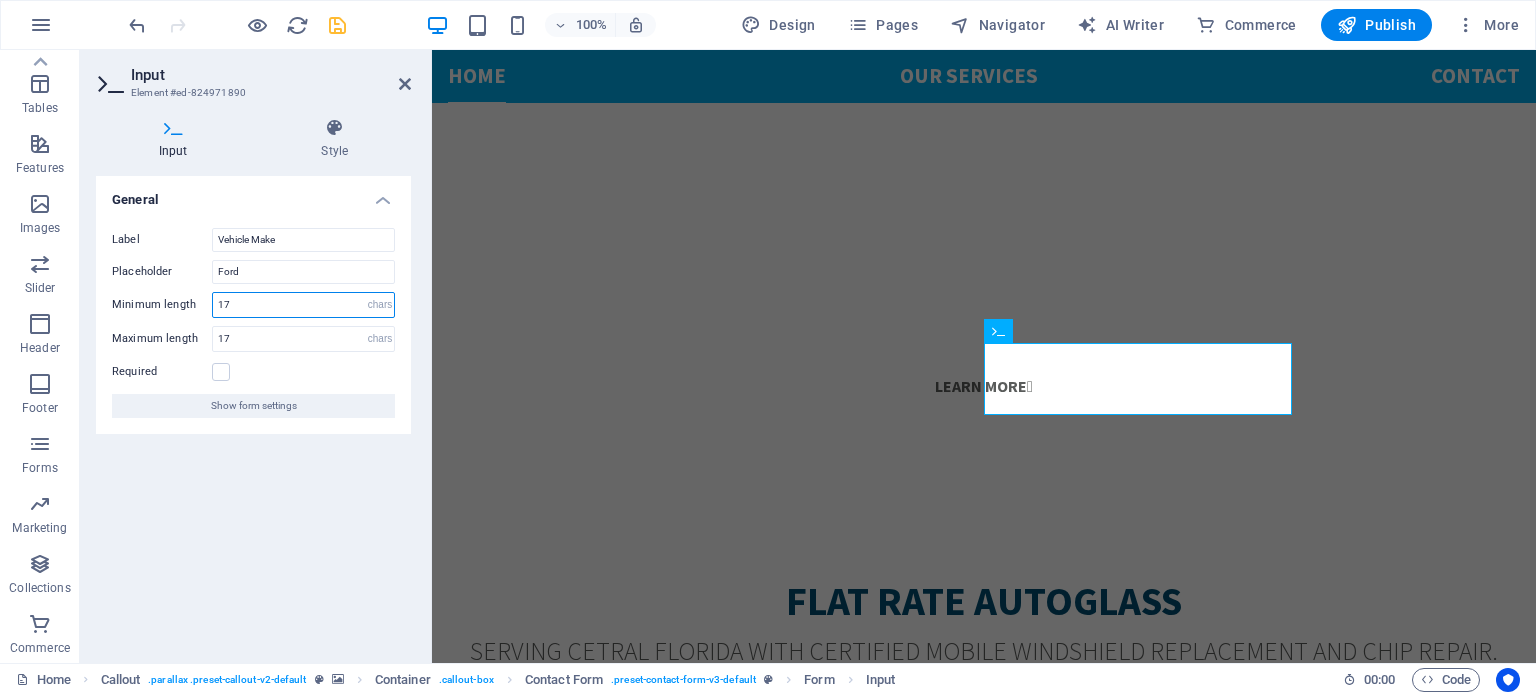 type on "1" 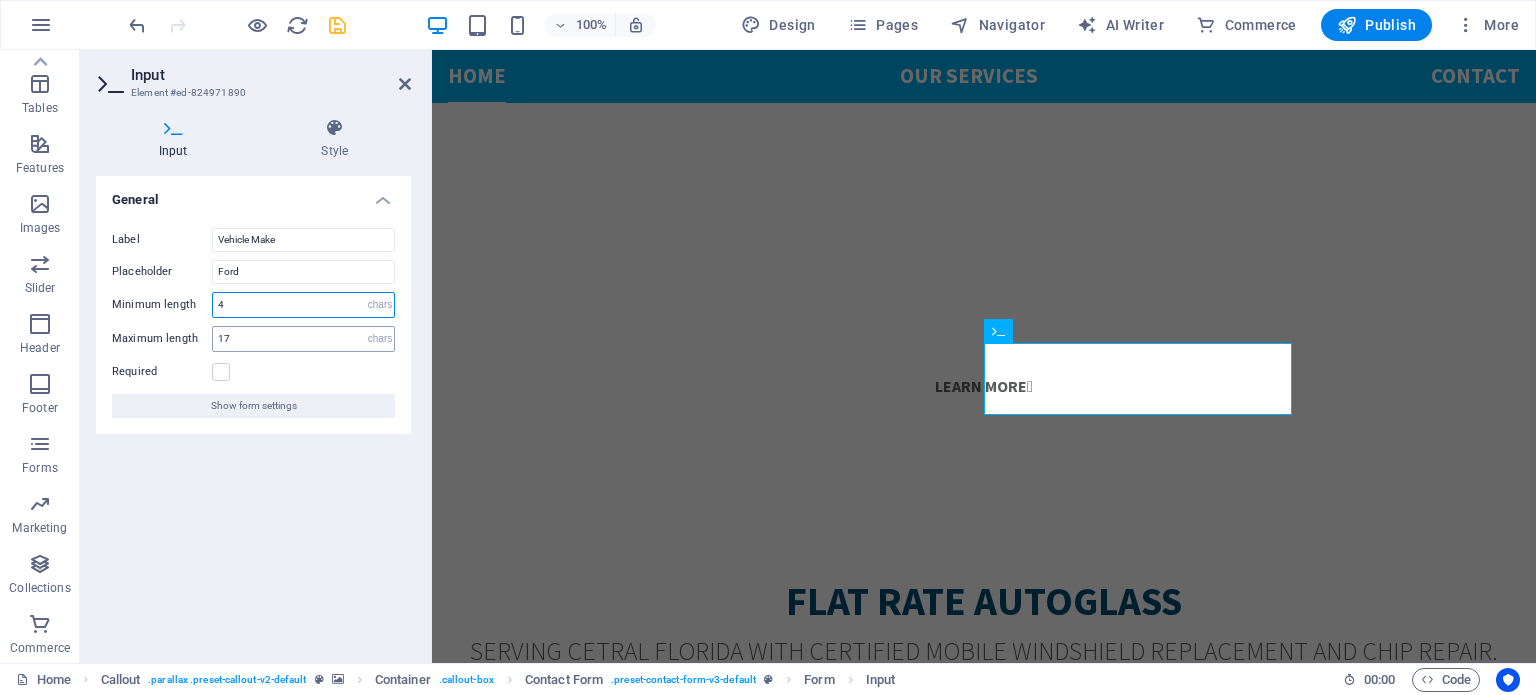 type on "4" 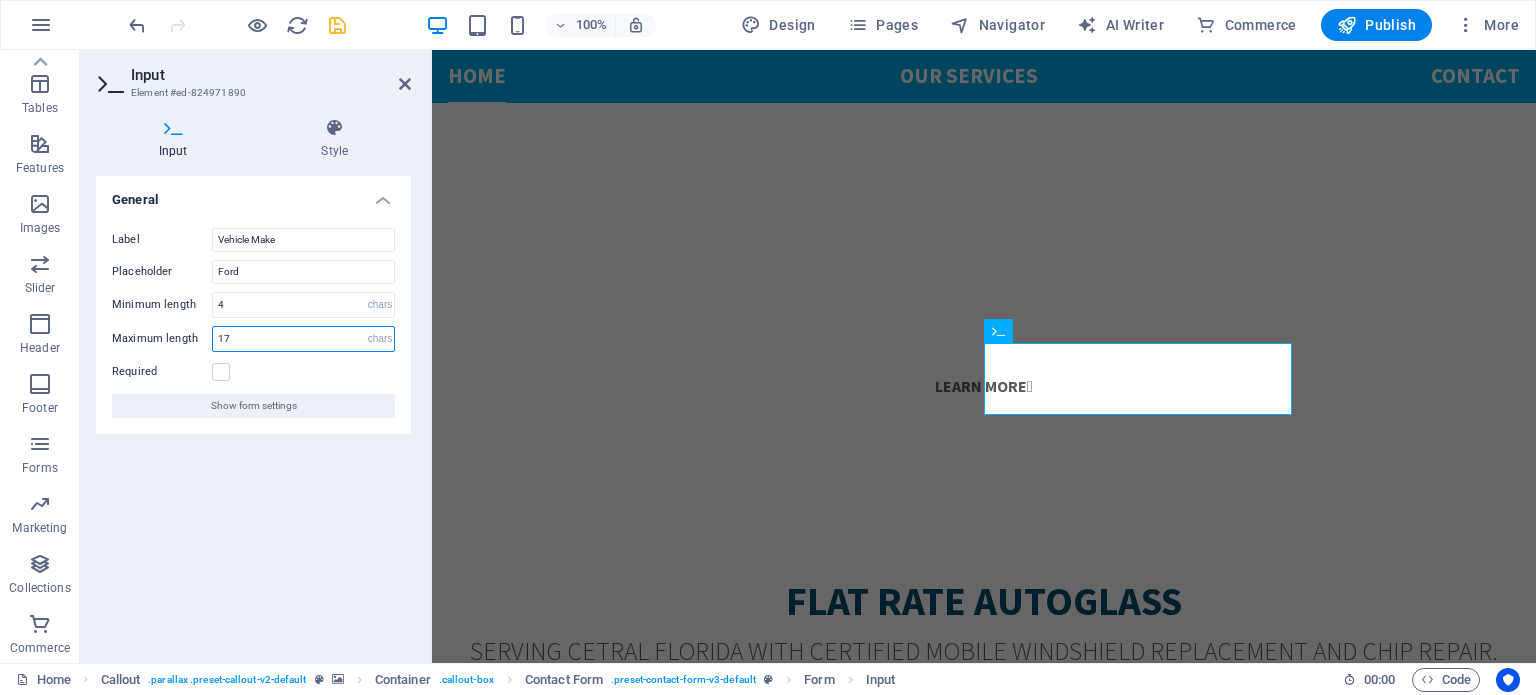 click on "17" at bounding box center [303, 339] 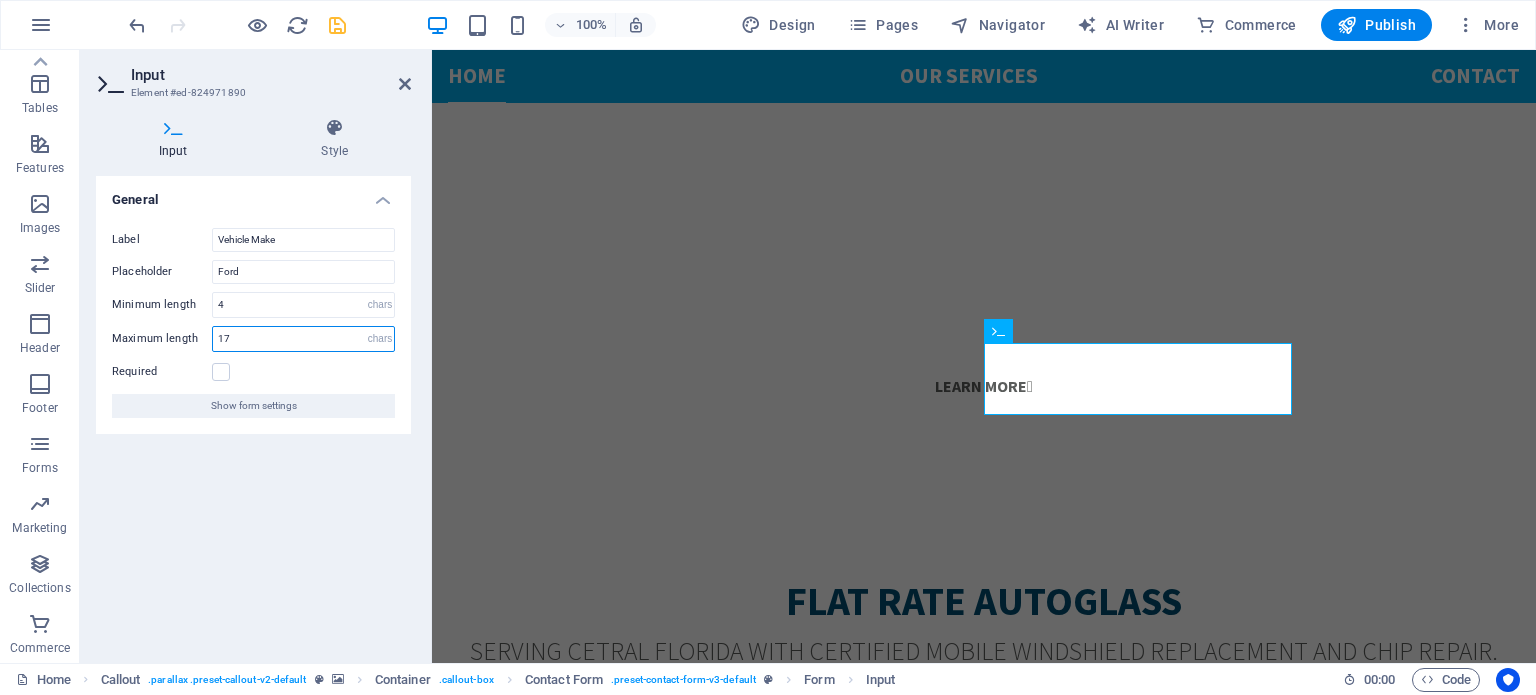type on "1" 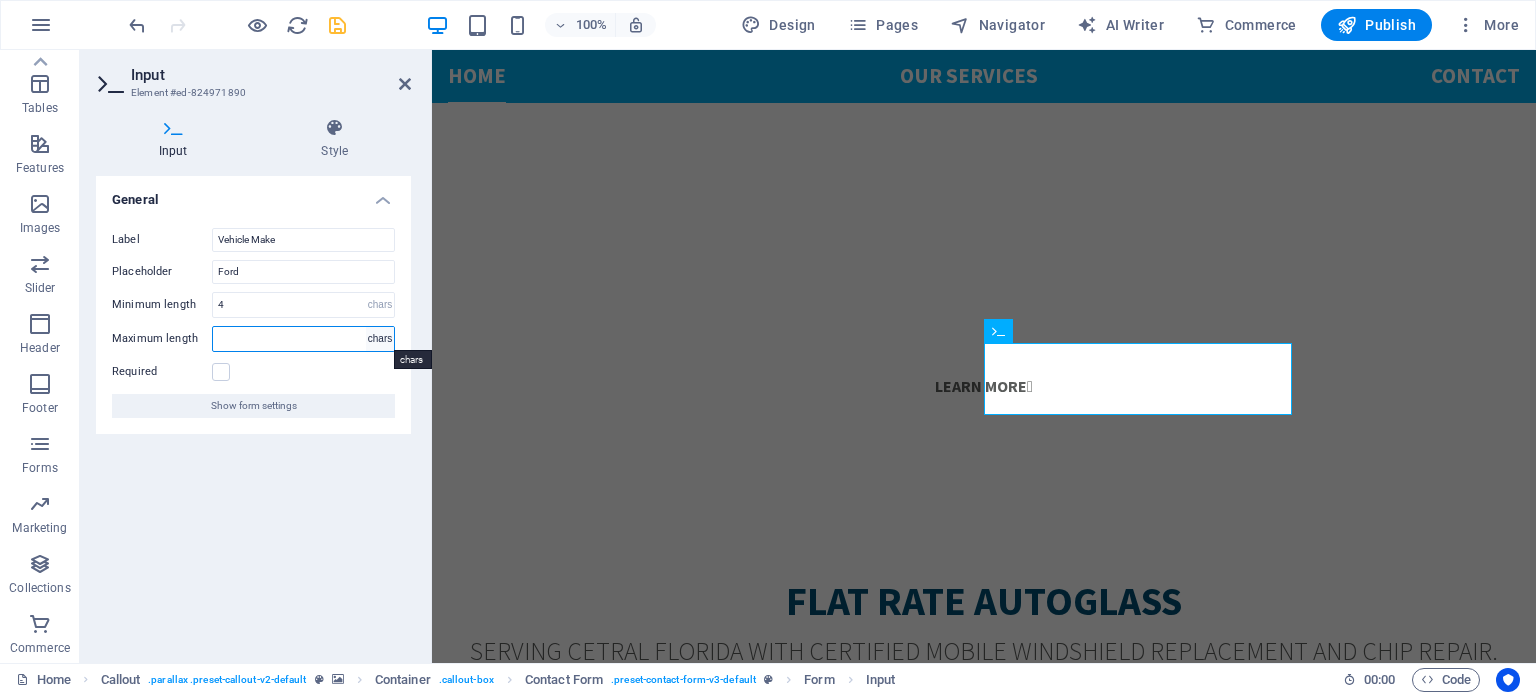 type 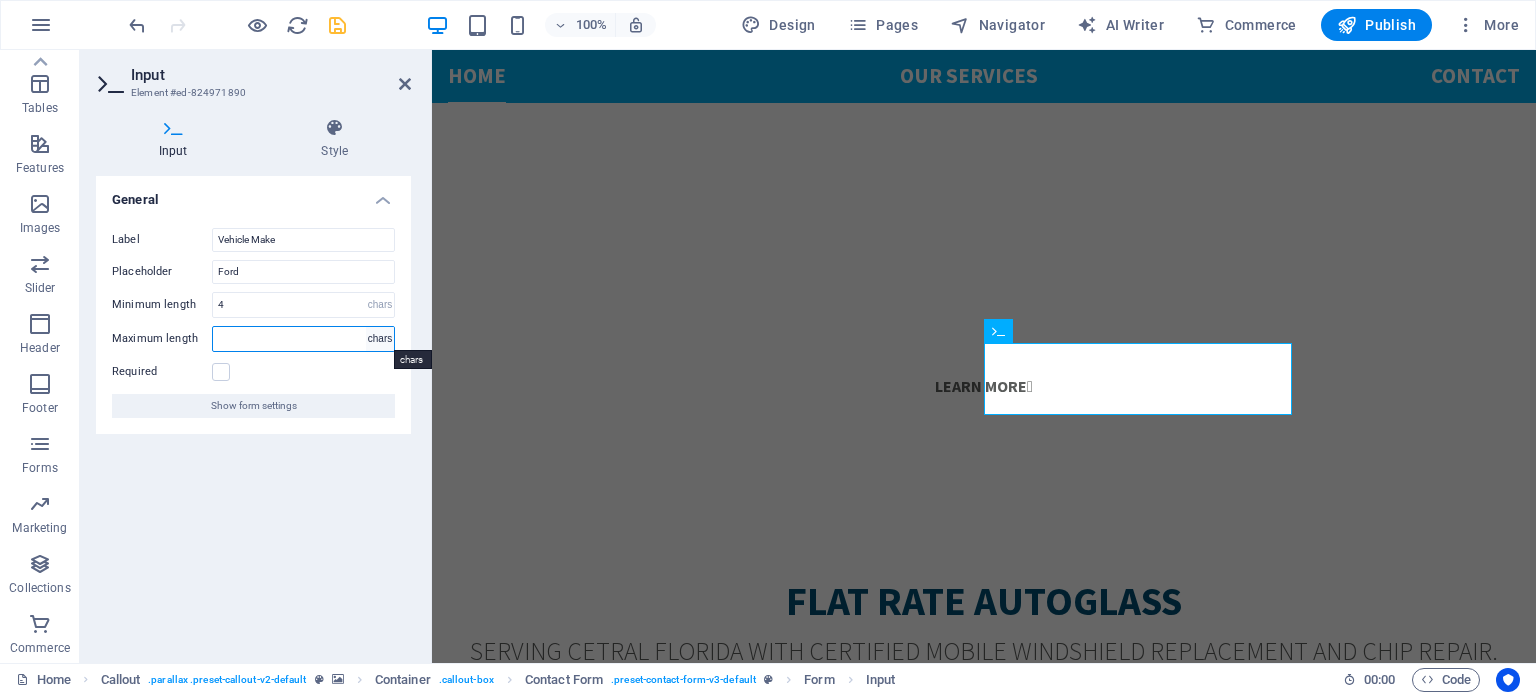 click on "No maximum length chars" at bounding box center (380, 339) 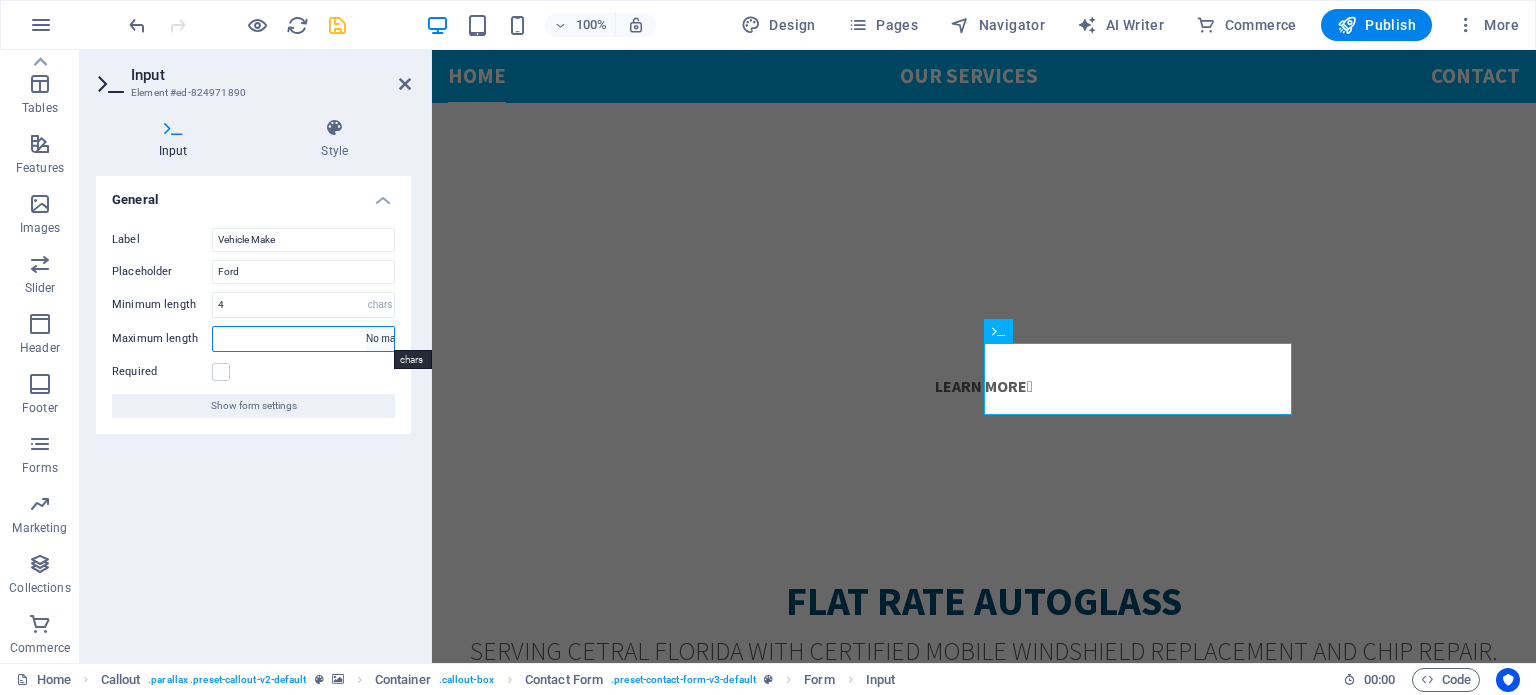 click on "No maximum length chars" at bounding box center [380, 339] 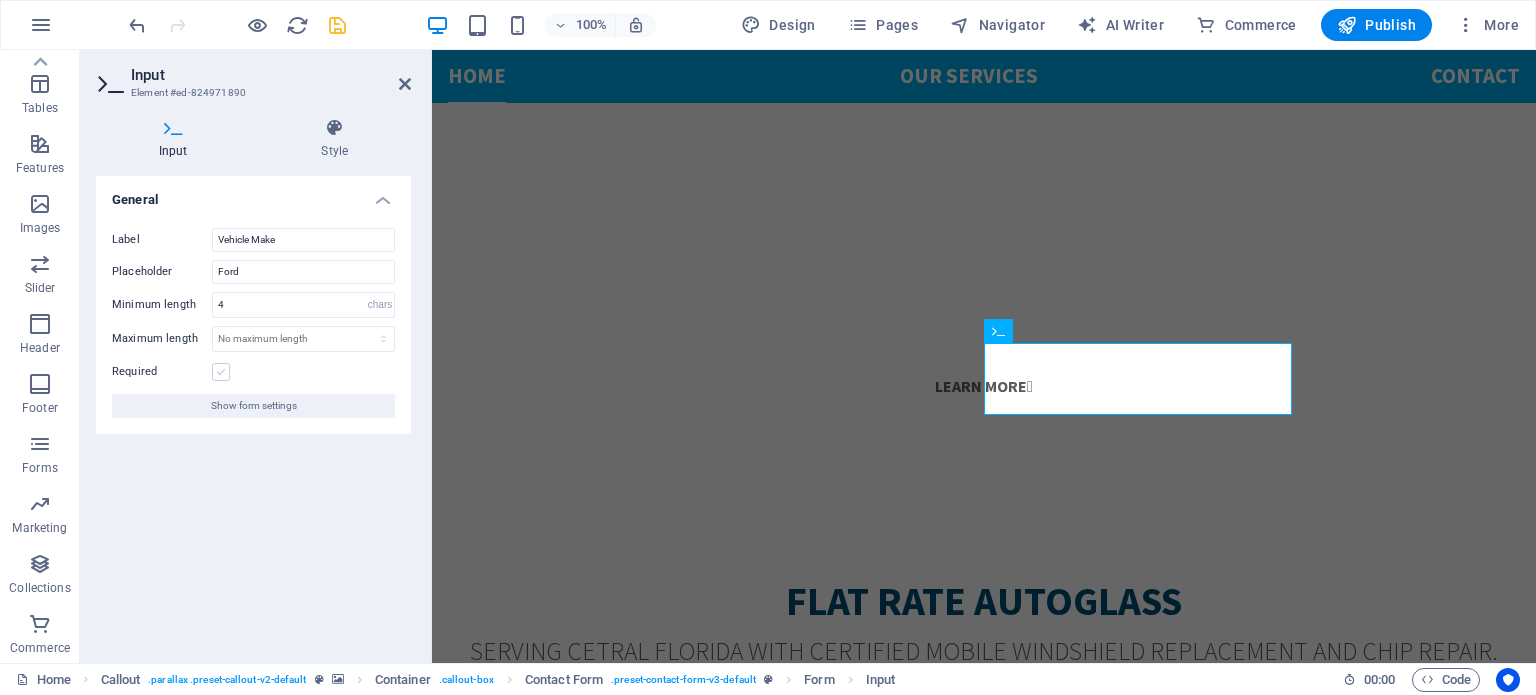 click at bounding box center [221, 372] 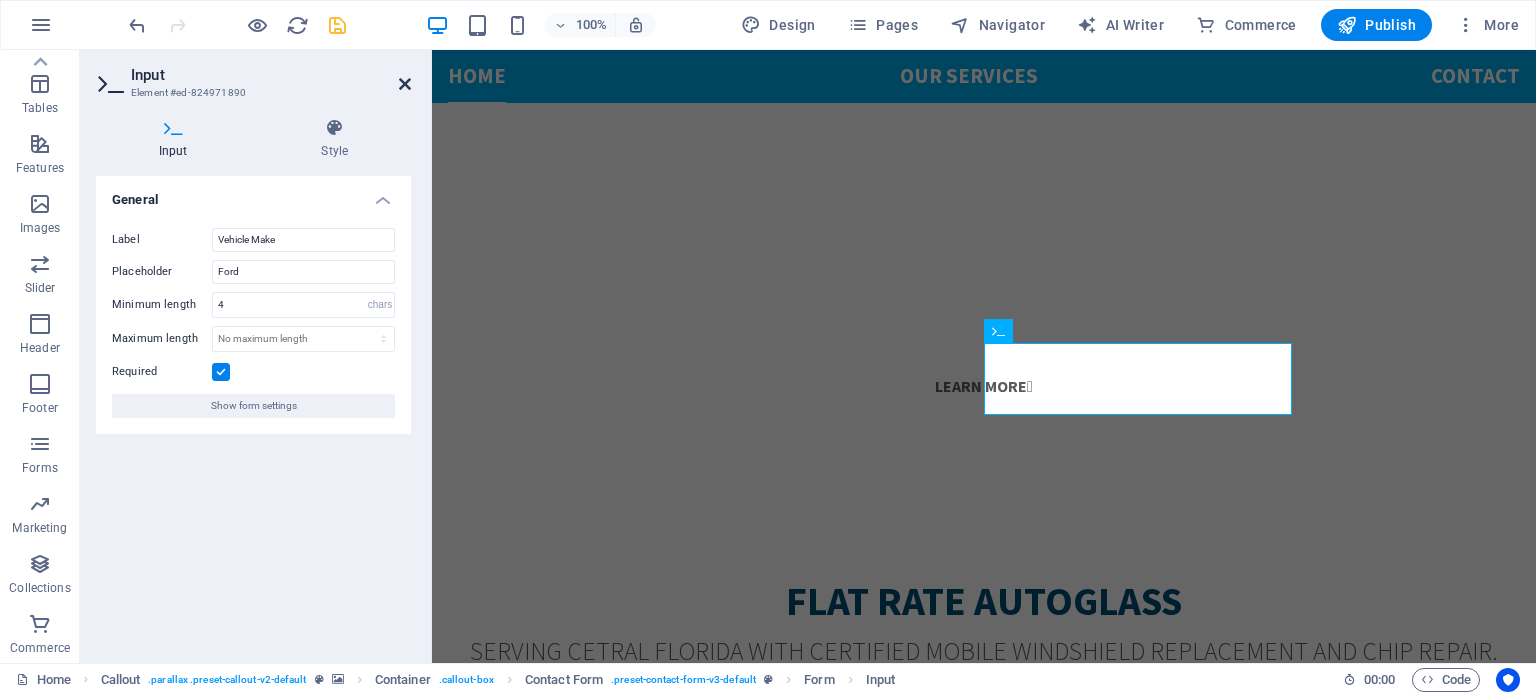 click at bounding box center (405, 84) 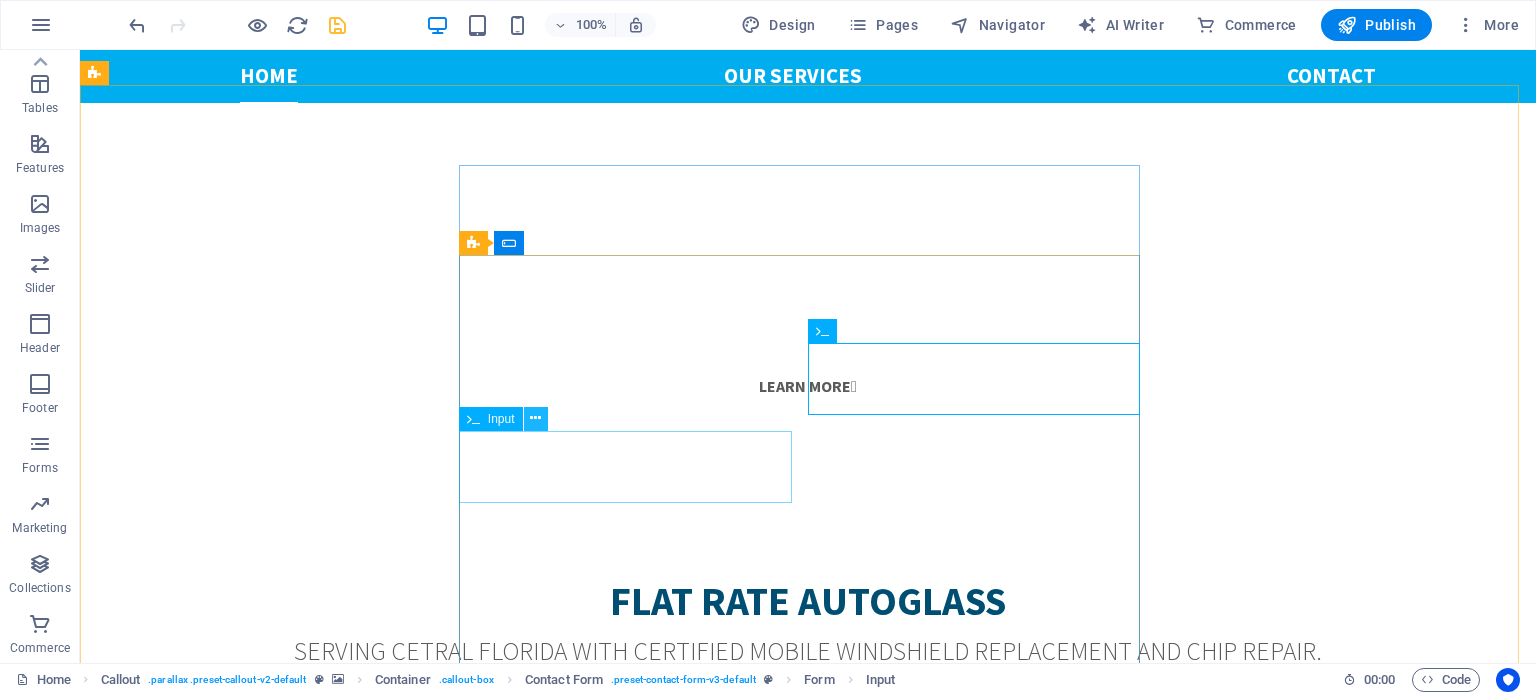 click at bounding box center (536, 419) 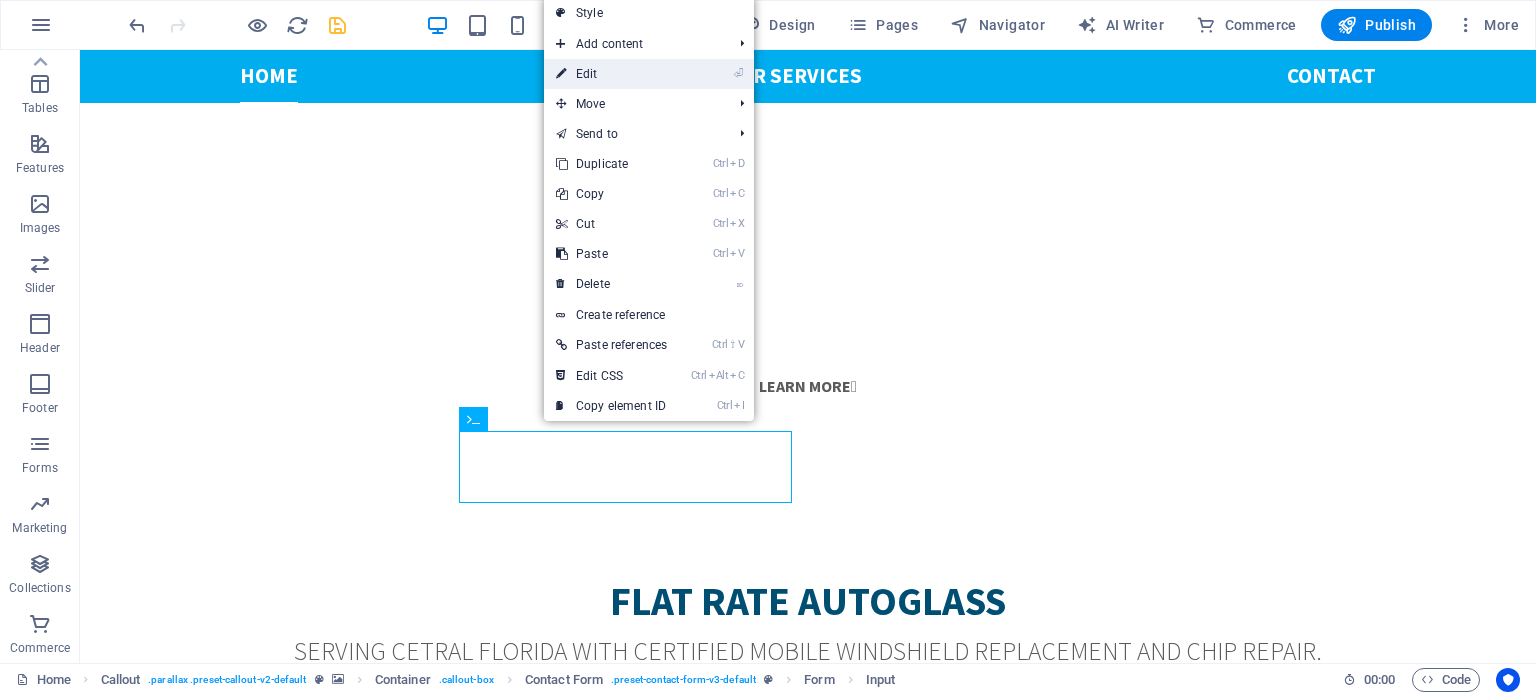 click on "⏎  Edit" at bounding box center (611, 74) 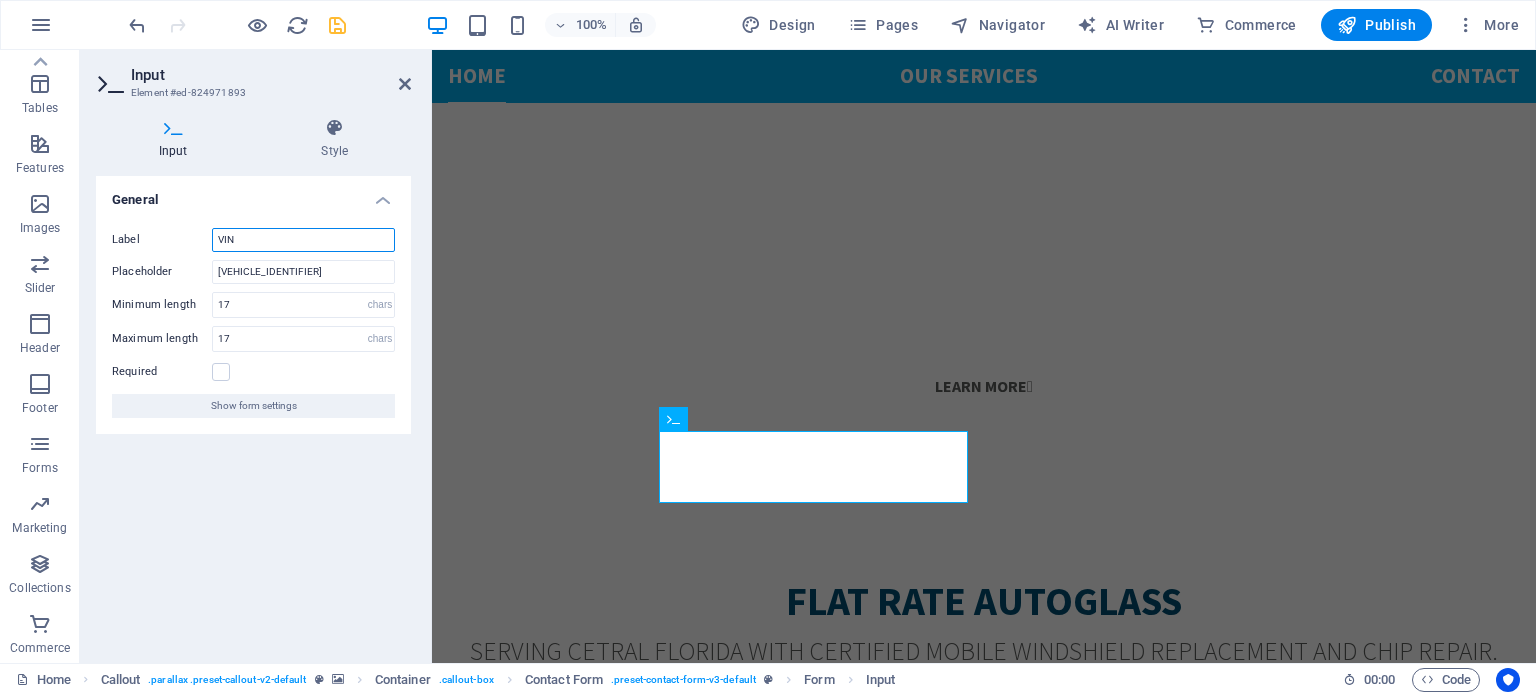 click on "VIN" at bounding box center [303, 240] 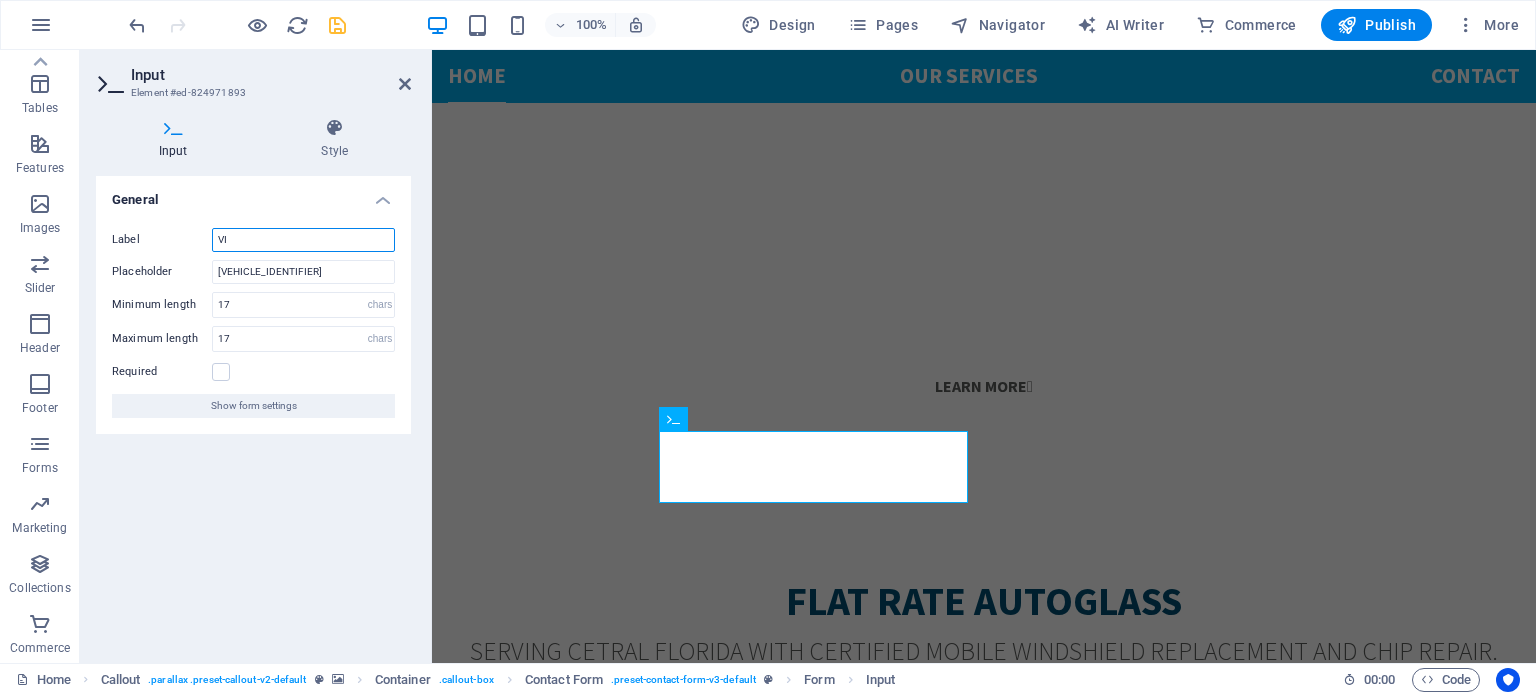 type on "V" 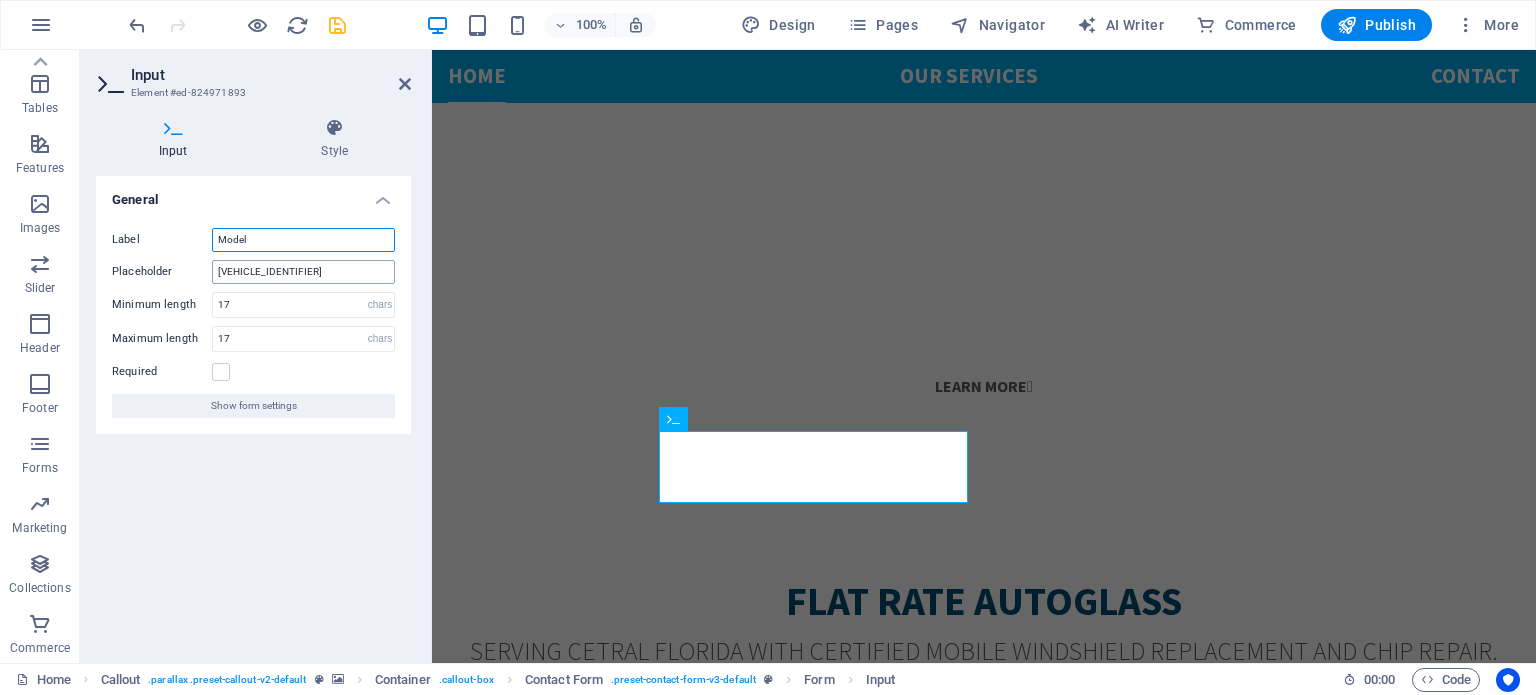 type on "Model" 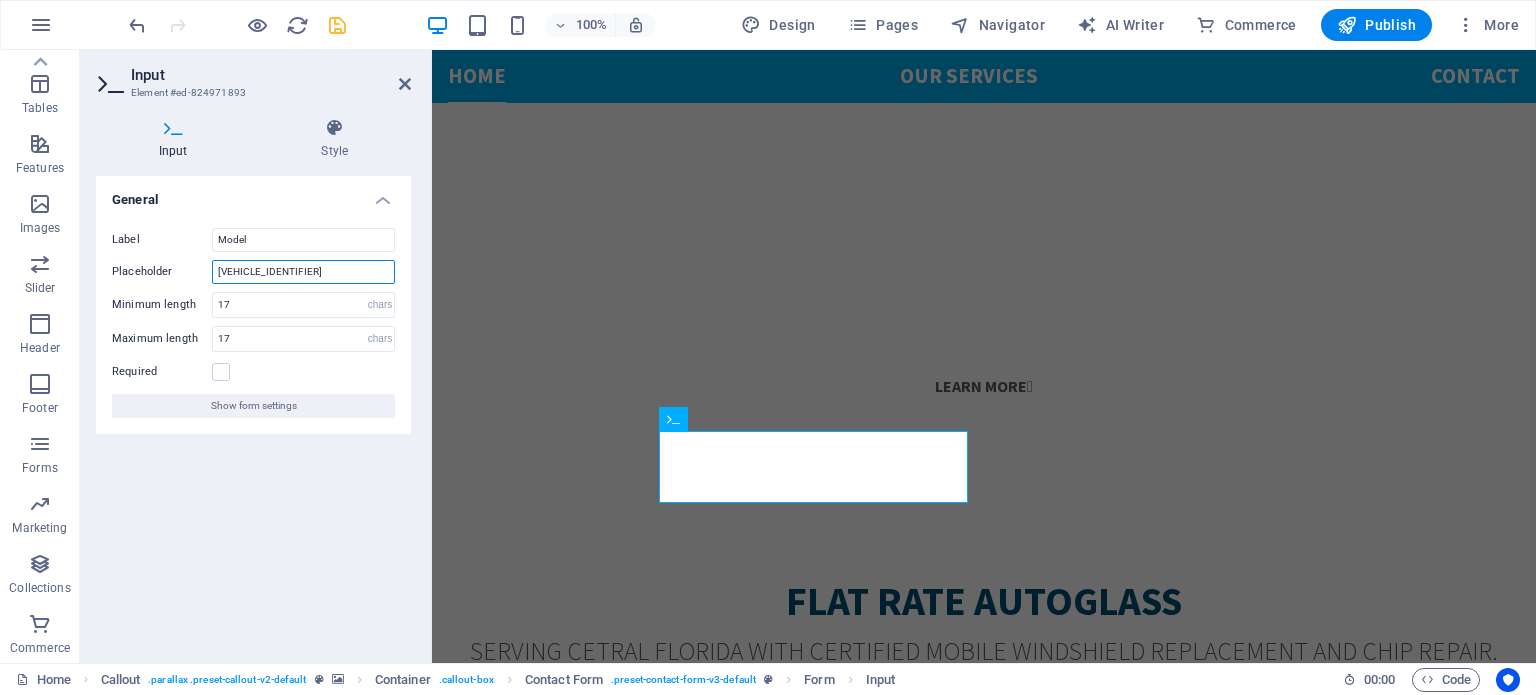 click on "[VEHICLE_IDENTIFIER]" at bounding box center (303, 272) 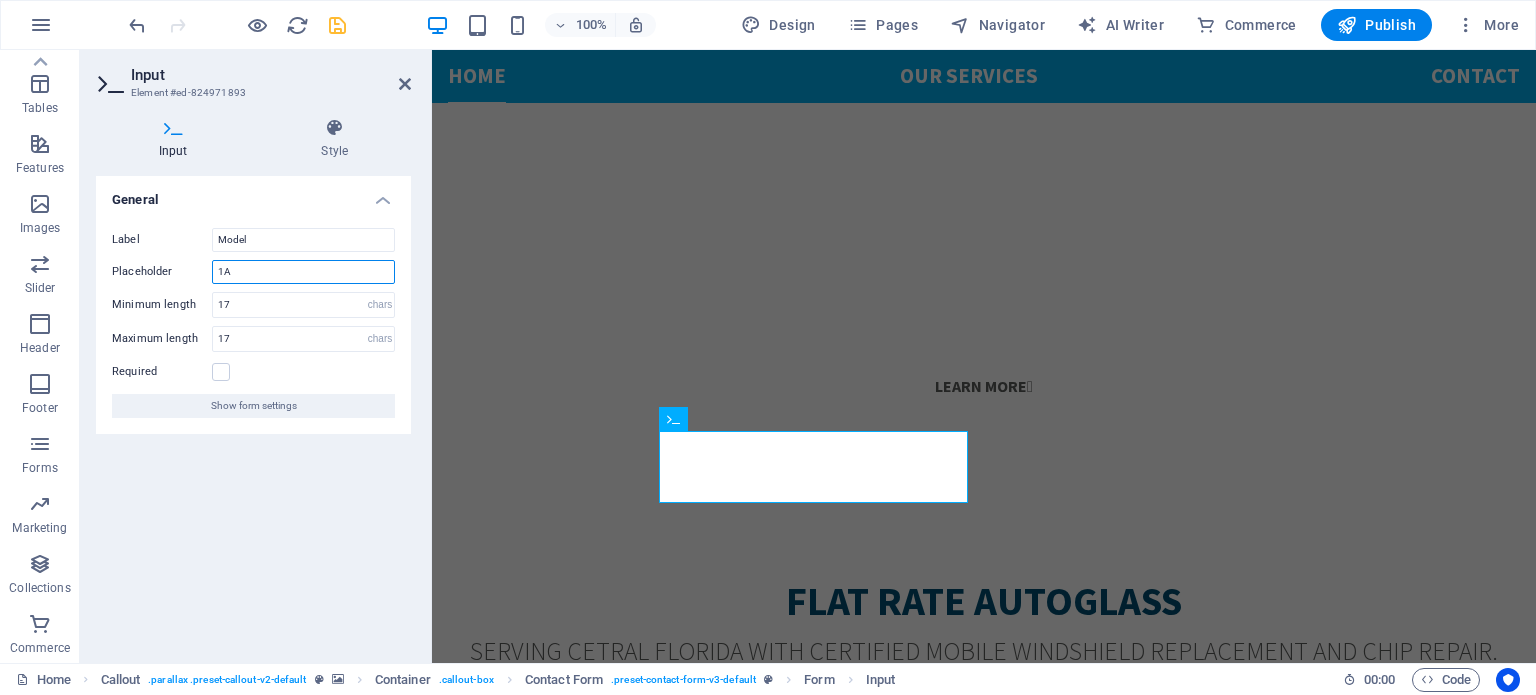 type on "1" 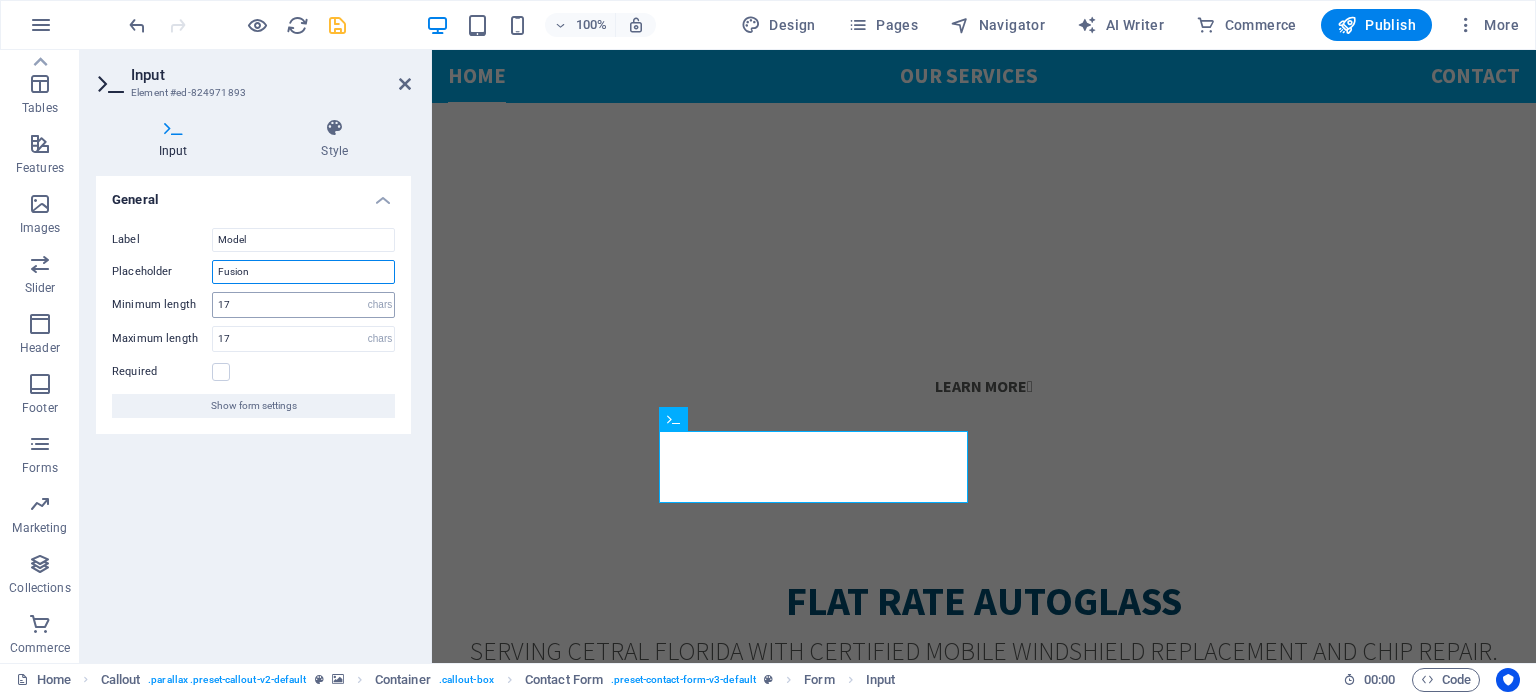 type on "Fusion" 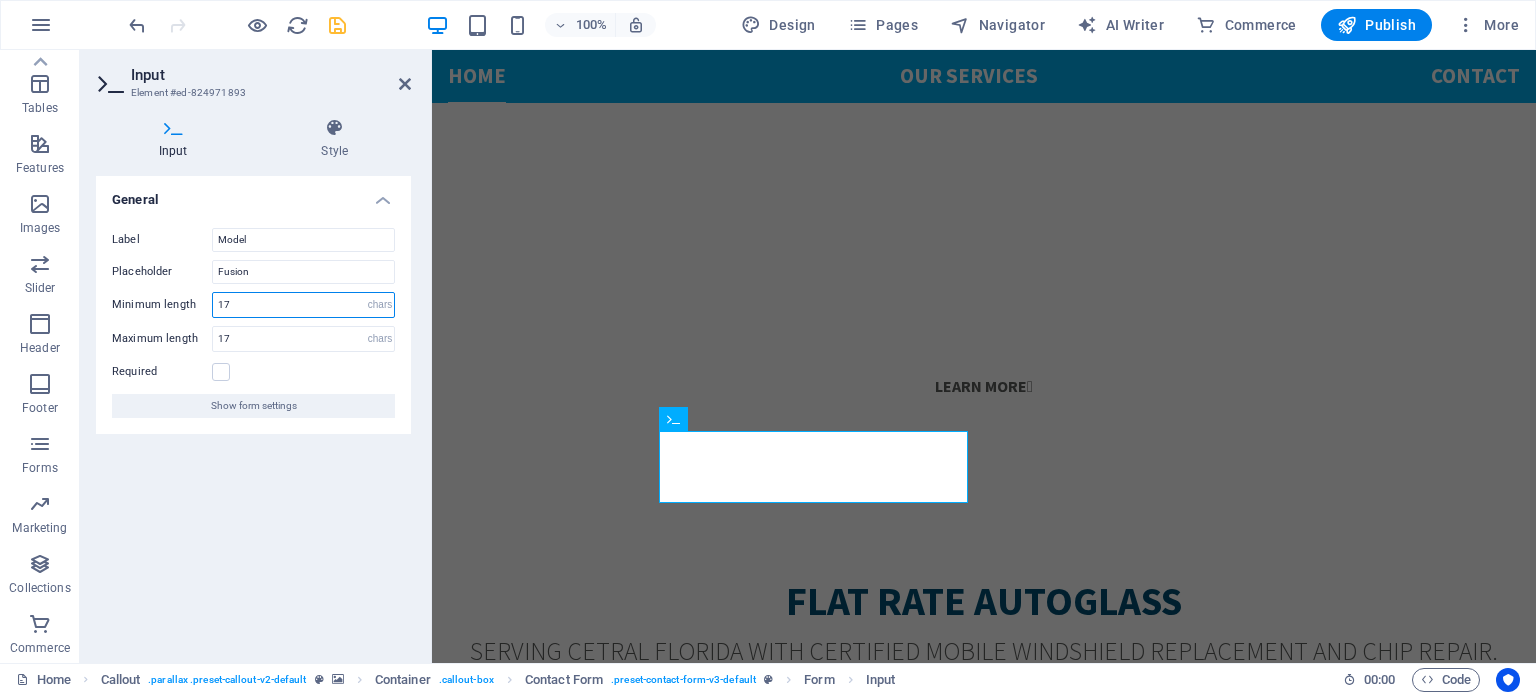 click on "17" at bounding box center [303, 305] 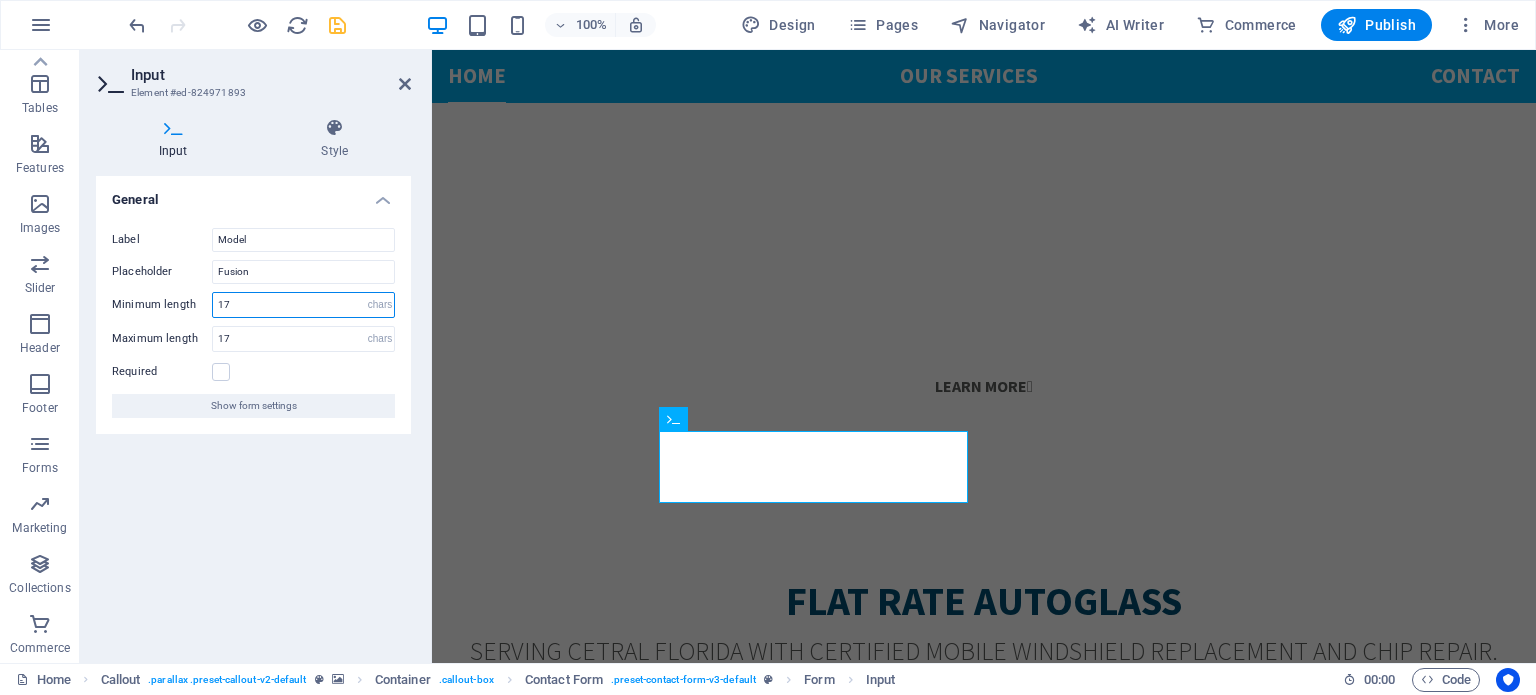 type on "1" 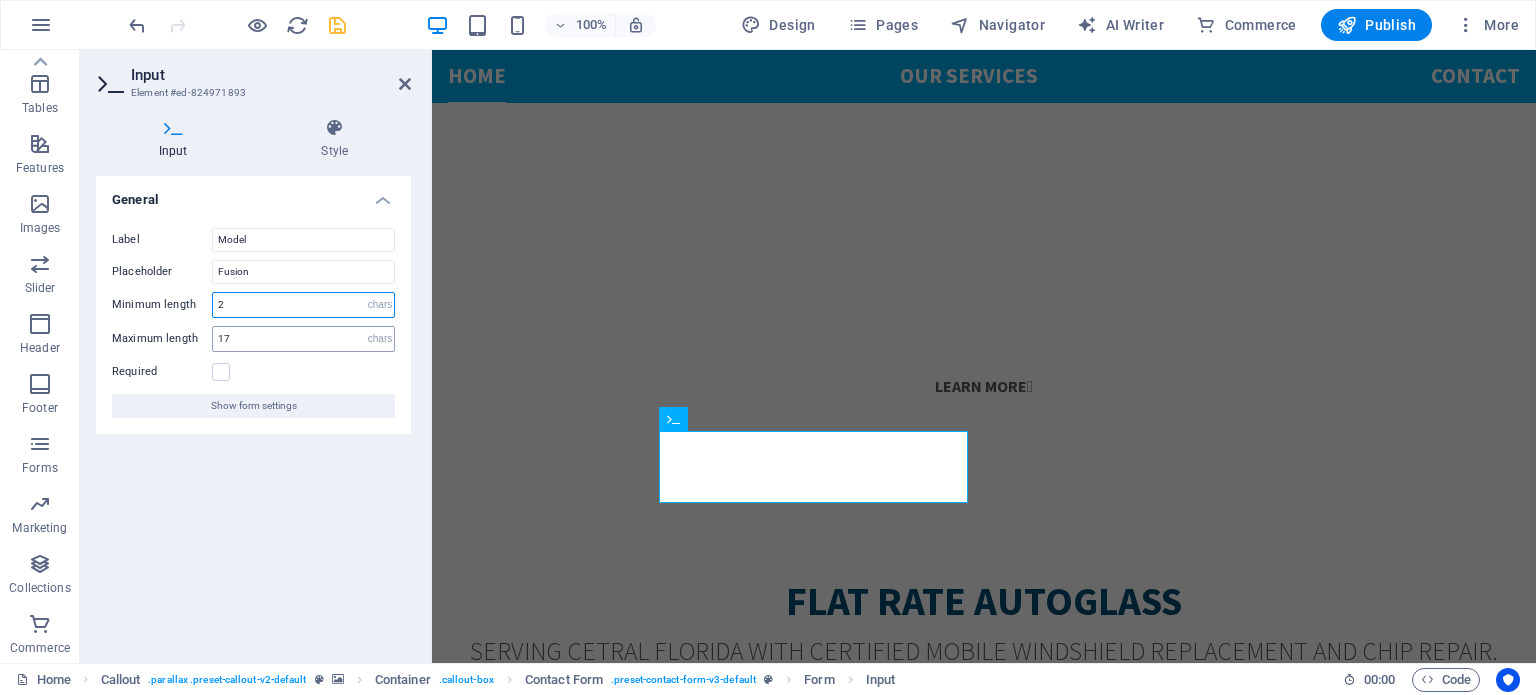 type on "2" 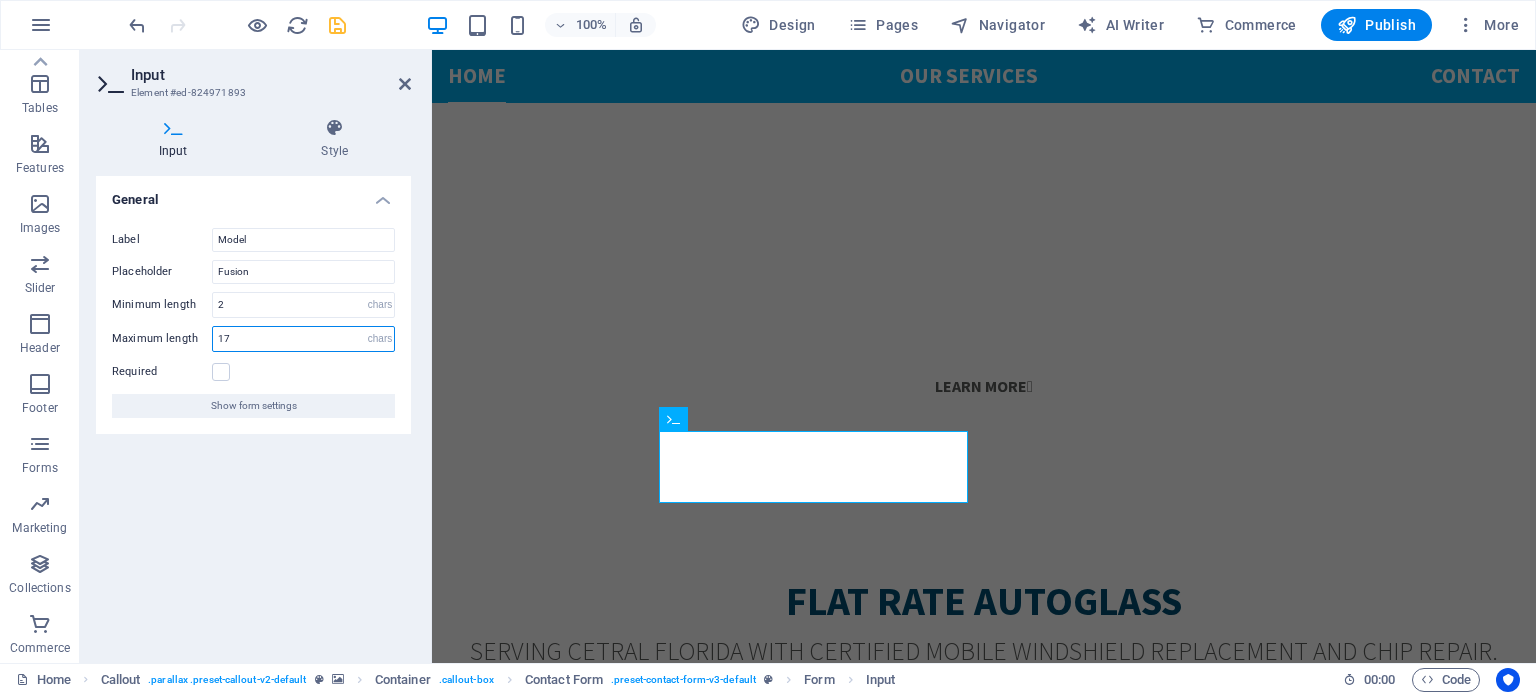 click on "17" at bounding box center (303, 339) 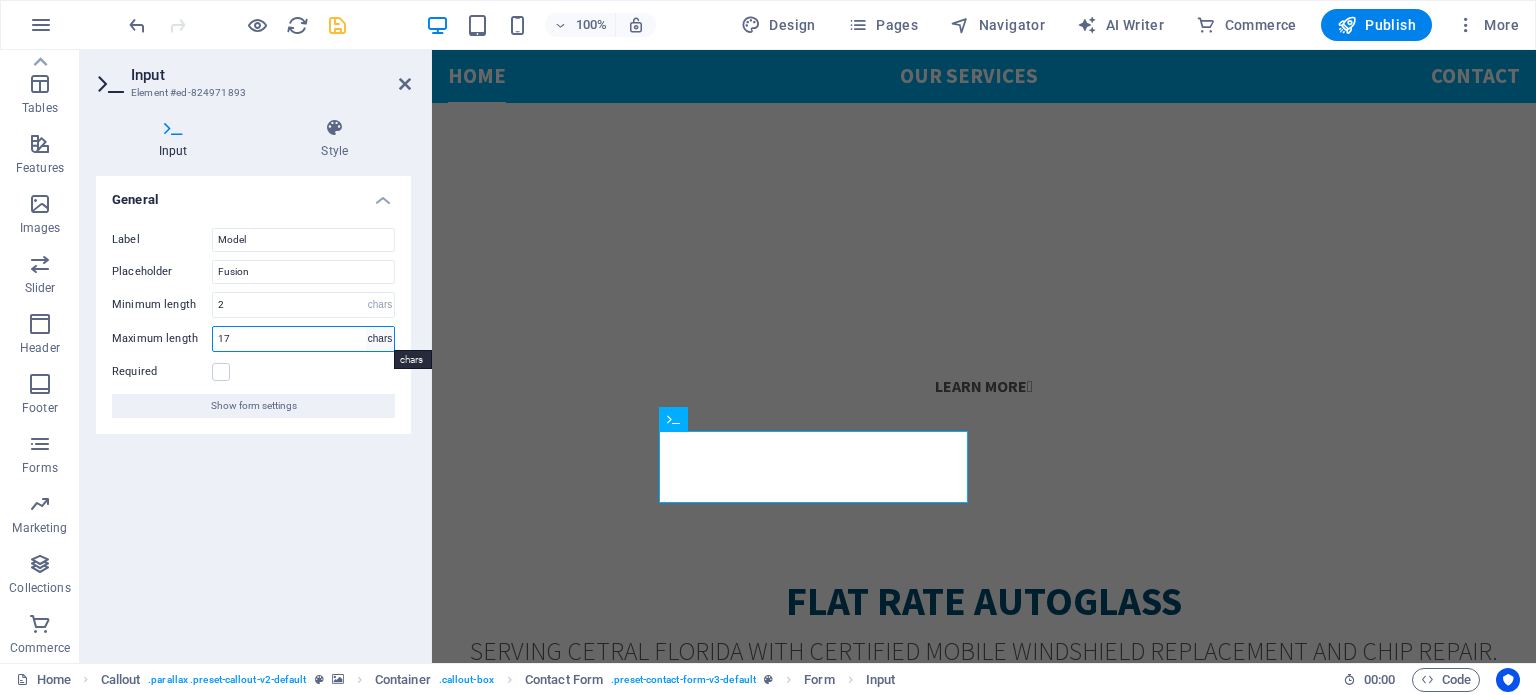 click on "No maximum length chars" at bounding box center [380, 339] 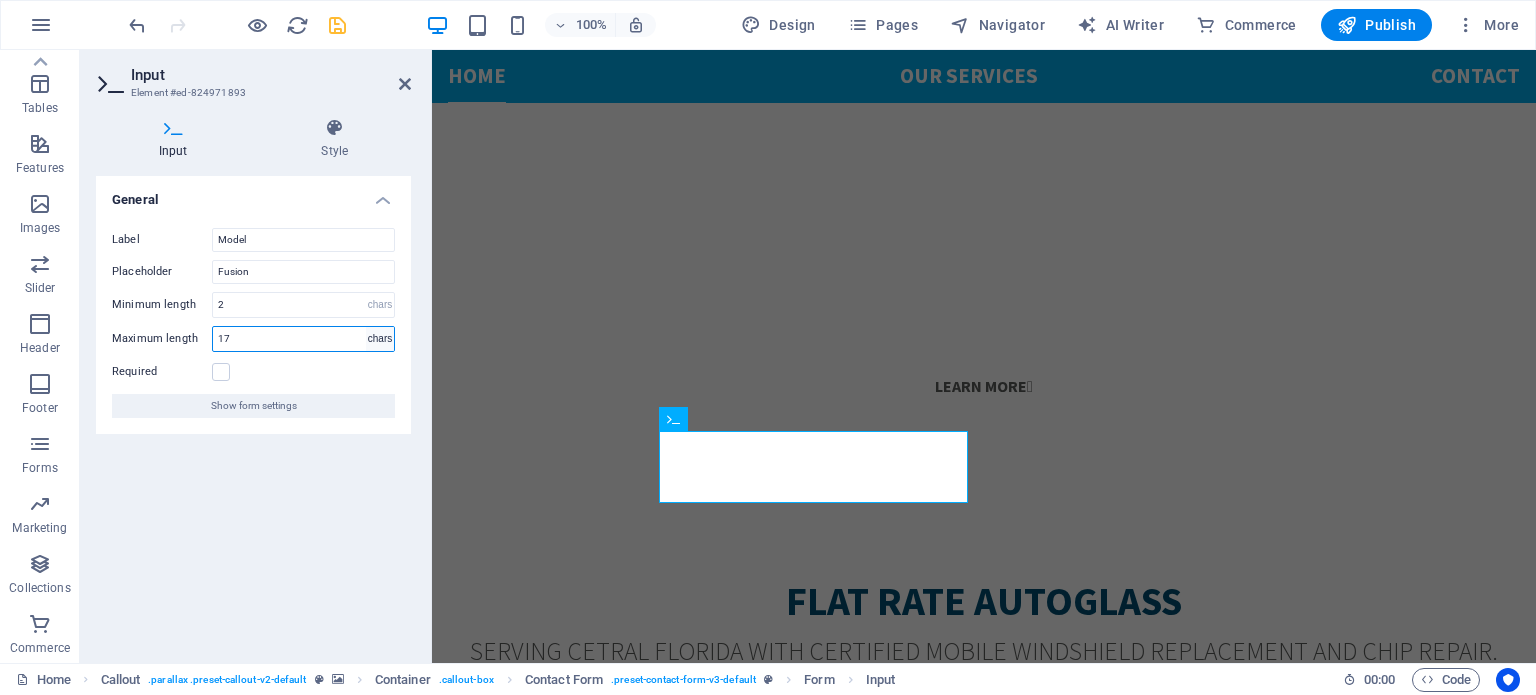 select on "no-max-length" 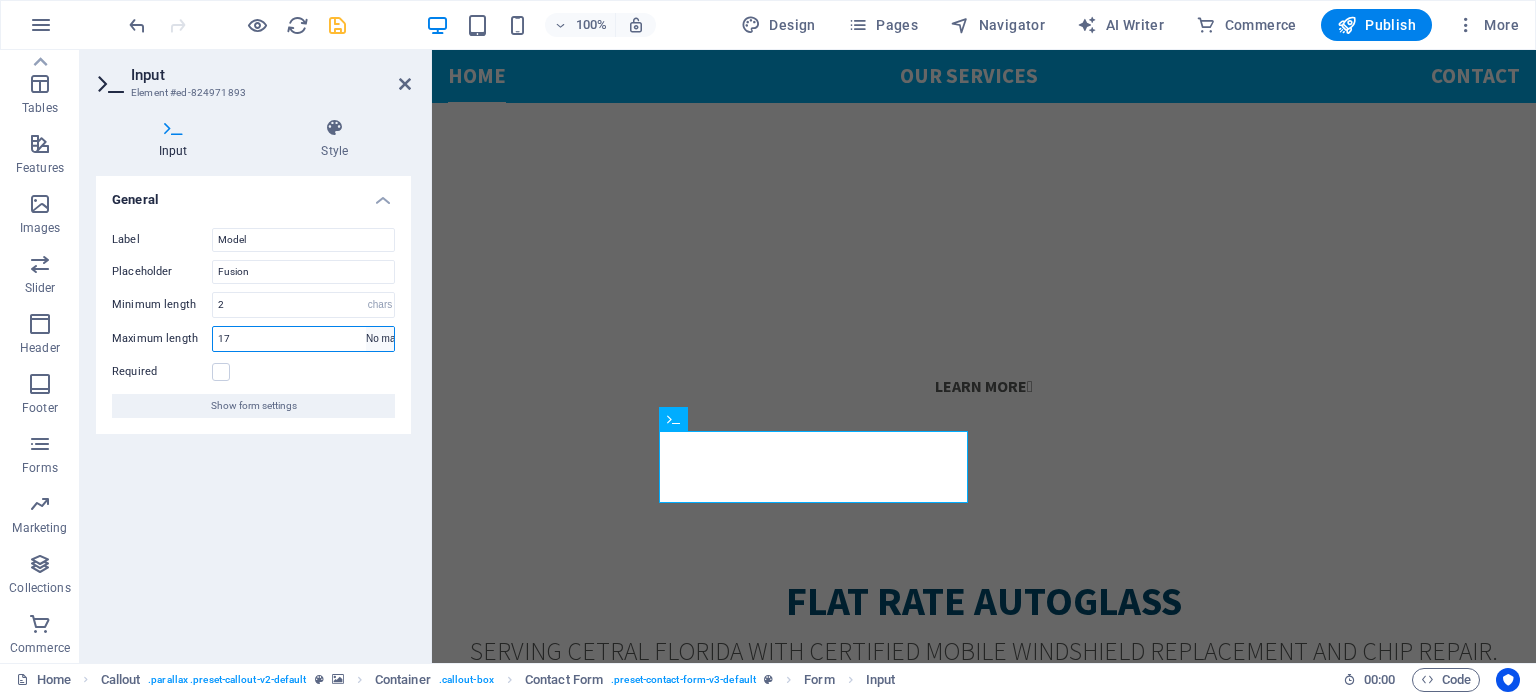 click on "No maximum length chars" at bounding box center [380, 339] 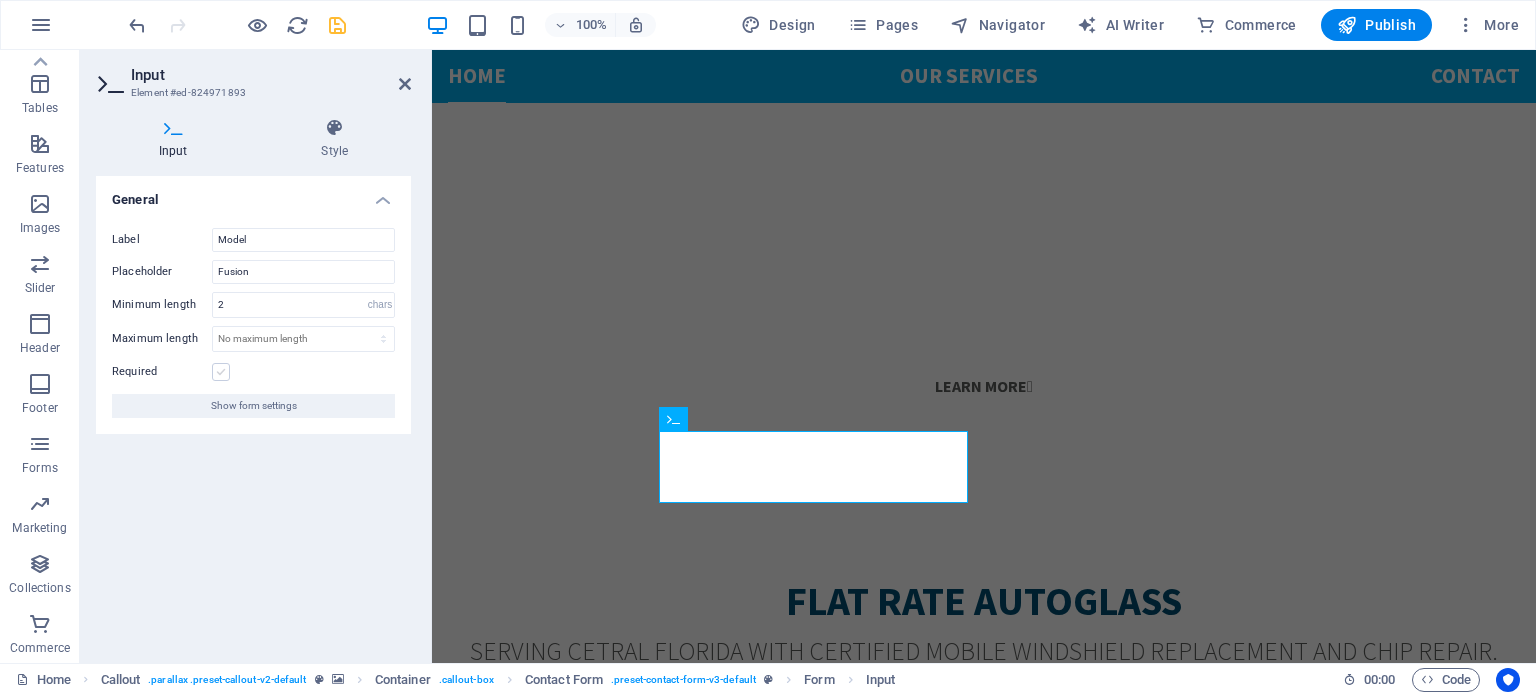 click at bounding box center (221, 372) 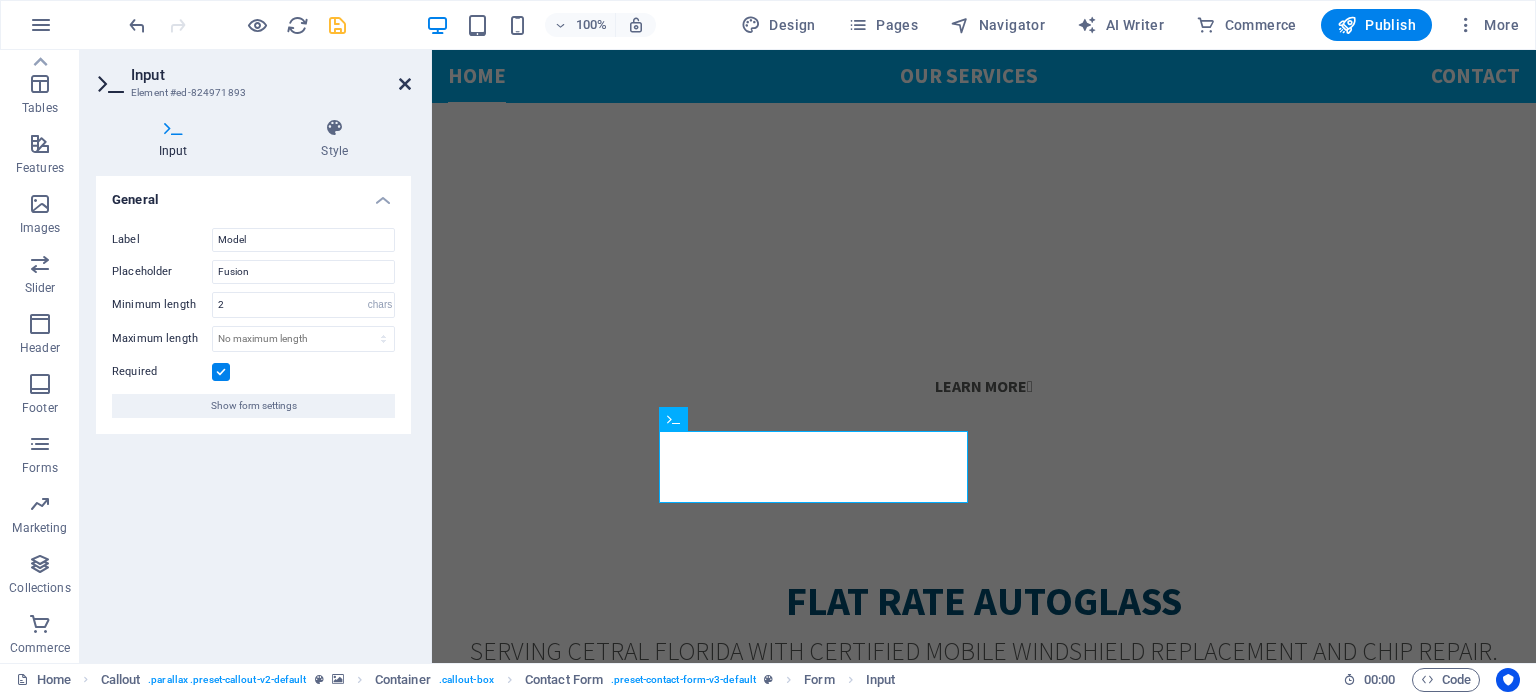 click at bounding box center [405, 84] 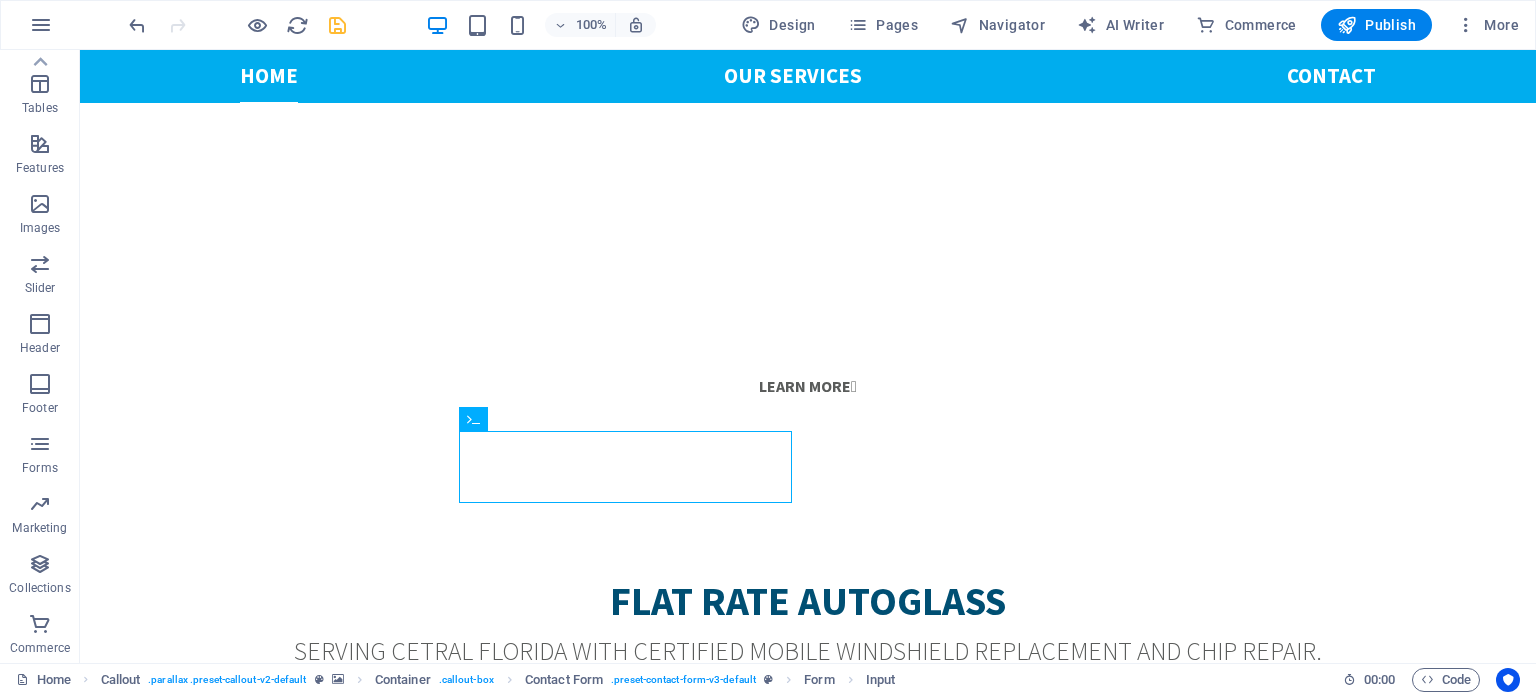 click on "100% Design Pages Navigator AI Writer Commerce Publish More" at bounding box center (826, 25) 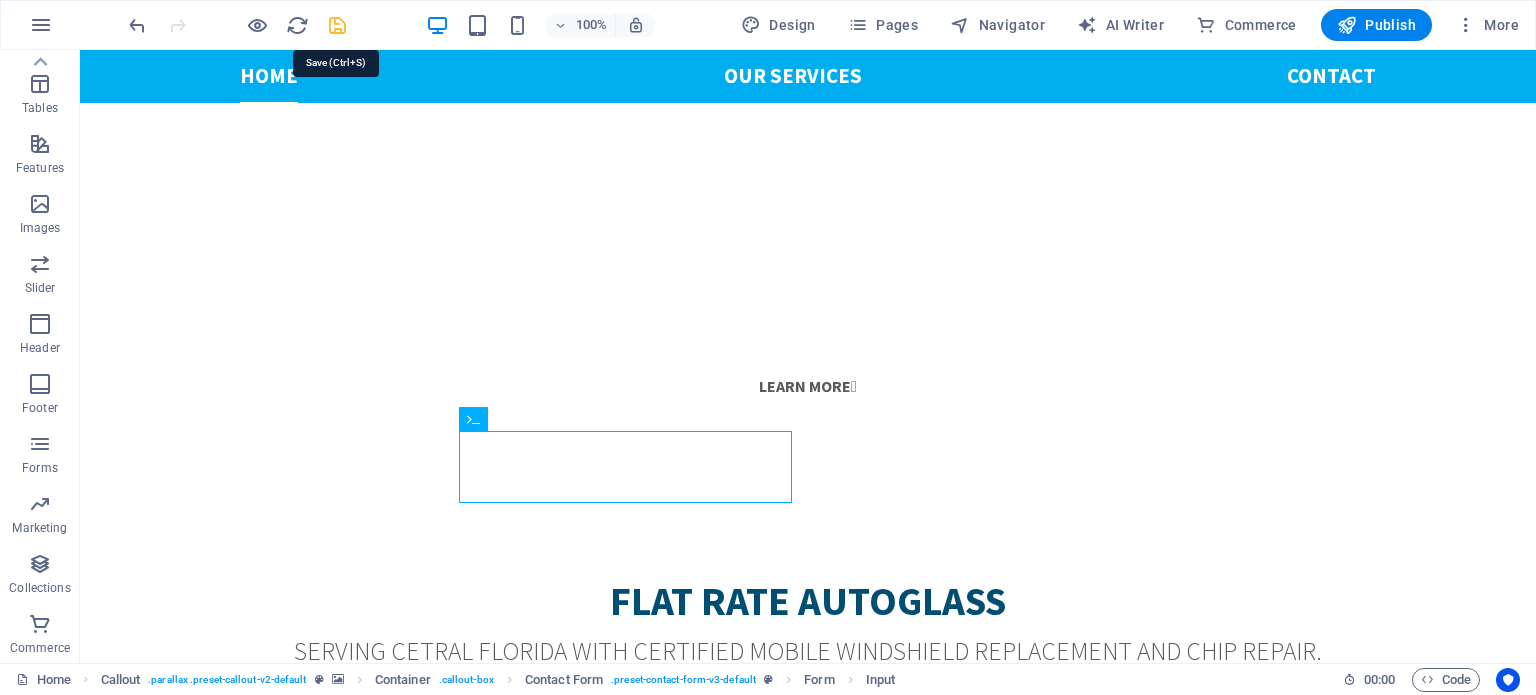 click at bounding box center (337, 25) 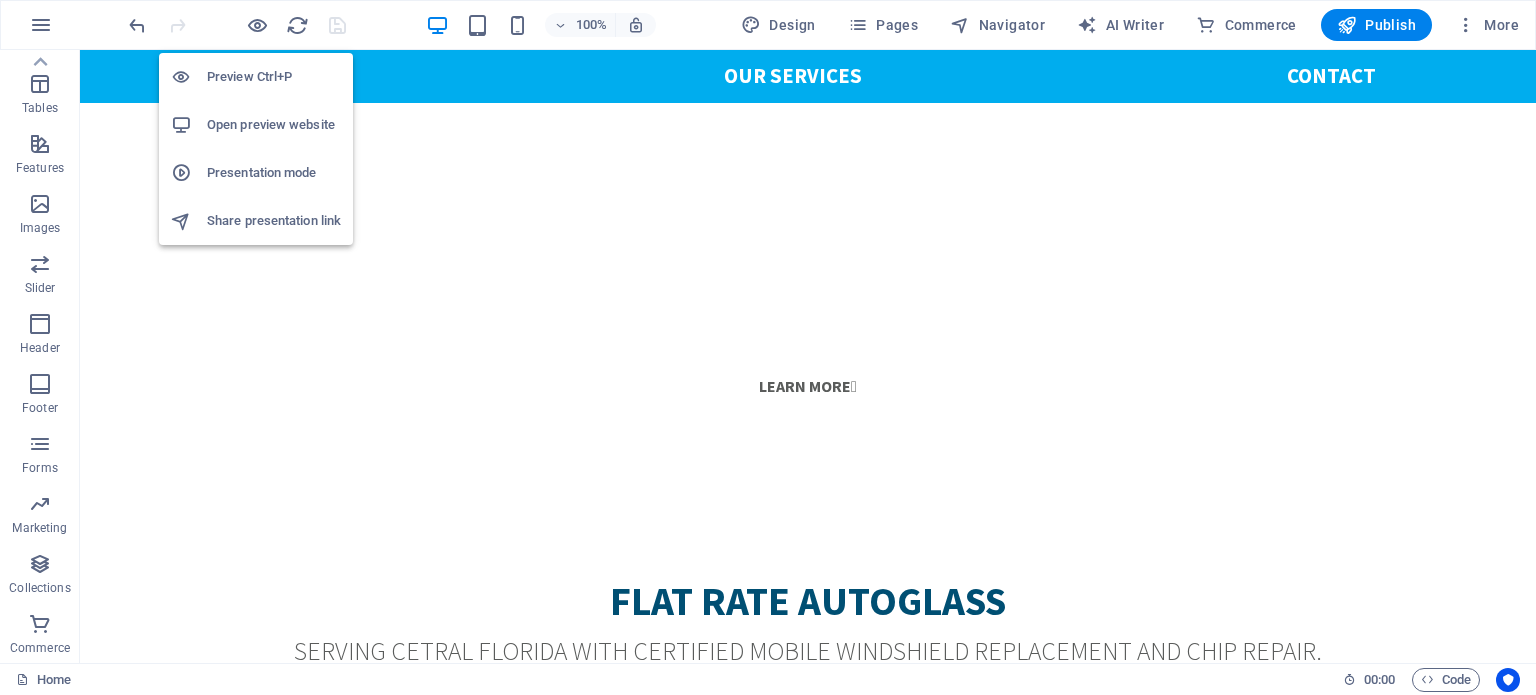 click on "Presentation mode" at bounding box center [274, 173] 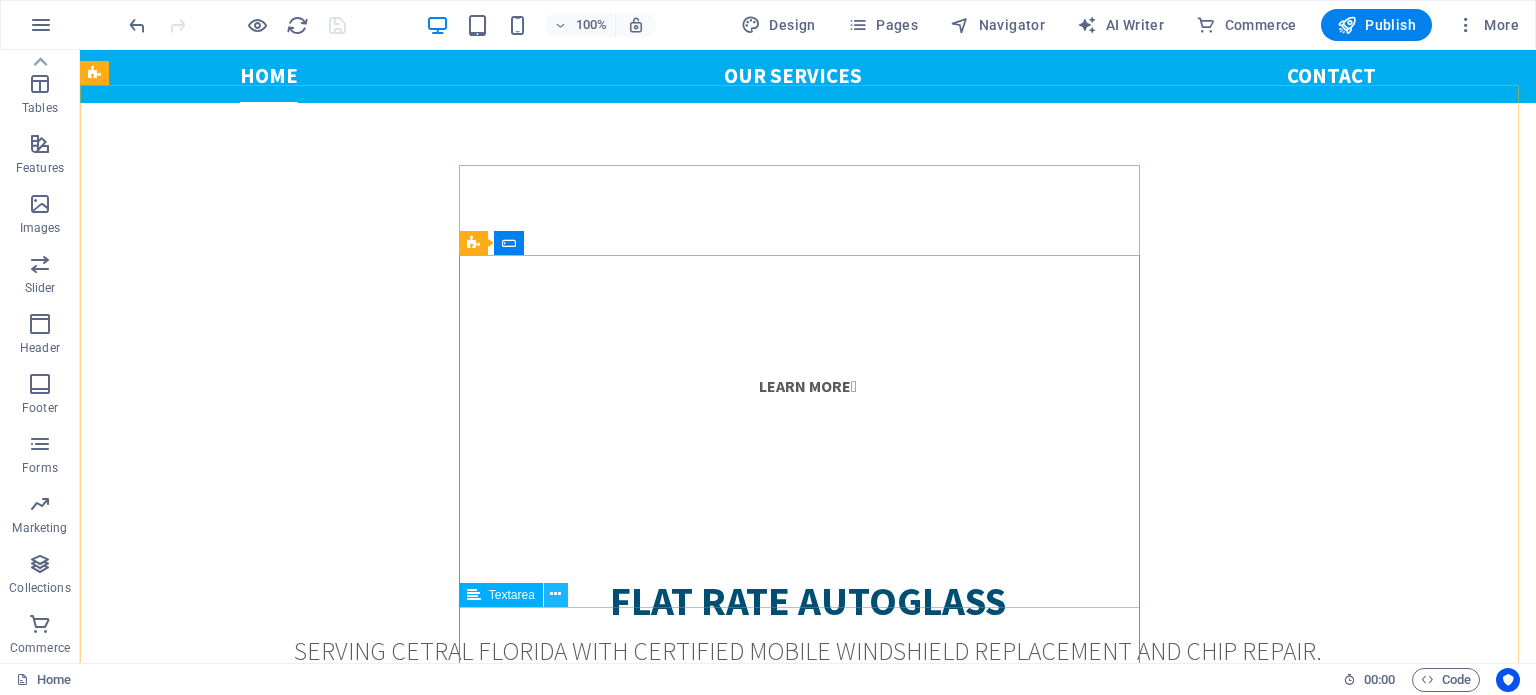 click at bounding box center (555, 594) 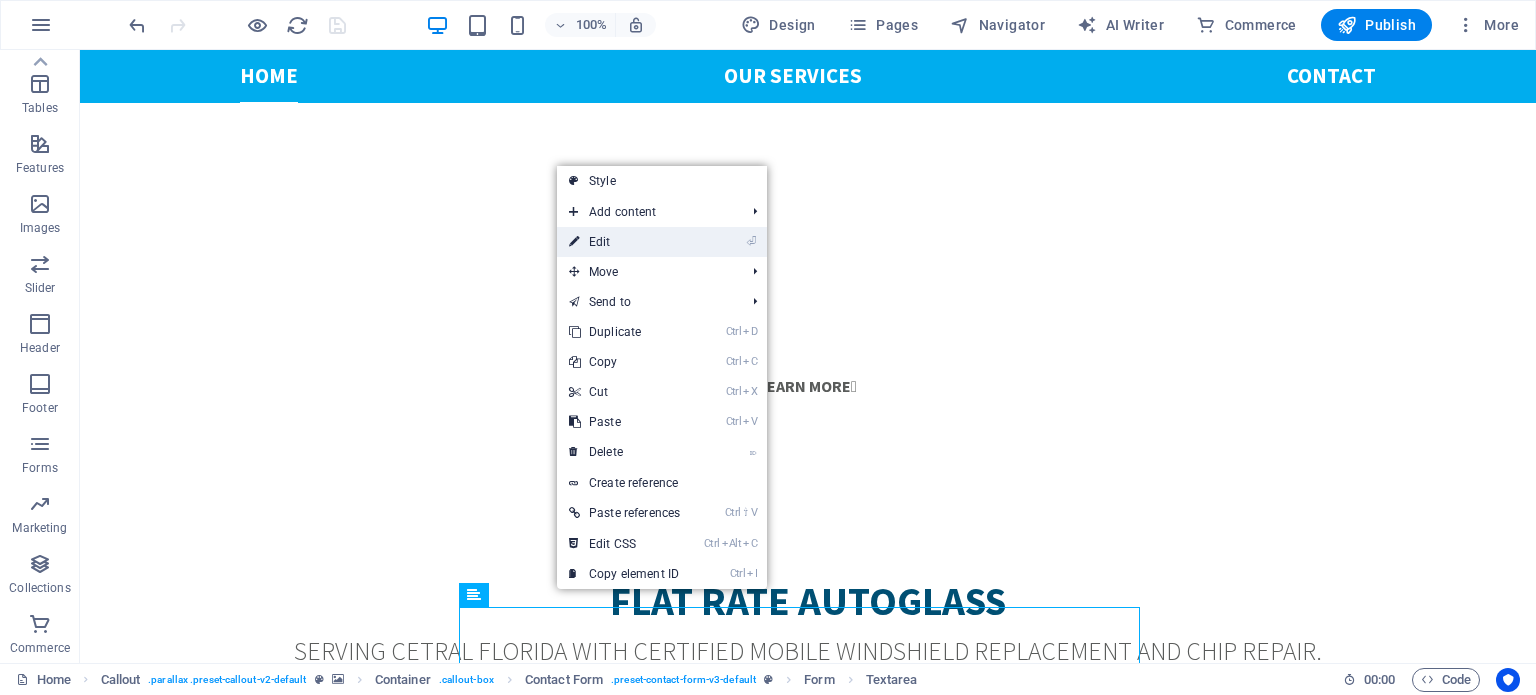click on "⏎  Edit" at bounding box center [624, 242] 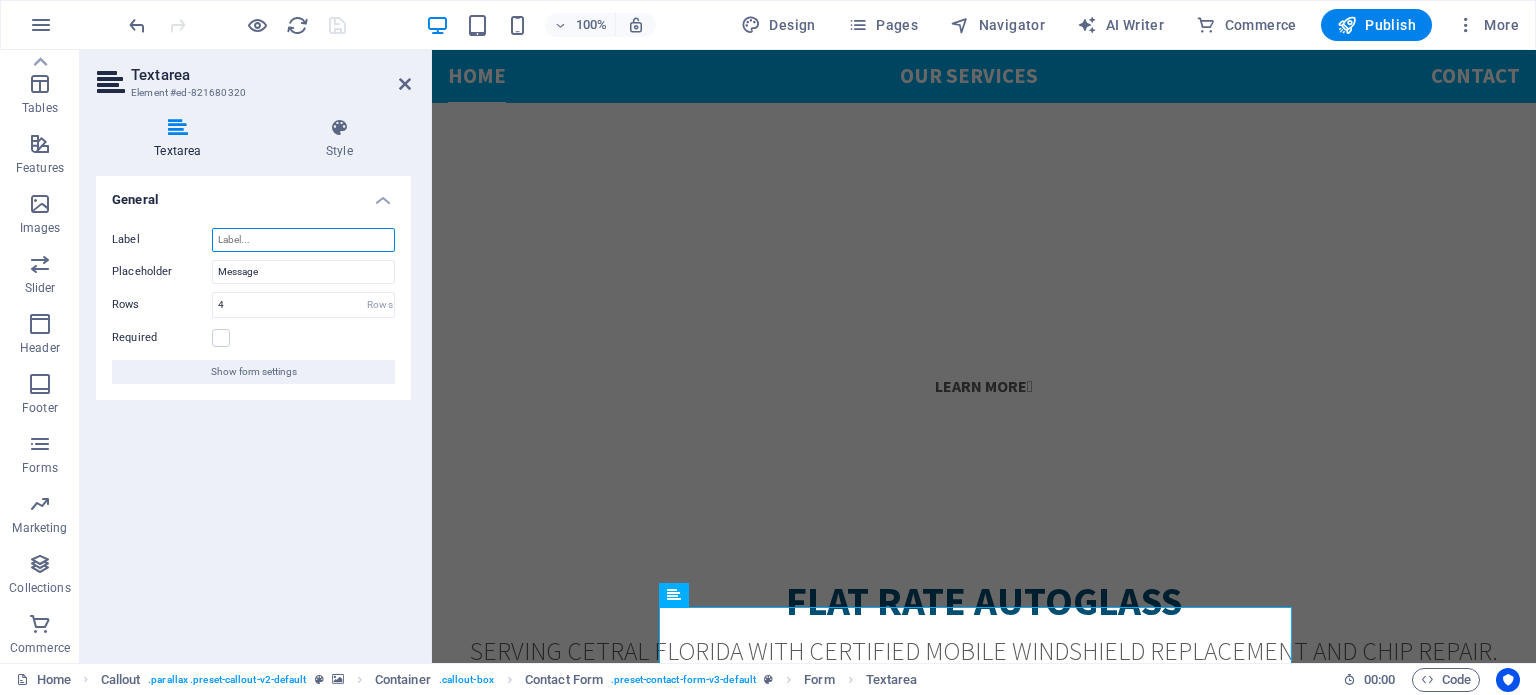 click on "Label" at bounding box center [303, 240] 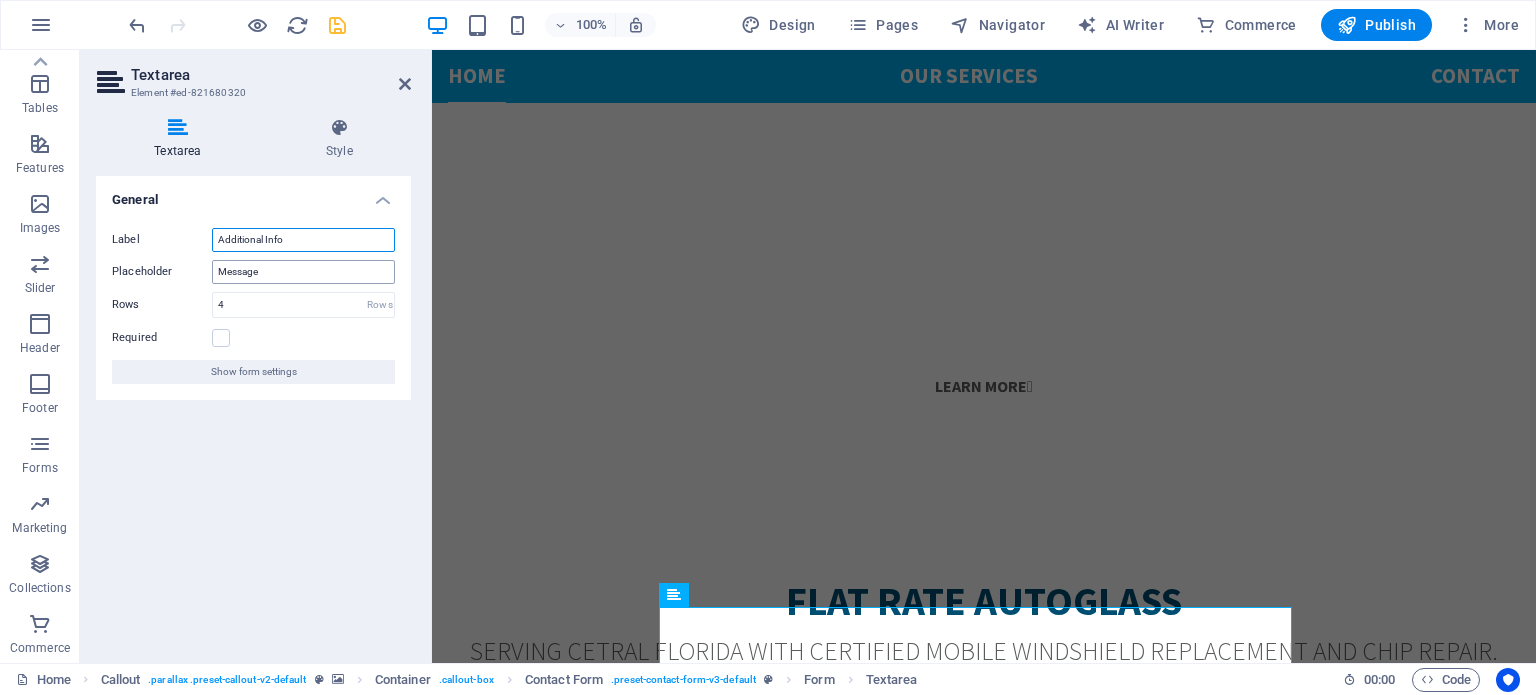 type on "Additional Info" 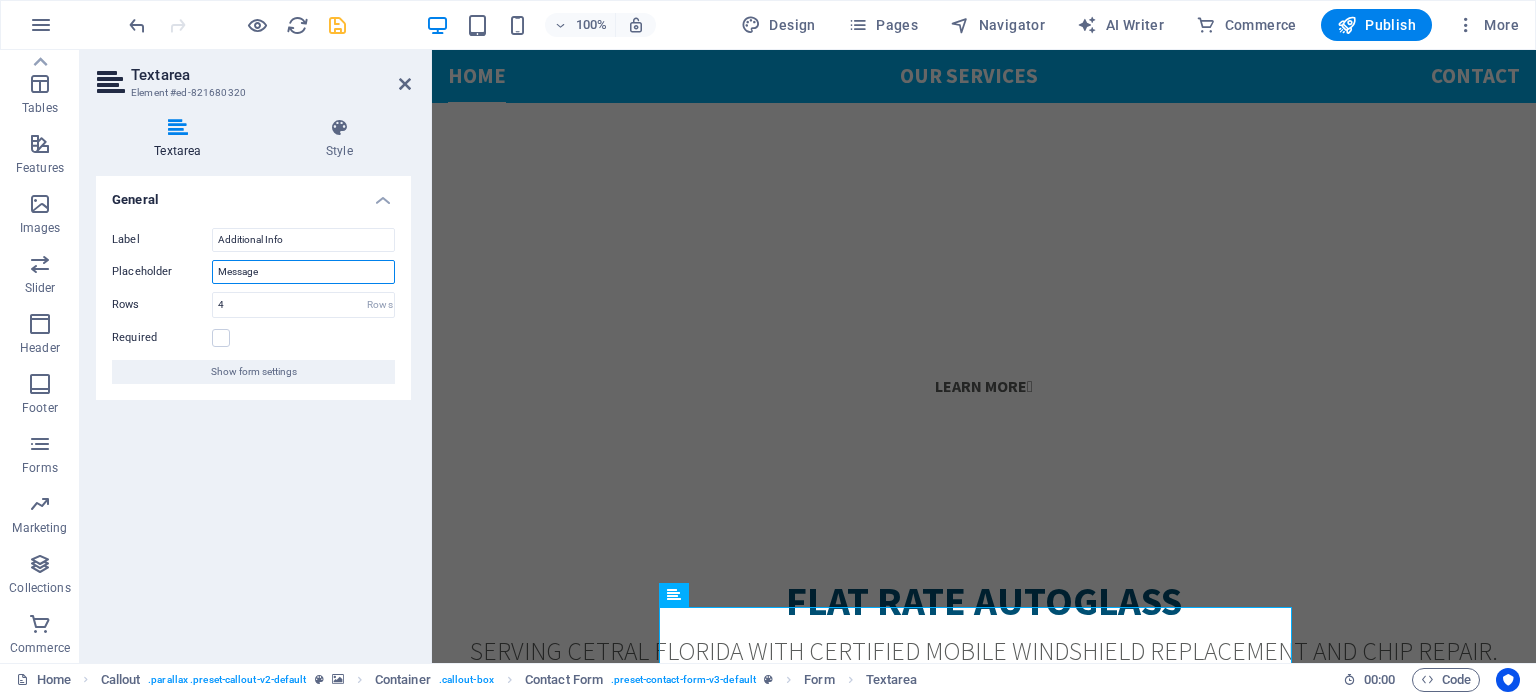 click on "Message" at bounding box center (303, 272) 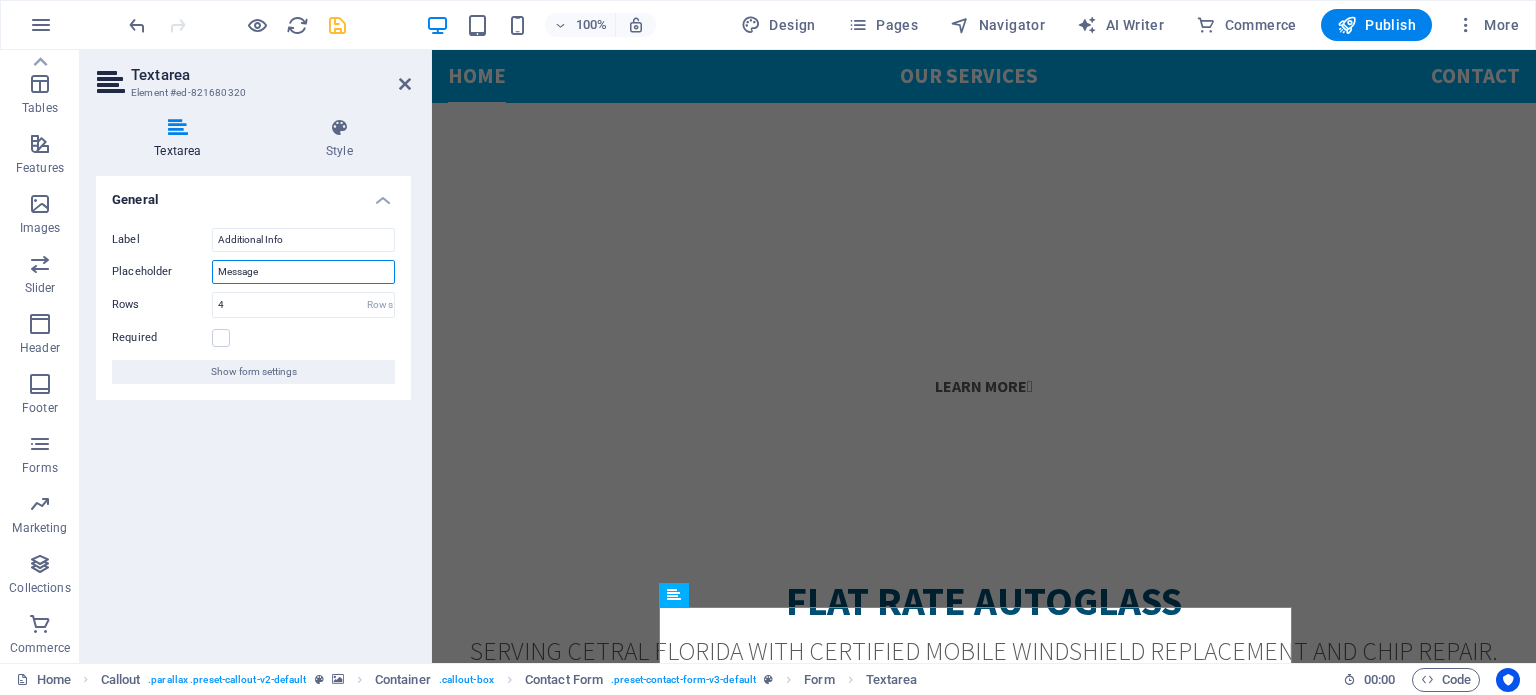 click on "Message" at bounding box center (303, 272) 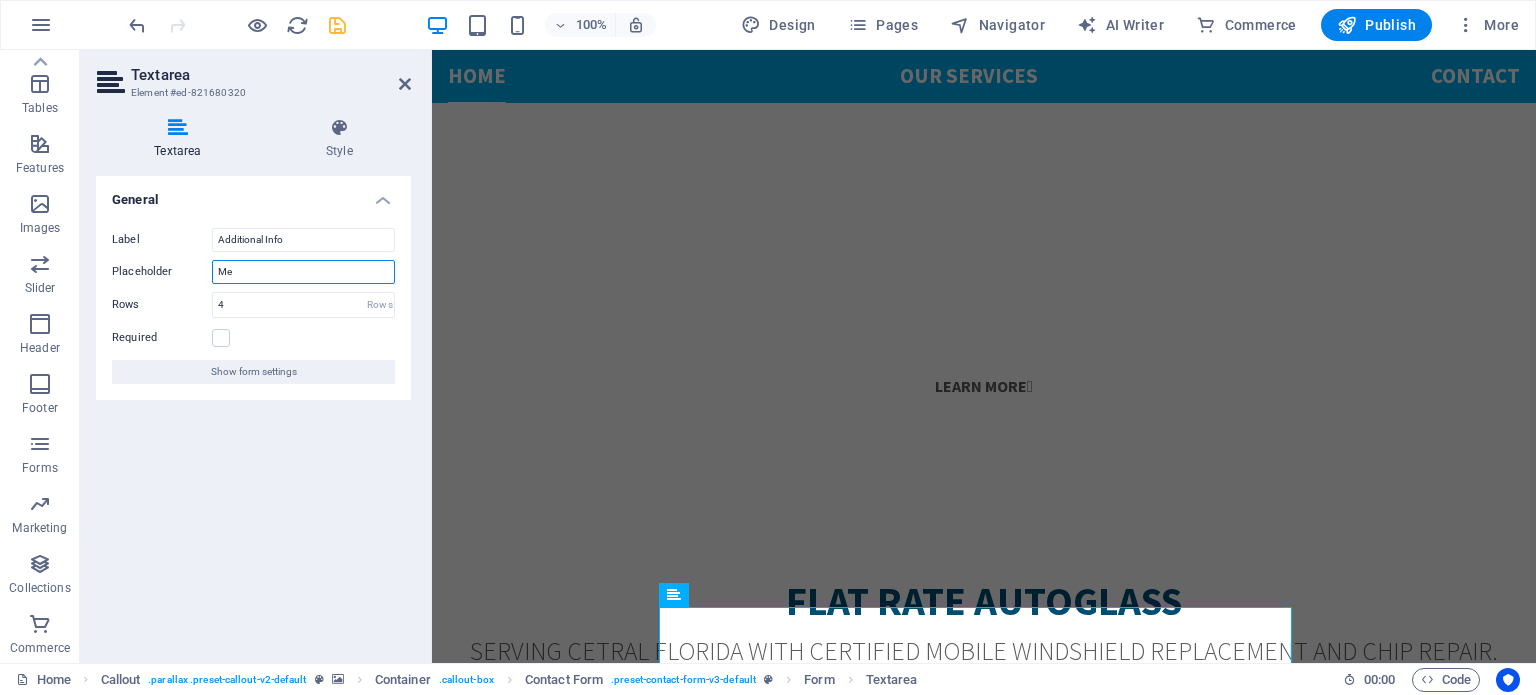 type on "M" 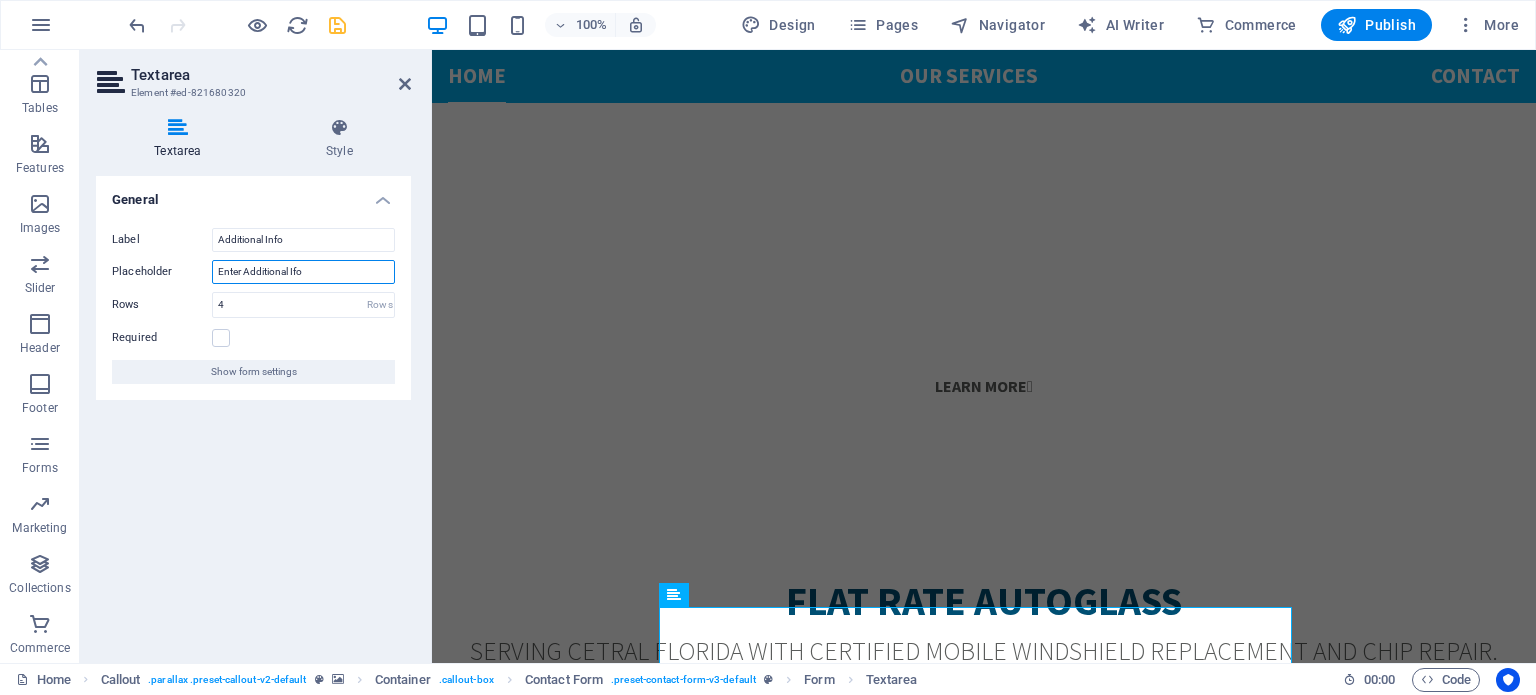 click on "Enter Additional Ifo" at bounding box center [303, 272] 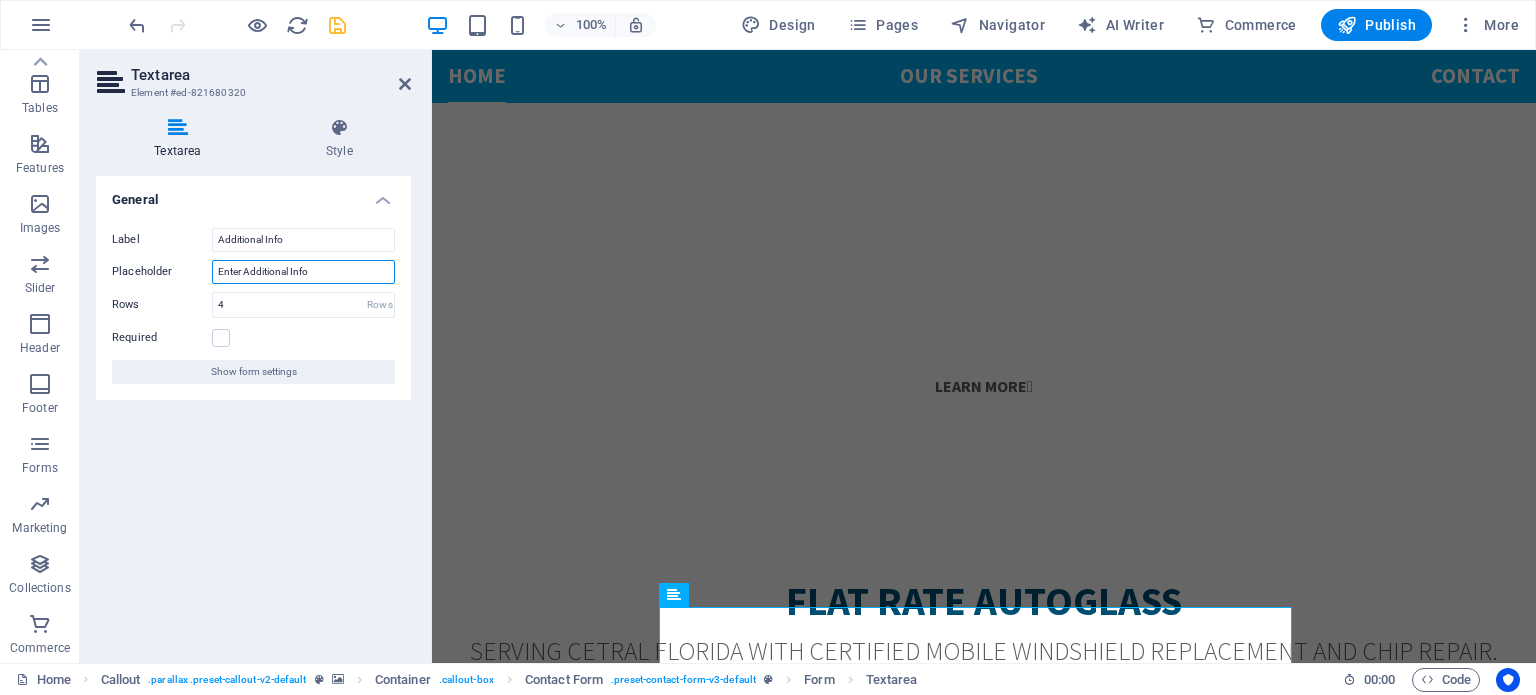 type on "Enter Additional Info" 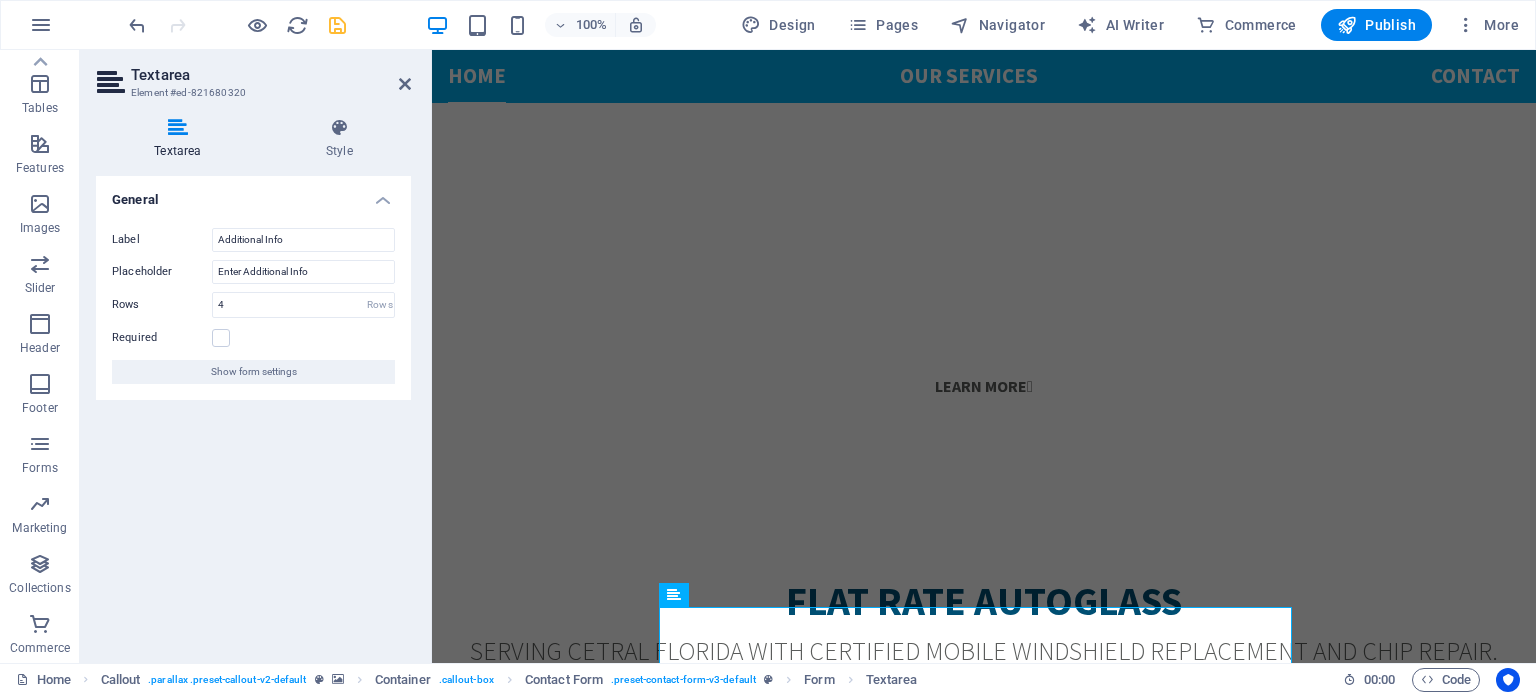 click on "Textarea Element #ed-821680320 Textarea Style General Label Additional Info Placeholder Enter Additional Info Rows 4 Rows Required Show form settings Contact Form Element Layout How this element expands within the layout (Flexbox). Size Default auto px % 1/1 1/2 1/3 1/4 1/5 1/6 1/7 1/8 1/9 1/10 Grow Shrink Order Container layout Visible Visible Opacity 100 % Overflow Spacing Margin Default auto px % rem vw vh Custom Custom auto px % rem vw vh auto px % rem vw vh auto px % rem vw vh auto px % rem vw vh Padding Default px rem % vh vw Custom Custom px rem % vh vw px rem % vh vw px rem % vh vw px rem % vh vw Border Style              - Width 1 auto px rem % vh vw Custom Custom 1 auto px rem % vh vw 1 auto px rem % vh vw 1 auto px rem % vh vw 1 auto px rem % vh vw  - Color Round corners Default px rem % vh vw Custom Custom px rem % vh vw px rem % vh vw px rem % vh vw px rem % vh vw Shadow Default None Outside Inside Color X offset 0 px rem vh vw Y offset 0 px rem vh vw Blur 0 px rem % vh vw Spread 0 px 0" at bounding box center (256, 356) 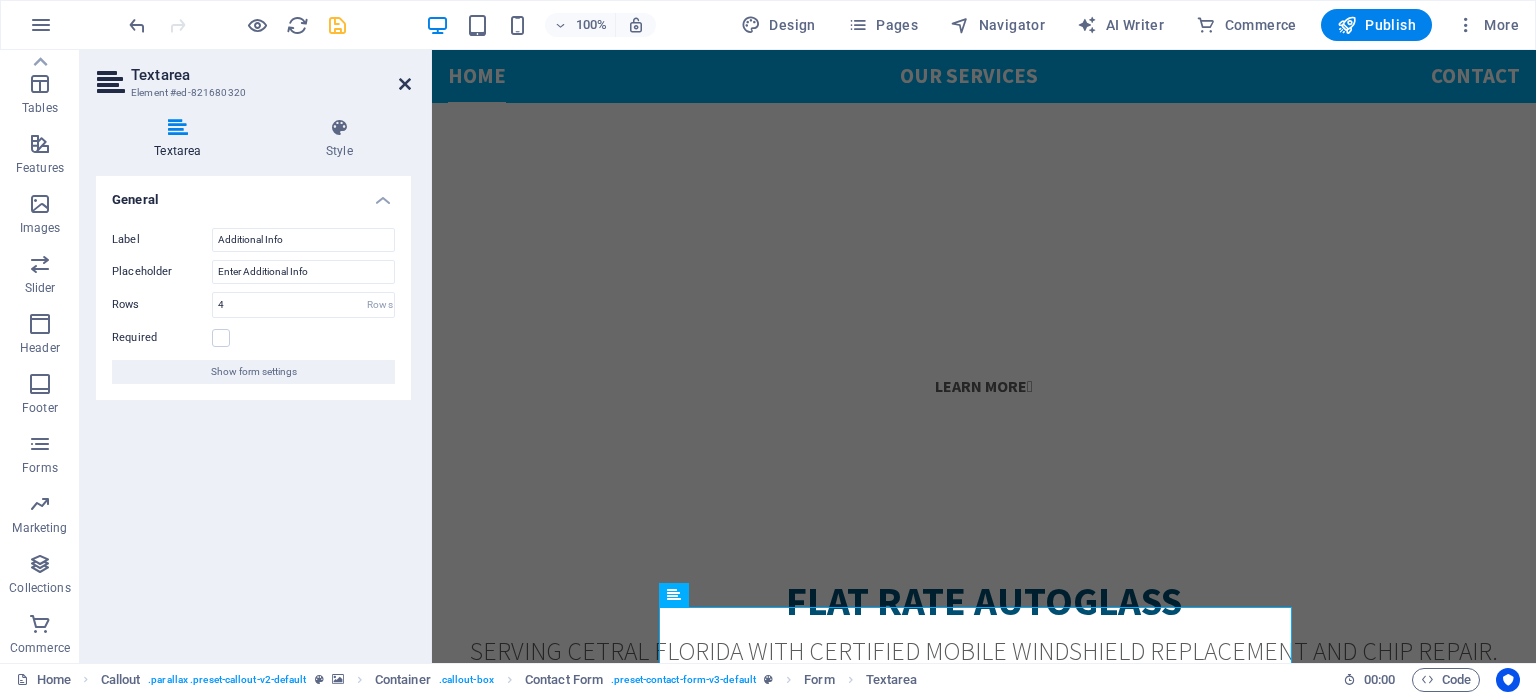 click at bounding box center (405, 84) 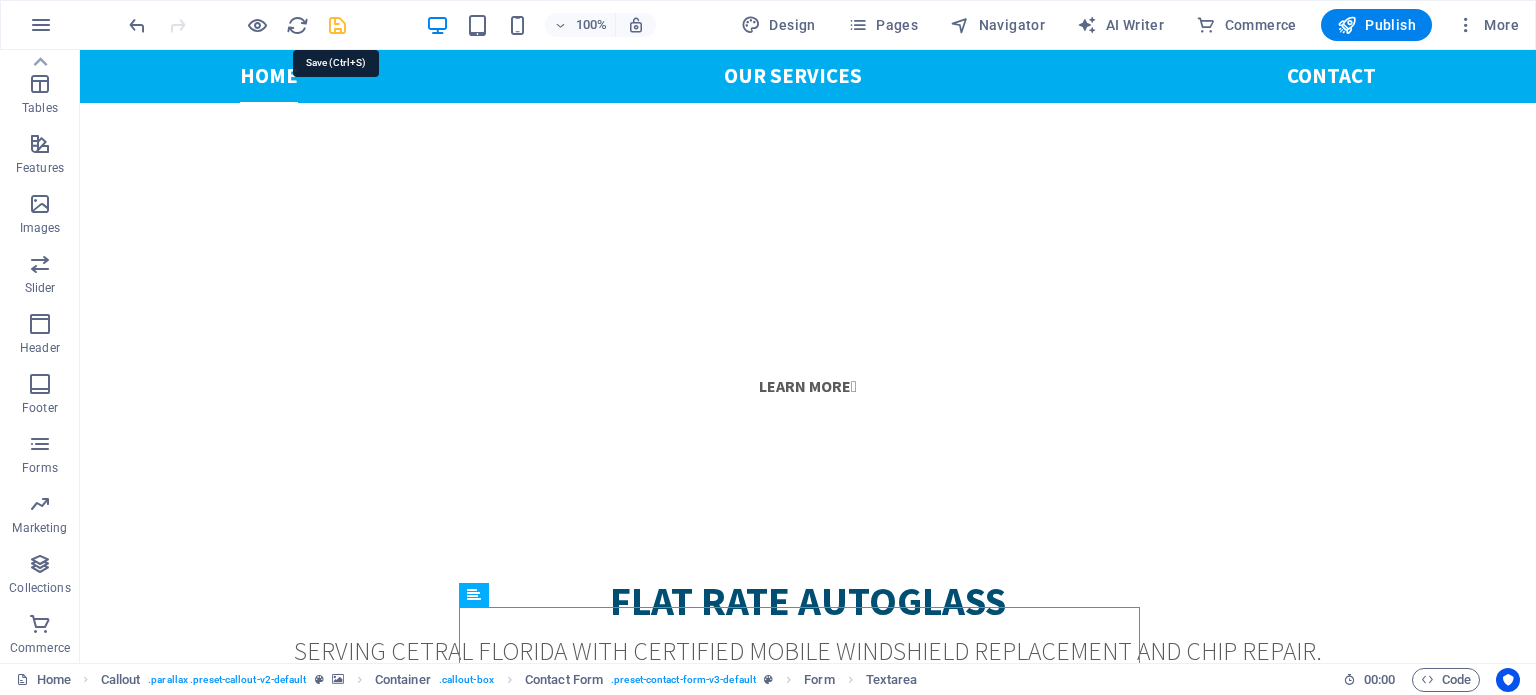 click at bounding box center [337, 25] 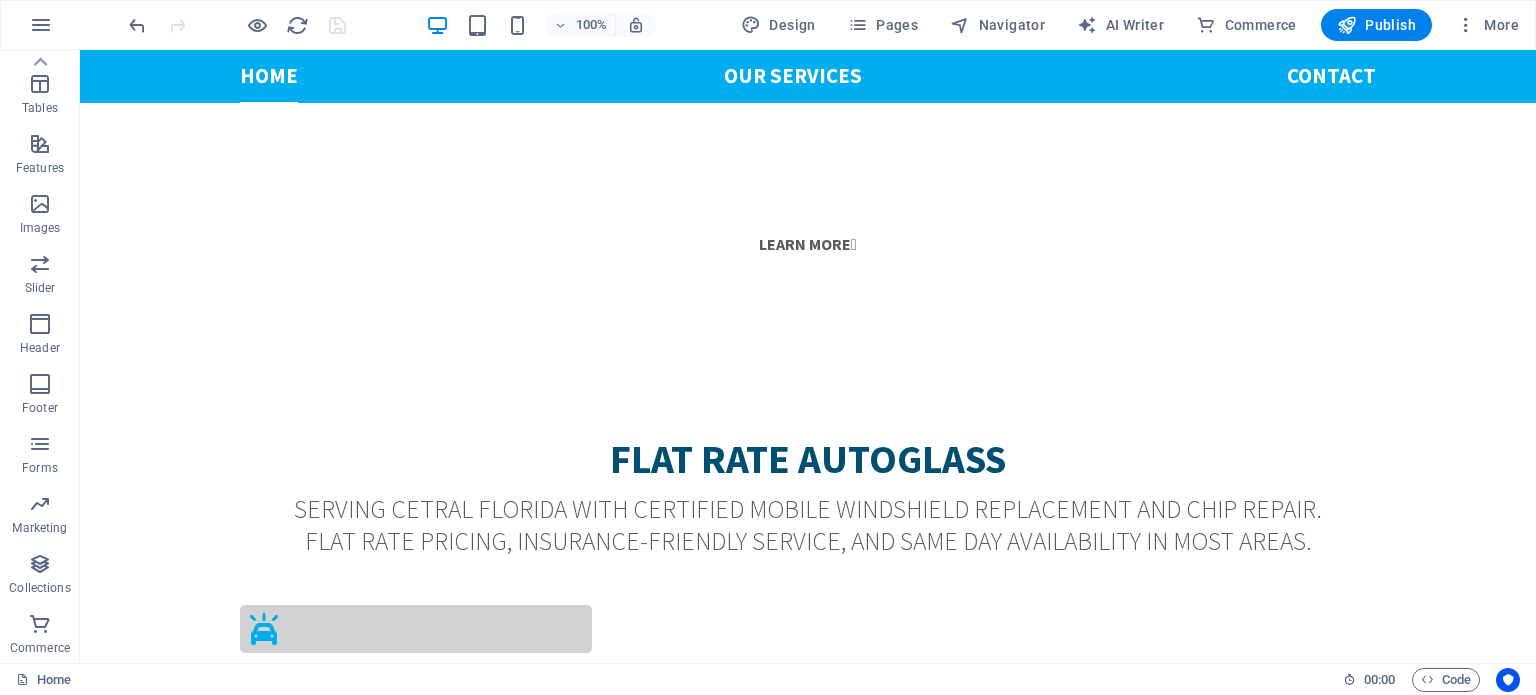 scroll, scrollTop: 1499, scrollLeft: 0, axis: vertical 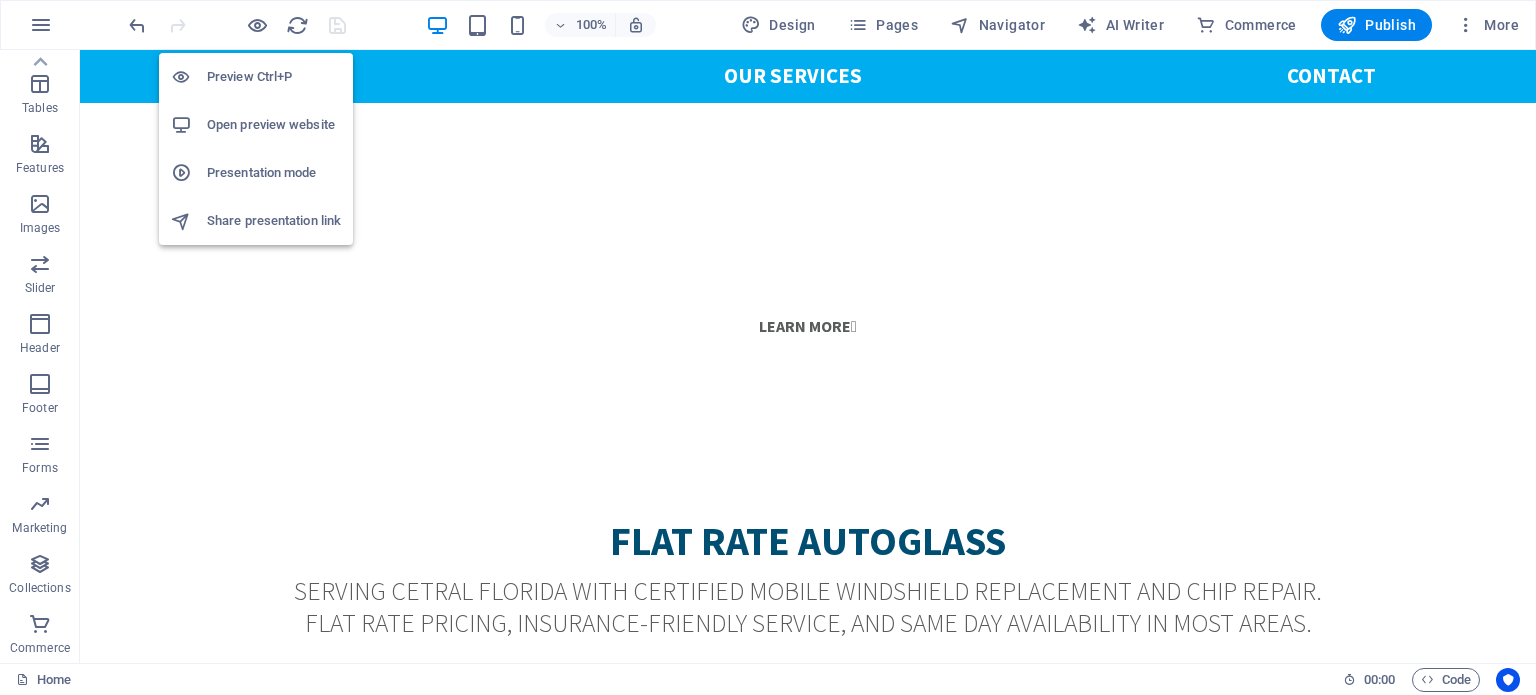 click on "Presentation mode" at bounding box center (274, 173) 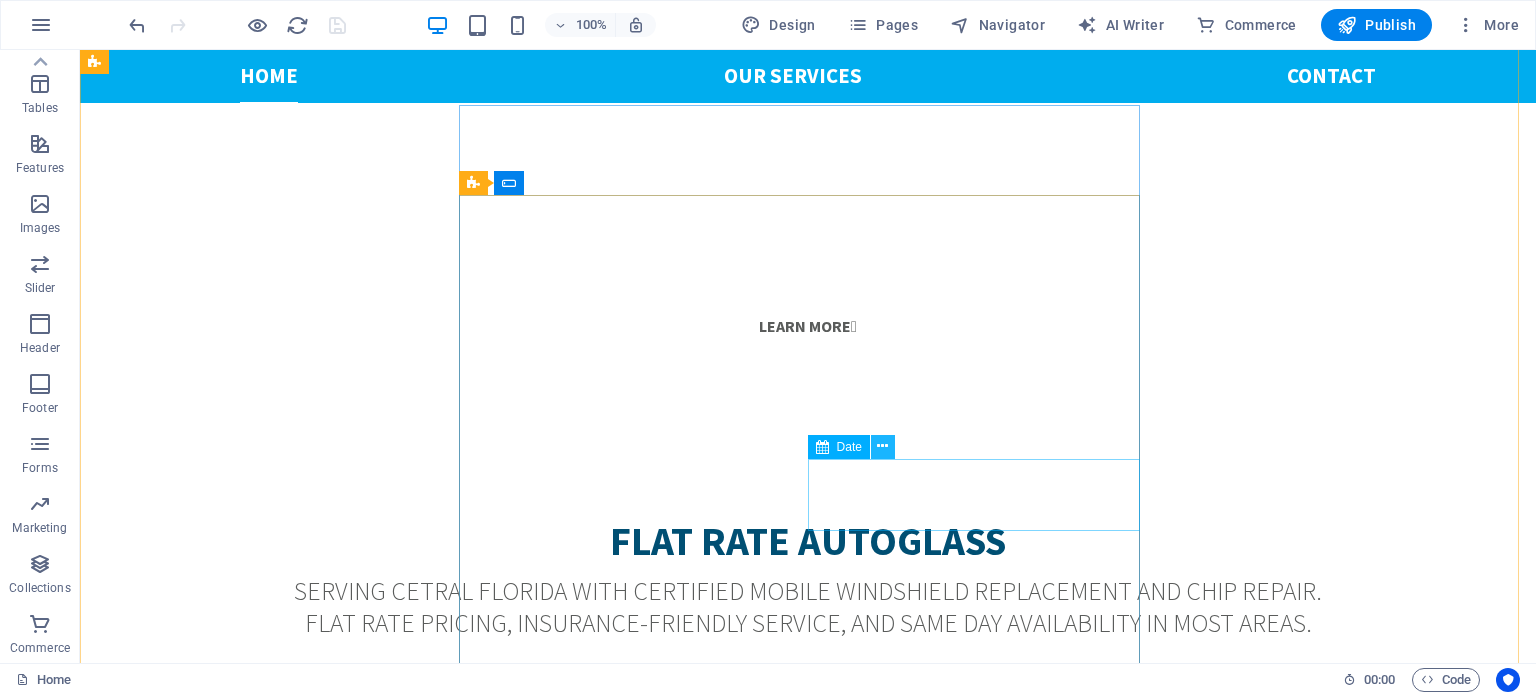 click at bounding box center [882, 446] 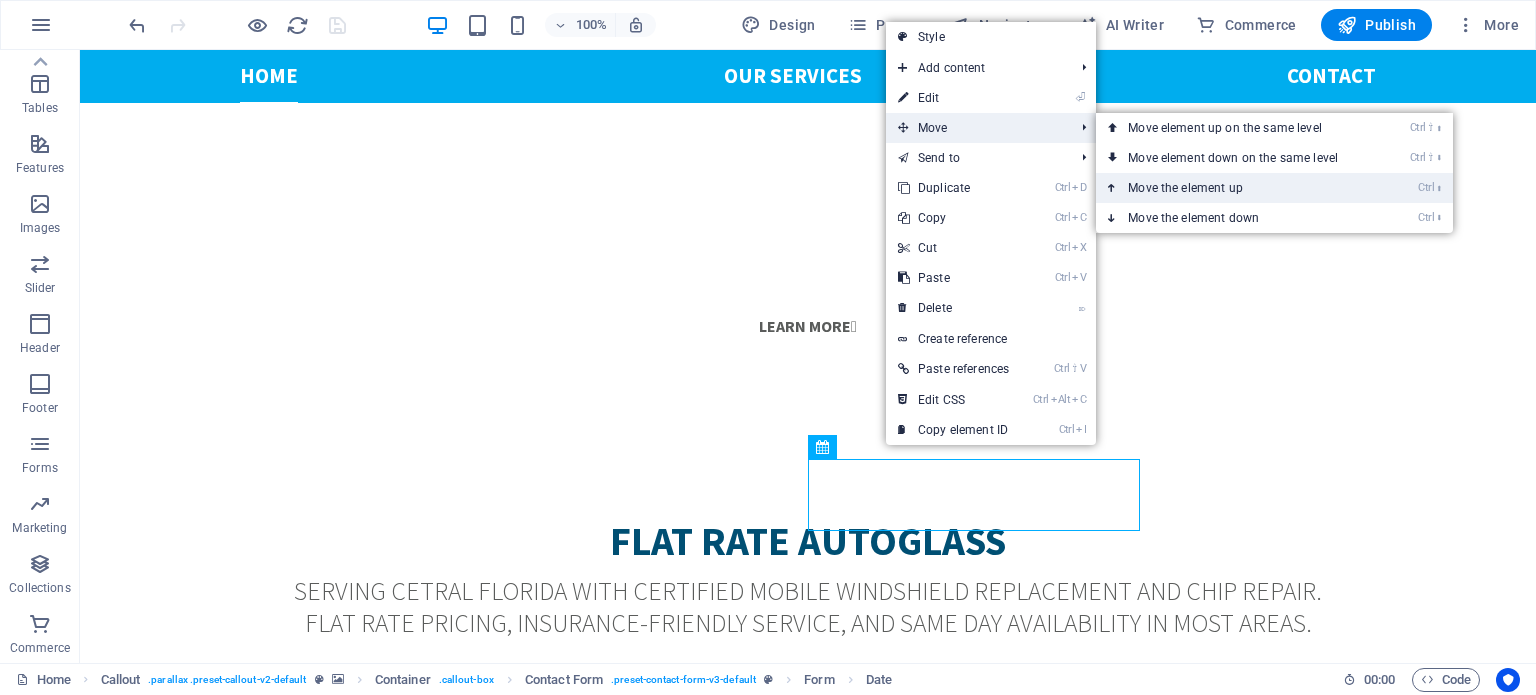 click on "Ctrl ⬆  Move the element up" at bounding box center [1237, 188] 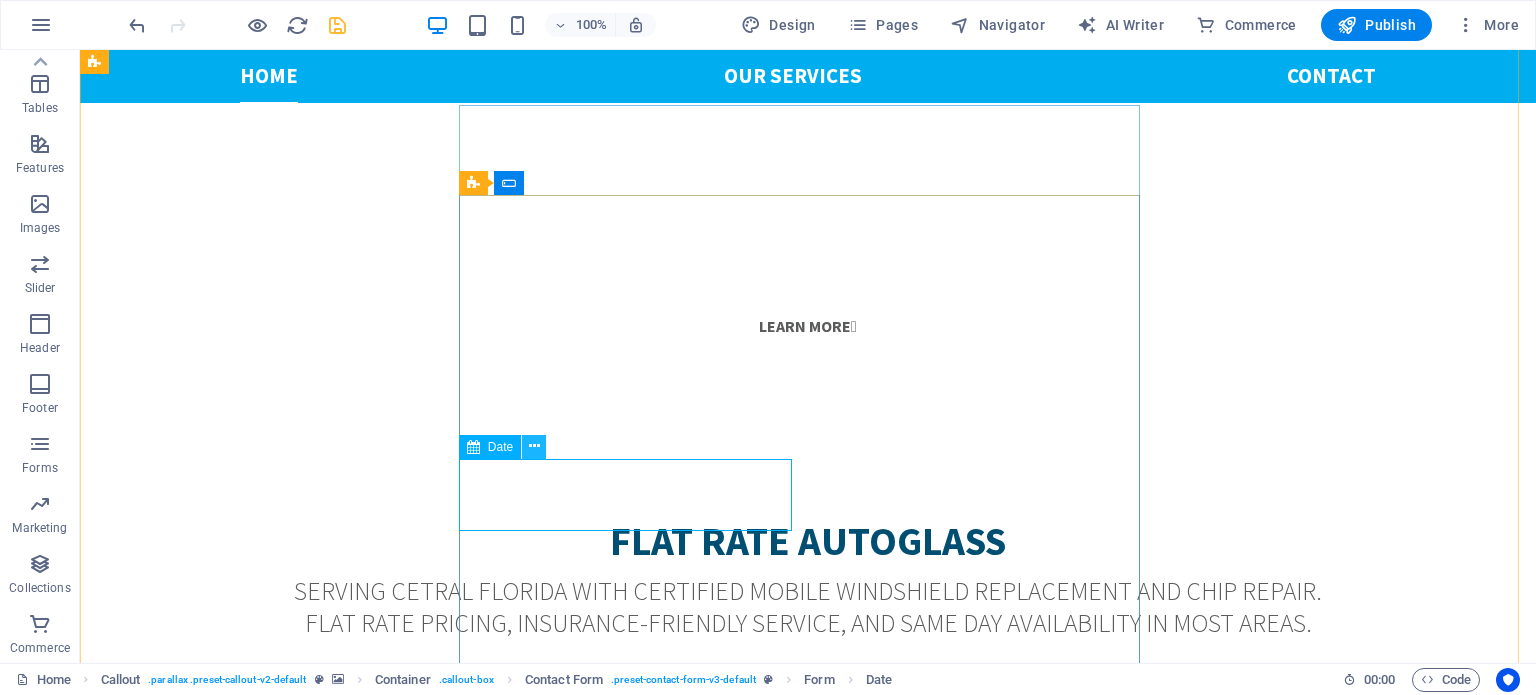 click at bounding box center [534, 446] 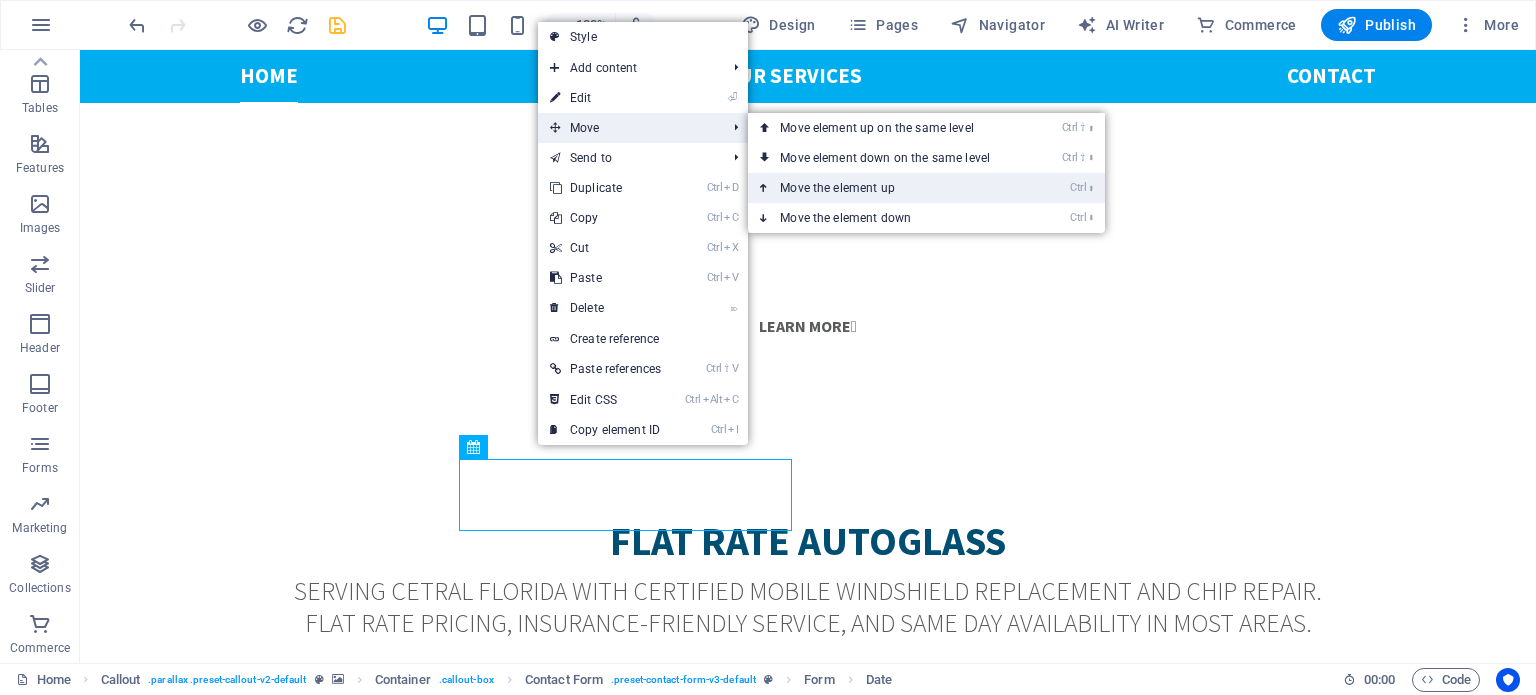 click on "Ctrl ⬆  Move the element up" at bounding box center (889, 188) 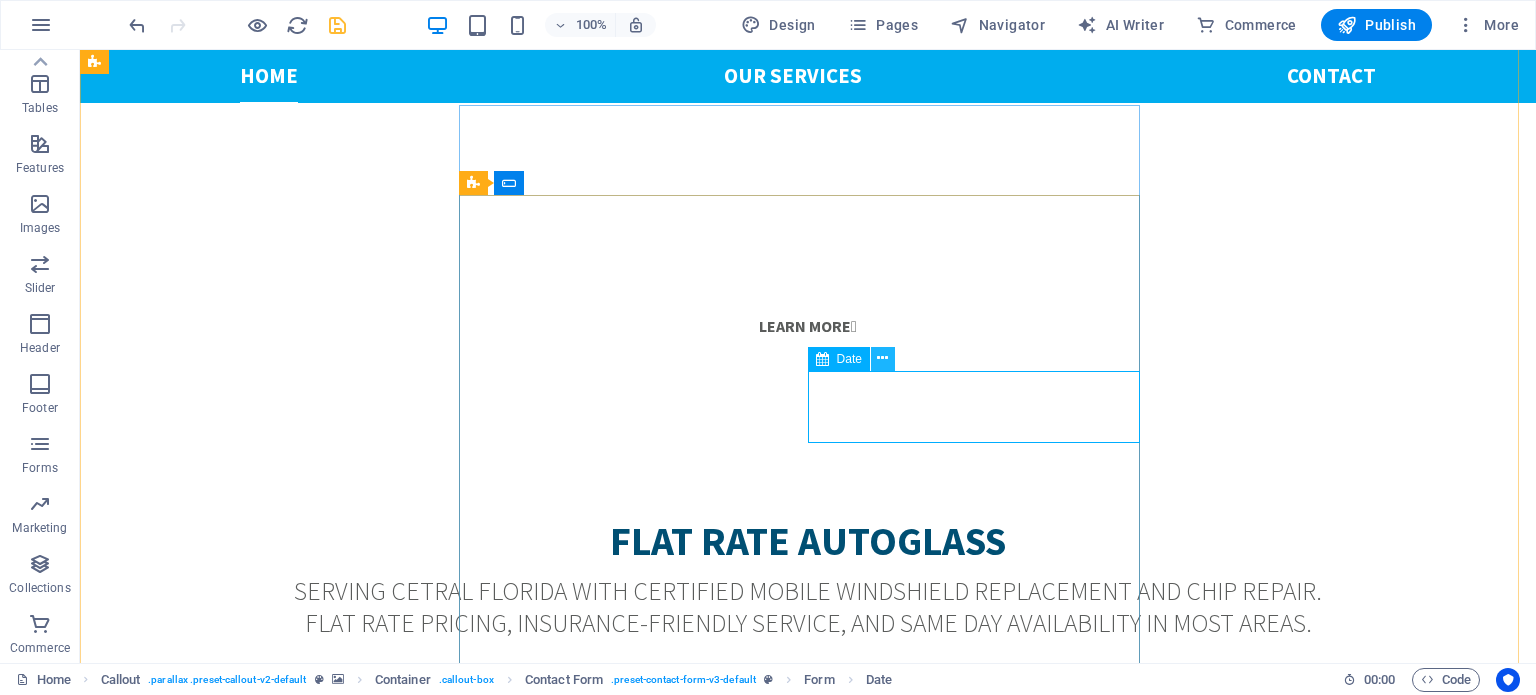 click at bounding box center (882, 358) 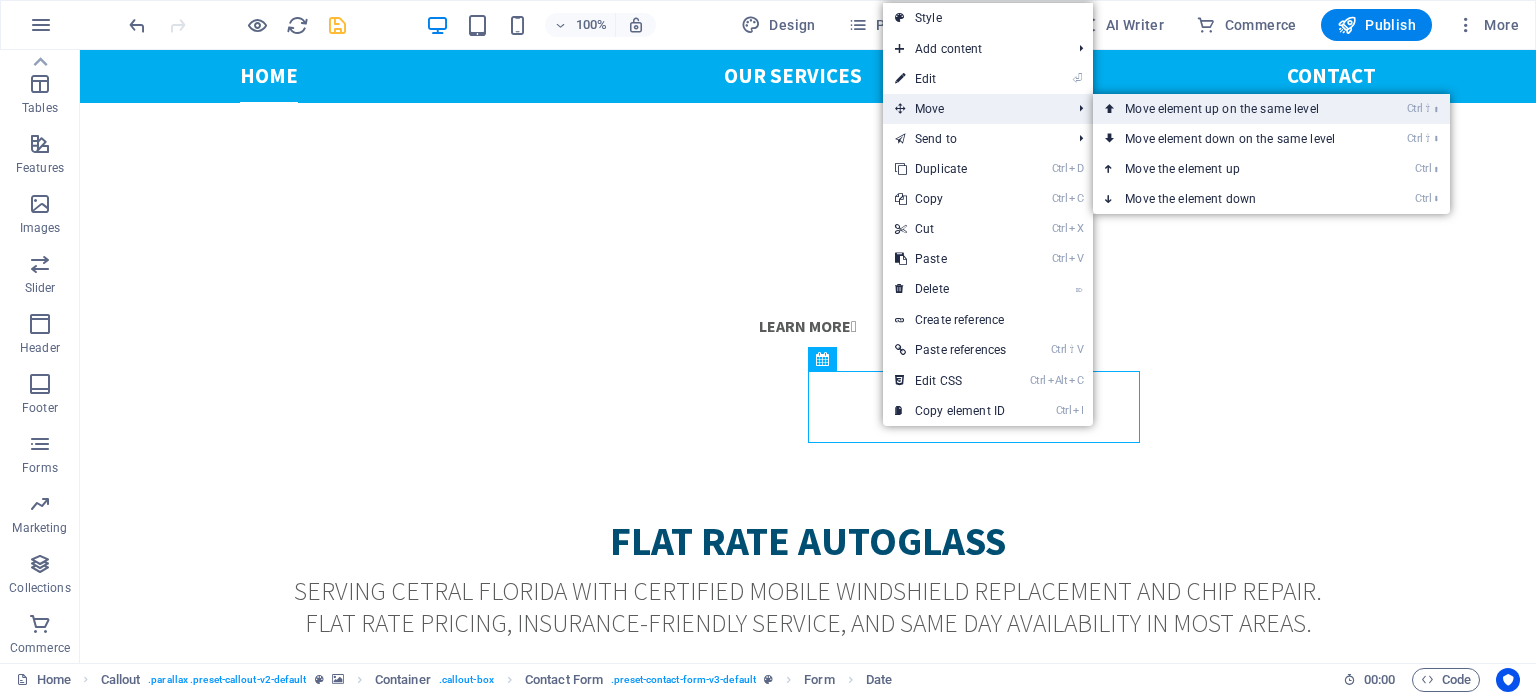 click on "Ctrl ⇧ ⬆  Move element up on the same level" at bounding box center [1234, 109] 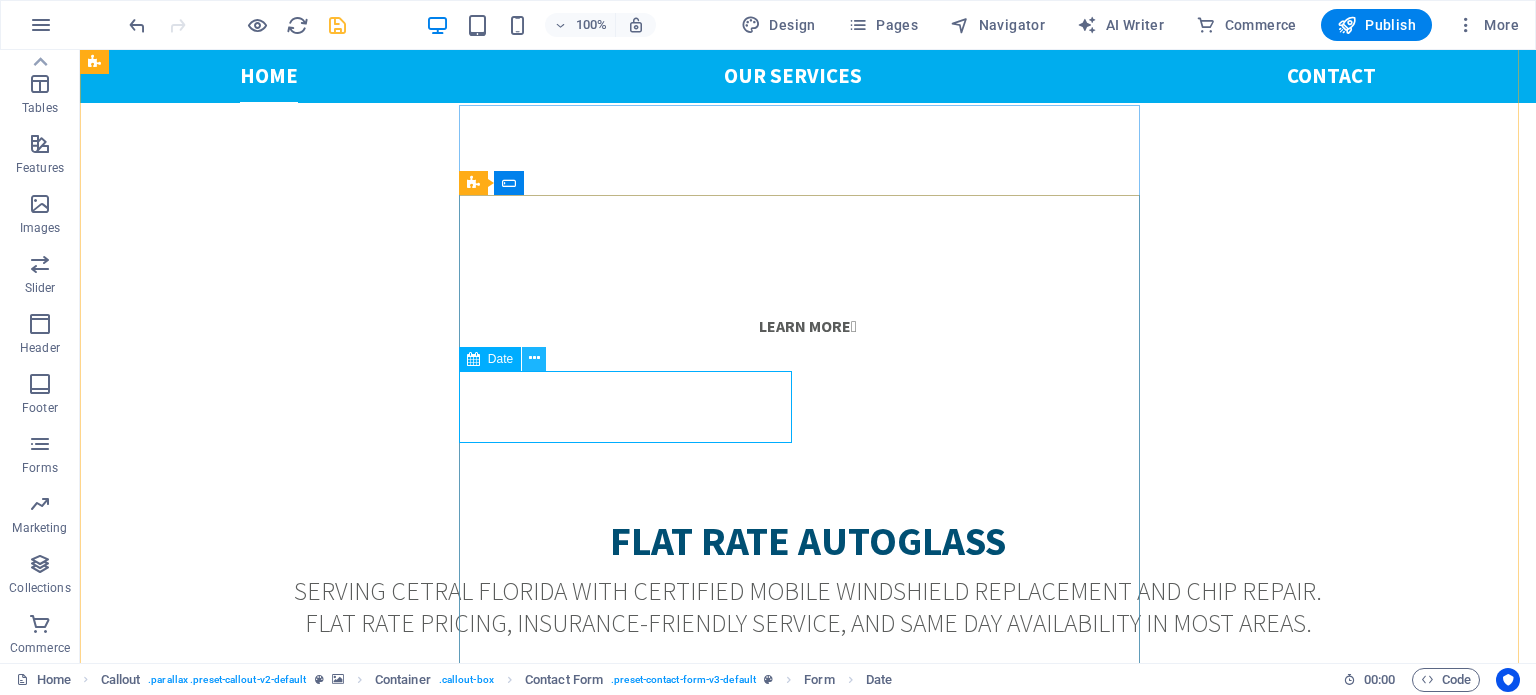 click at bounding box center [534, 358] 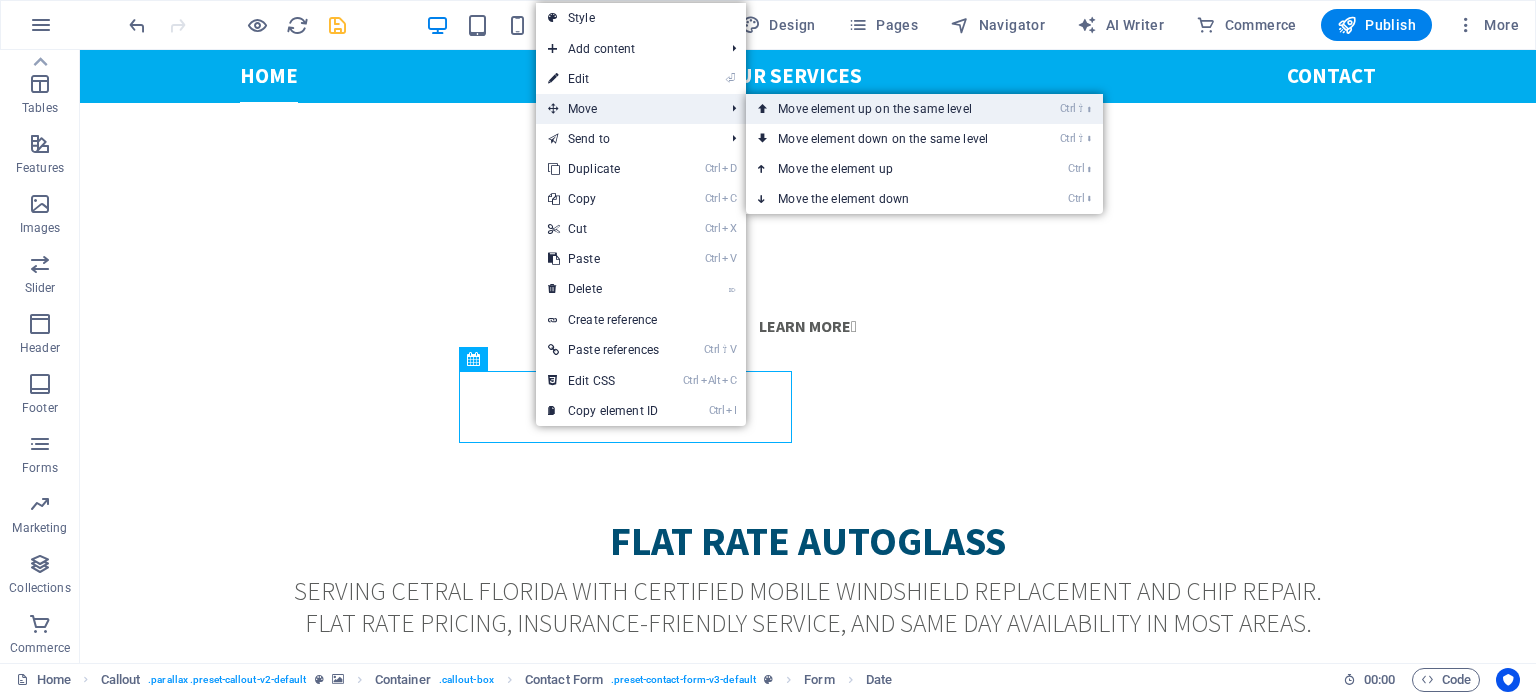 click on "Ctrl ⇧ ⬆  Move element up on the same level" at bounding box center [887, 109] 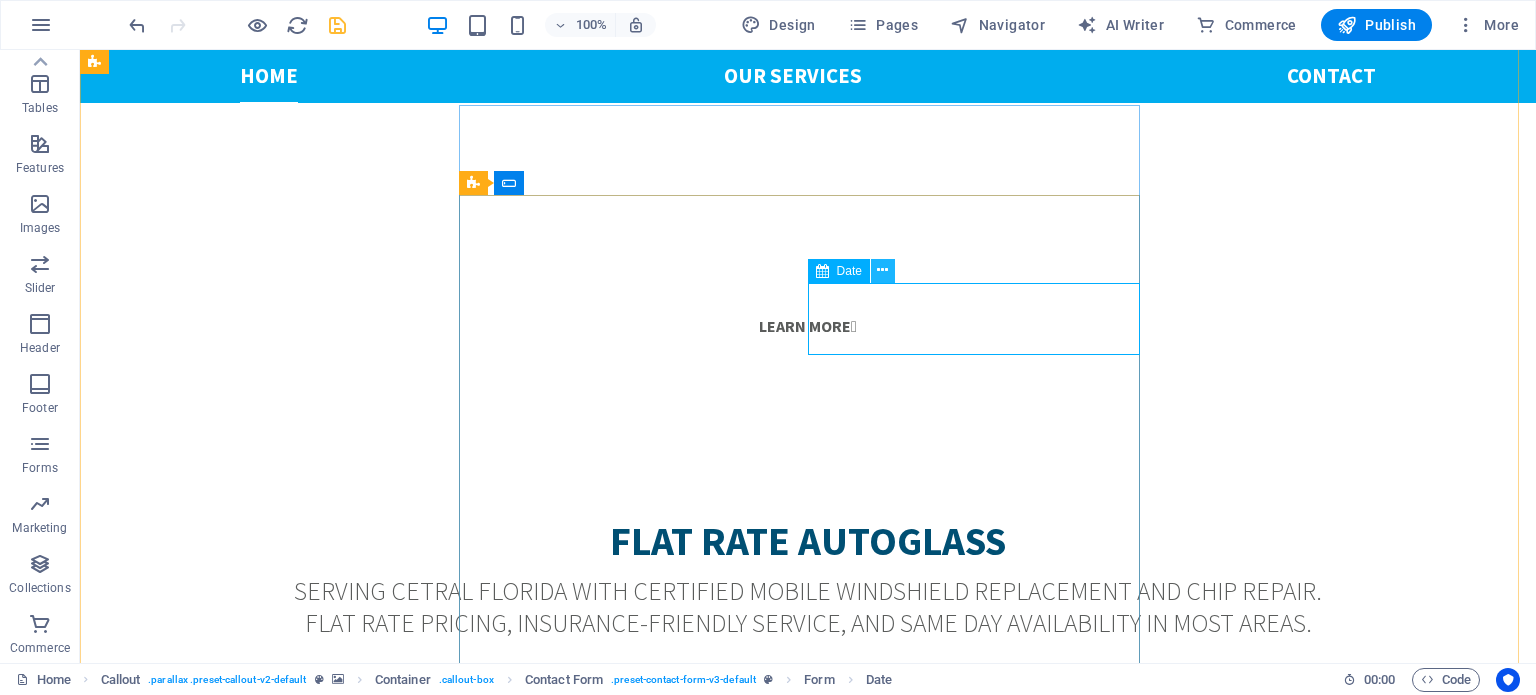 click at bounding box center (882, 270) 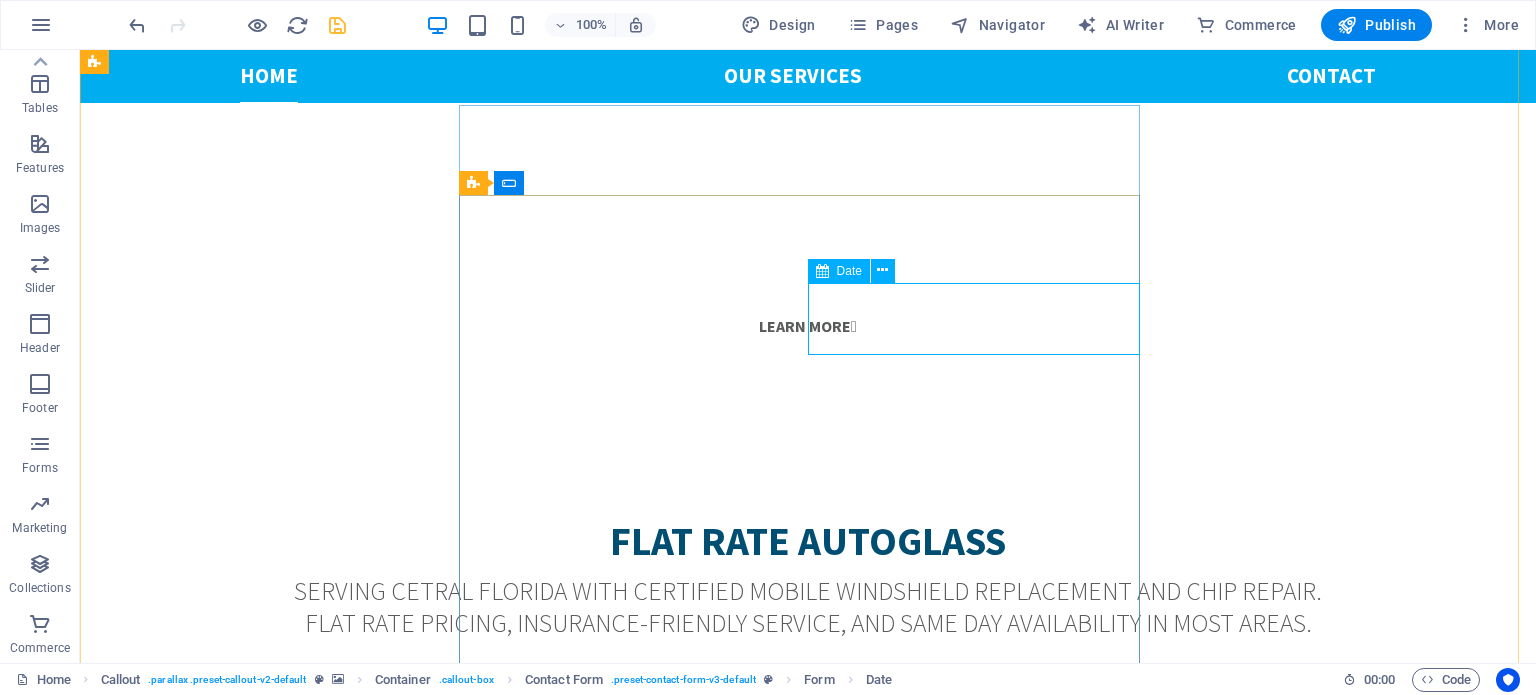 click on "Date" at bounding box center (755, 2524) 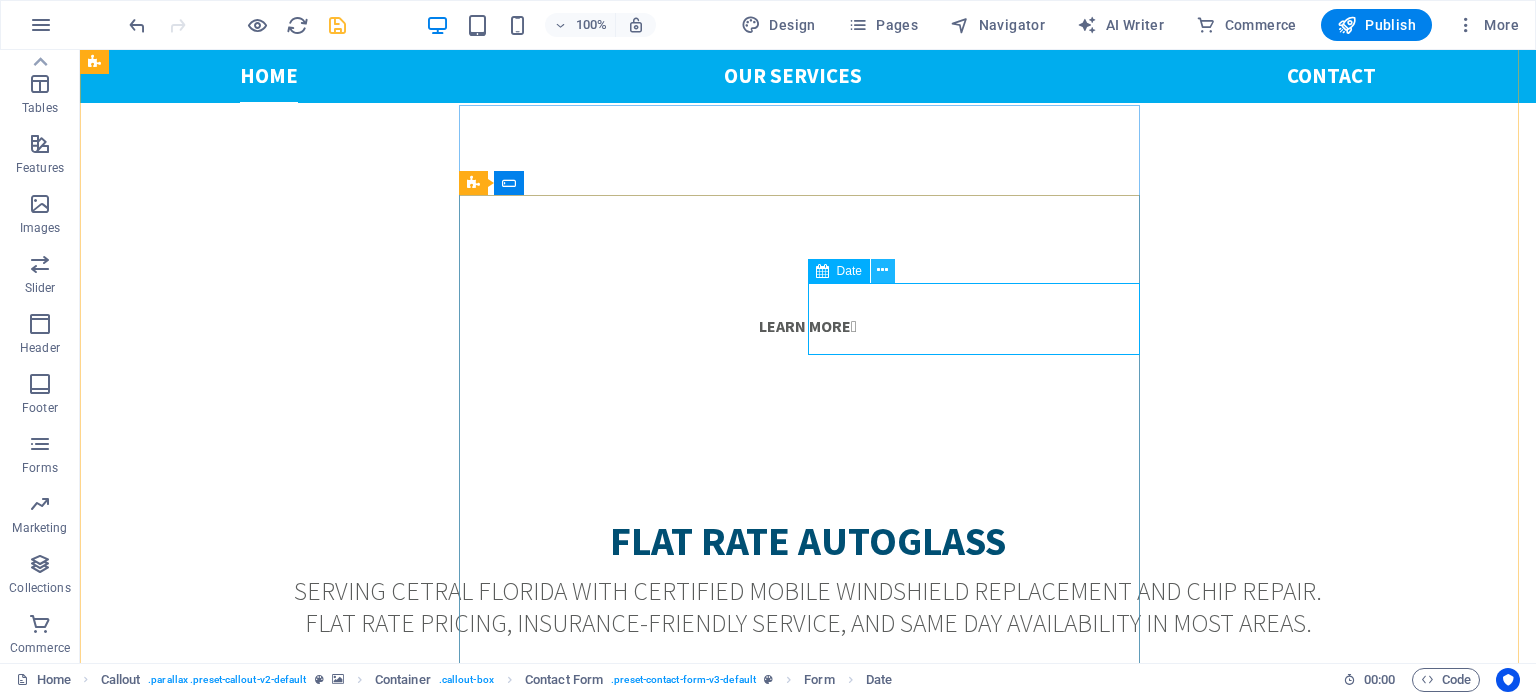 click at bounding box center (882, 270) 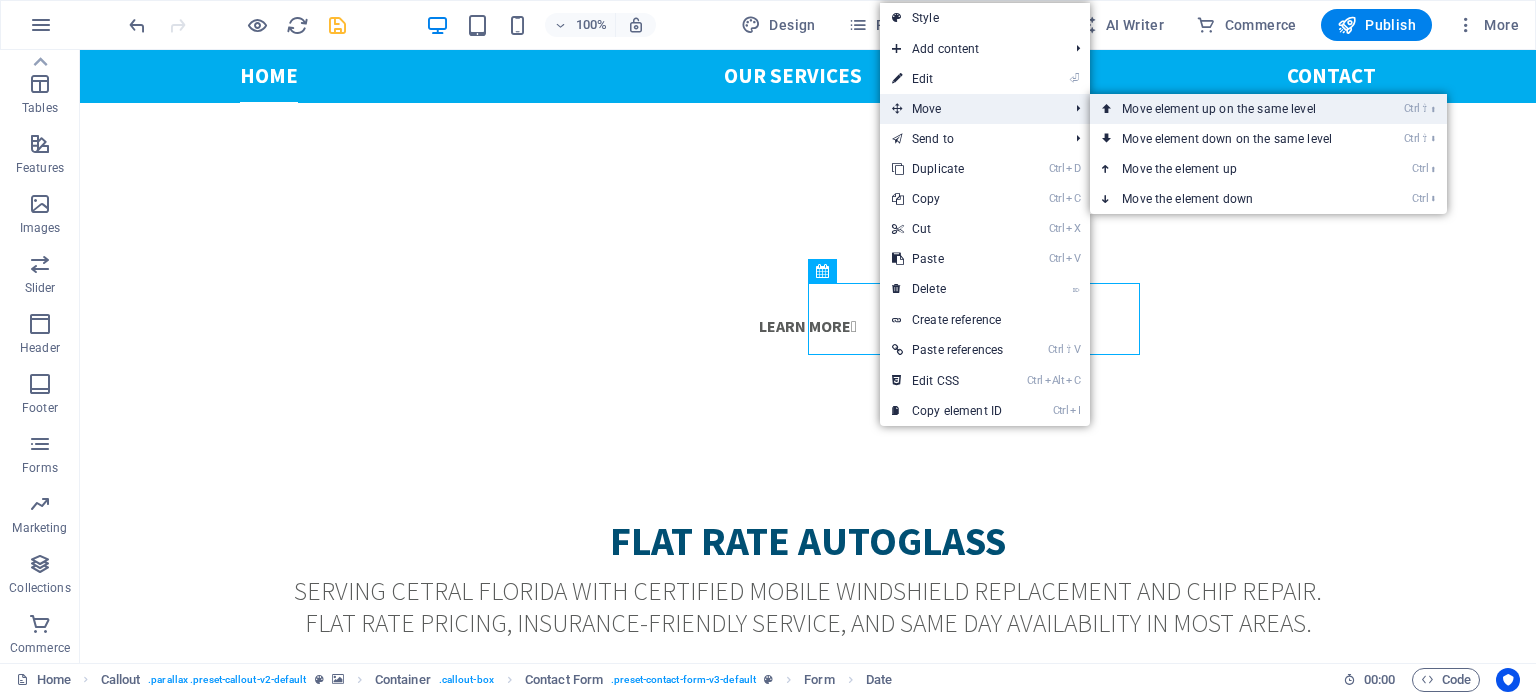 click on "Ctrl ⇧ ⬆  Move element up on the same level" at bounding box center [1231, 109] 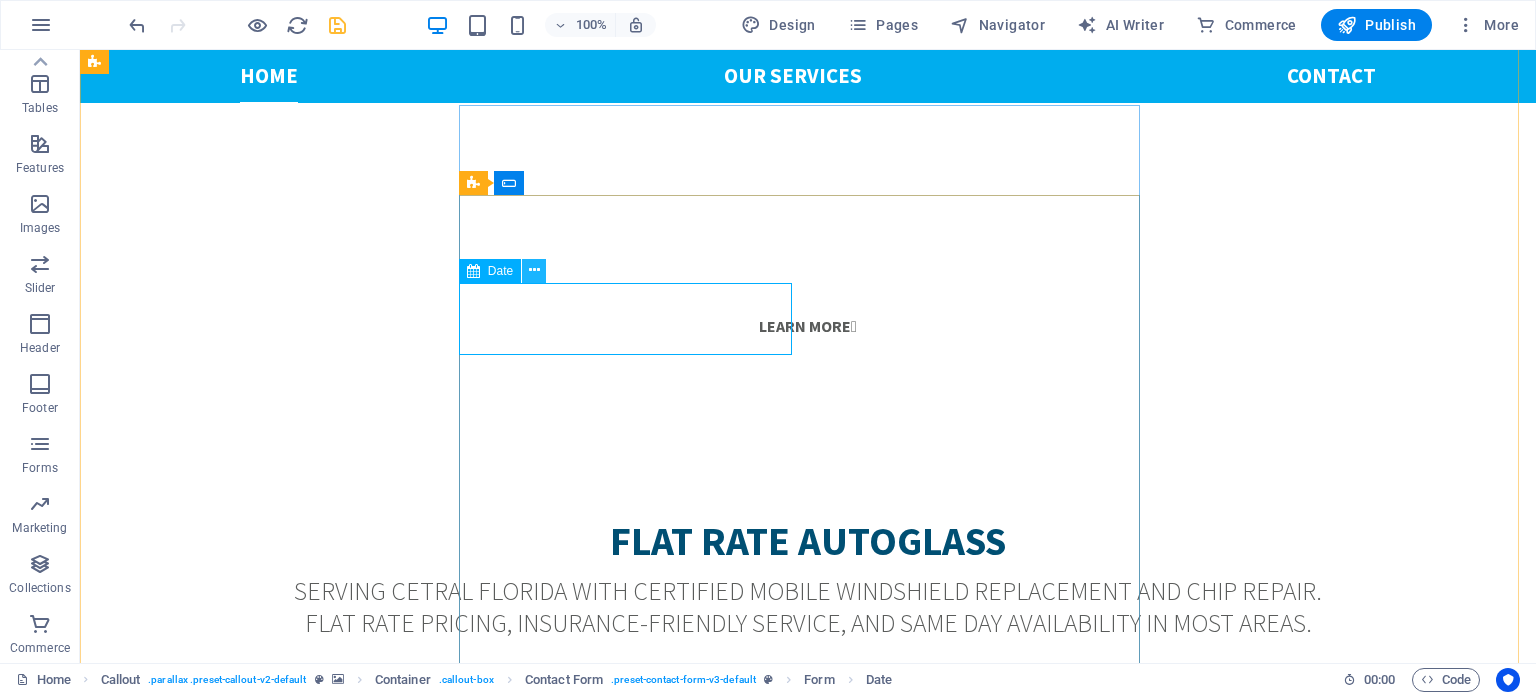 click at bounding box center (534, 270) 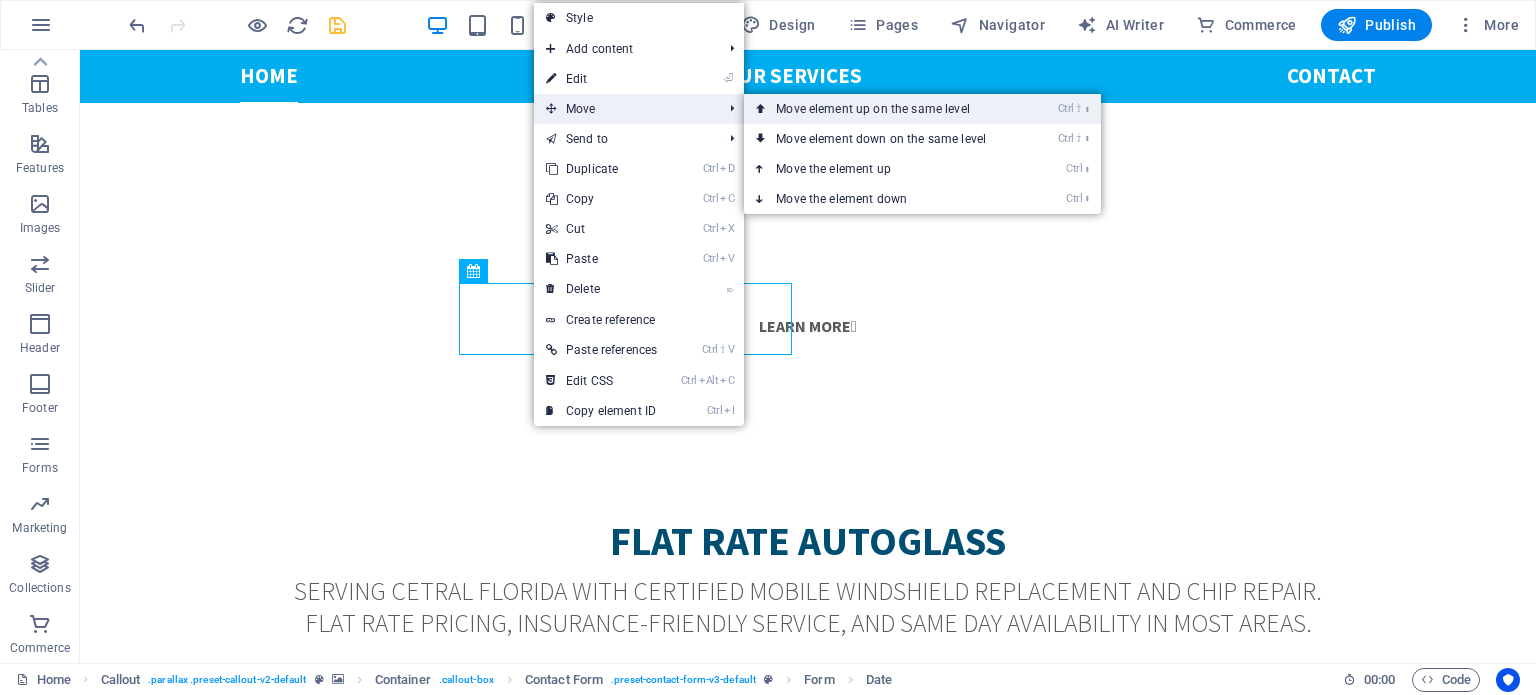 click on "Ctrl ⇧ ⬆  Move element up on the same level" at bounding box center (885, 109) 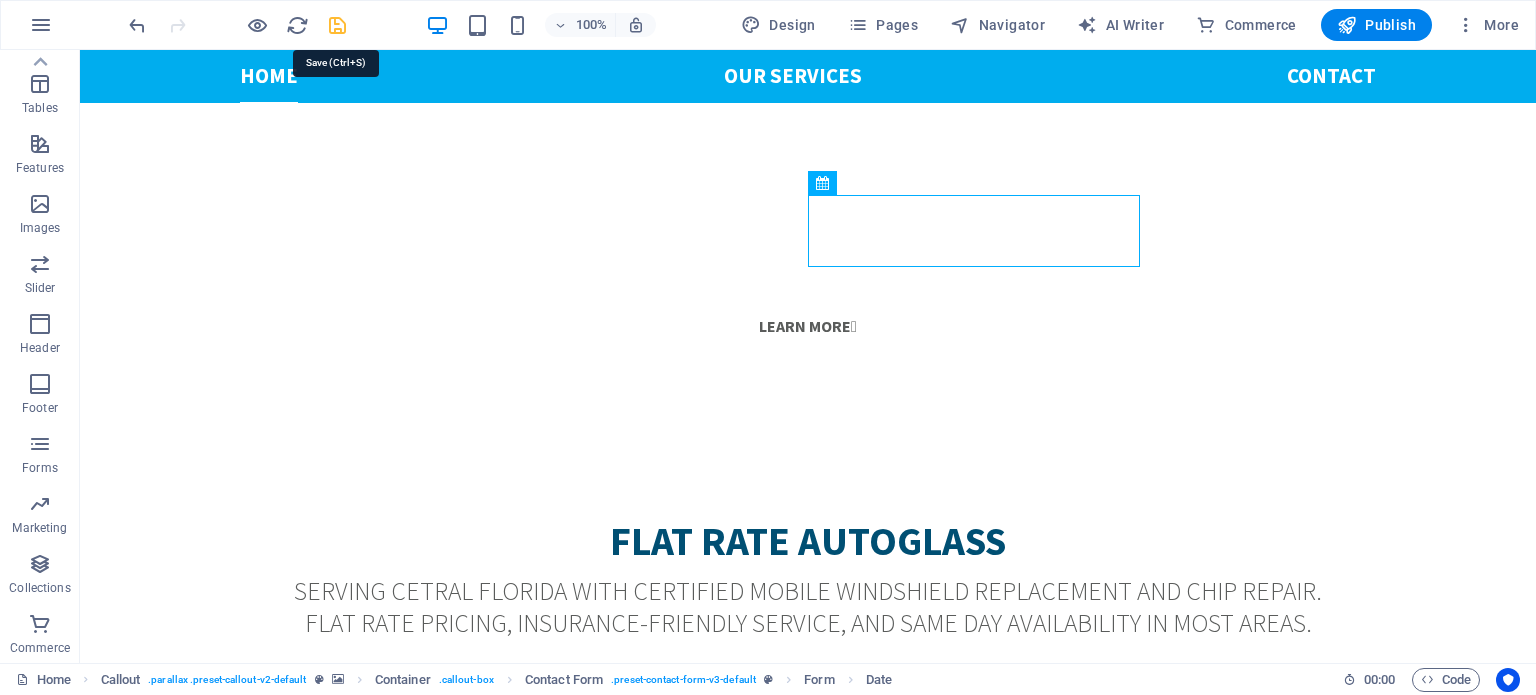 click at bounding box center [337, 25] 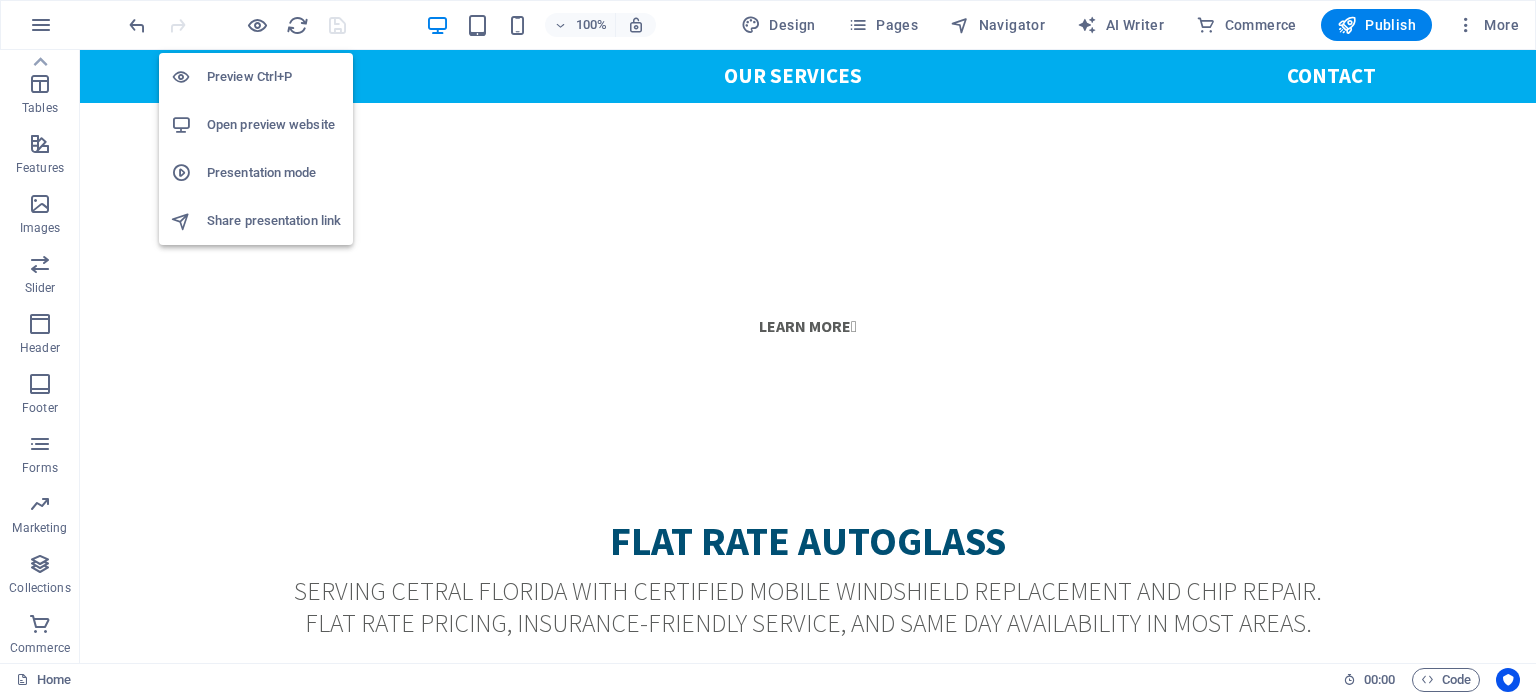 click on "Presentation mode" at bounding box center [274, 173] 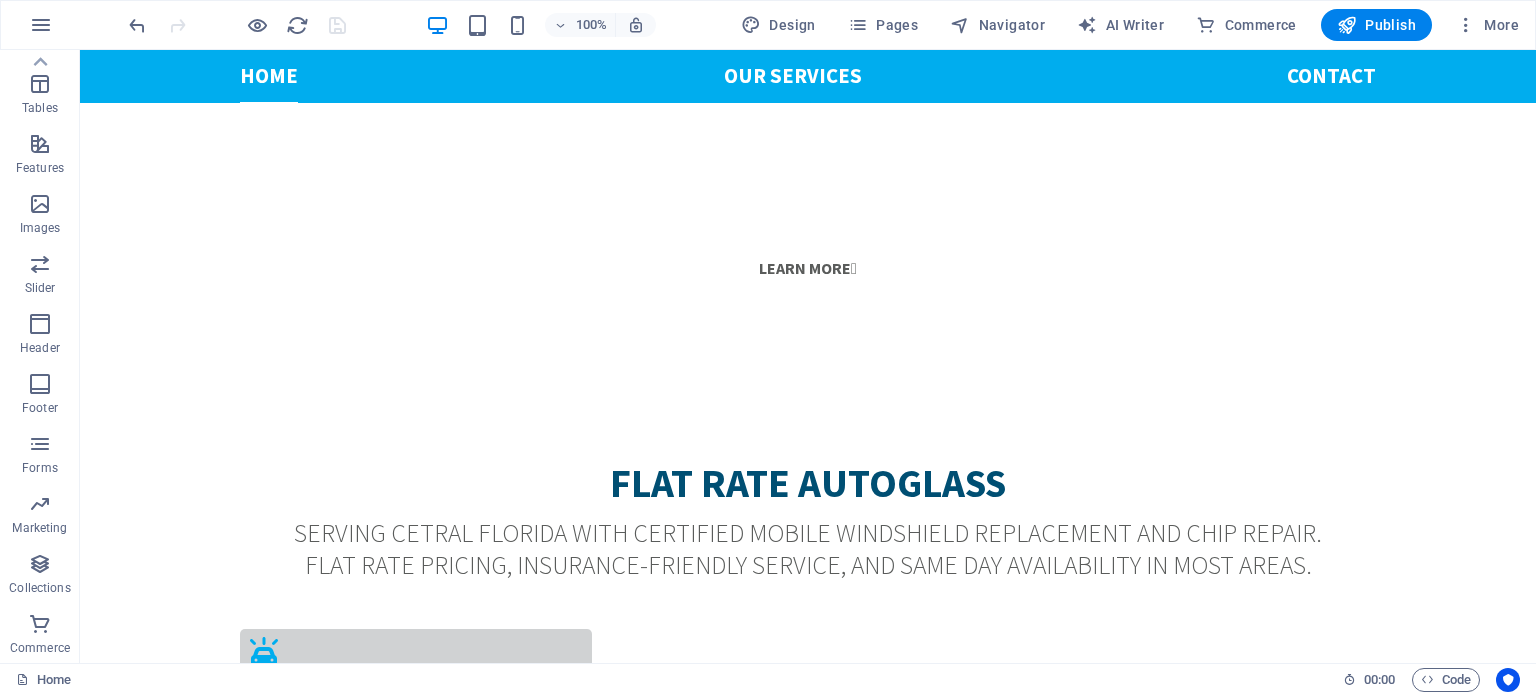 scroll, scrollTop: 1492, scrollLeft: 0, axis: vertical 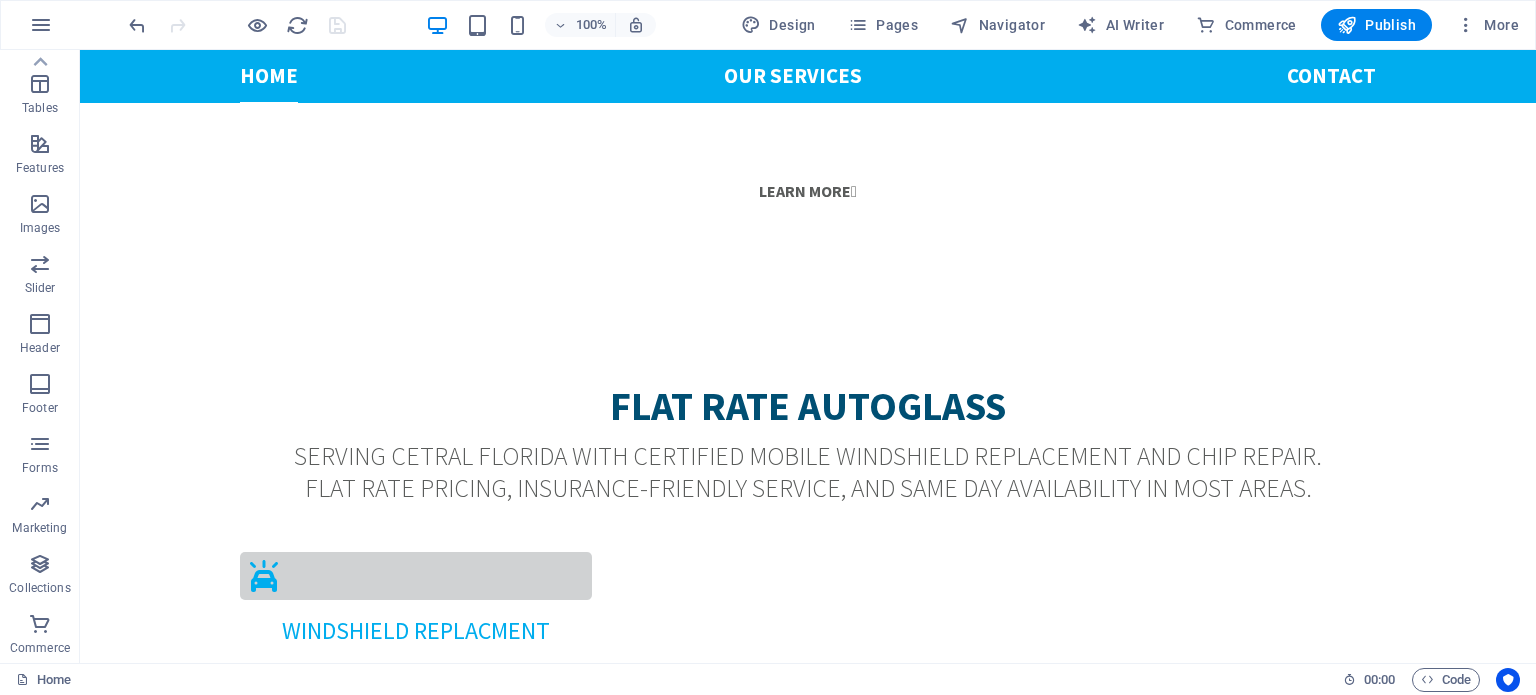 click at bounding box center (808, 1776) 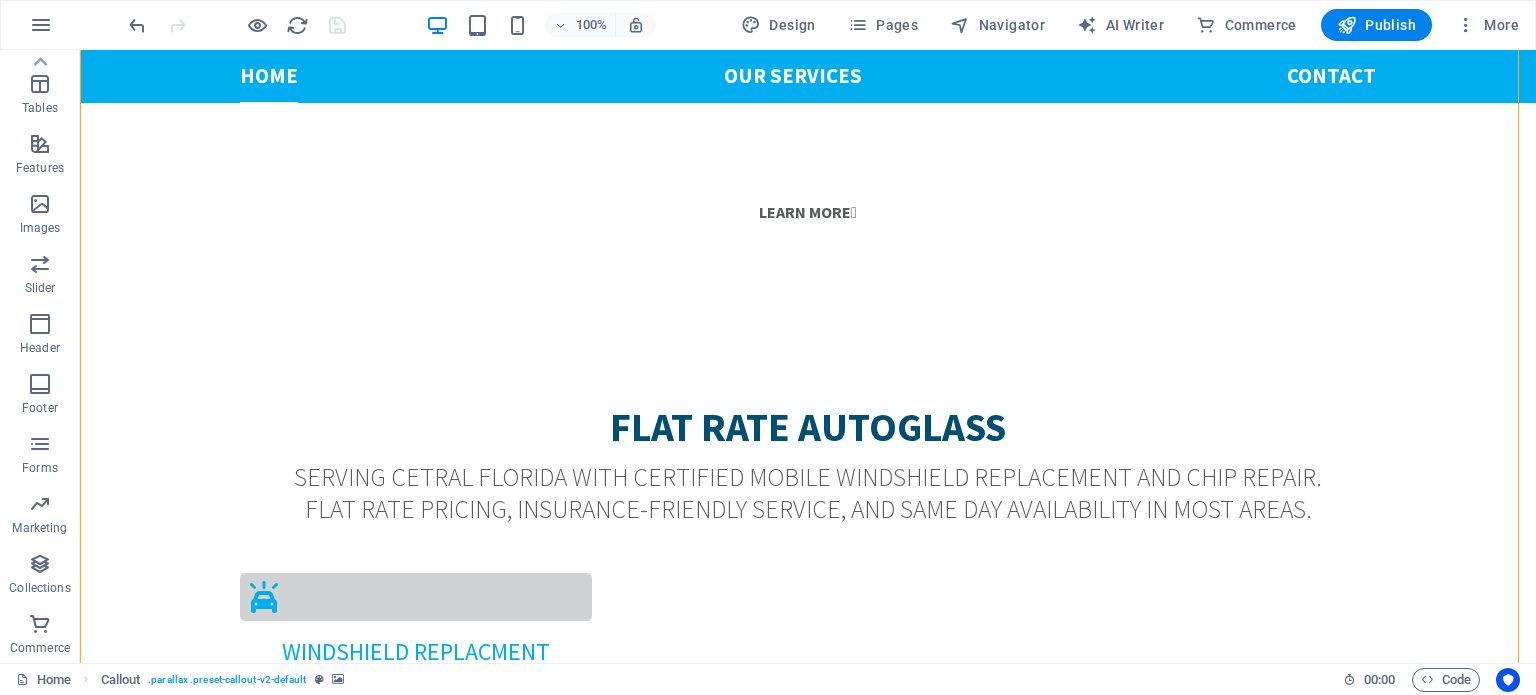 scroll, scrollTop: 1511, scrollLeft: 0, axis: vertical 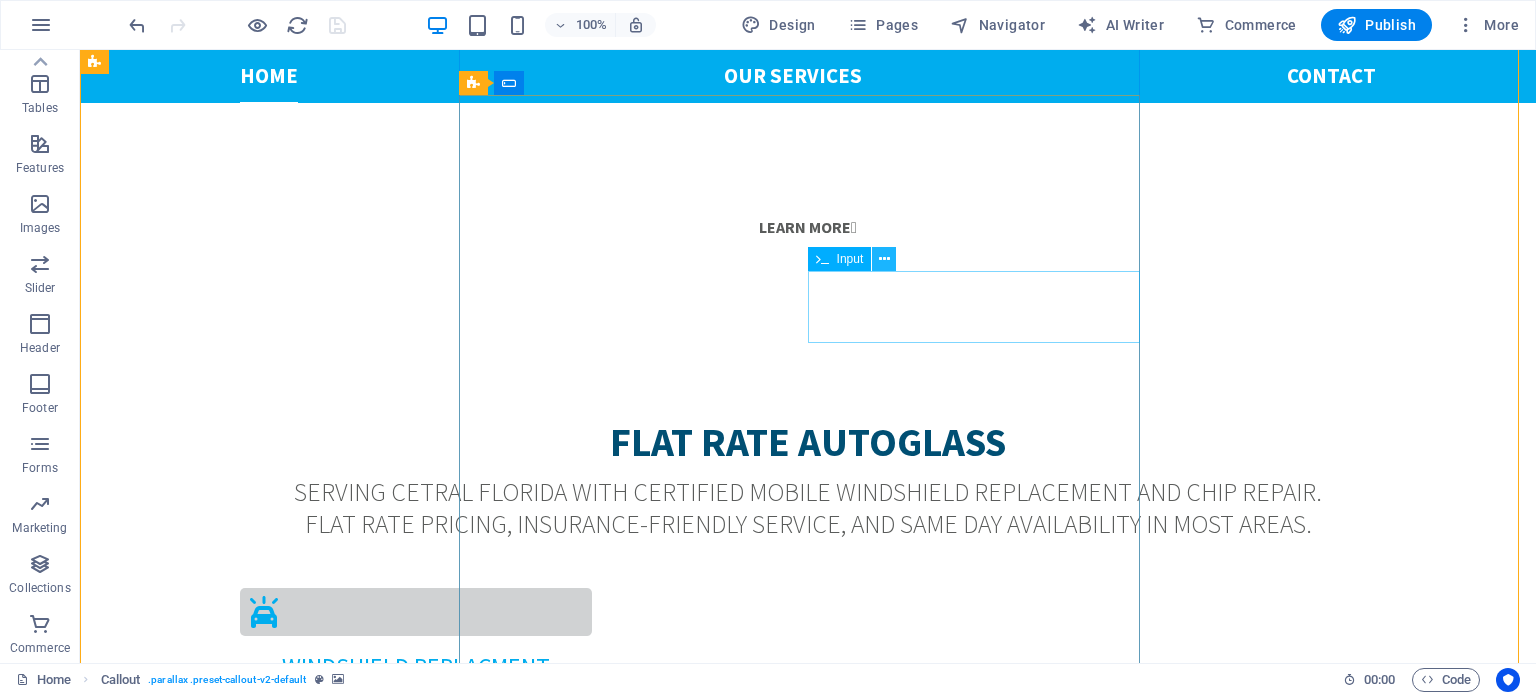 click at bounding box center (884, 259) 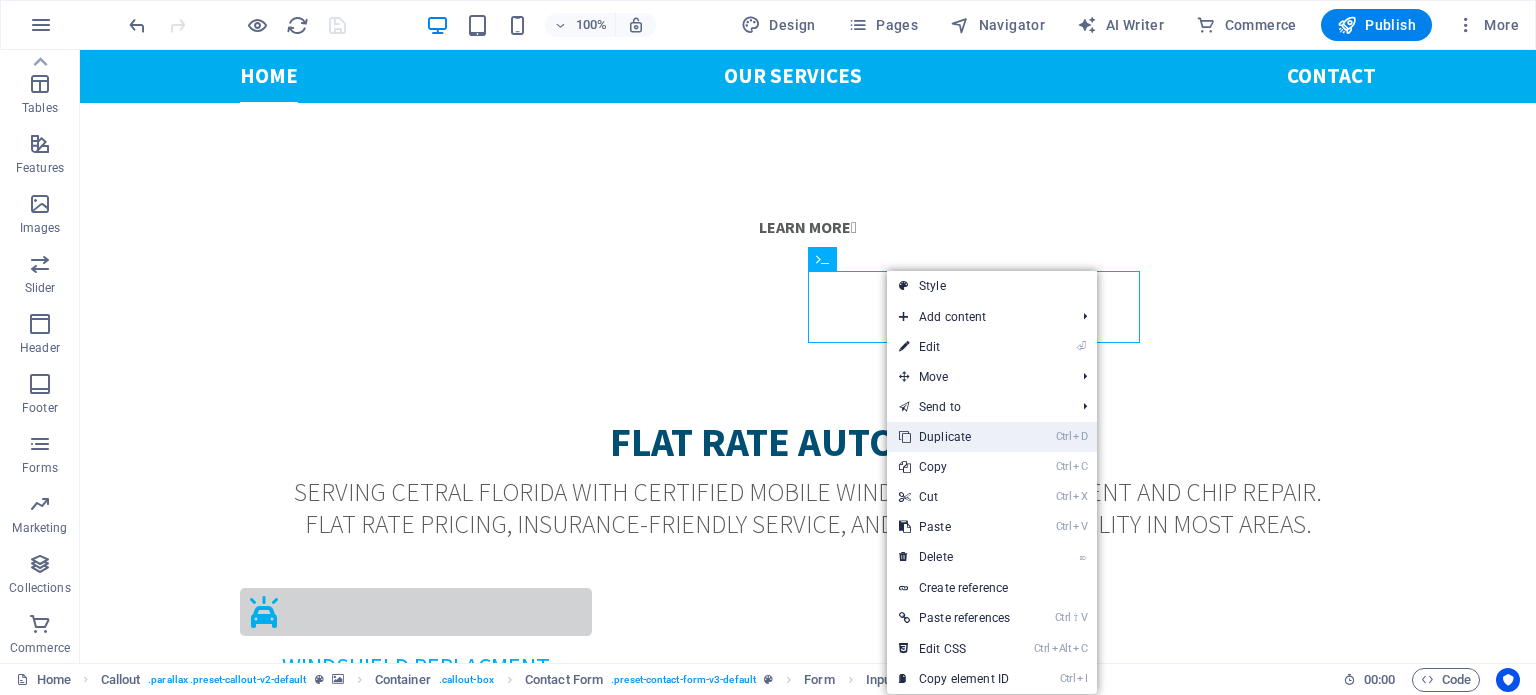 click on "Ctrl D  Duplicate" at bounding box center [954, 437] 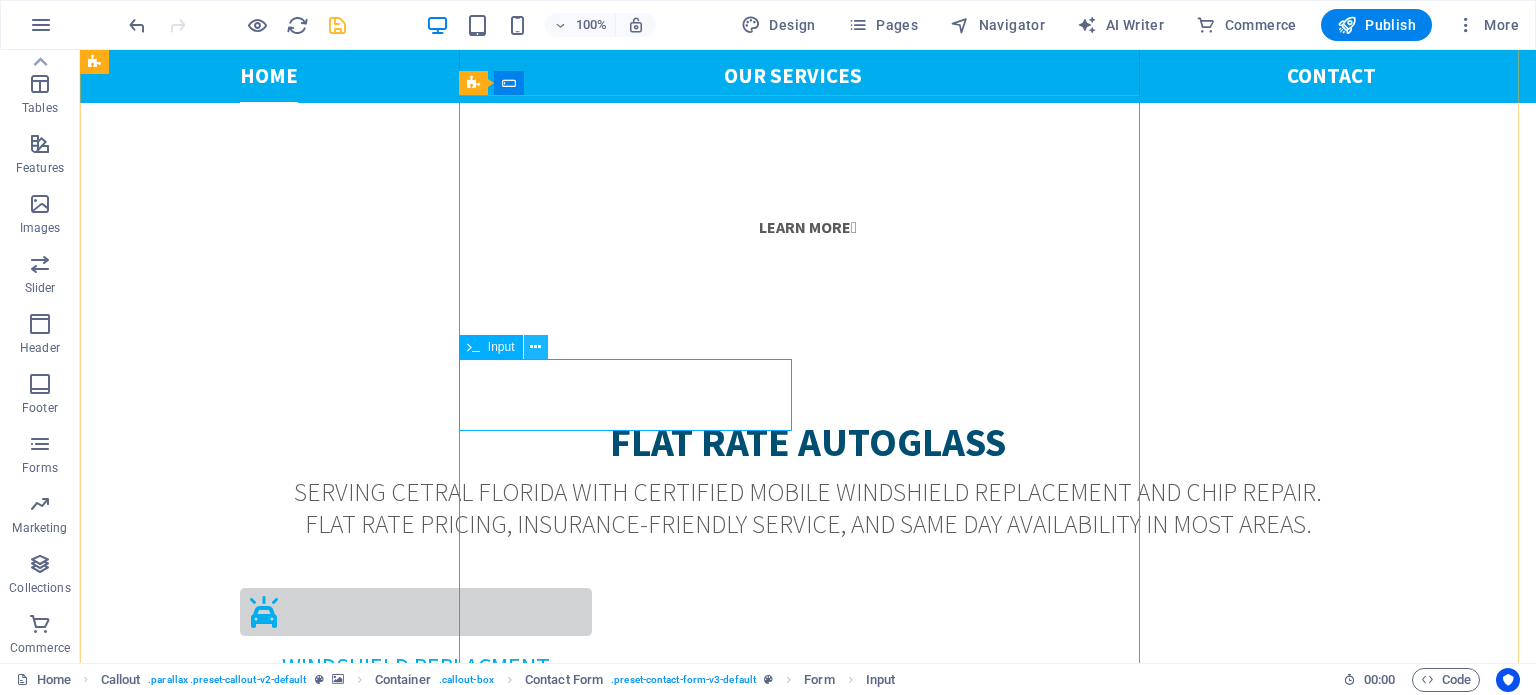 click at bounding box center (535, 347) 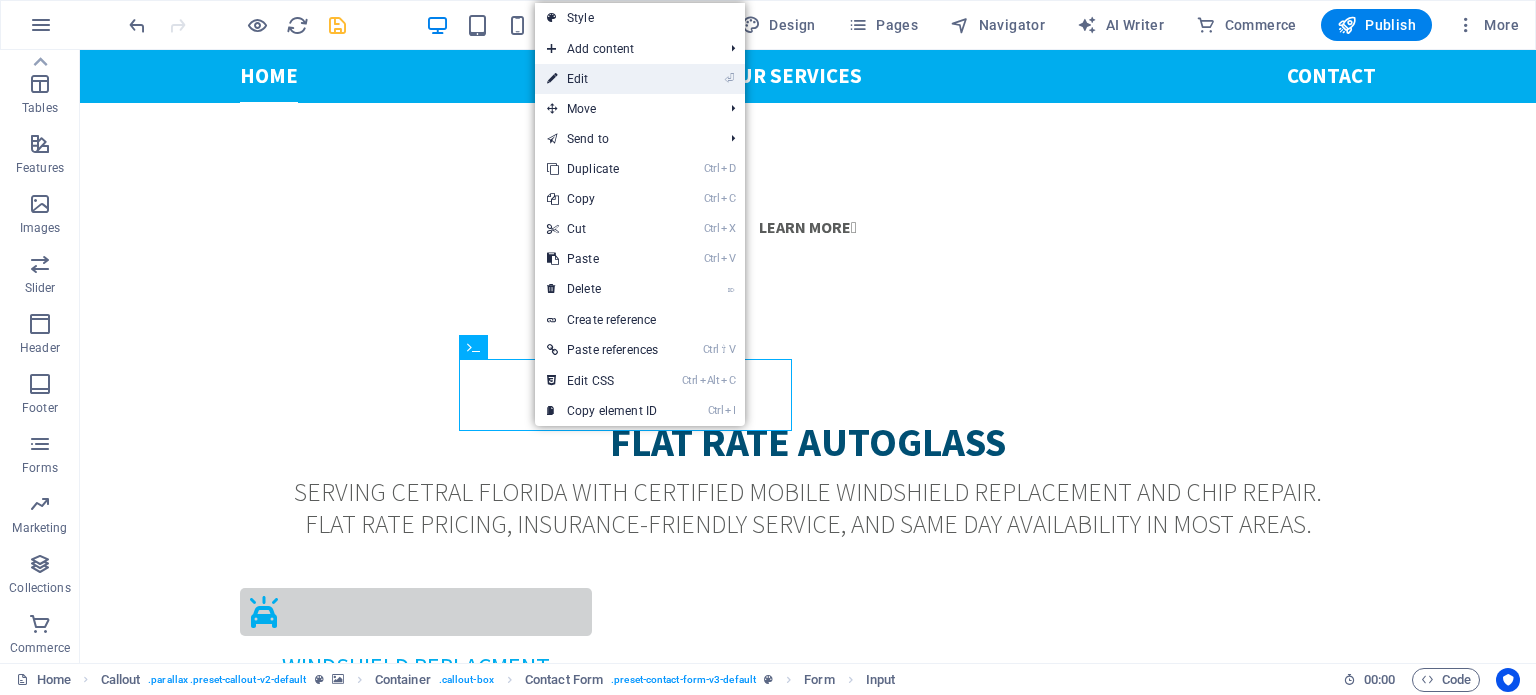 click on "⏎  Edit" at bounding box center [640, 79] 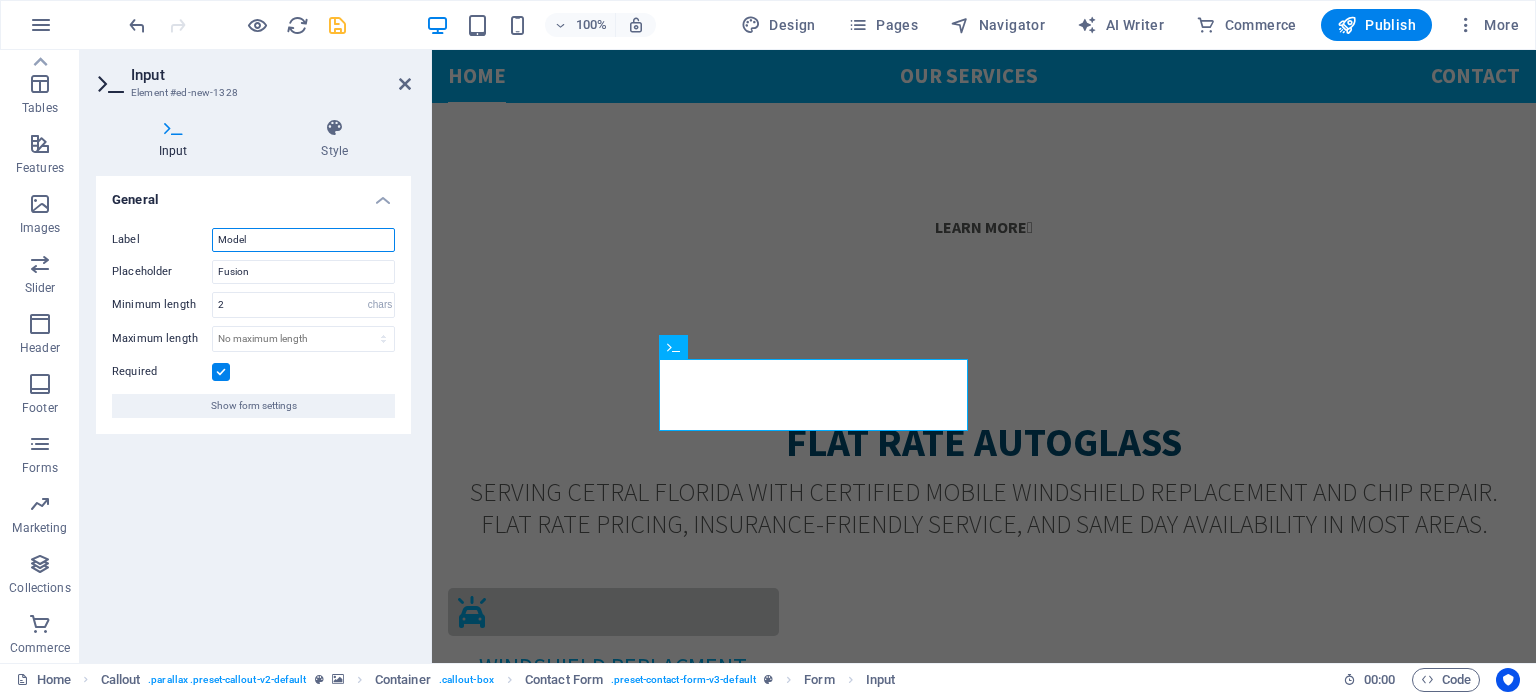 click on "Model" at bounding box center (303, 240) 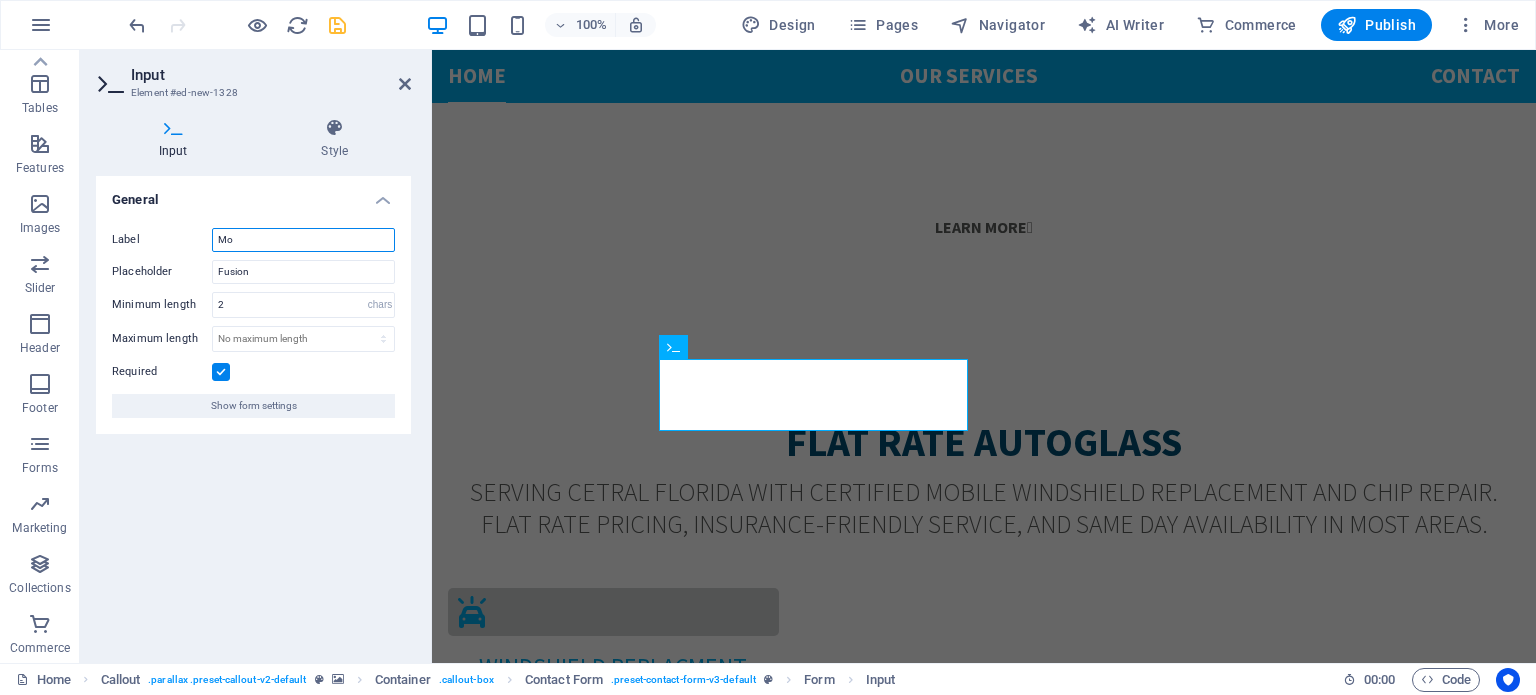 type on "M" 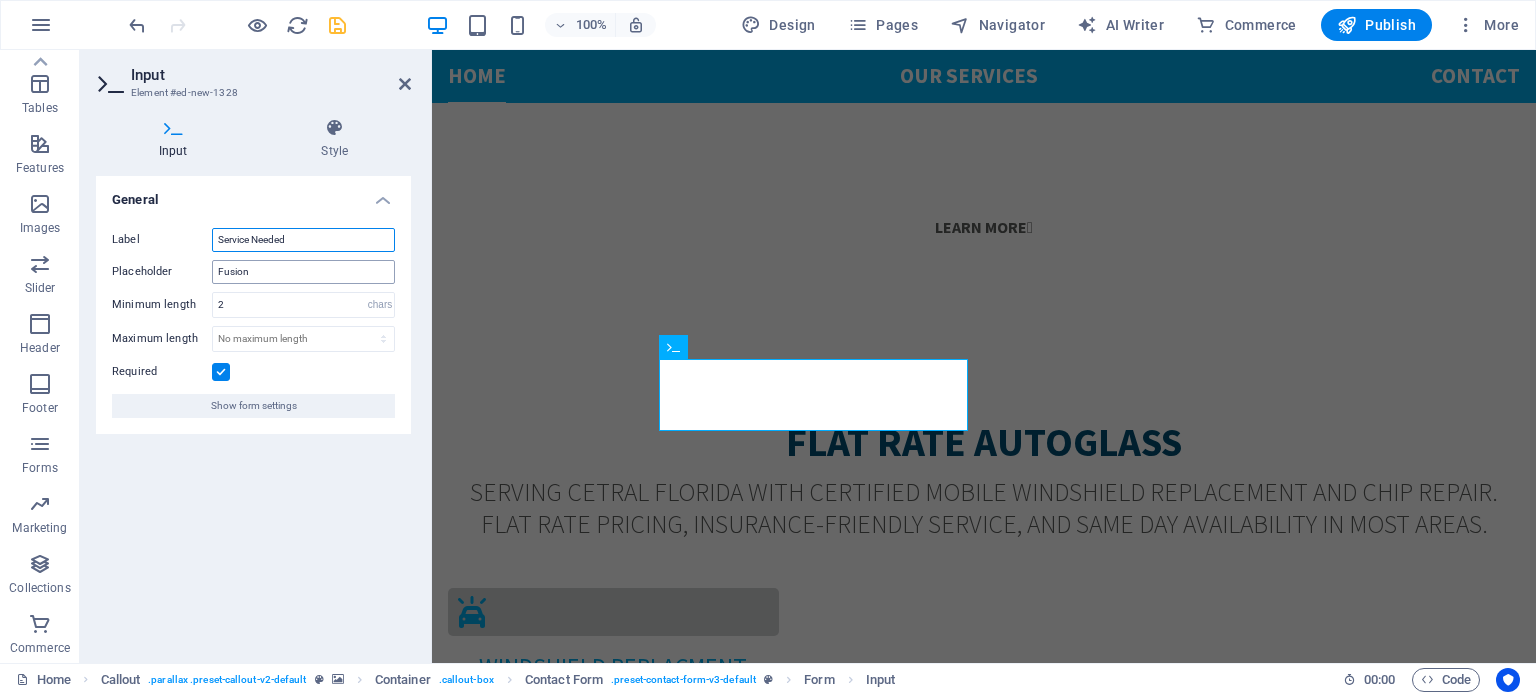 type on "Service Needed" 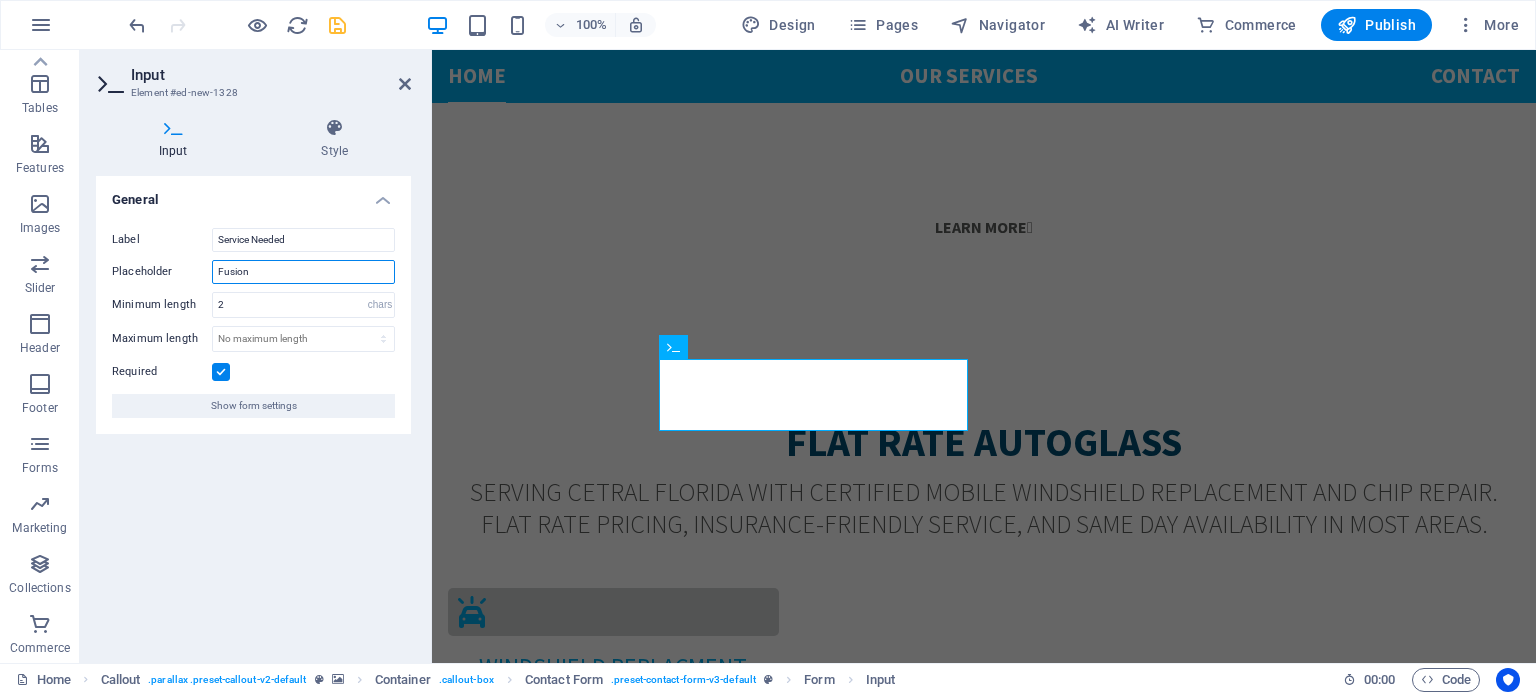 click on "Fusion" at bounding box center (303, 272) 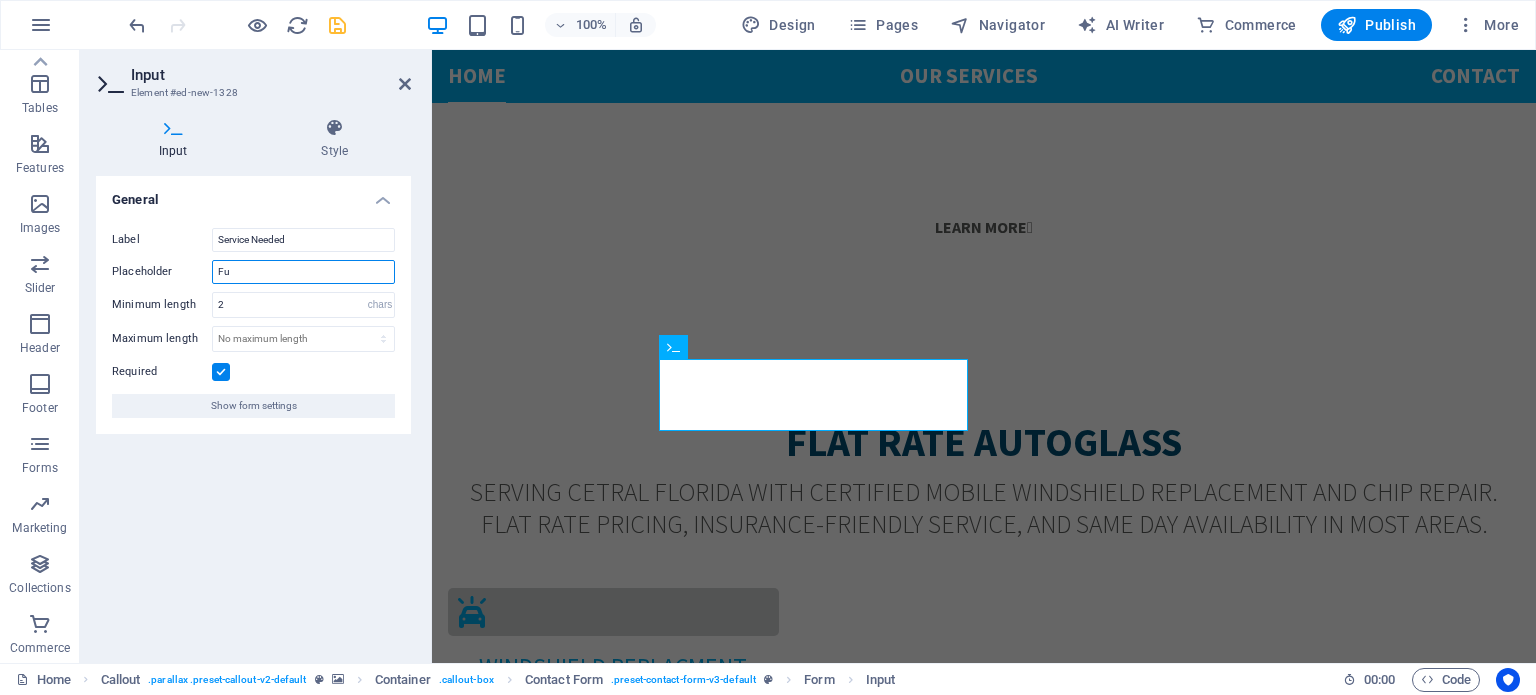 type on "F" 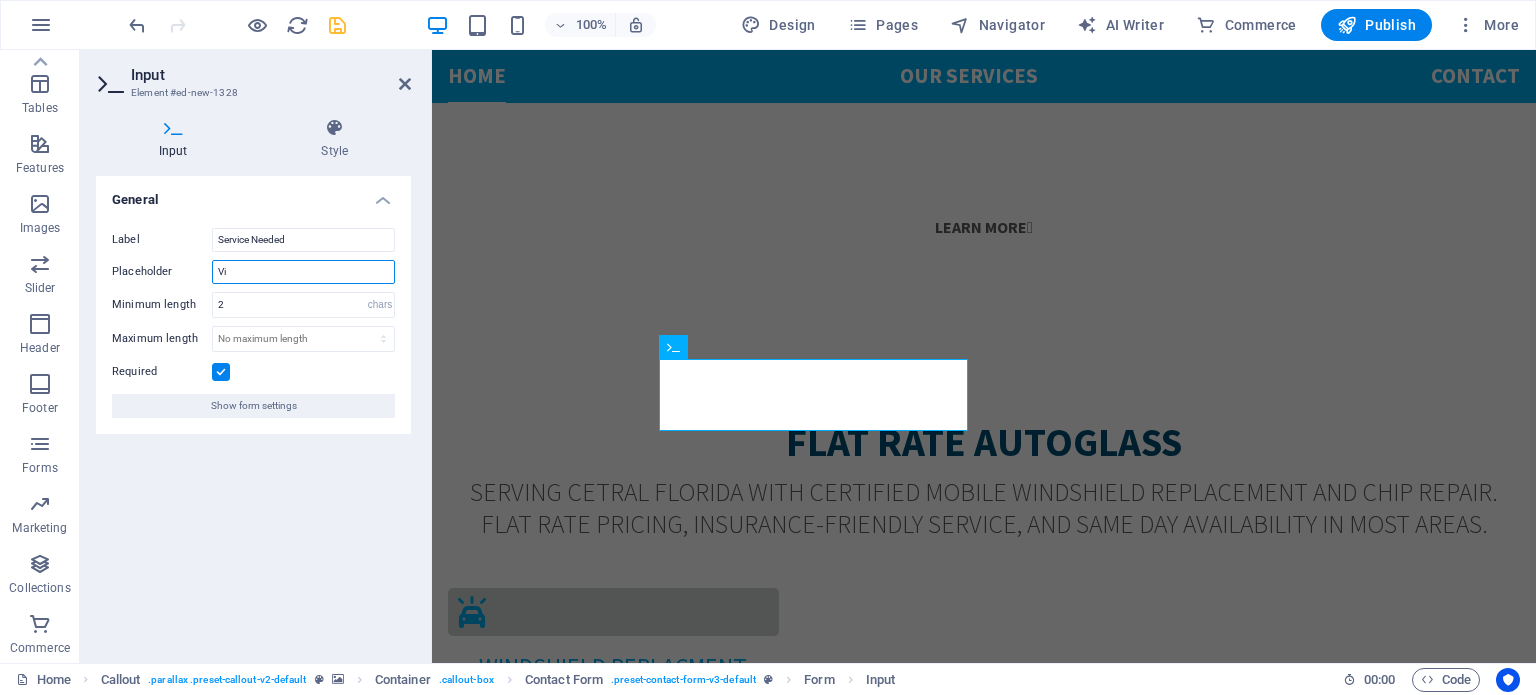 type on "V" 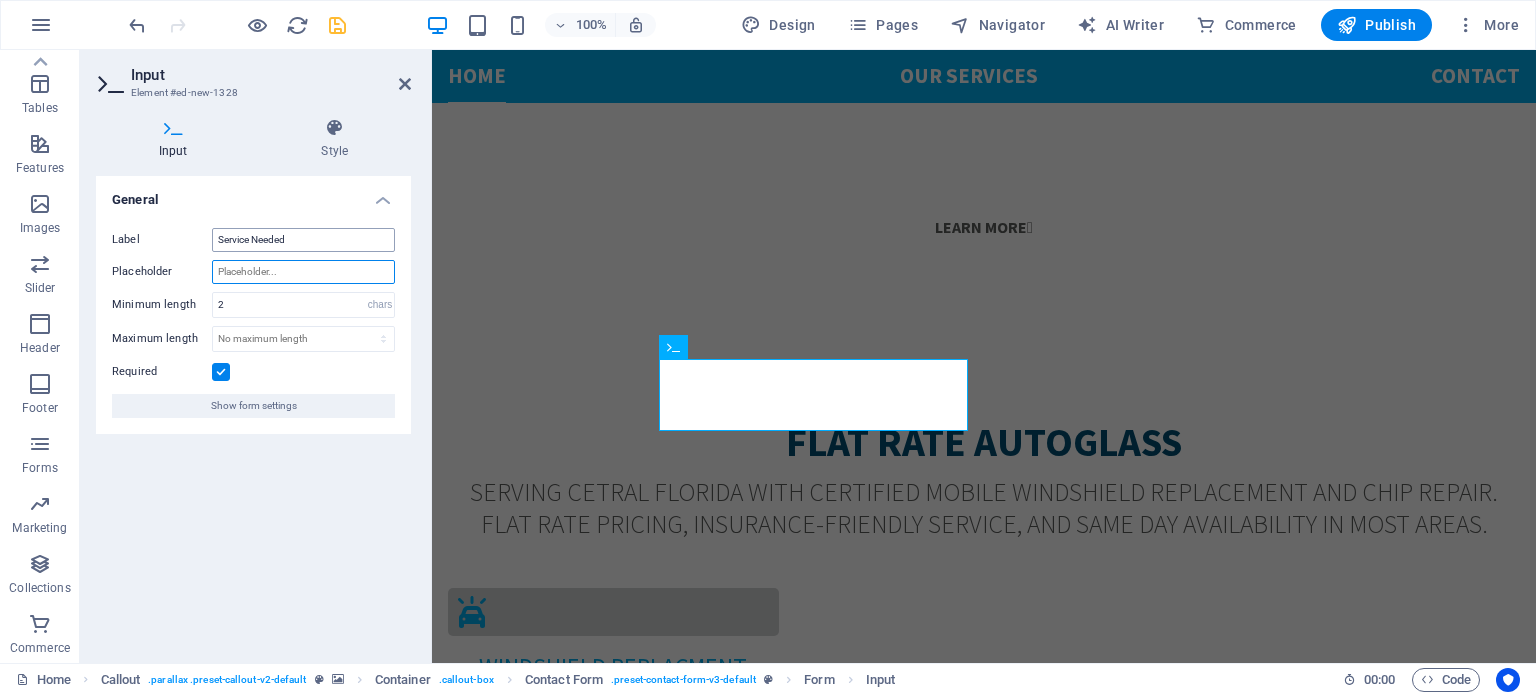 type 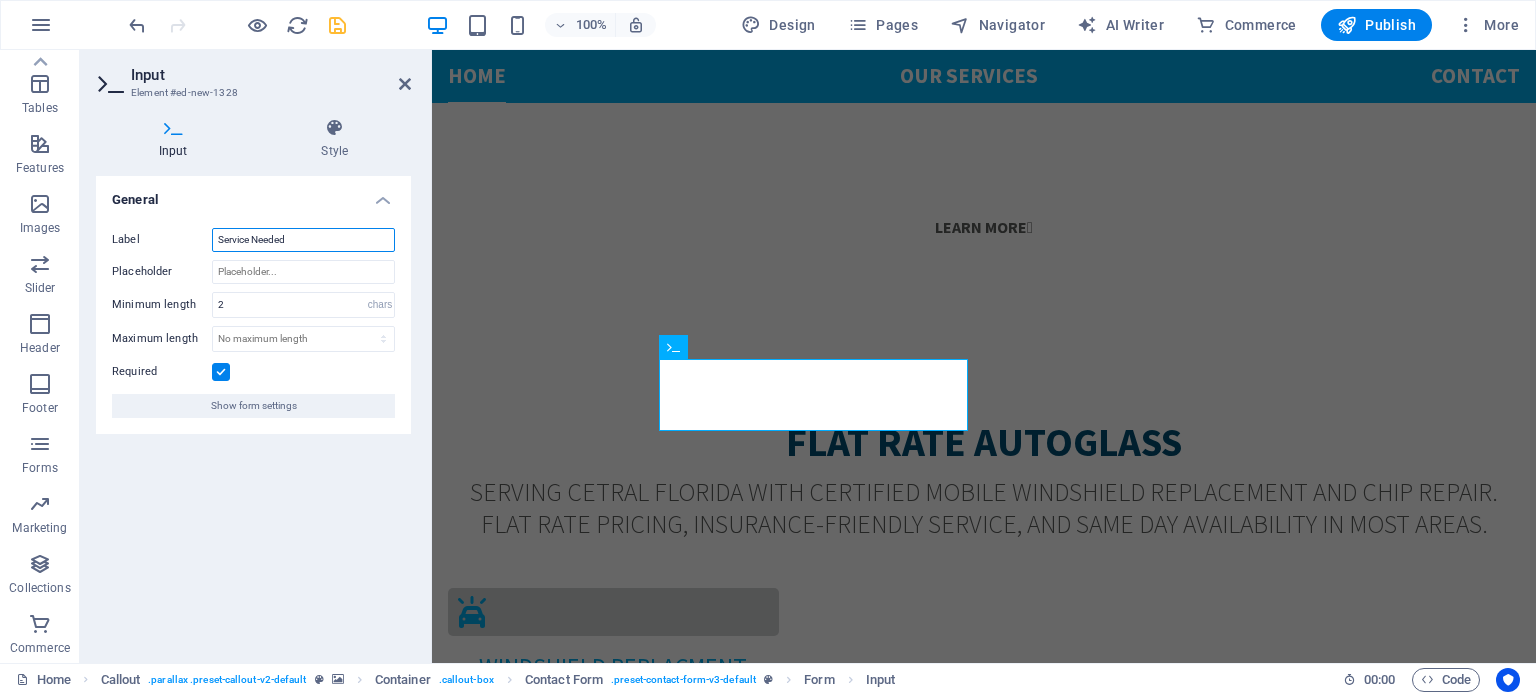 click on "Service Needed" at bounding box center [303, 240] 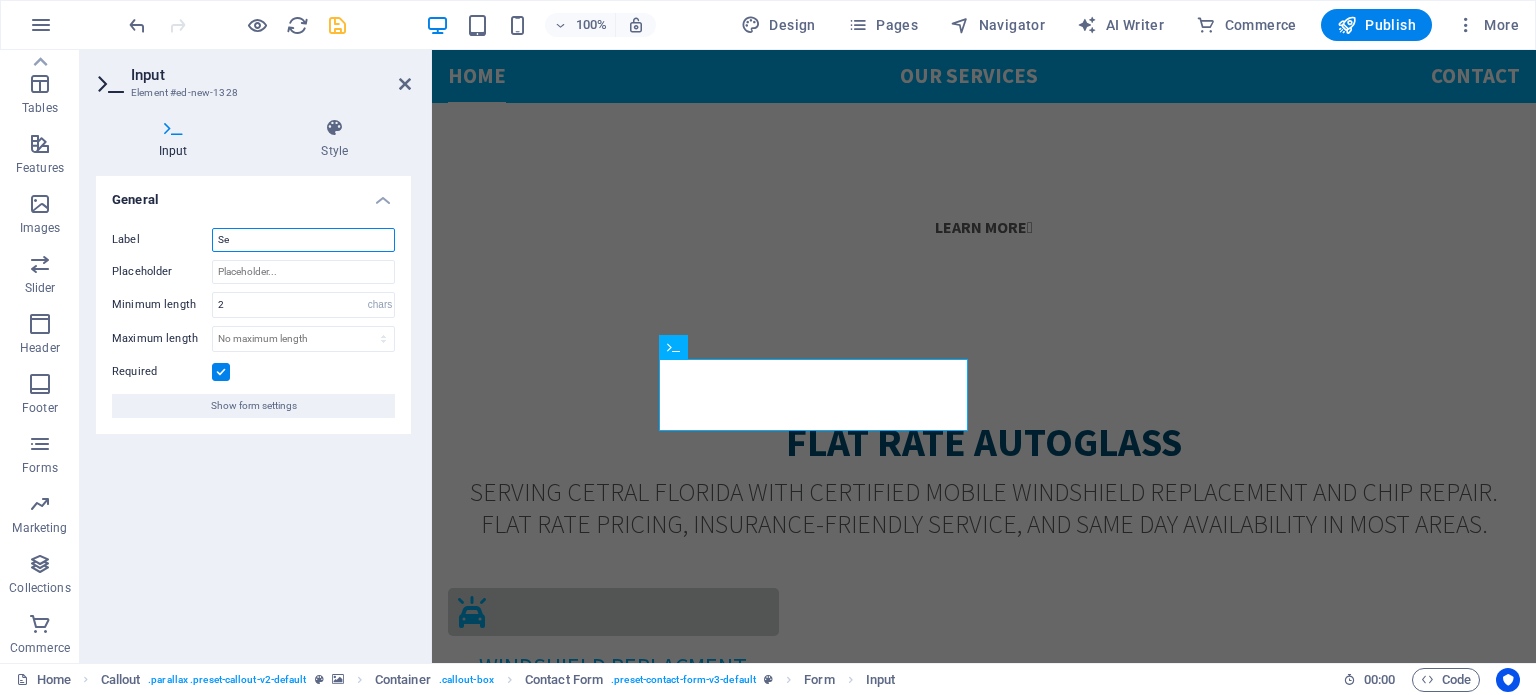type on "S" 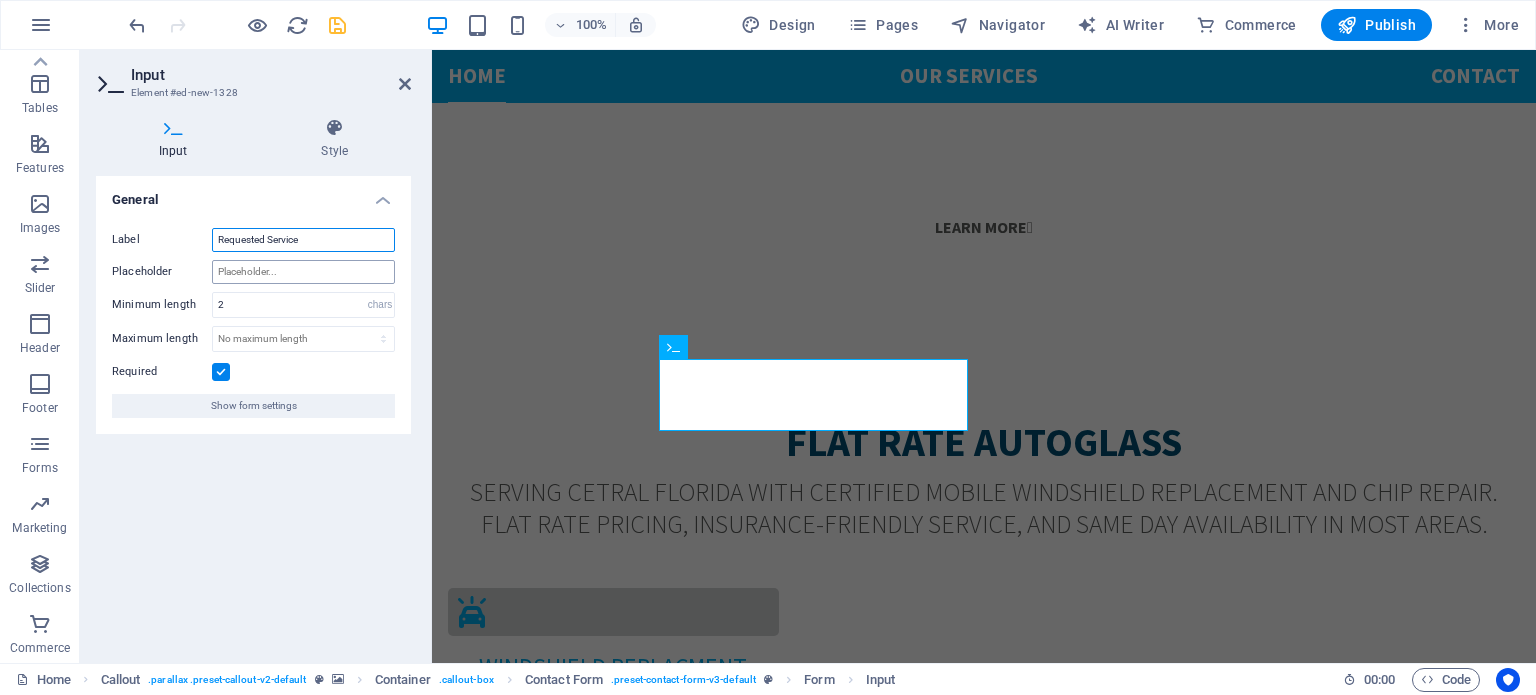 type on "Requested Service" 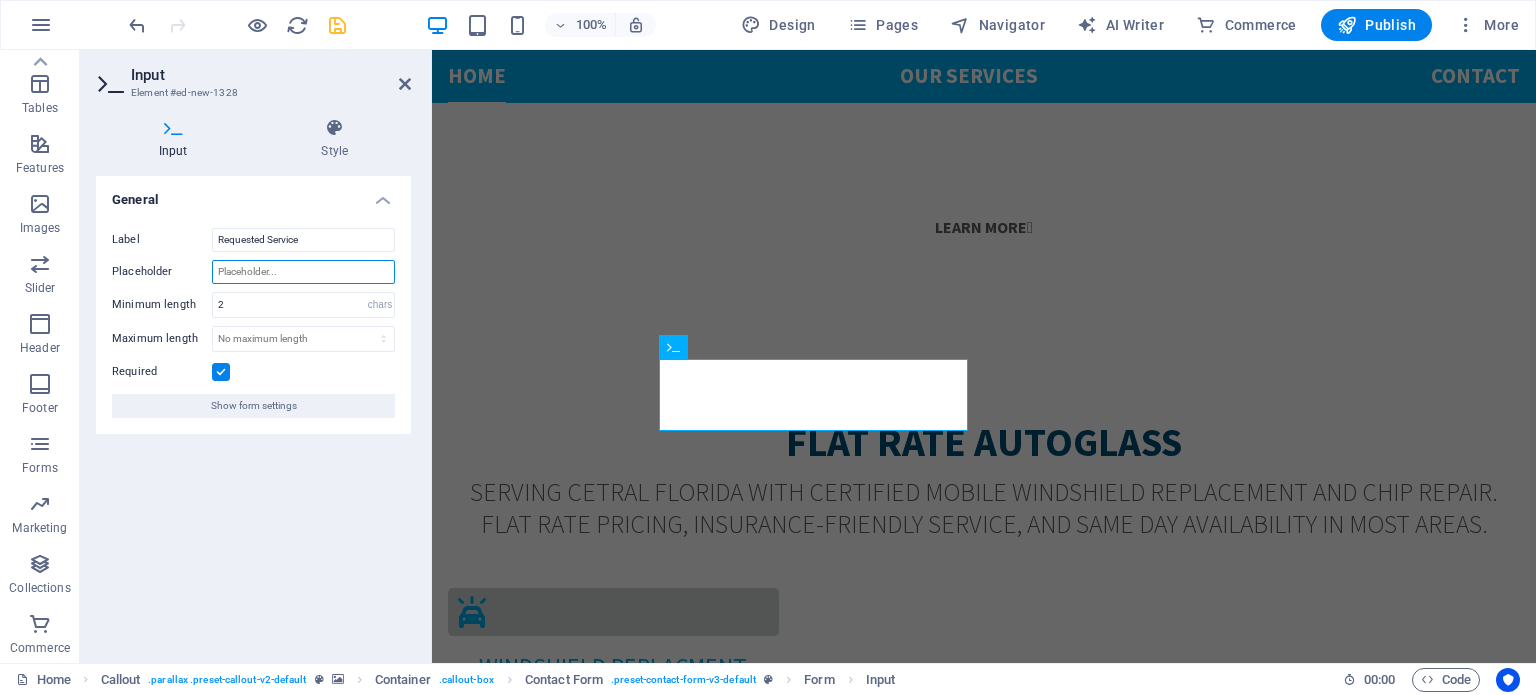 click on "Placeholder" at bounding box center [303, 272] 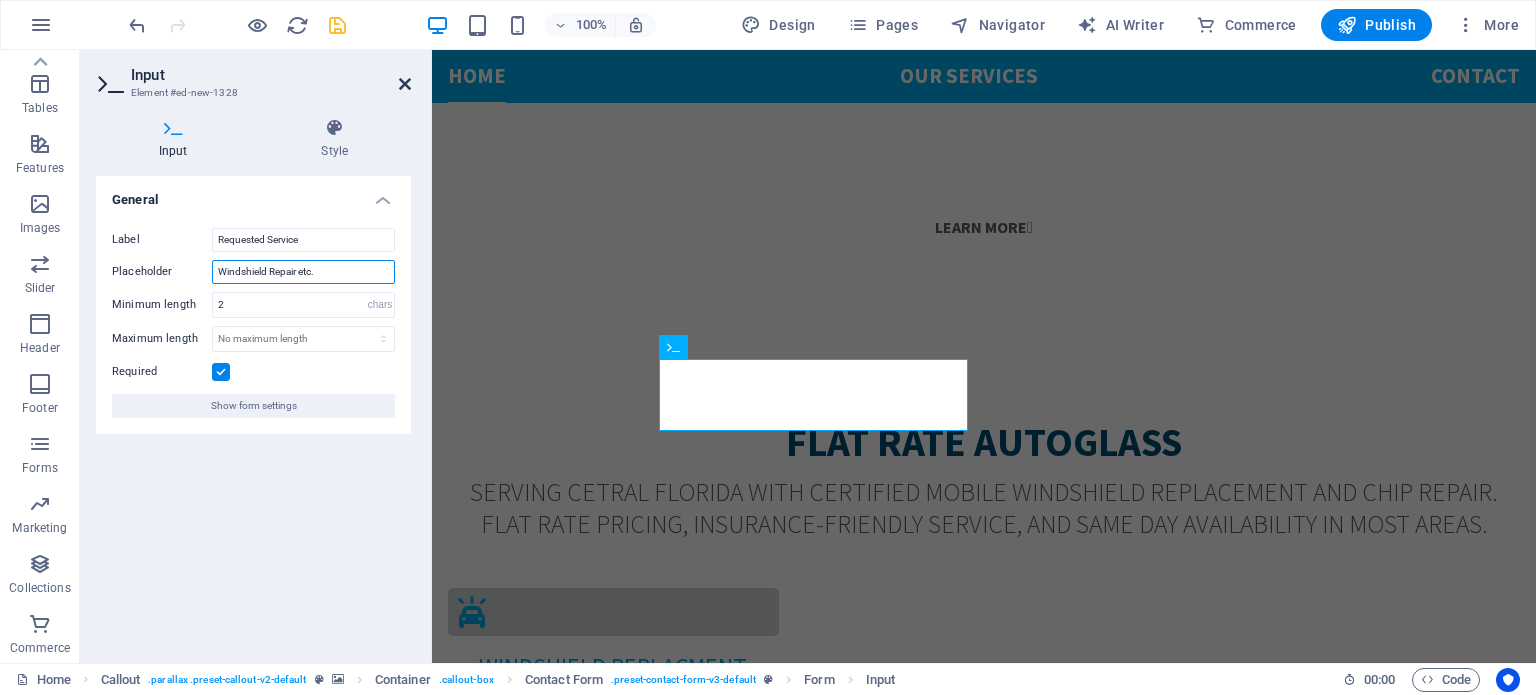 type on "Windshield Repair etc." 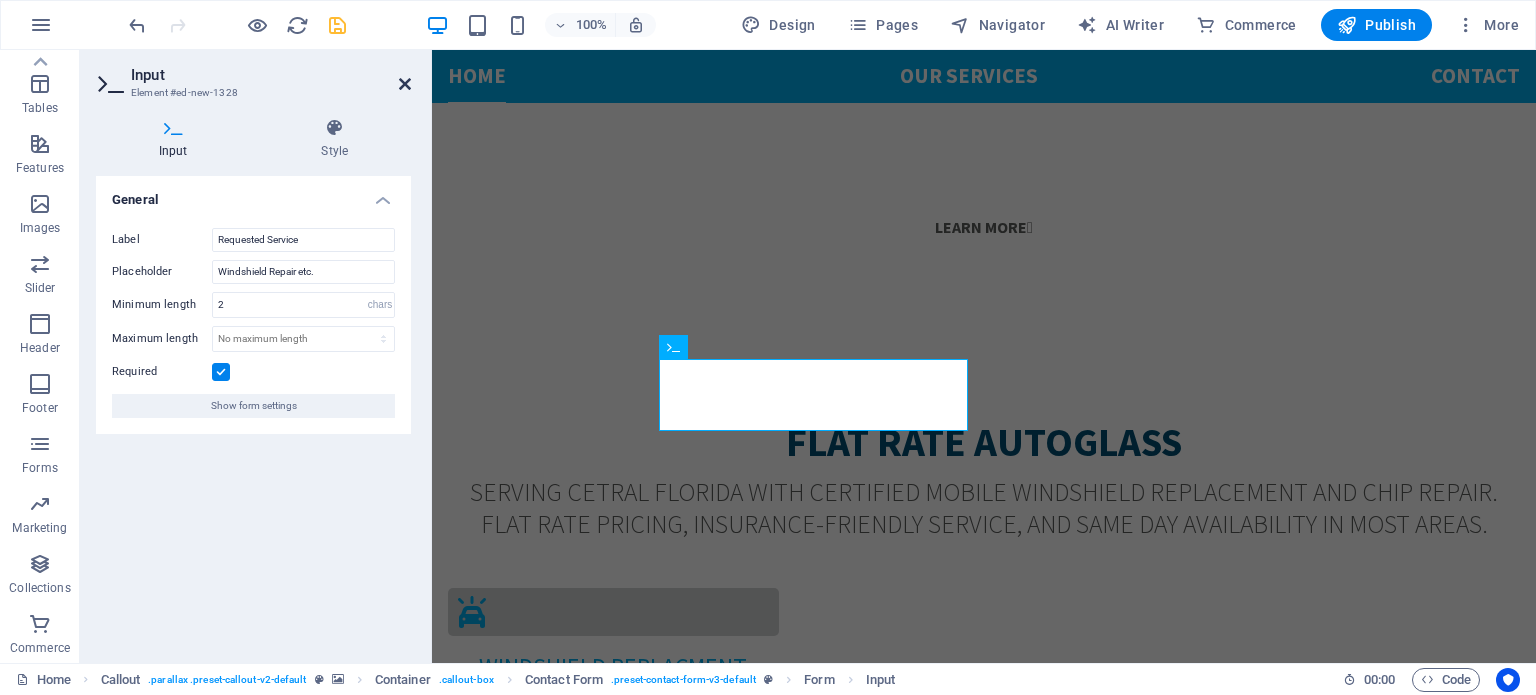 click at bounding box center [405, 84] 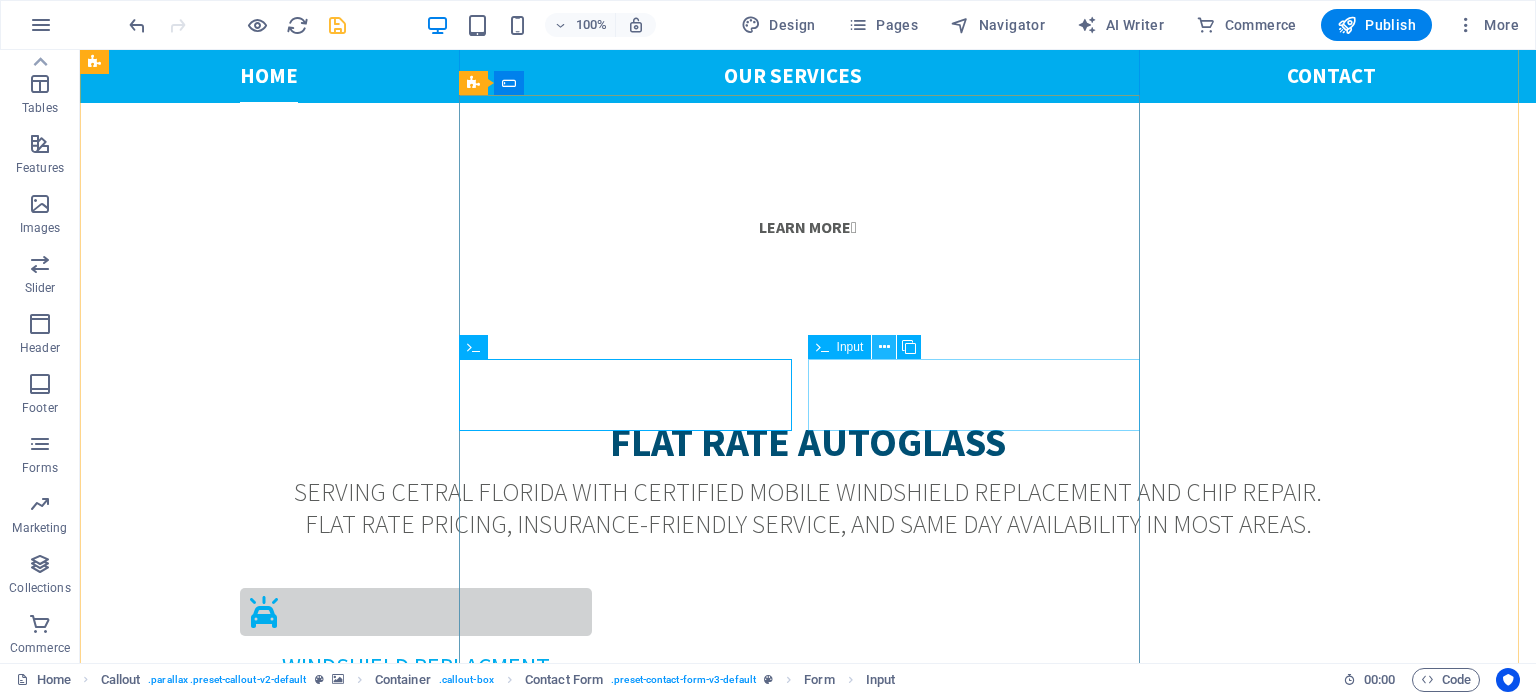 click at bounding box center [884, 347] 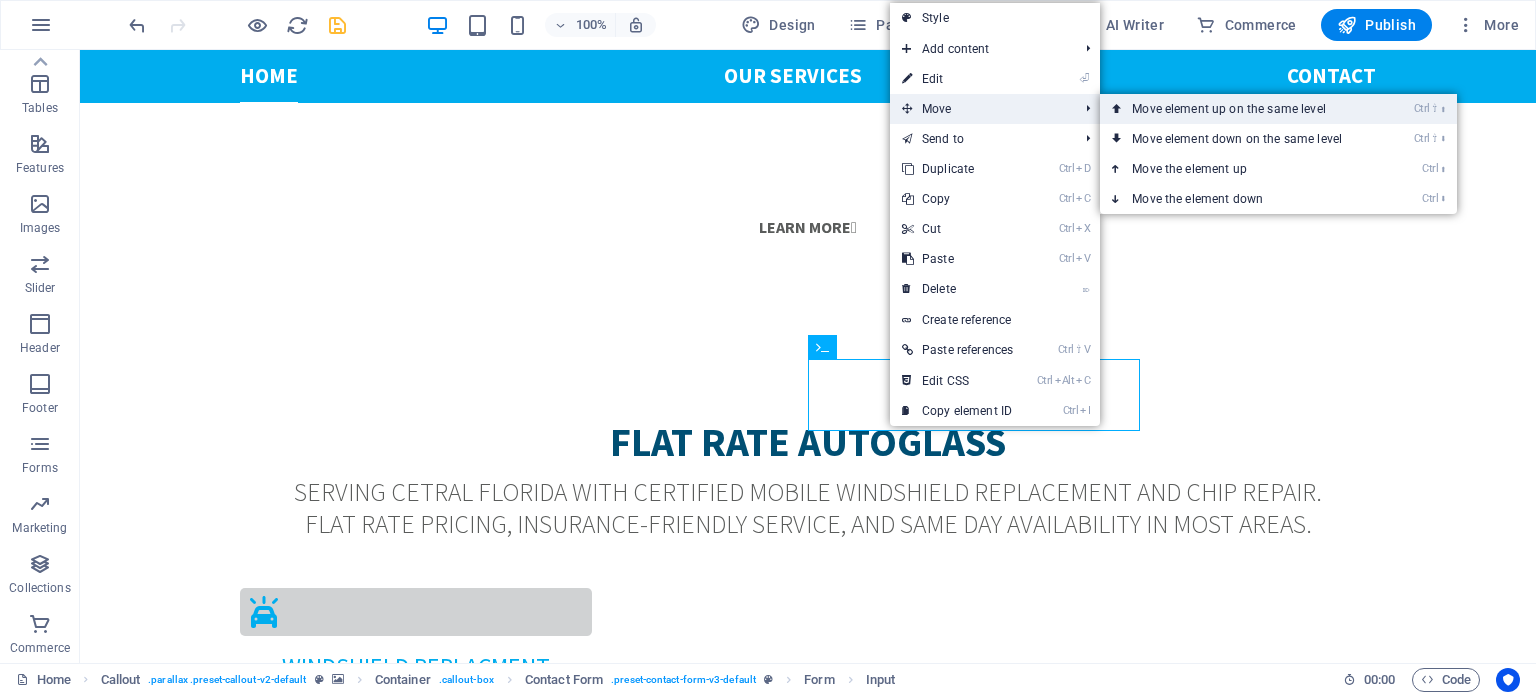 click on "Ctrl ⇧ ⬆  Move element up on the same level" at bounding box center (1241, 109) 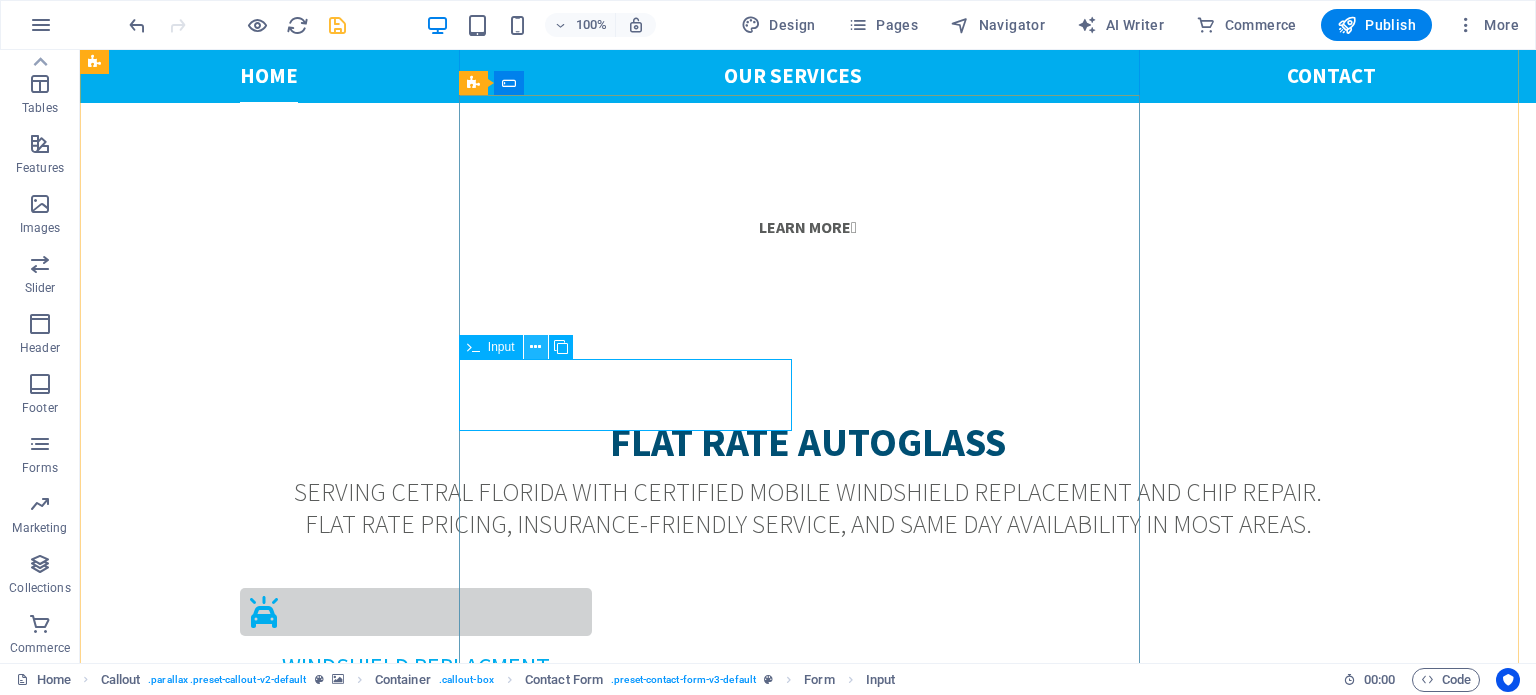 click at bounding box center [535, 347] 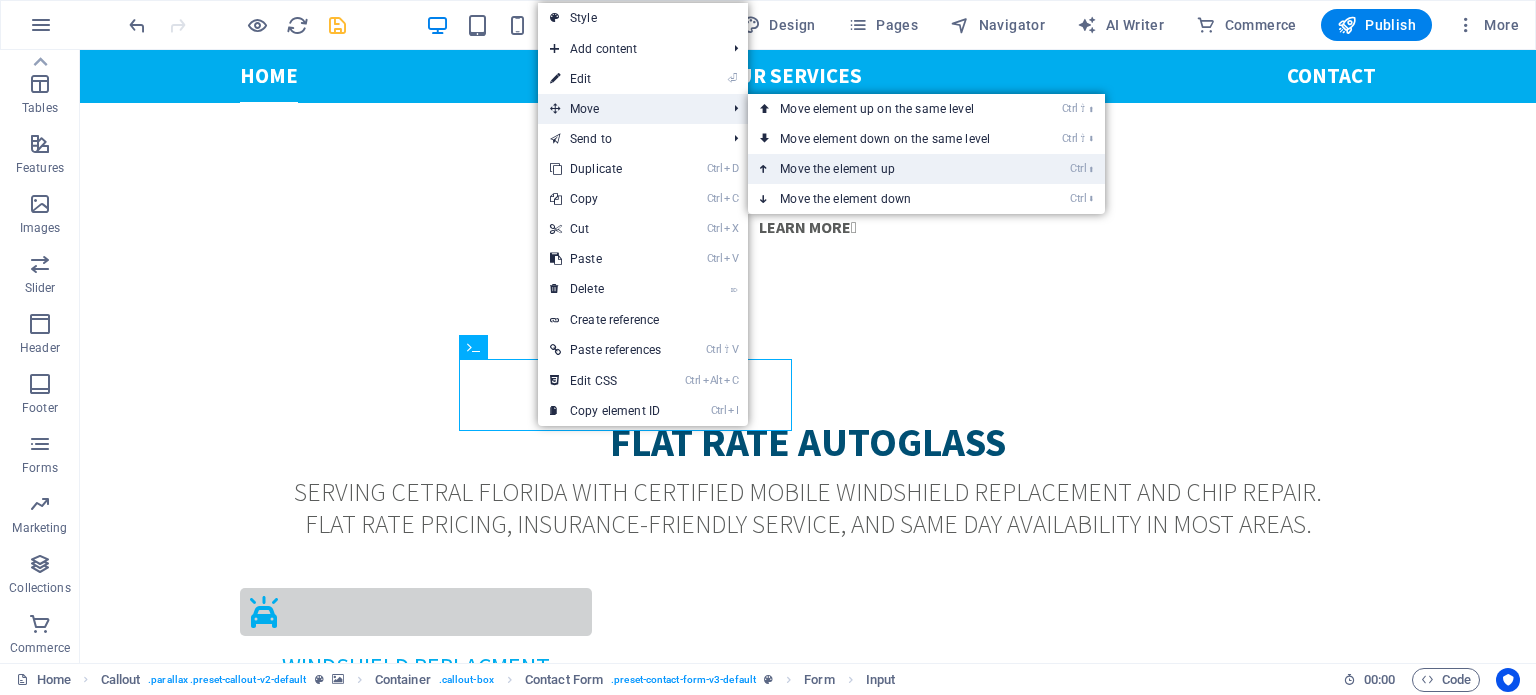 click on "Ctrl ⬆  Move the element up" at bounding box center (889, 169) 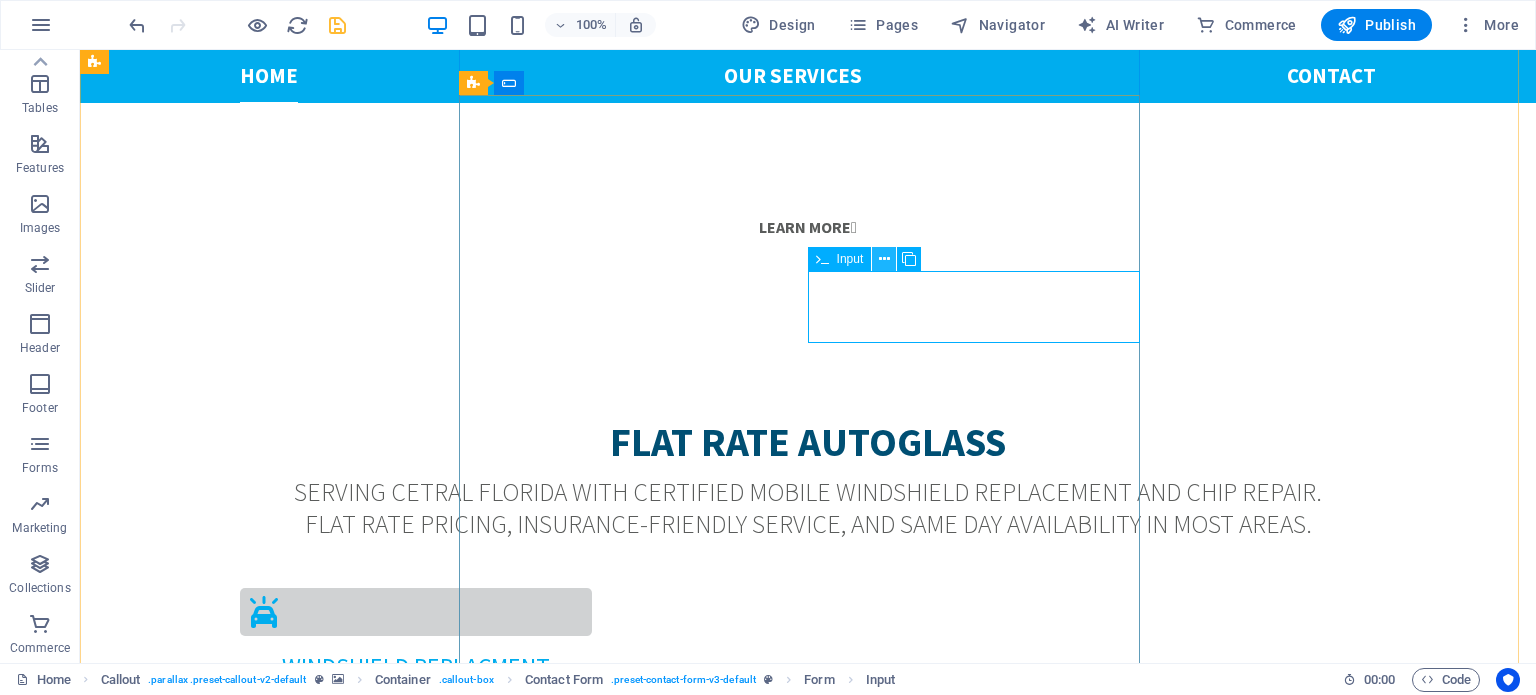 click at bounding box center [884, 259] 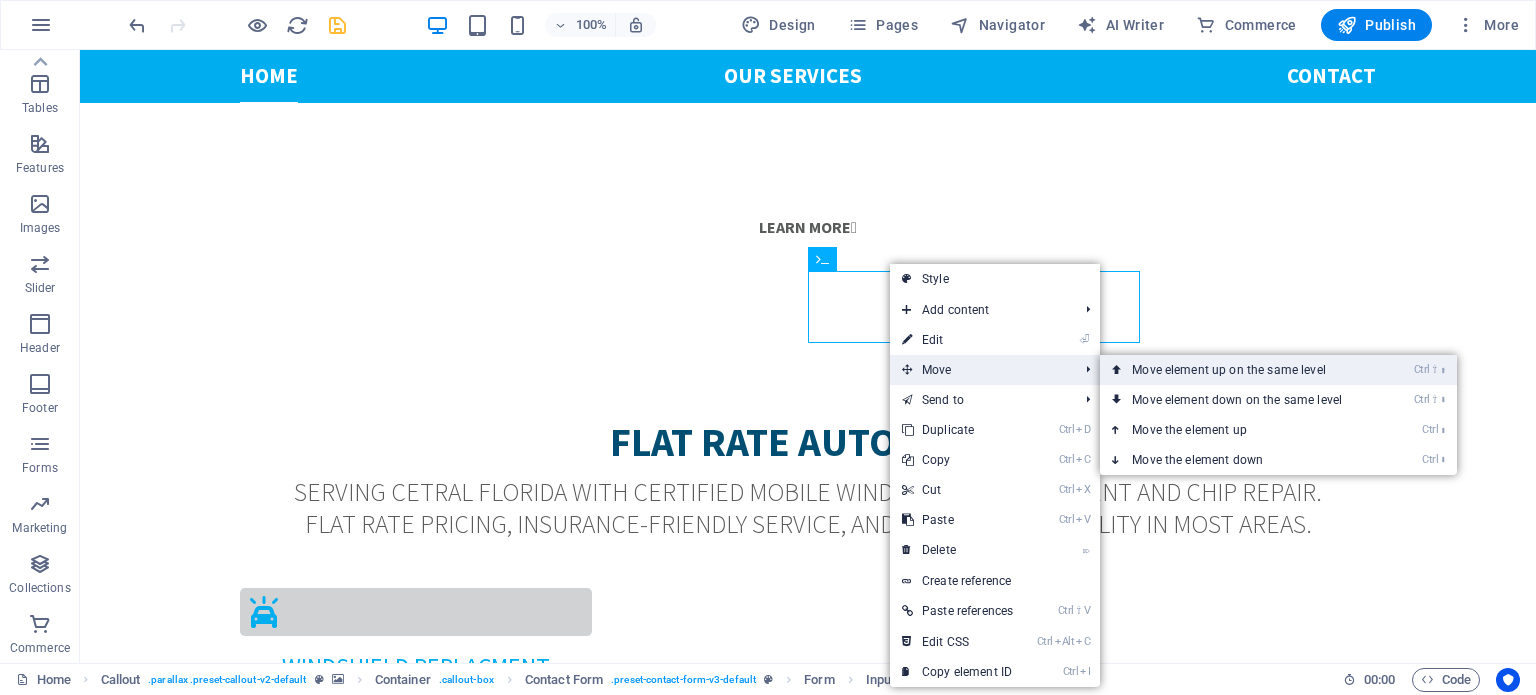 click on "Ctrl ⇧ ⬆  Move element up on the same level" at bounding box center [1241, 370] 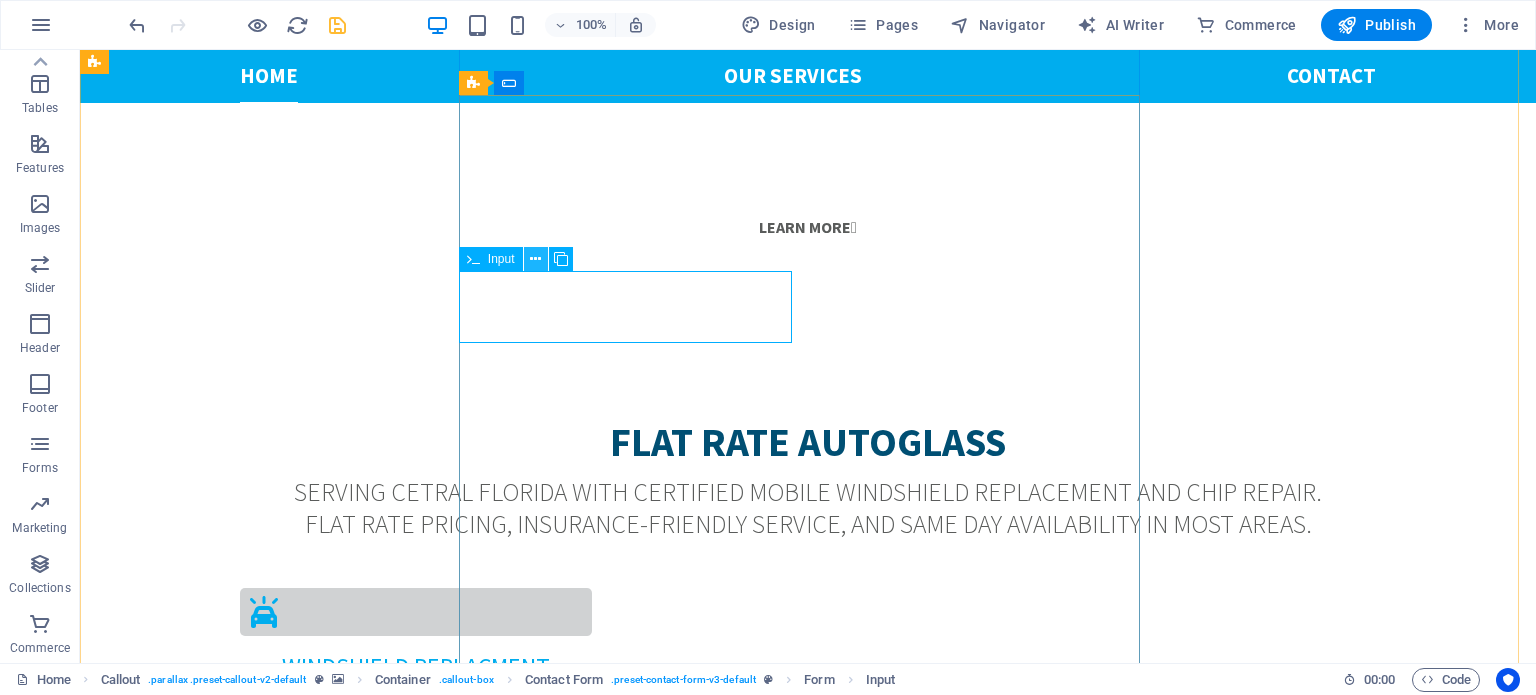 click at bounding box center [535, 259] 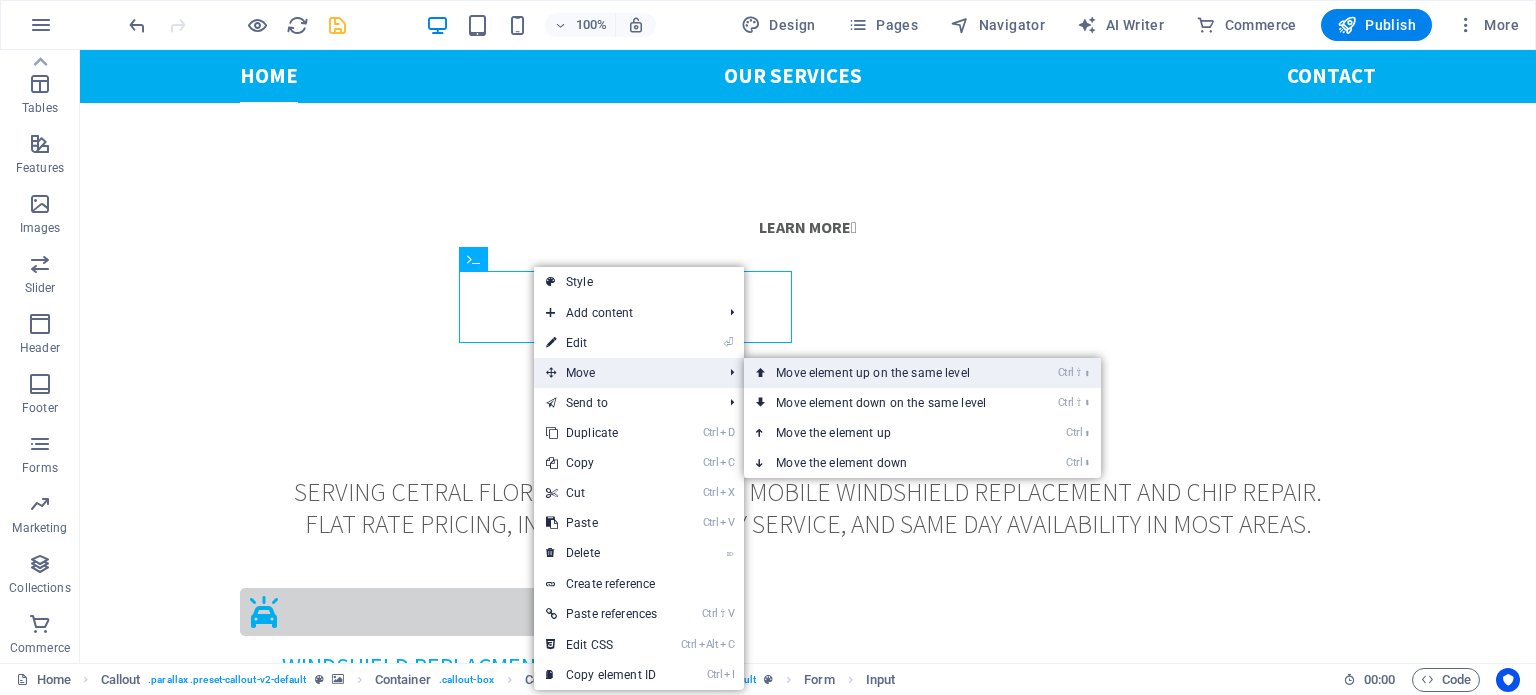 click on "Ctrl ⇧ ⬆  Move element up on the same level" at bounding box center [885, 373] 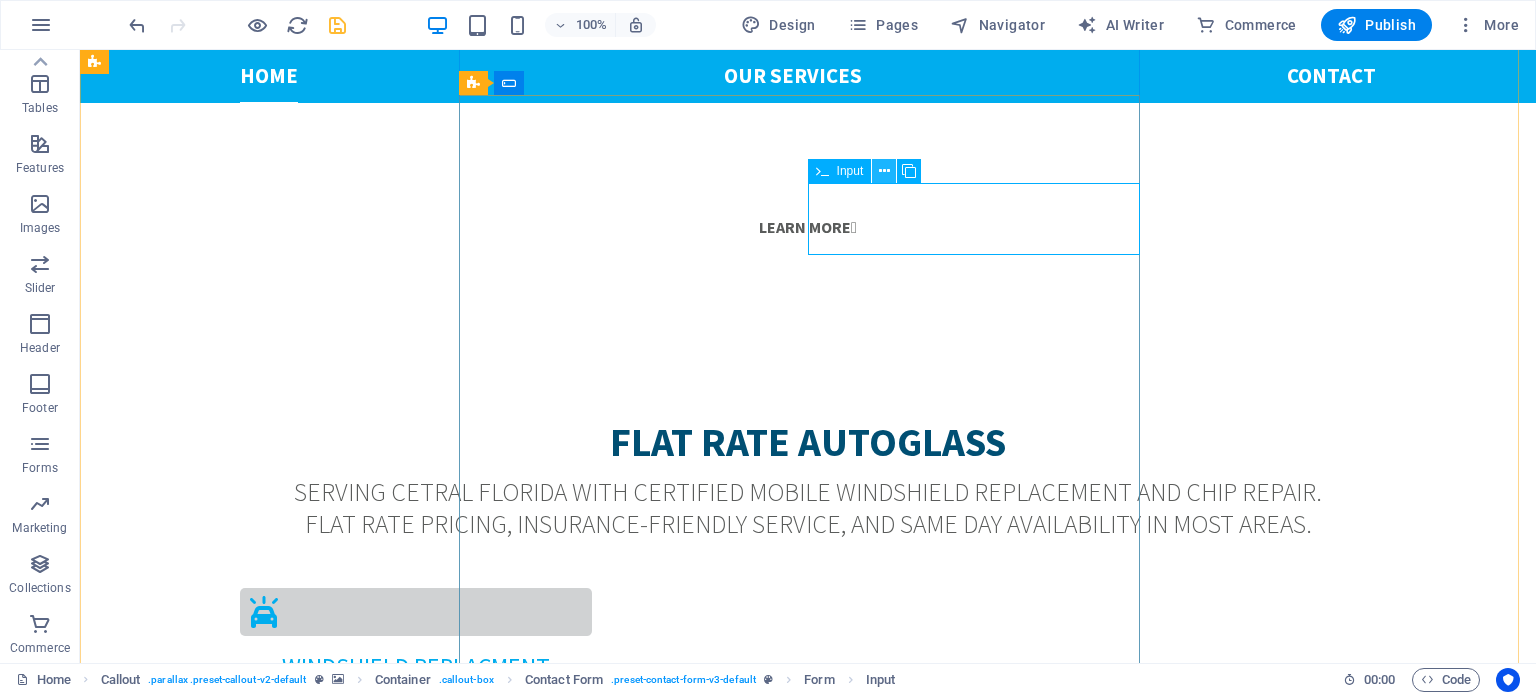click at bounding box center [884, 171] 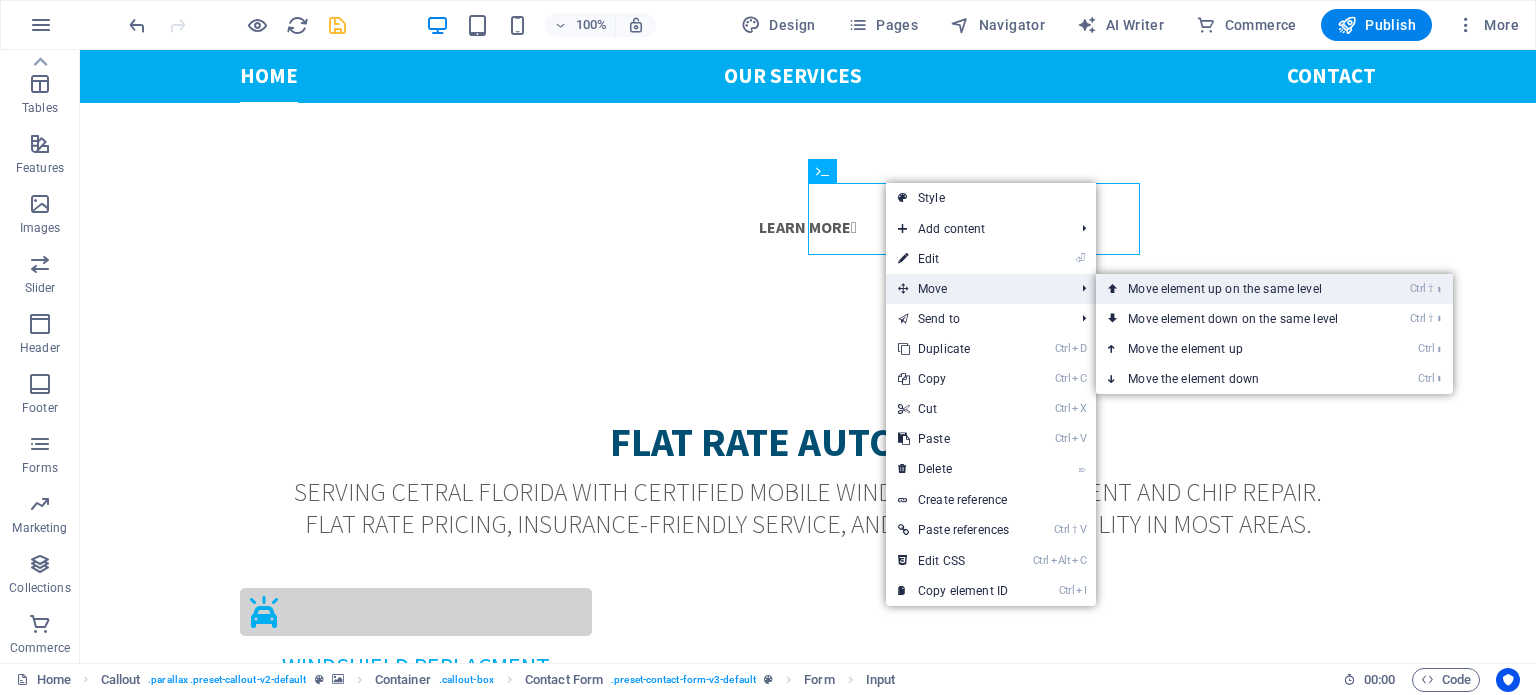 click on "Ctrl ⇧ ⬆  Move element up on the same level" at bounding box center [1237, 289] 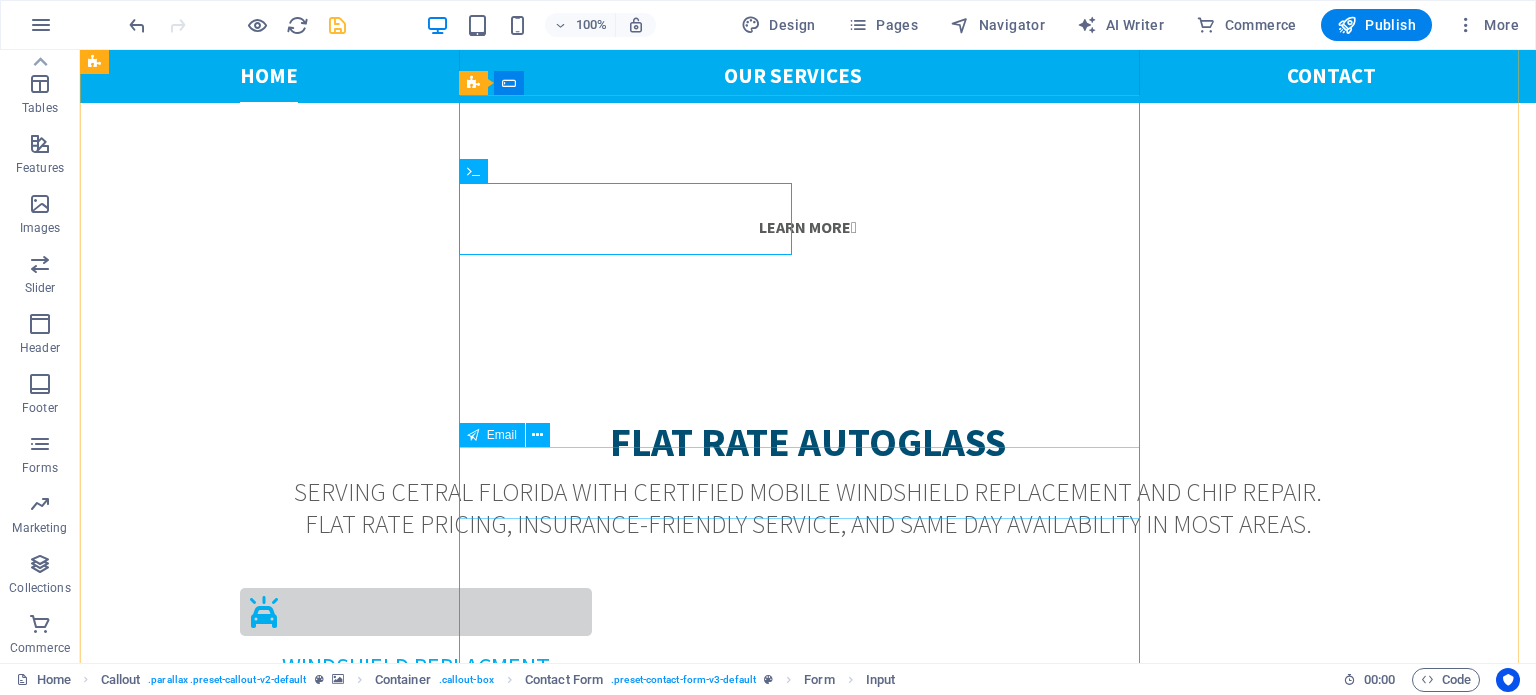 click on "Email" at bounding box center (581, 2696) 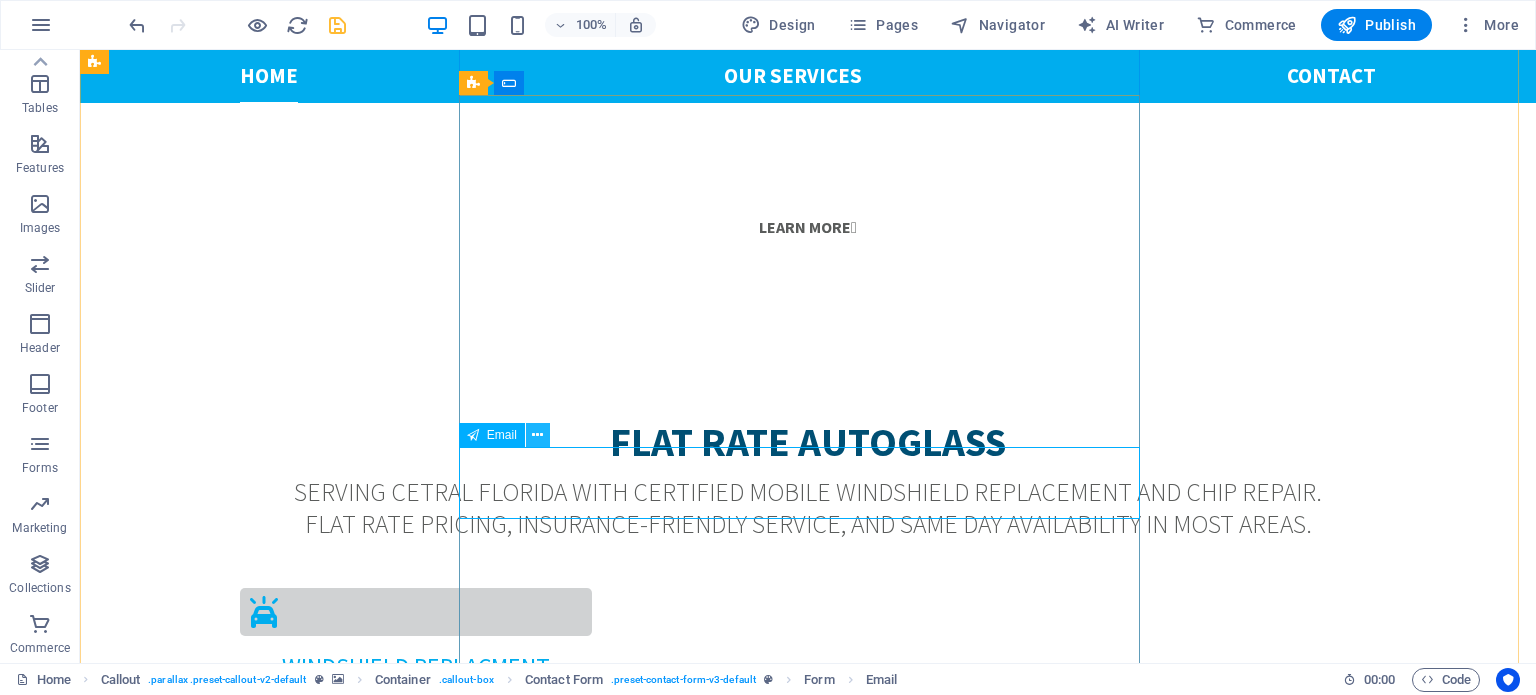 click at bounding box center [537, 435] 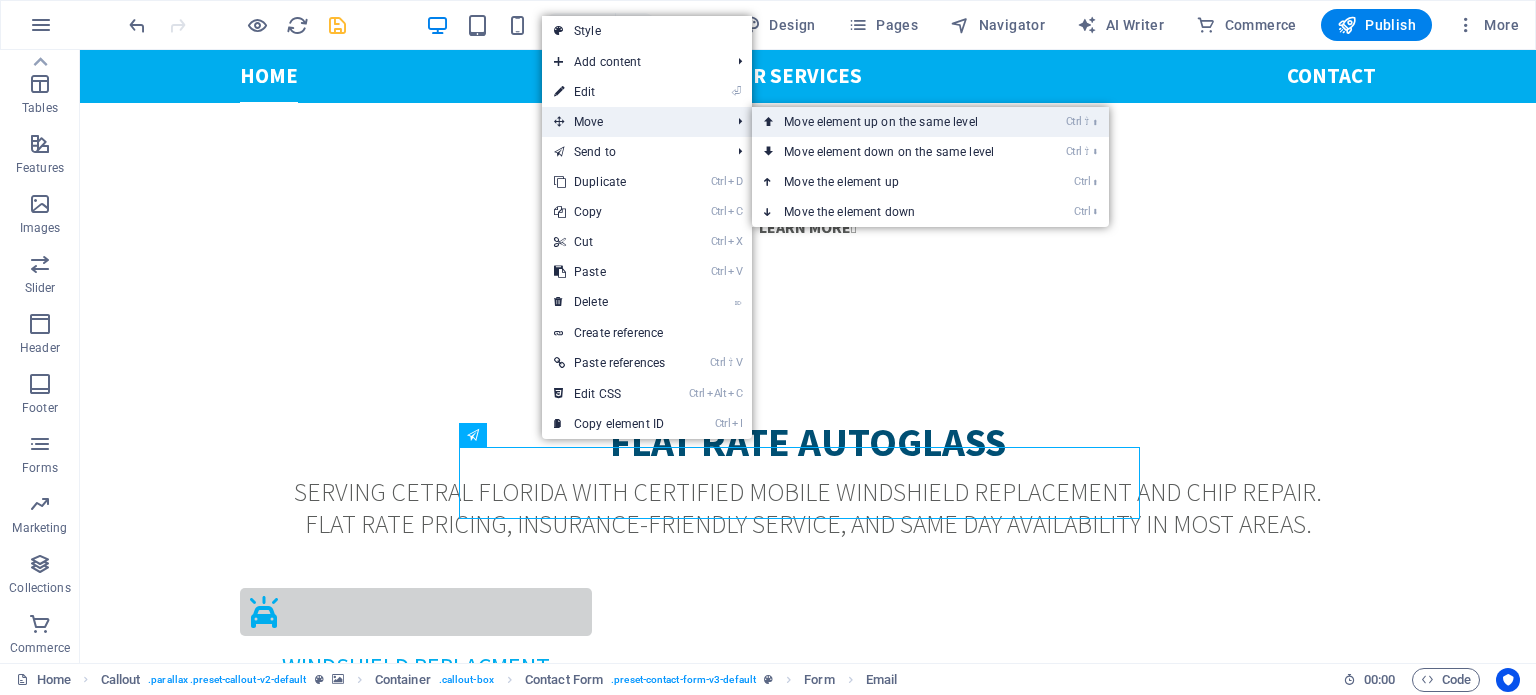click on "Ctrl ⇧ ⬆  Move element up on the same level" at bounding box center (893, 122) 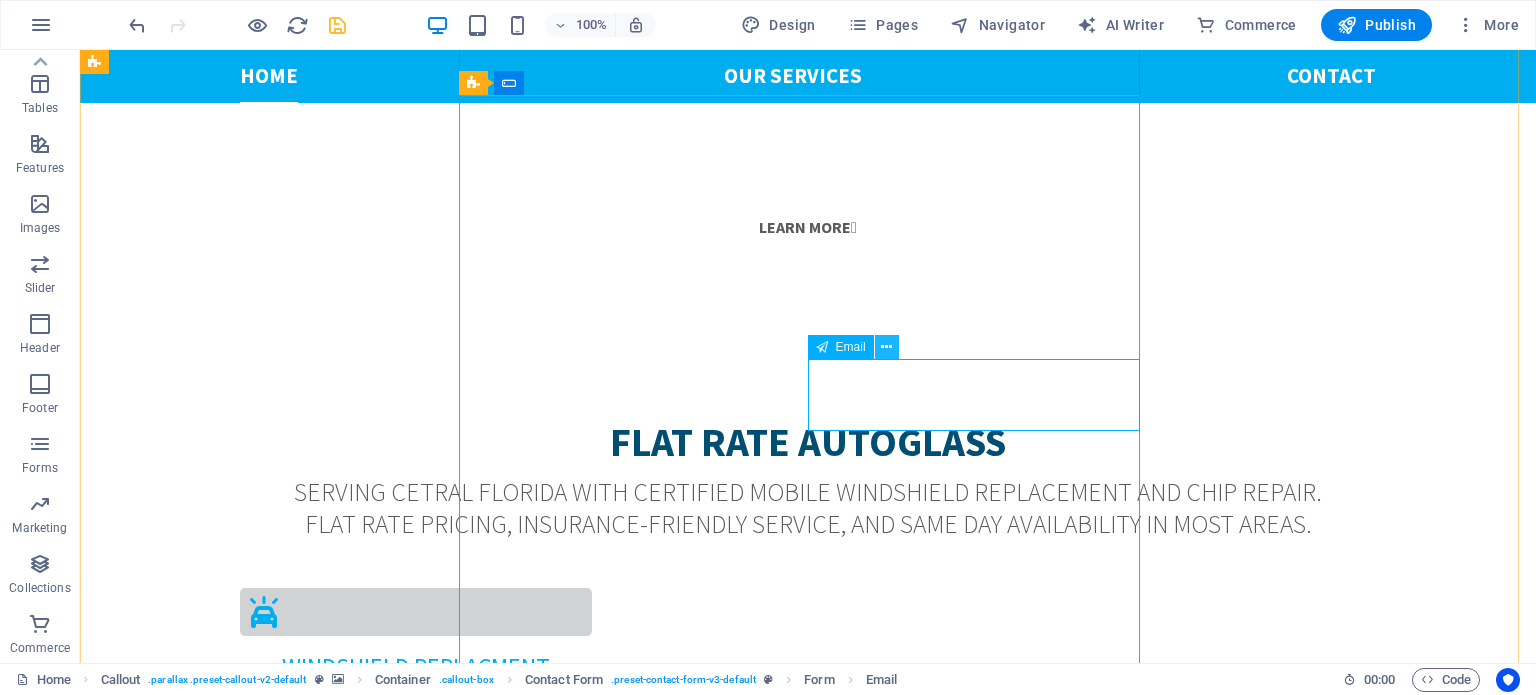 click at bounding box center [886, 347] 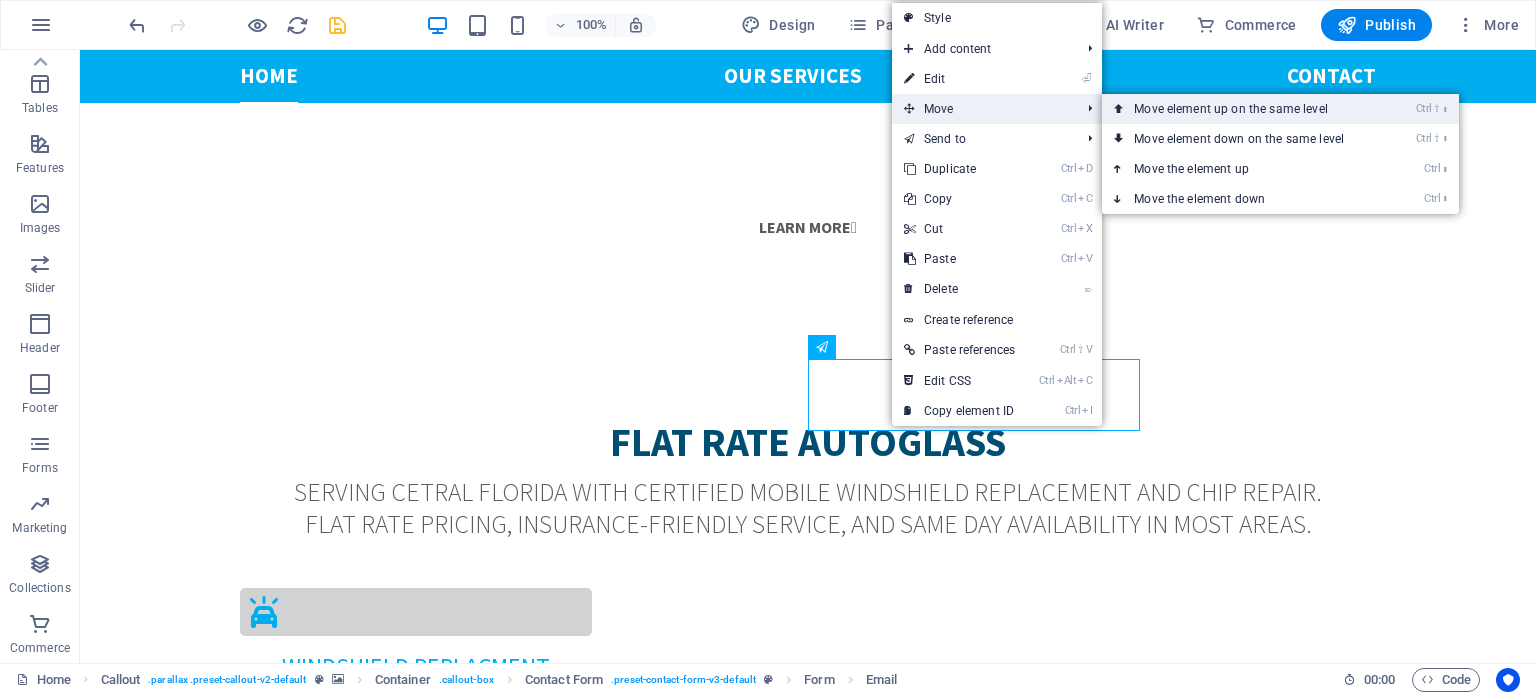 click on "Ctrl ⇧ ⬆  Move element up on the same level" at bounding box center (1243, 109) 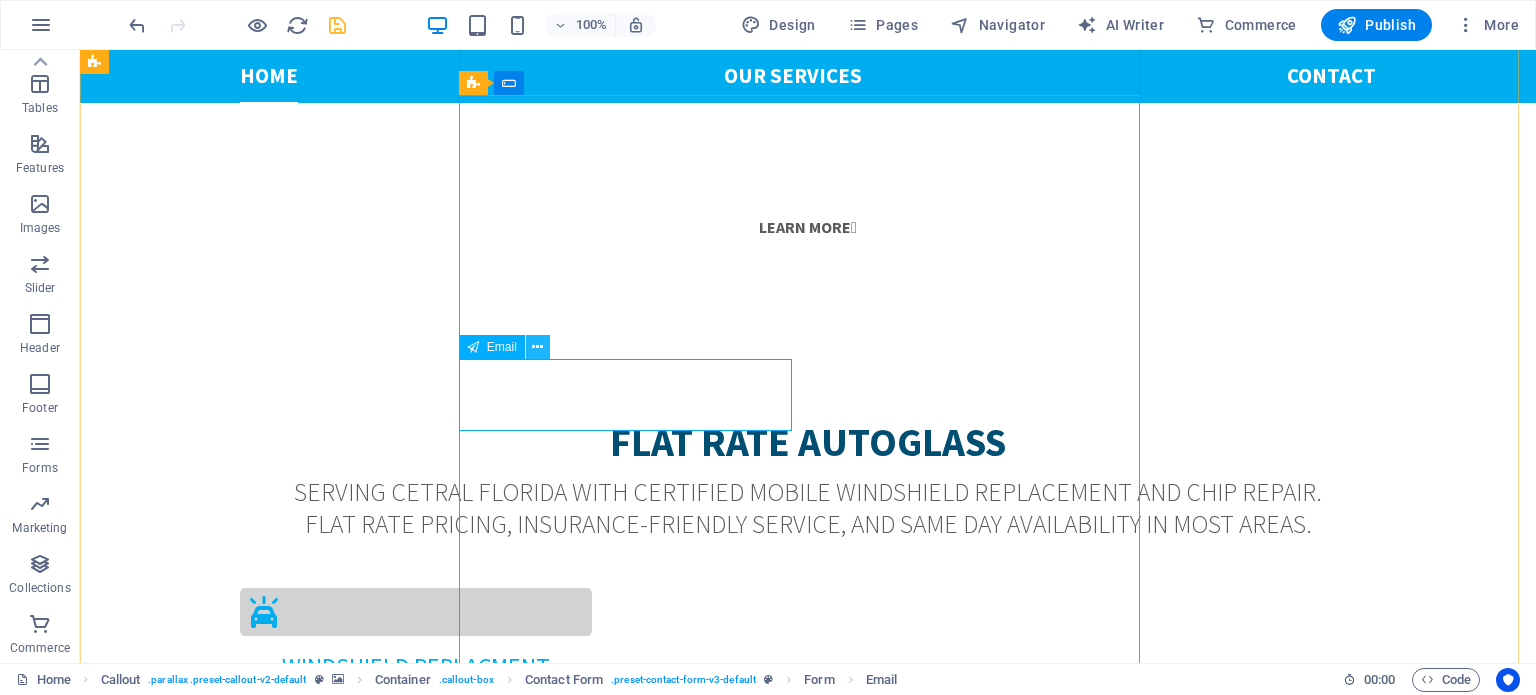click at bounding box center (538, 347) 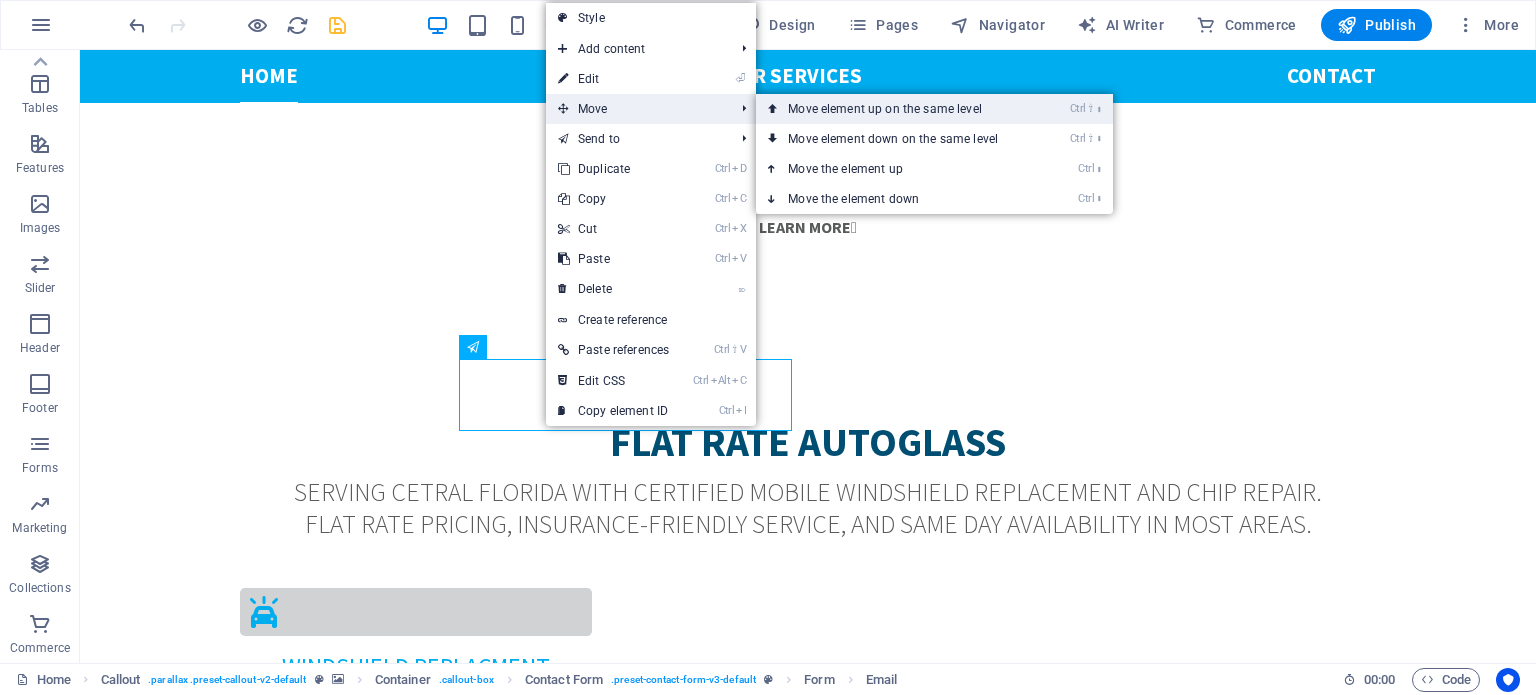 click on "Ctrl ⇧ ⬆  Move element up on the same level" at bounding box center (897, 109) 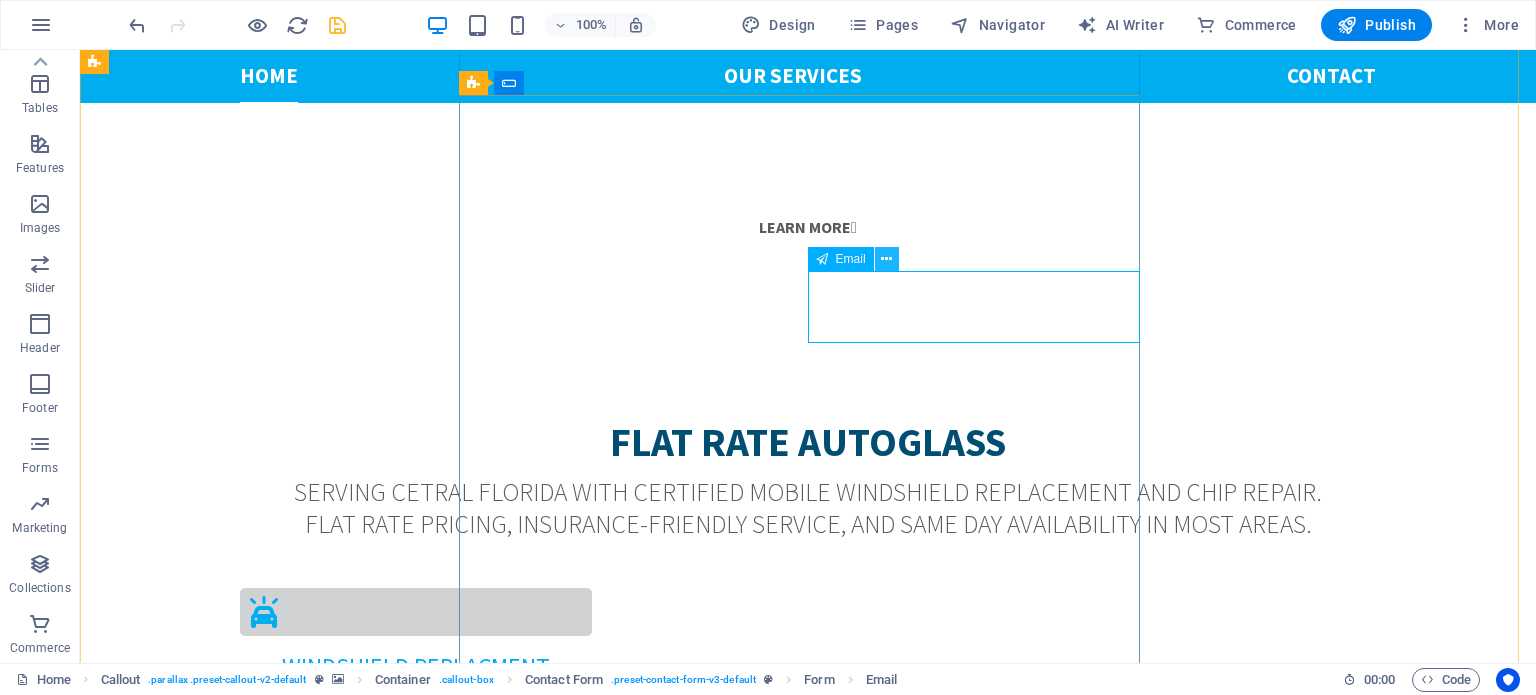 click at bounding box center (887, 259) 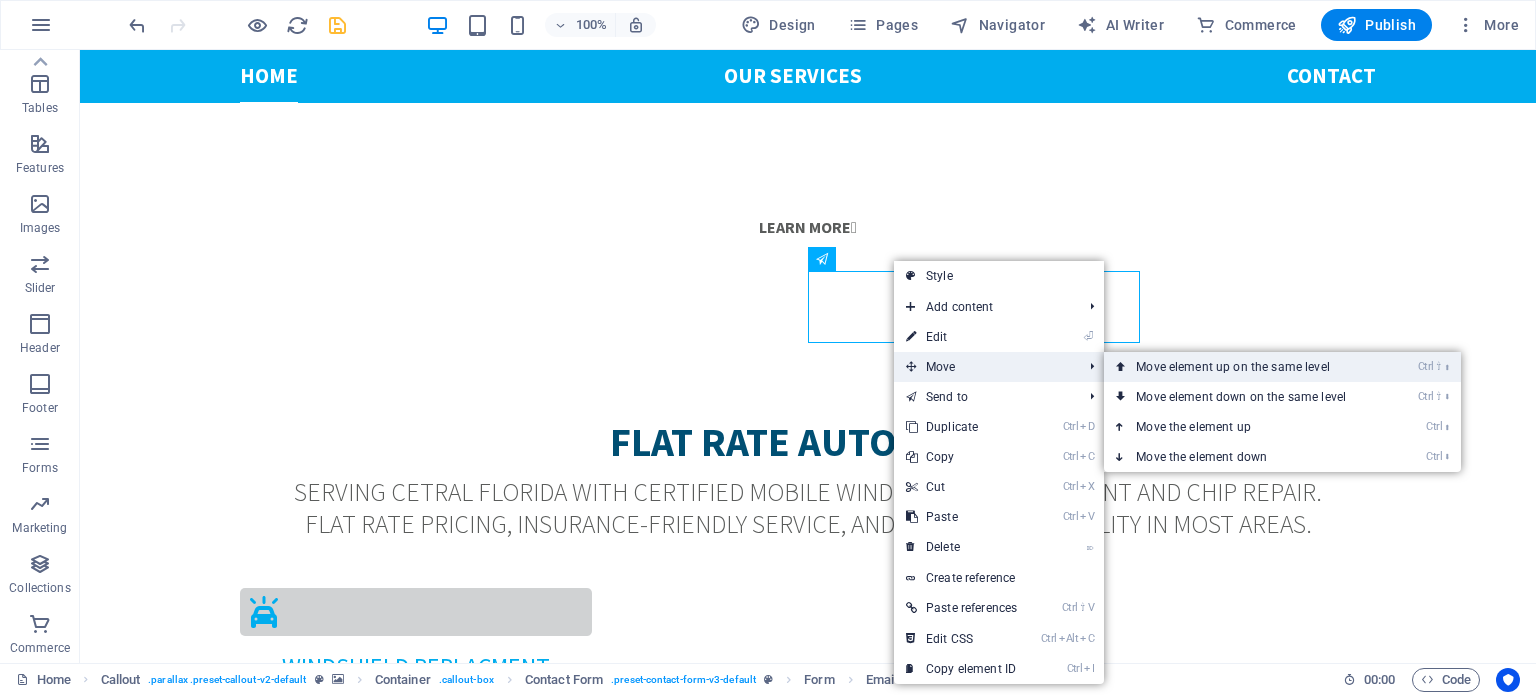 click on "Ctrl ⇧ ⬆  Move element up on the same level" at bounding box center (1245, 367) 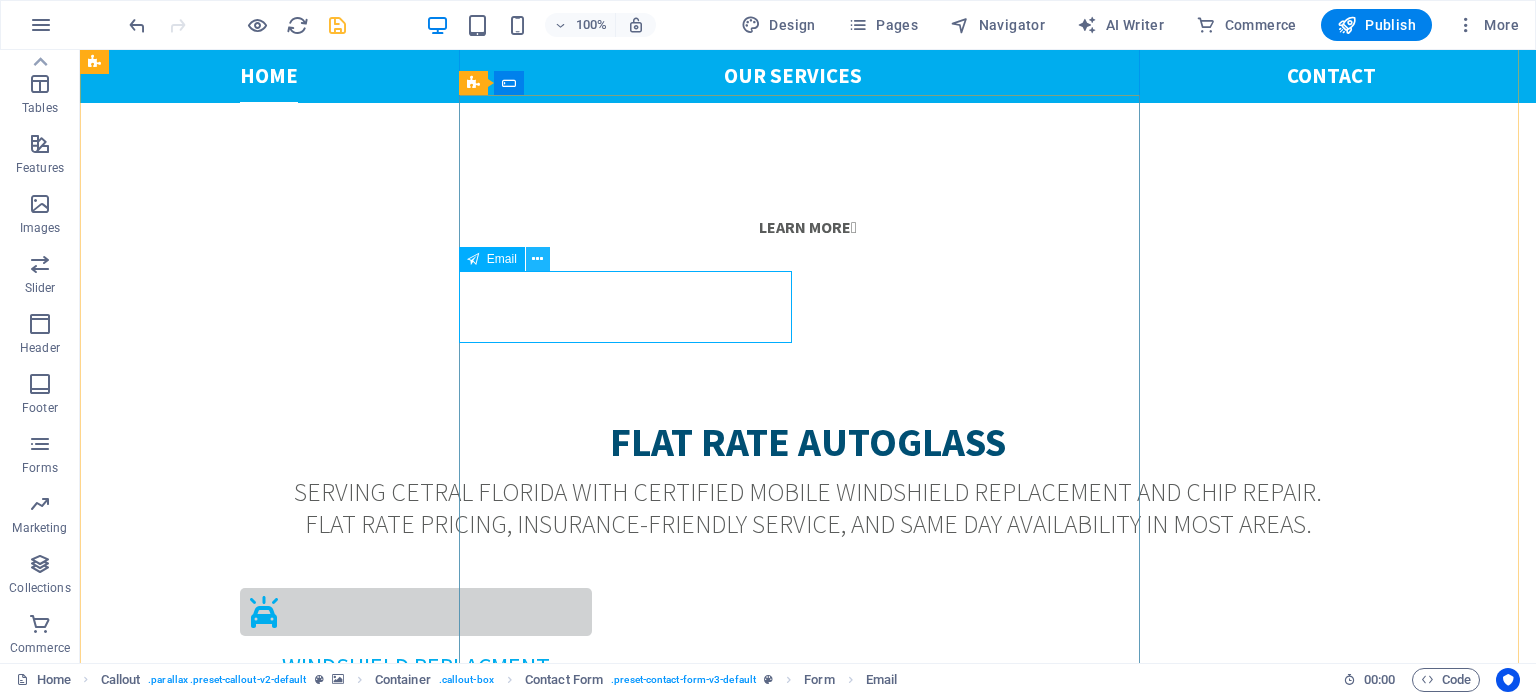 click at bounding box center [537, 259] 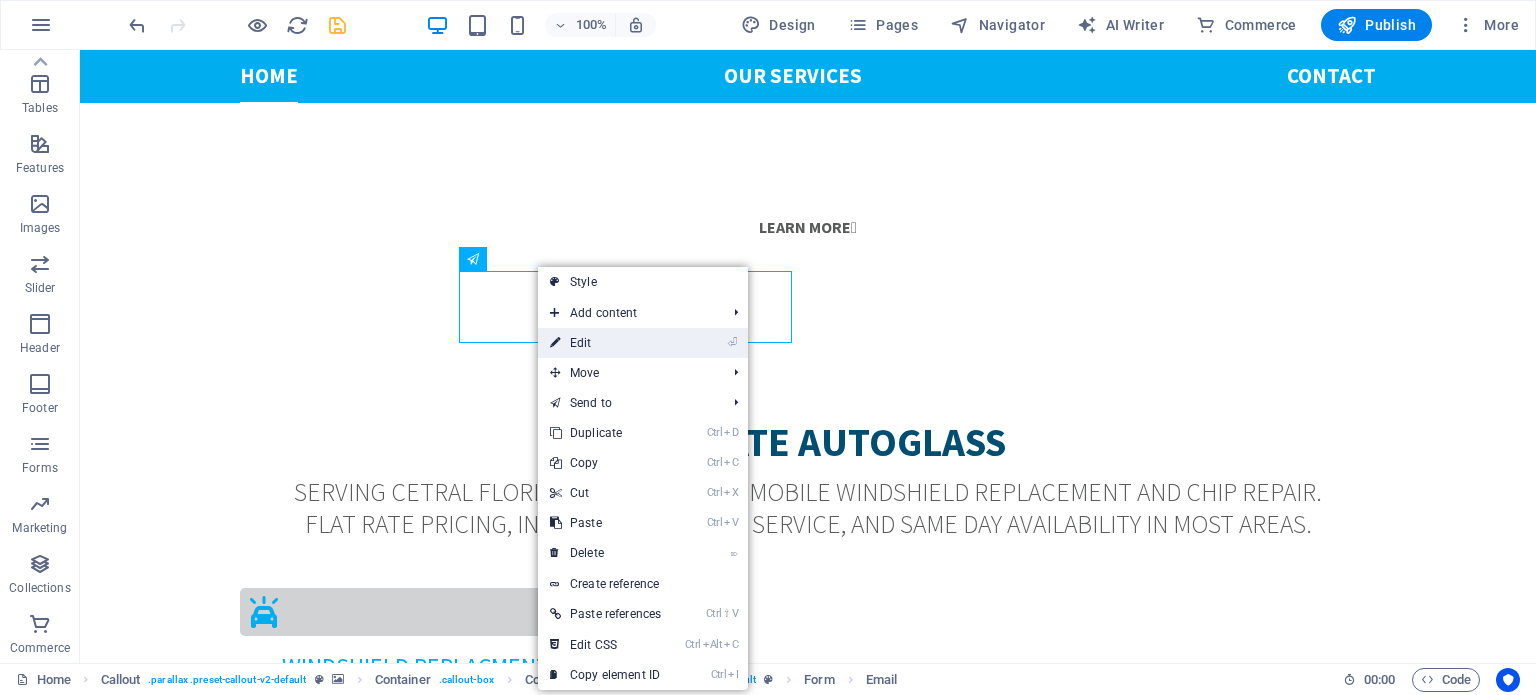 click on "⏎  Edit" at bounding box center [605, 343] 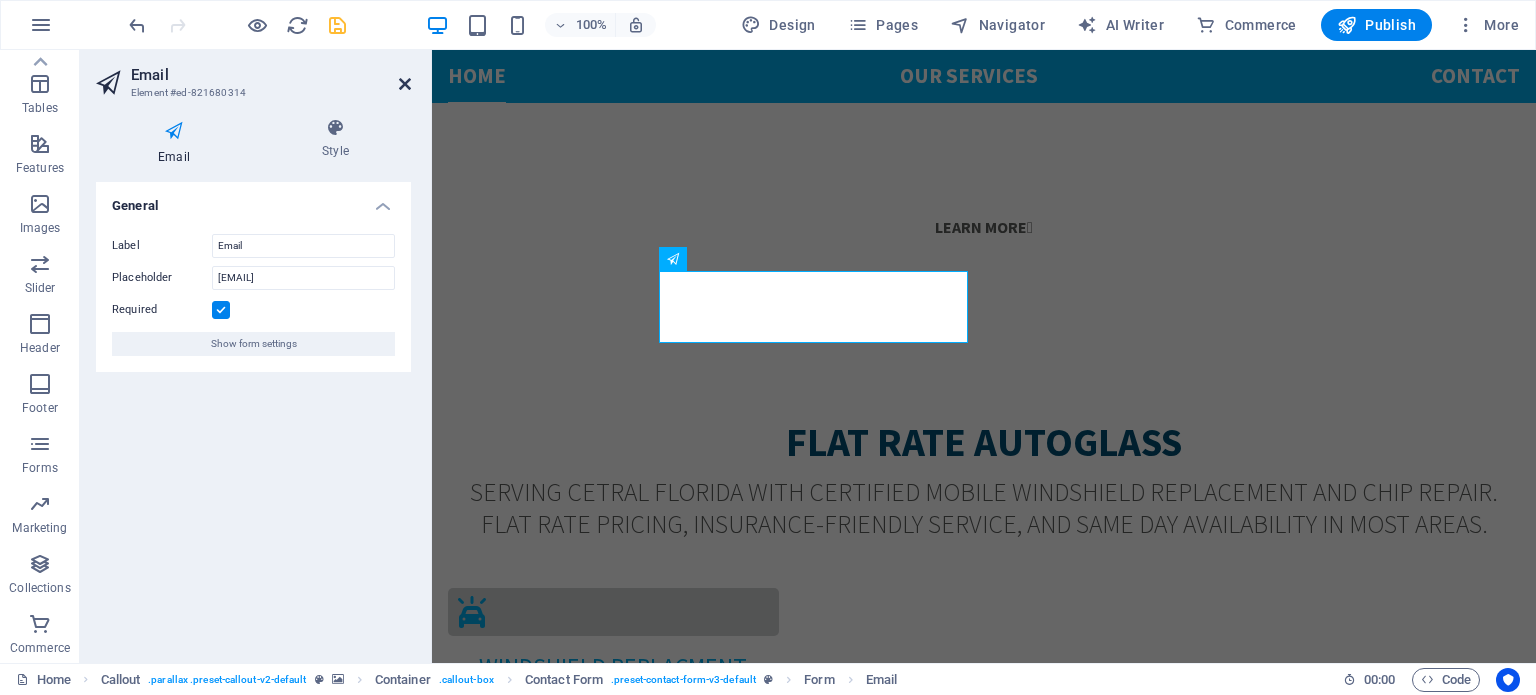 click at bounding box center (405, 84) 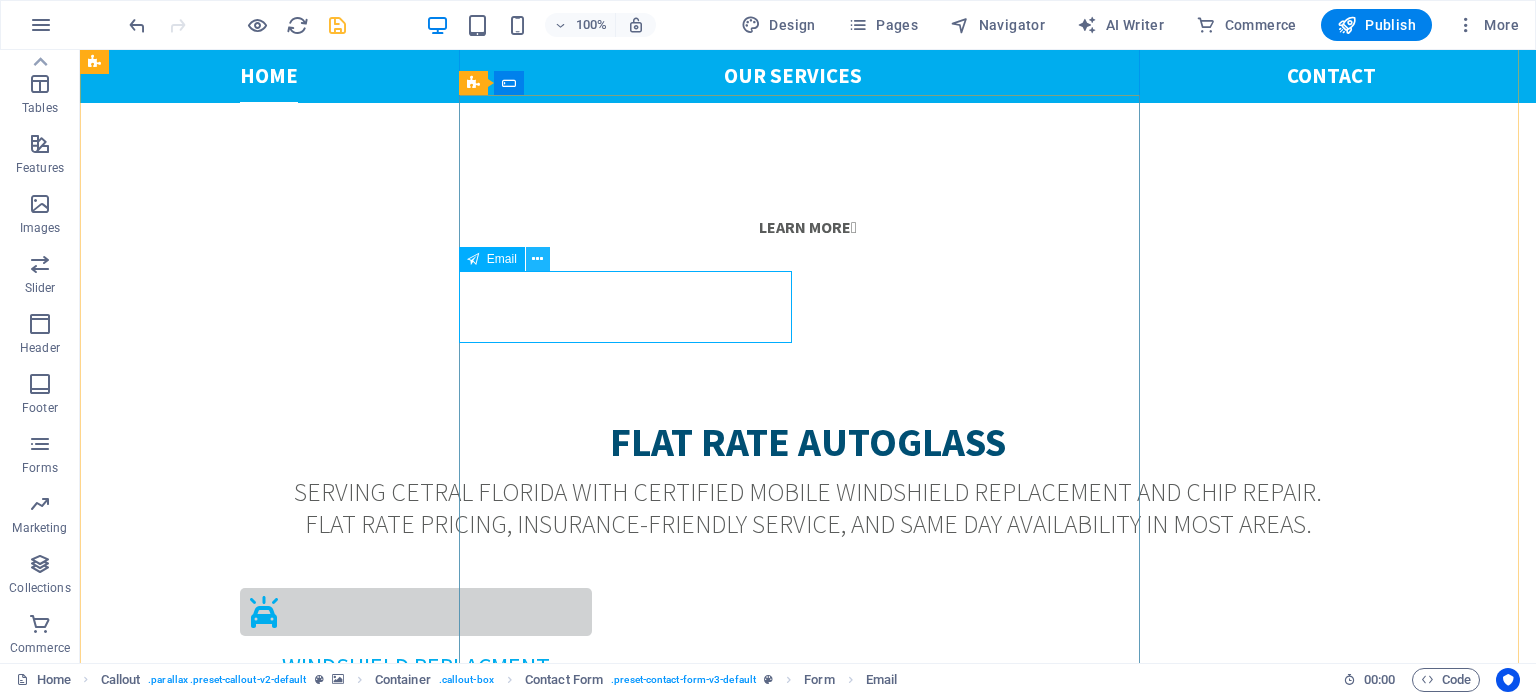 click at bounding box center [537, 259] 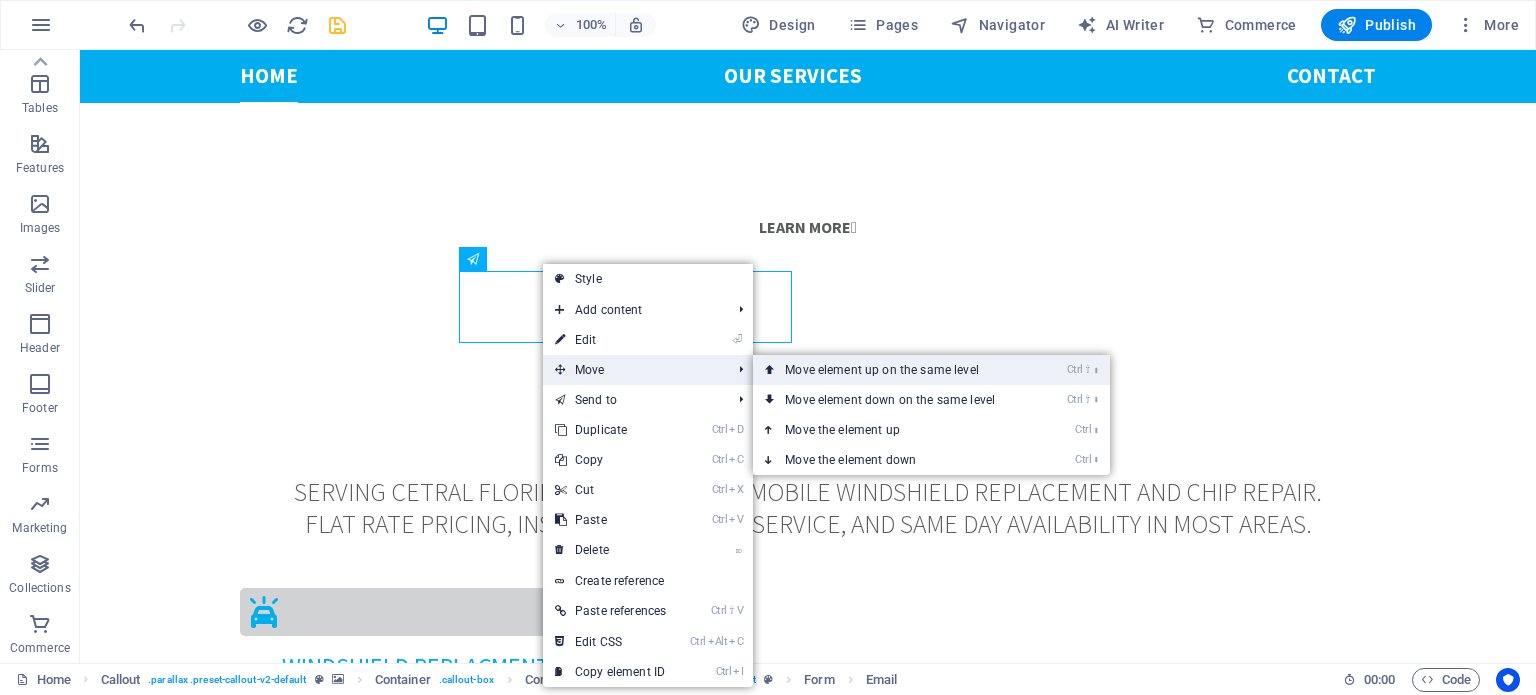 click on "Ctrl ⇧ ⬆  Move element up on the same level" at bounding box center [894, 370] 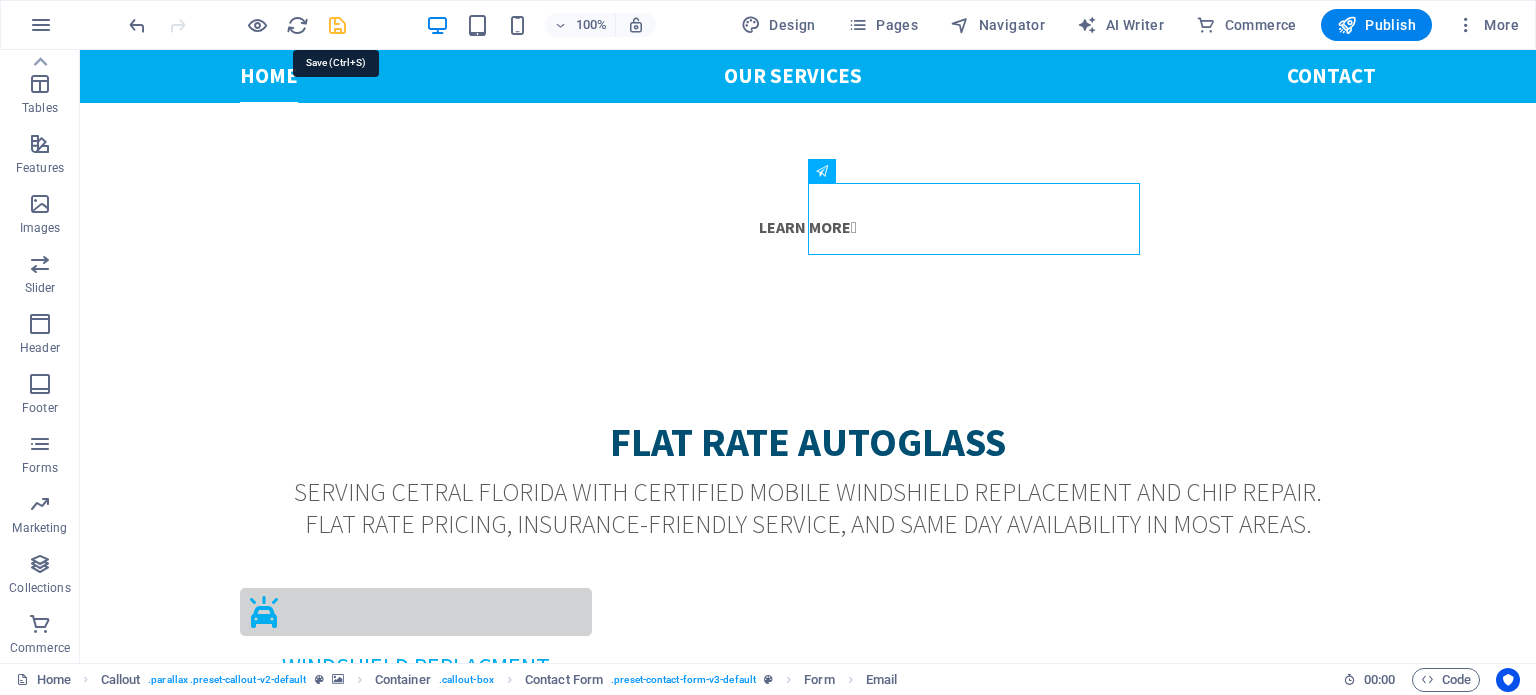 click at bounding box center [337, 25] 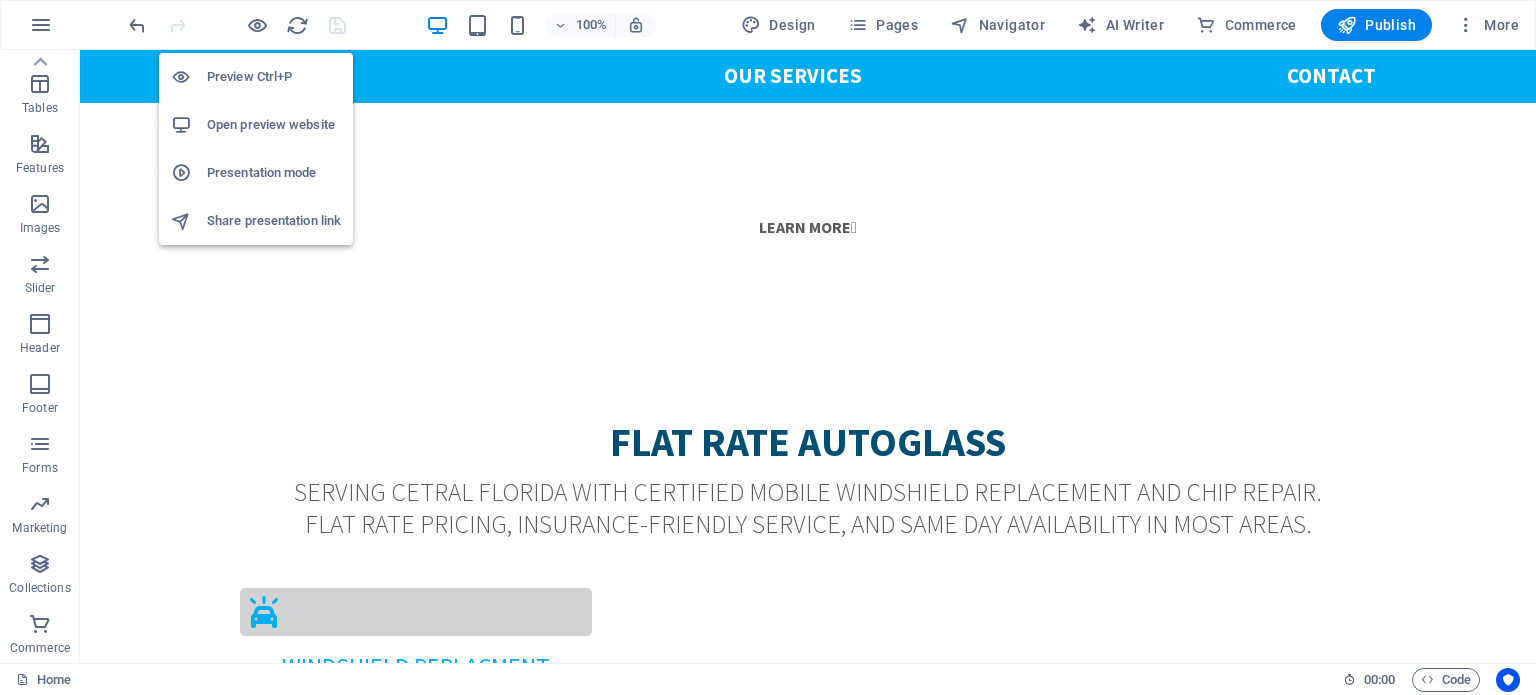 click on "Presentation mode" at bounding box center [274, 173] 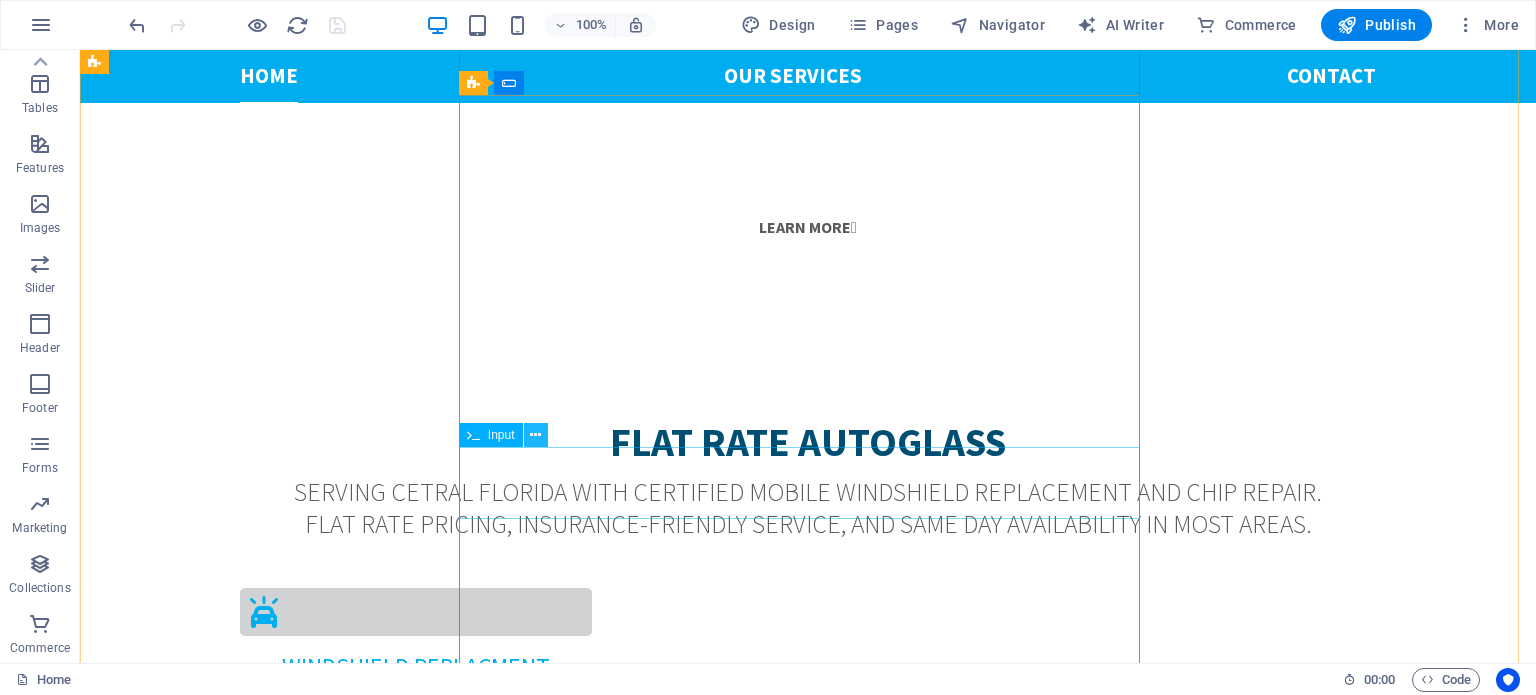 click at bounding box center (535, 435) 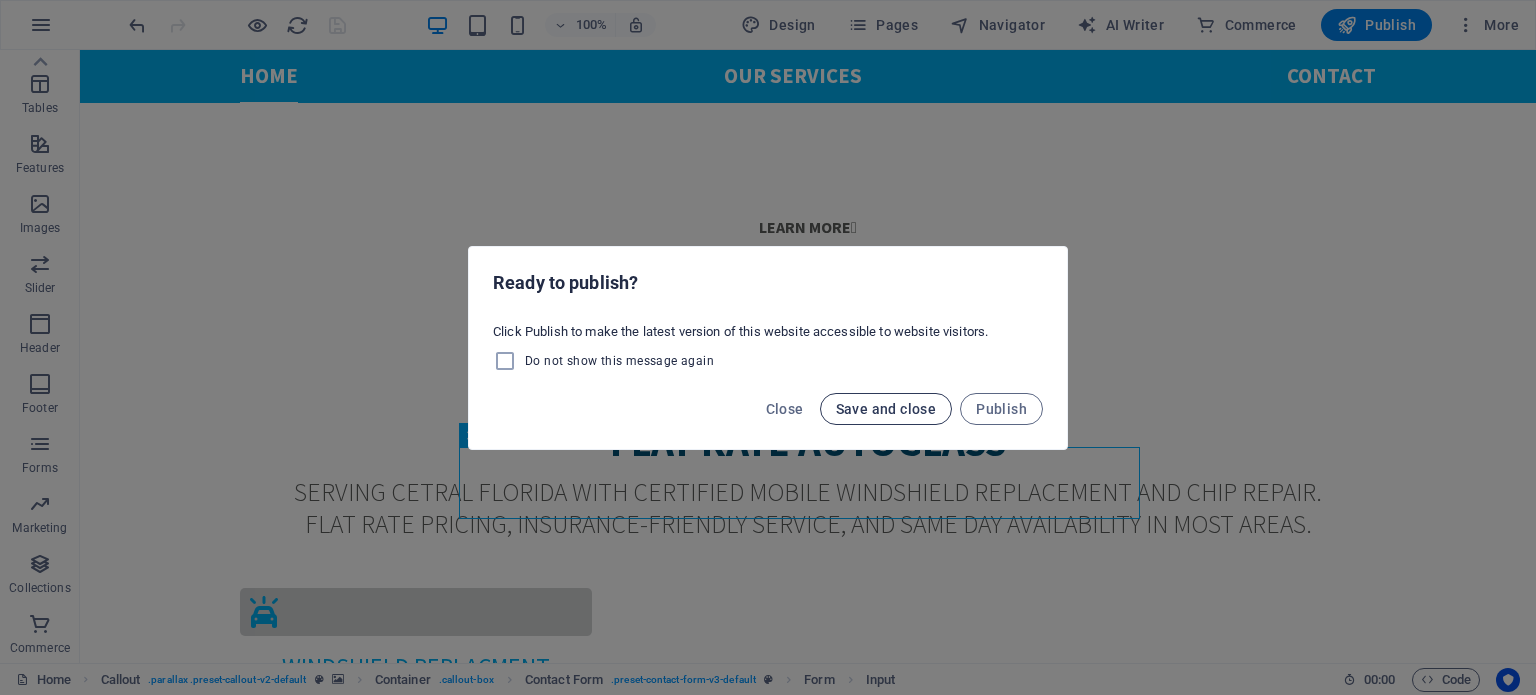 click on "Save and close" at bounding box center [886, 409] 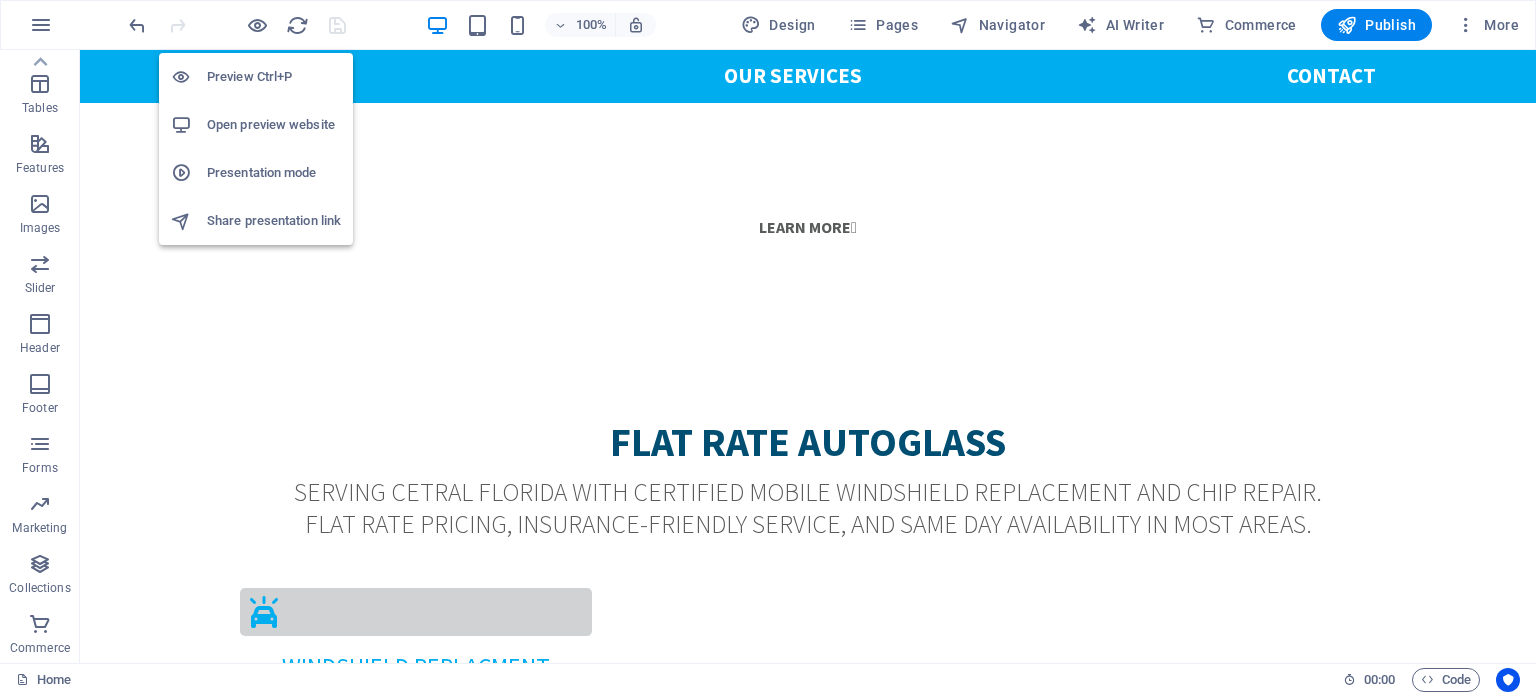 click on "Presentation mode" at bounding box center (274, 173) 